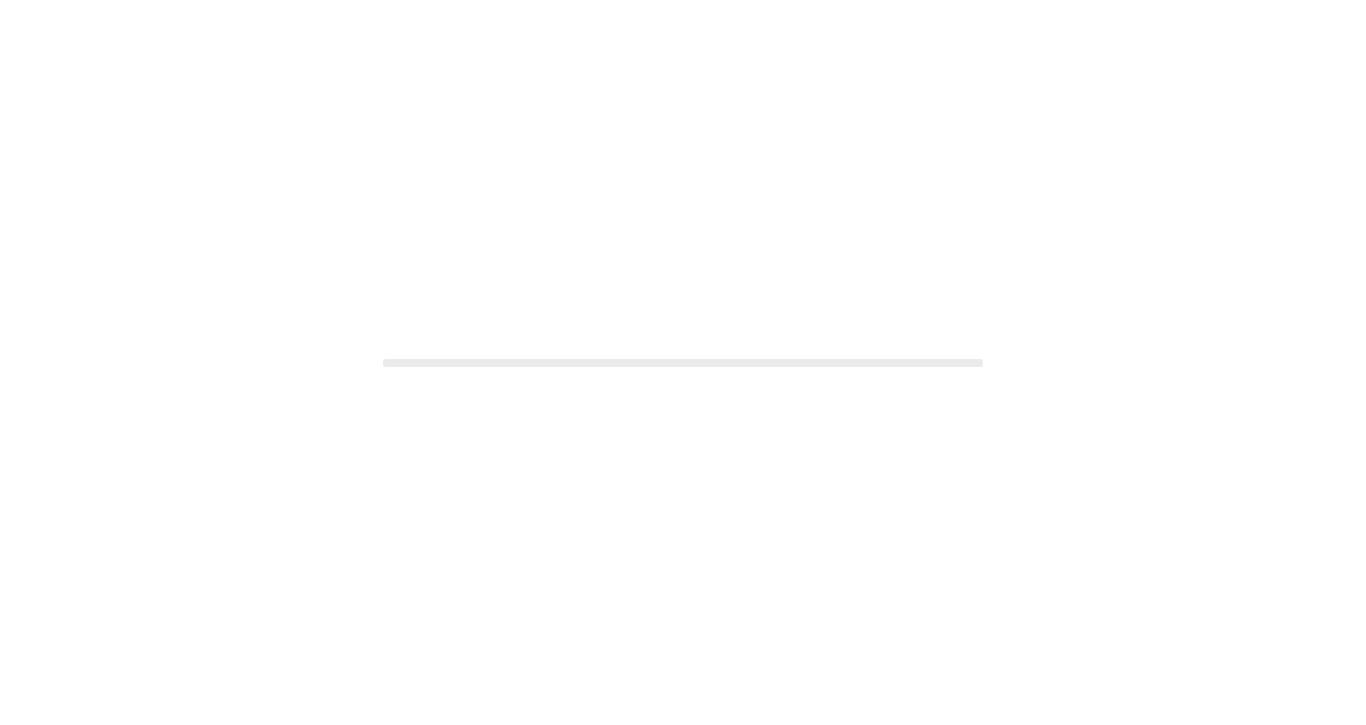 scroll, scrollTop: 0, scrollLeft: 0, axis: both 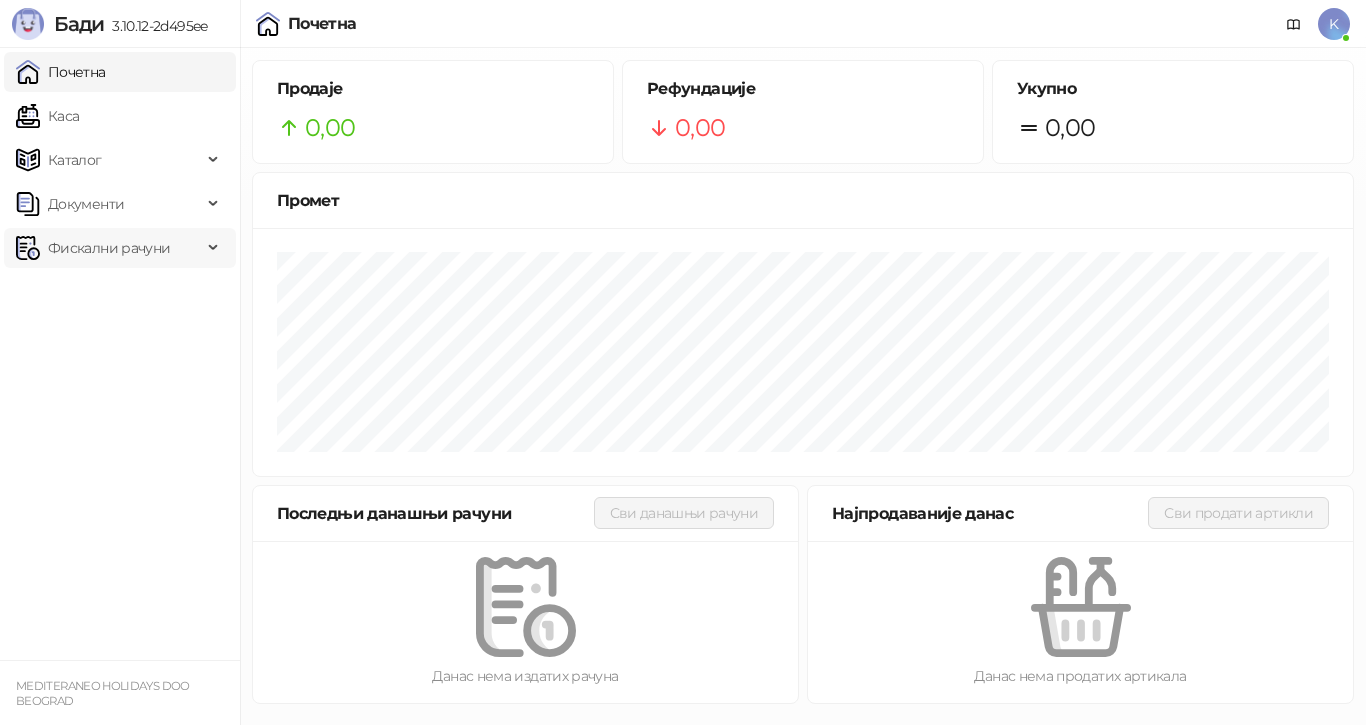 click on "Фискални рачуни" at bounding box center [109, 248] 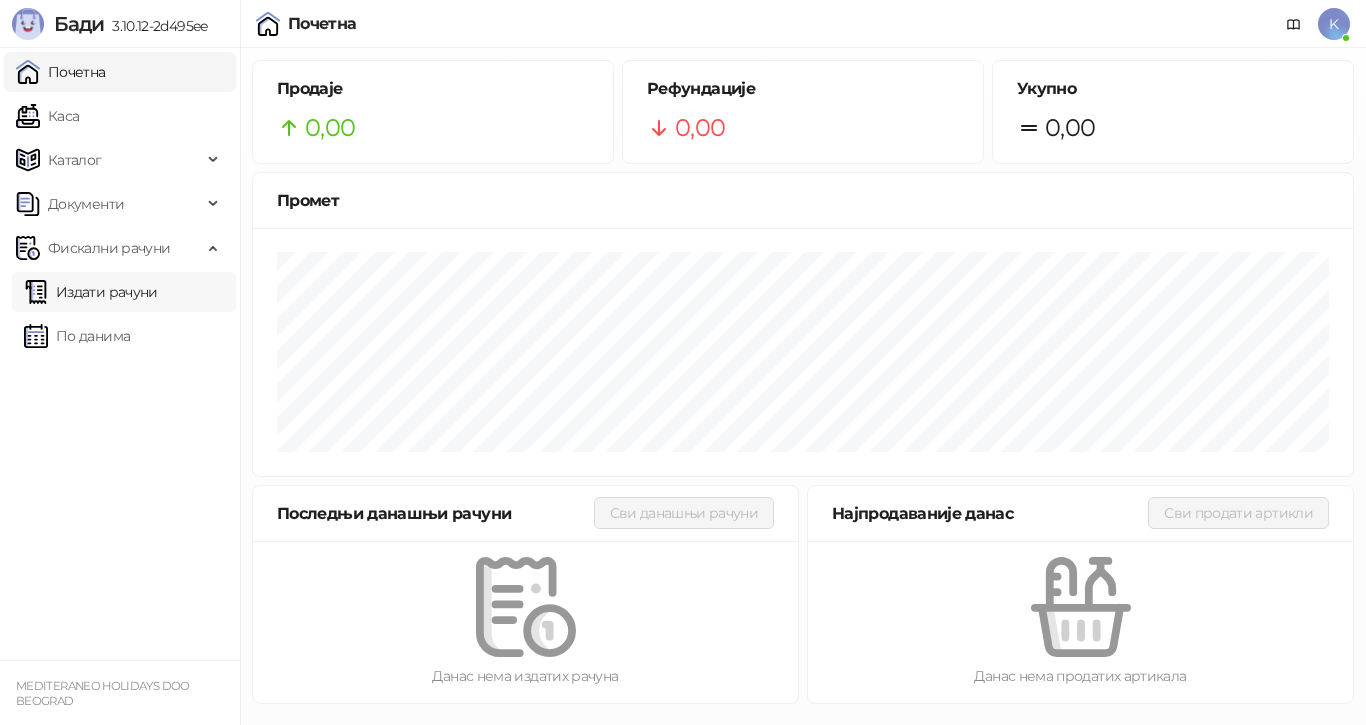 click on "Издати рачуни" at bounding box center (91, 292) 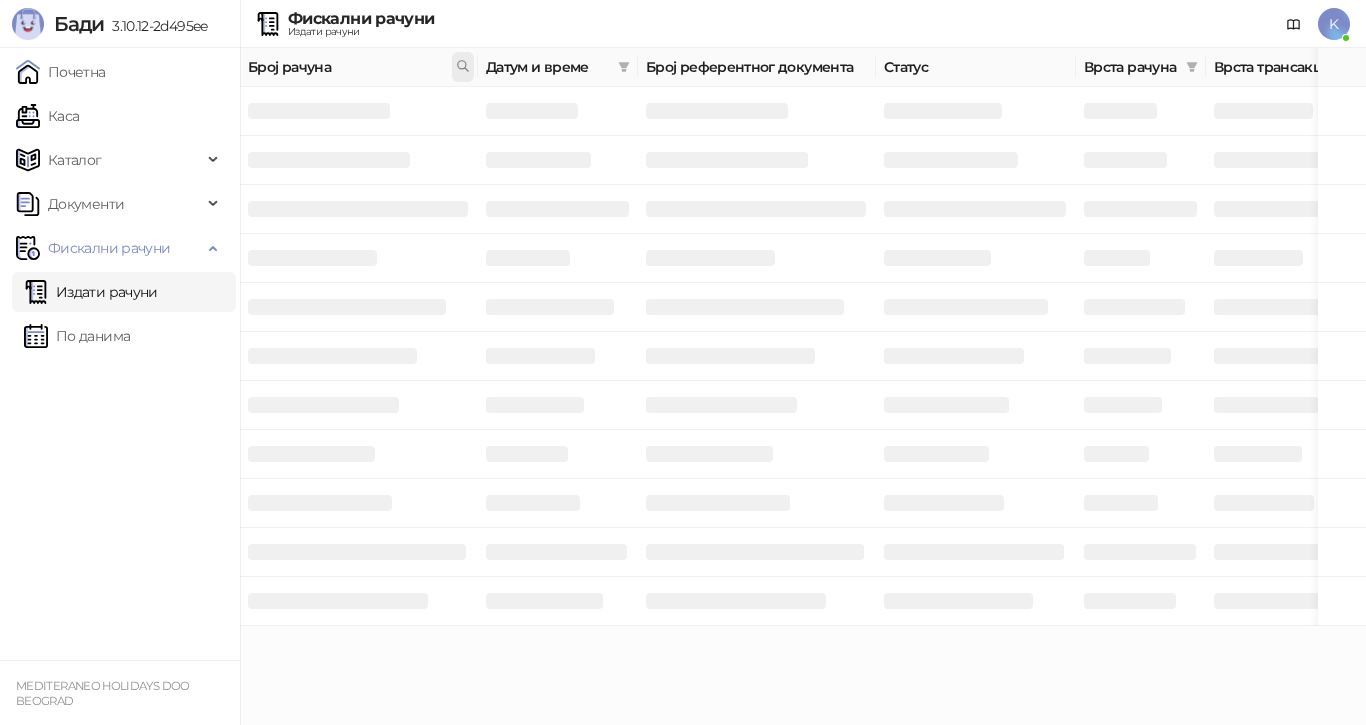 click 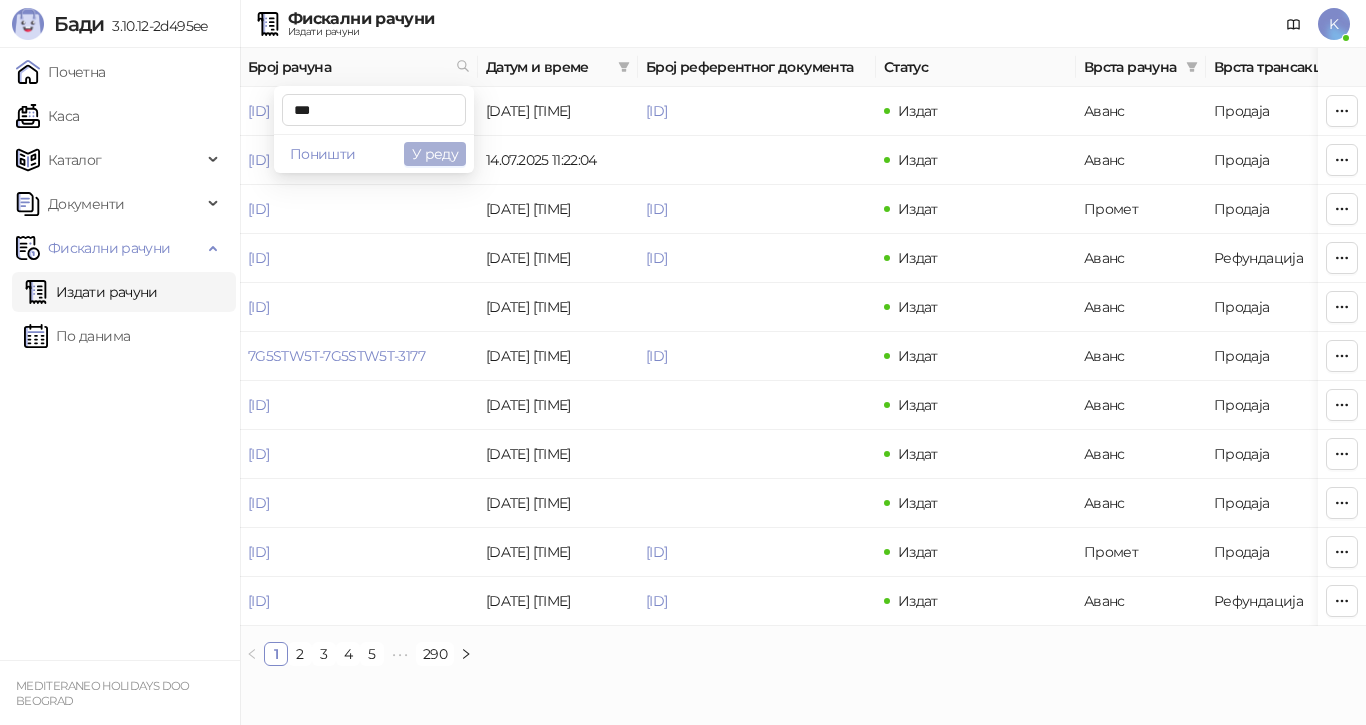 type on "***" 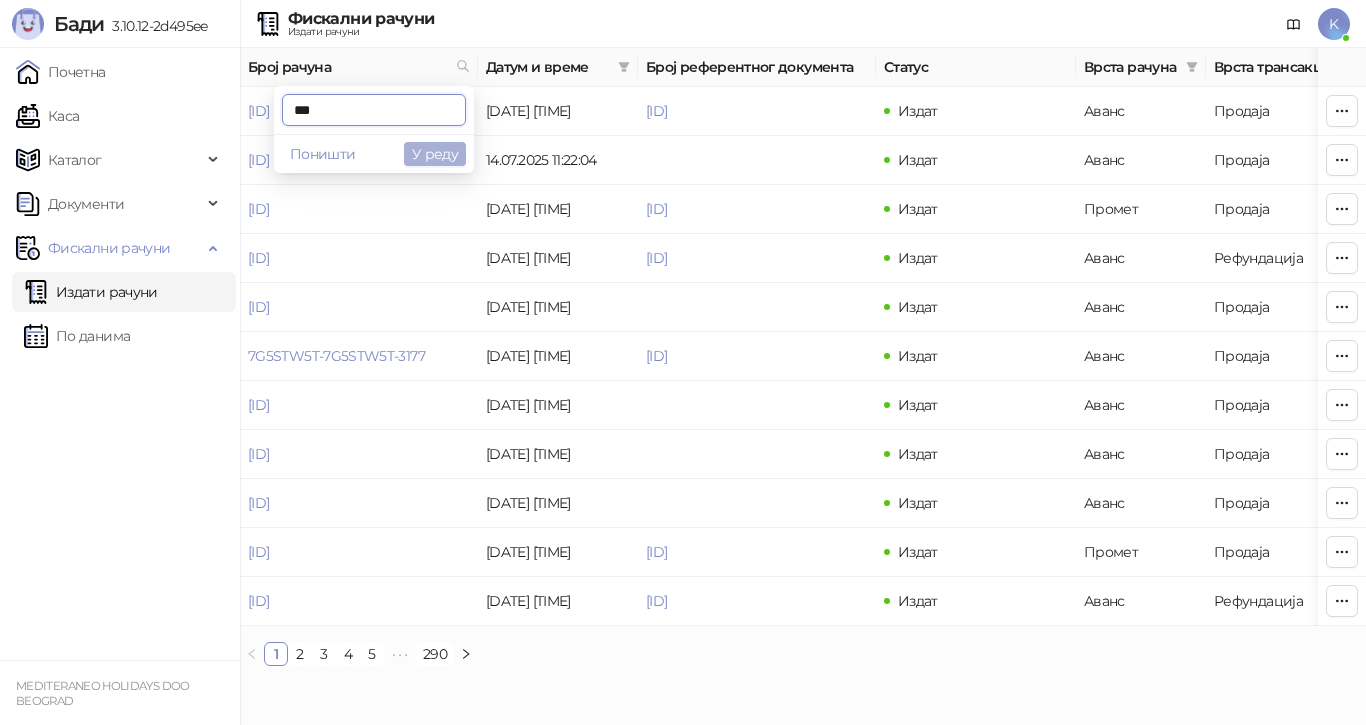 click on "У реду" at bounding box center [435, 154] 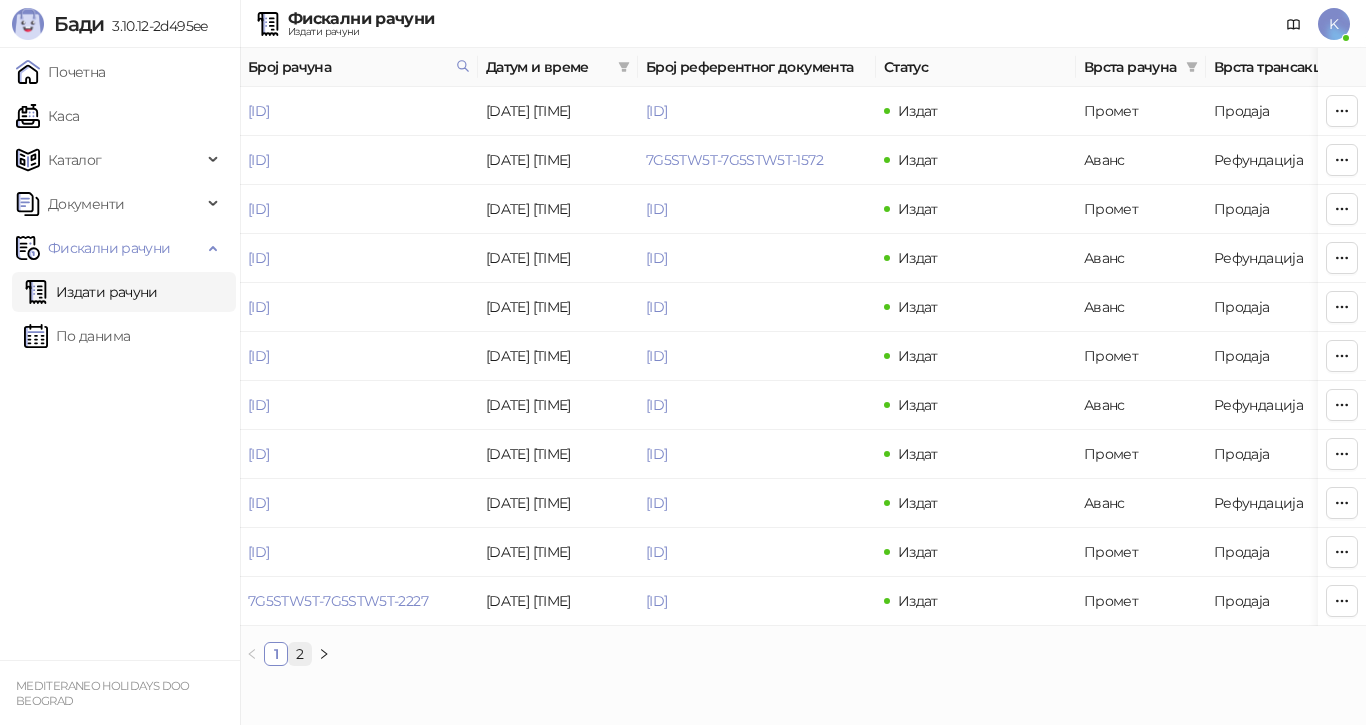 click on "2" at bounding box center (300, 654) 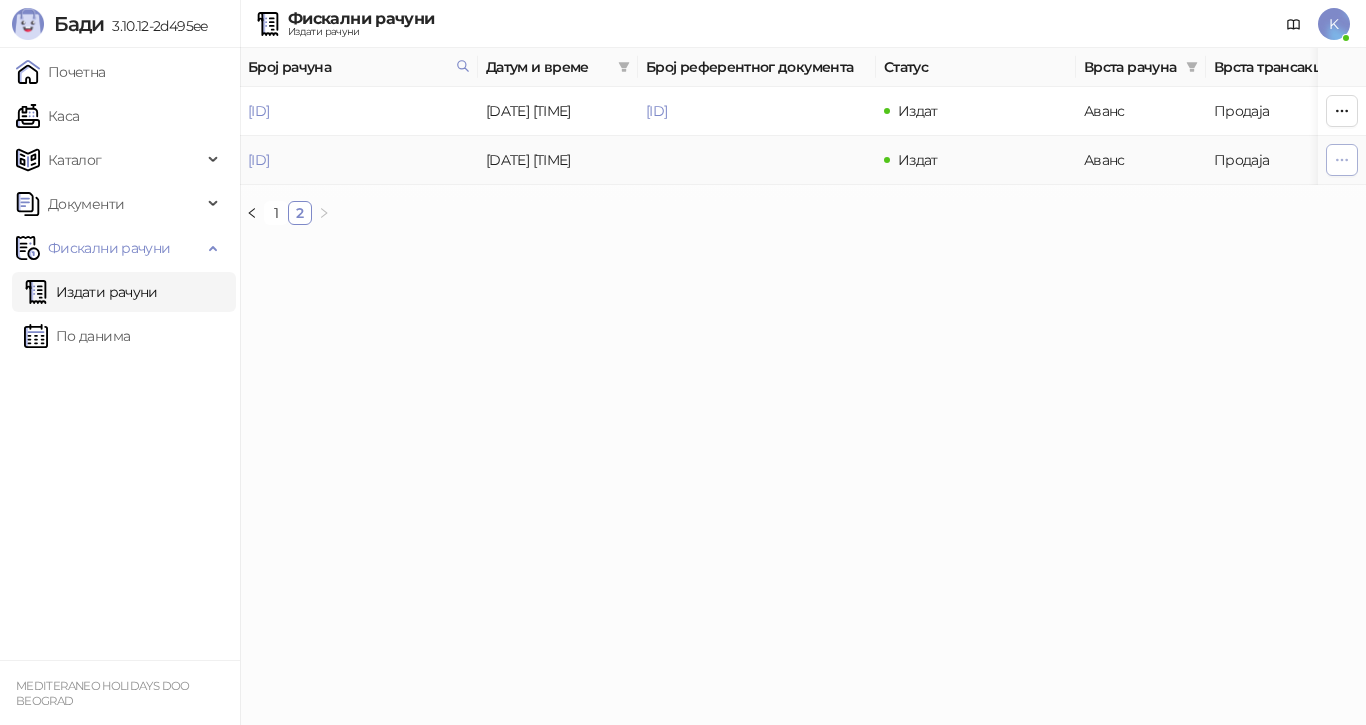 click 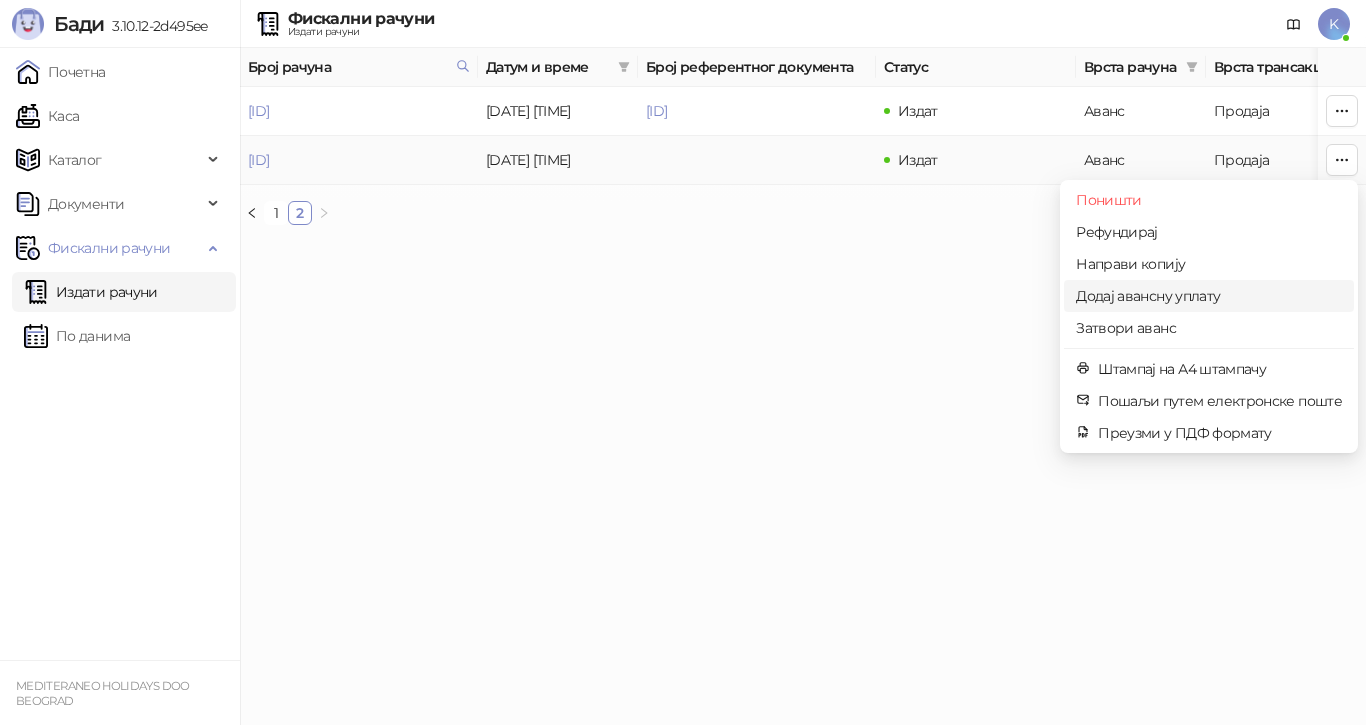 click on "Додај авансну уплату" at bounding box center (1209, 296) 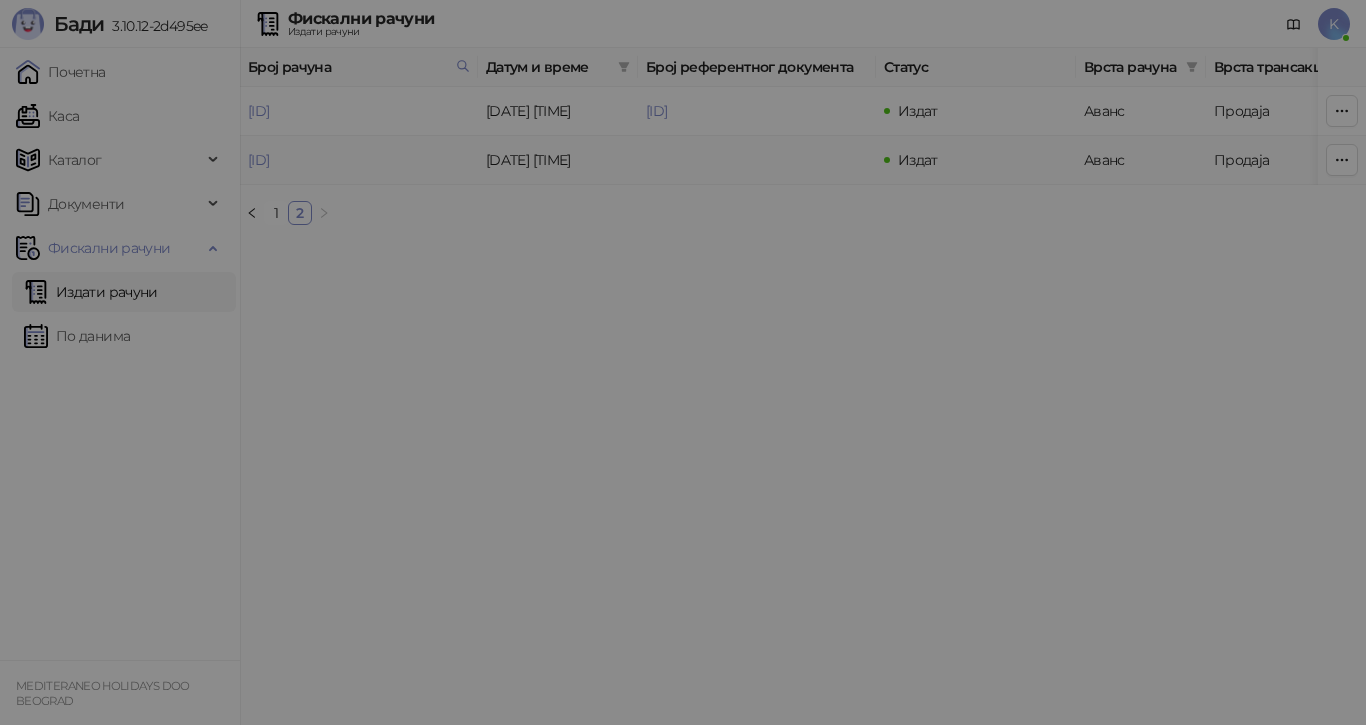 type on "**********" 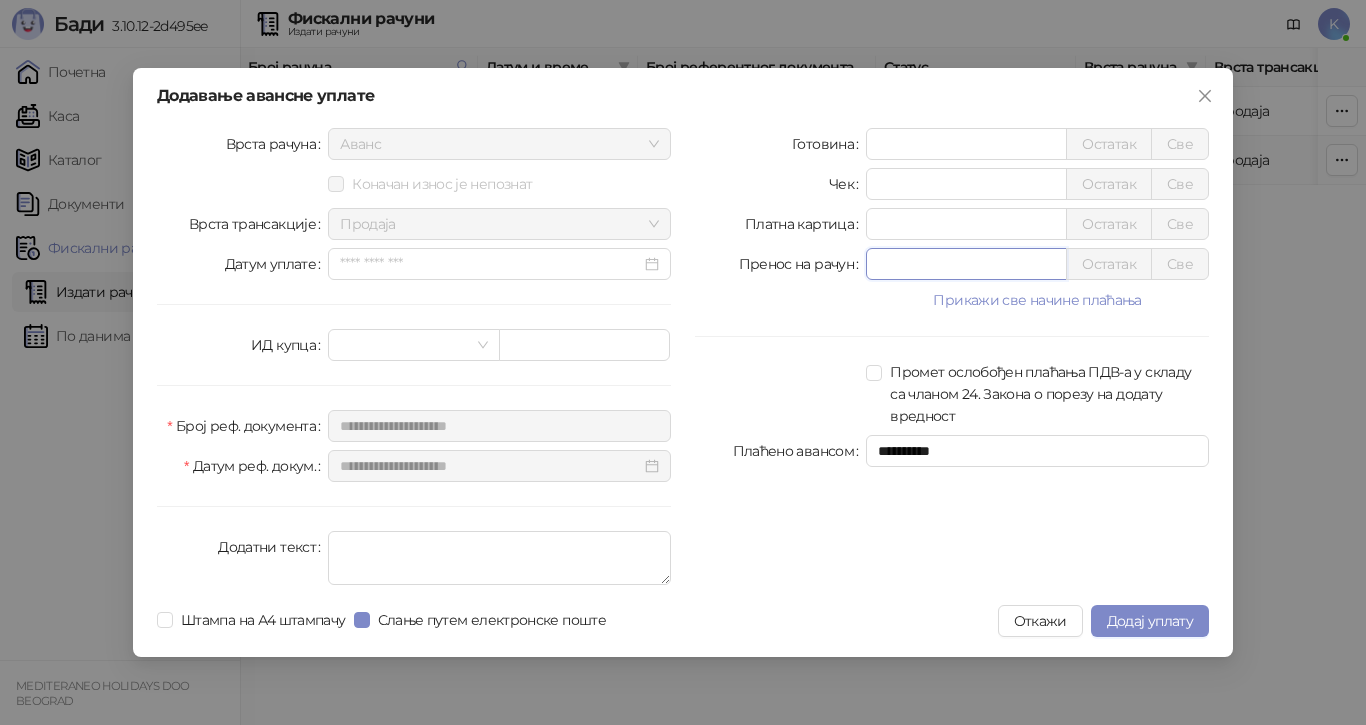 drag, startPoint x: 899, startPoint y: 264, endPoint x: 844, endPoint y: 264, distance: 55 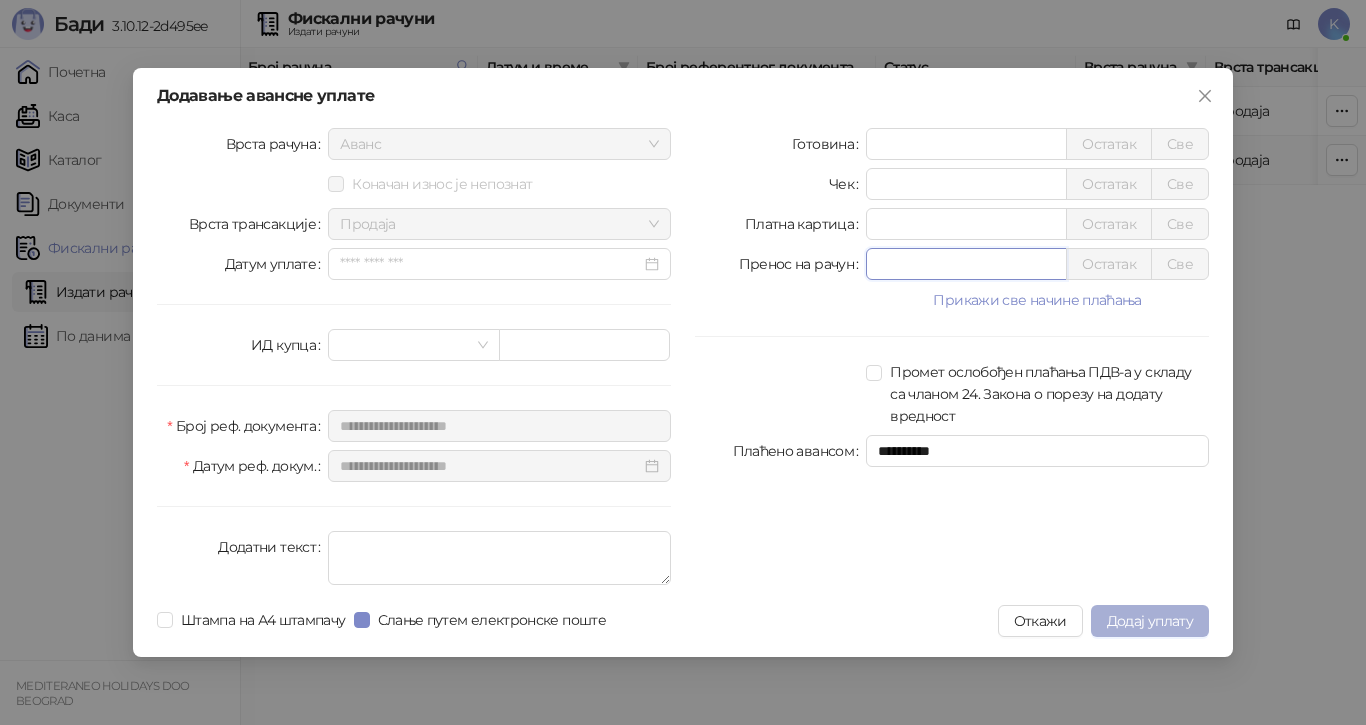 type on "******" 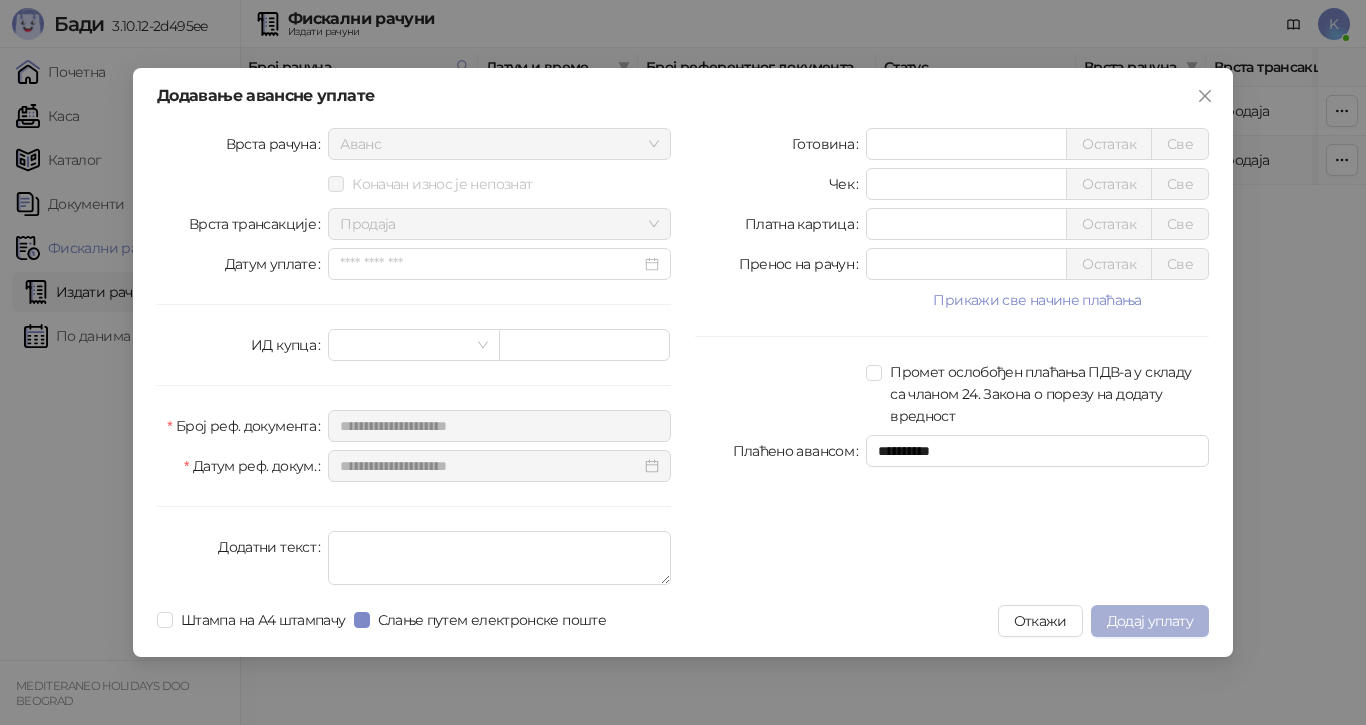 click on "Додај уплату" at bounding box center (1150, 621) 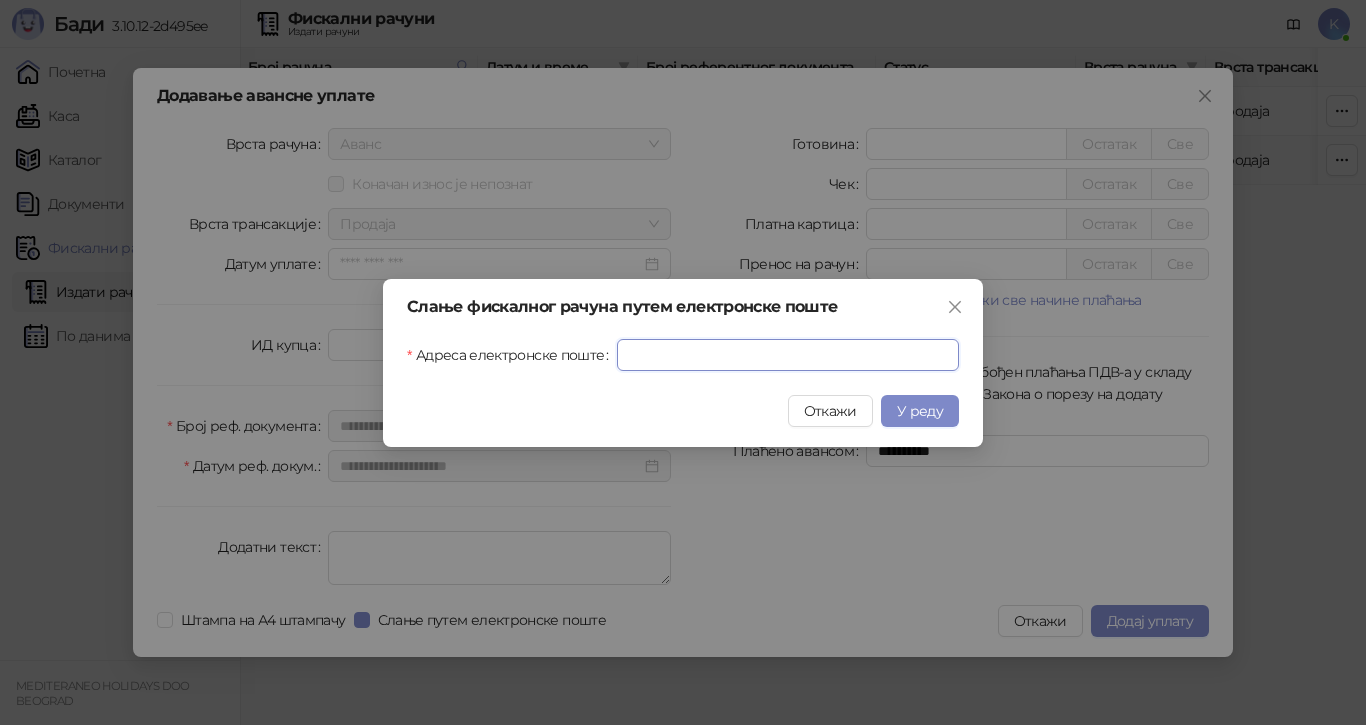 drag, startPoint x: 651, startPoint y: 357, endPoint x: 655, endPoint y: 430, distance: 73.109505 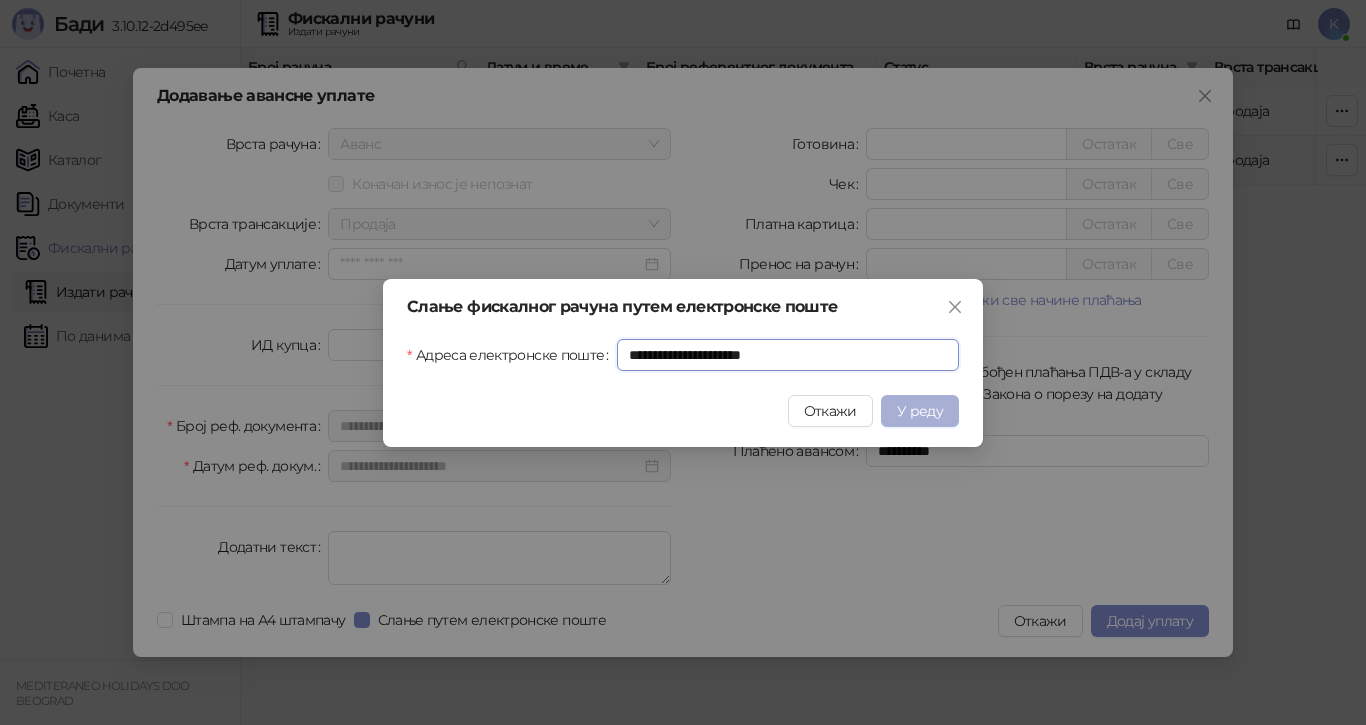 type on "**********" 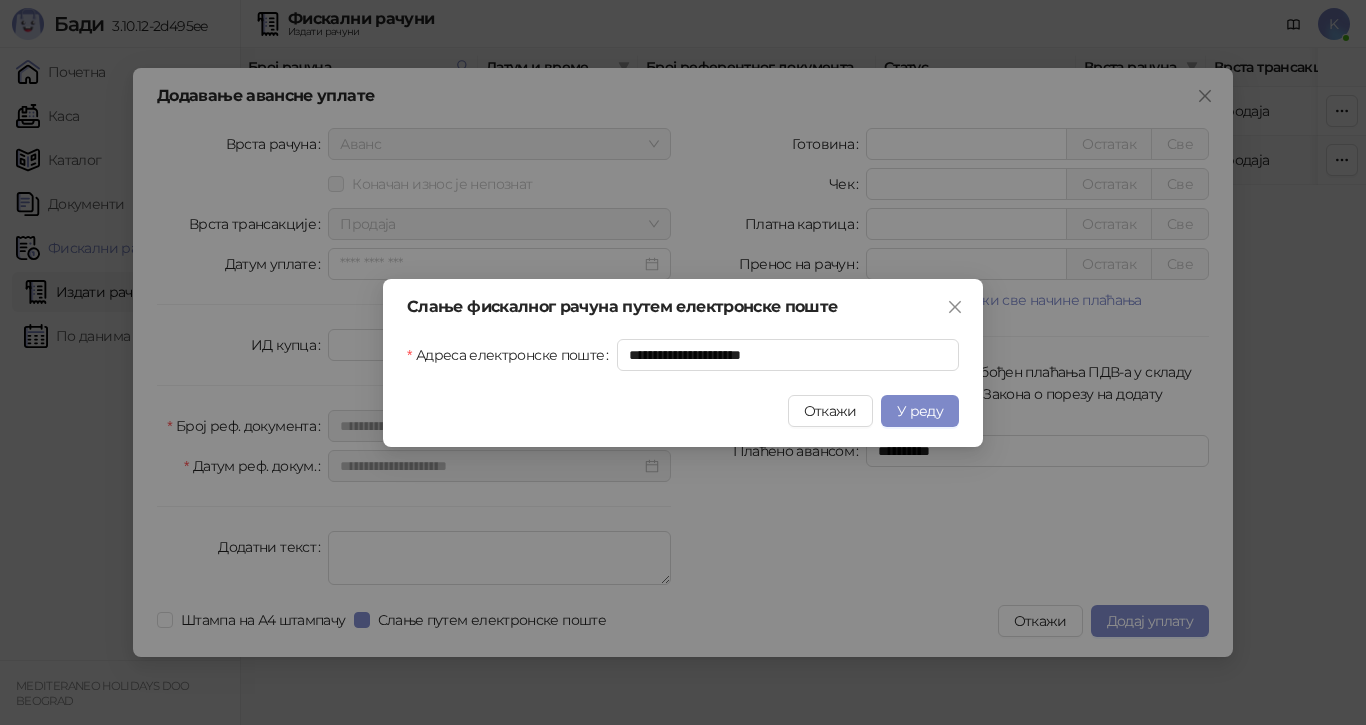 drag, startPoint x: 912, startPoint y: 406, endPoint x: 927, endPoint y: 406, distance: 15 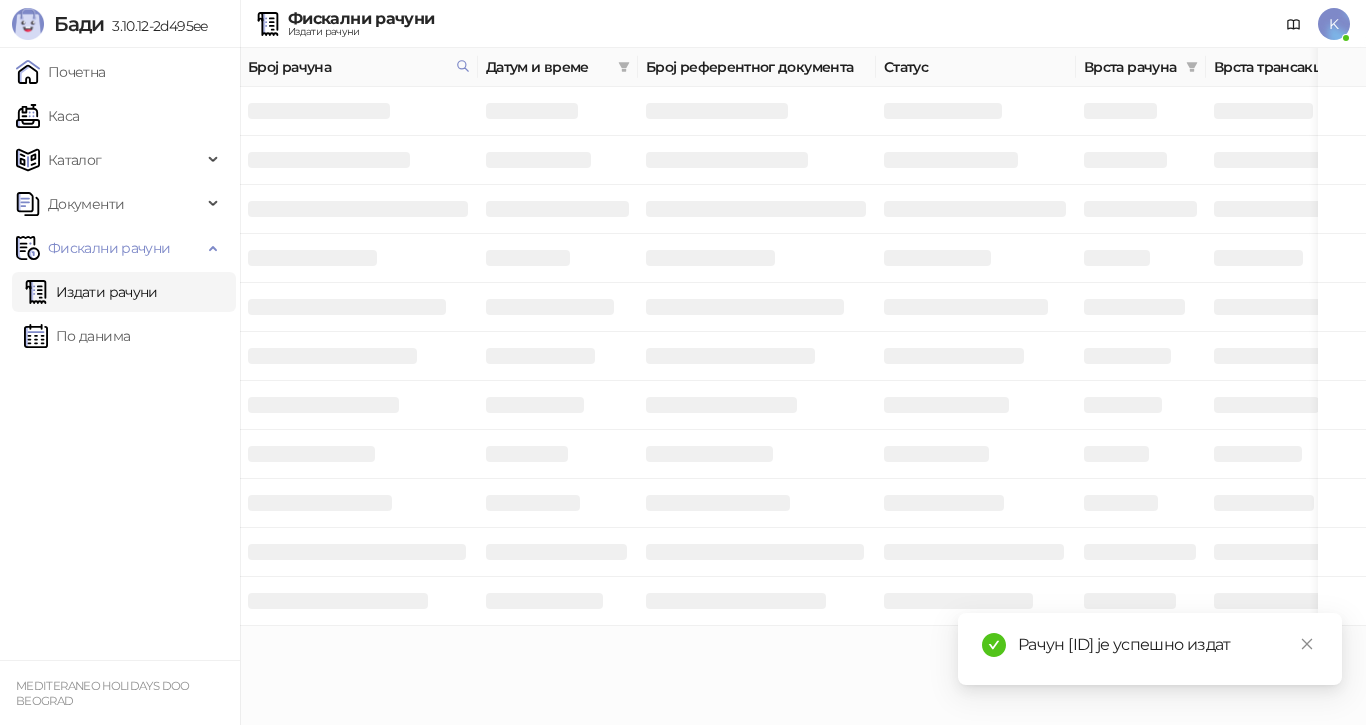 drag, startPoint x: 1267, startPoint y: 618, endPoint x: 1068, endPoint y: 618, distance: 199 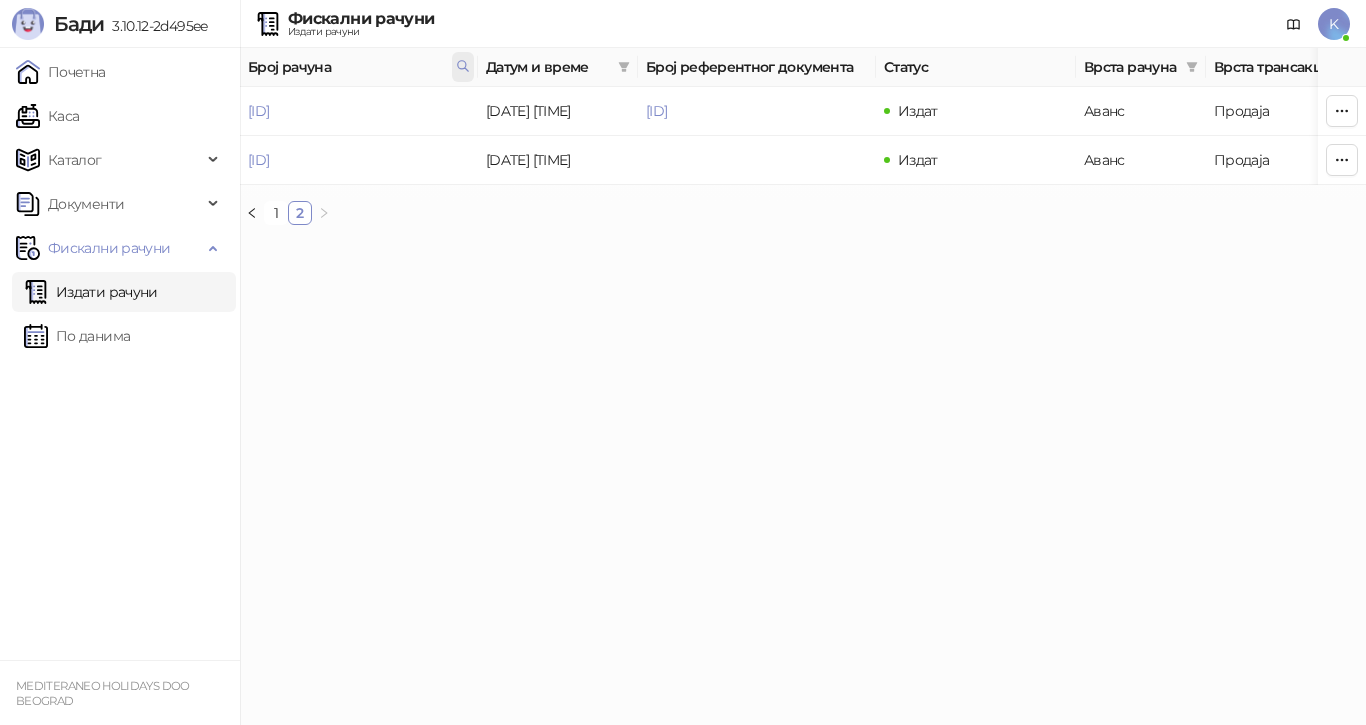 click 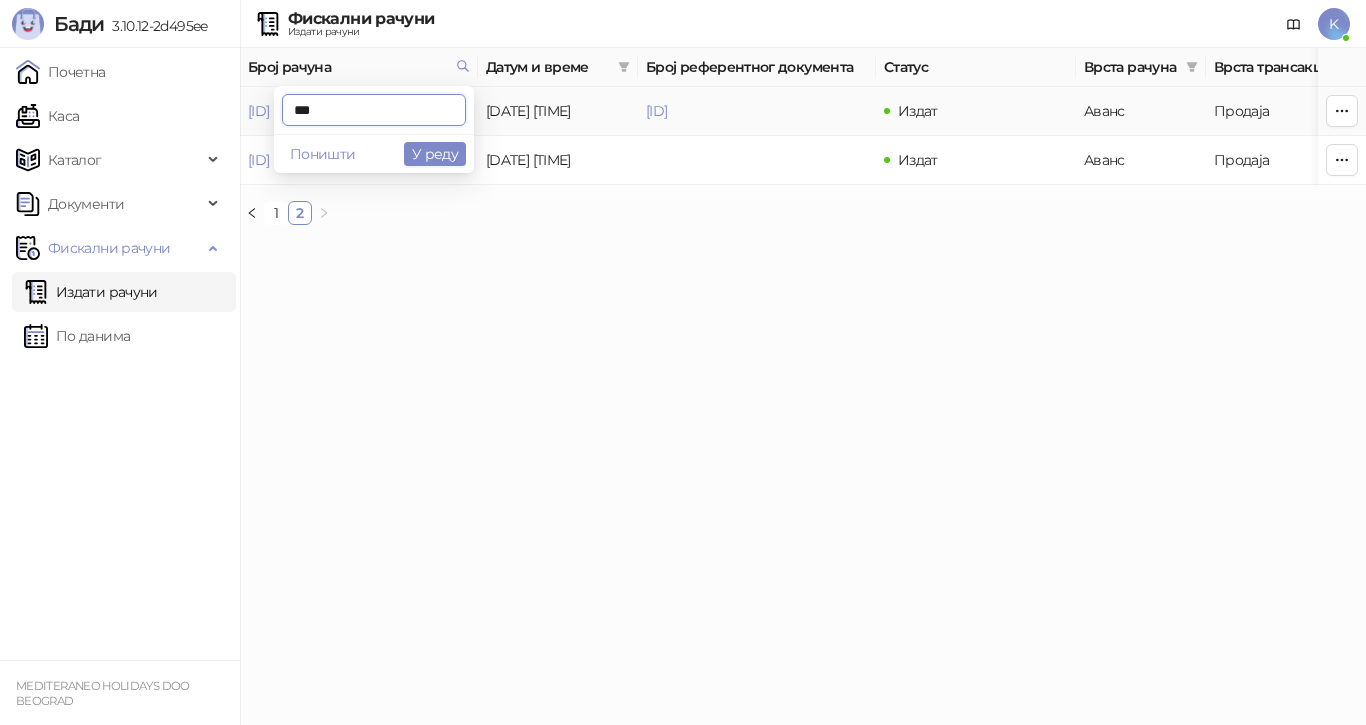 drag, startPoint x: 373, startPoint y: 111, endPoint x: 241, endPoint y: 105, distance: 132.13629 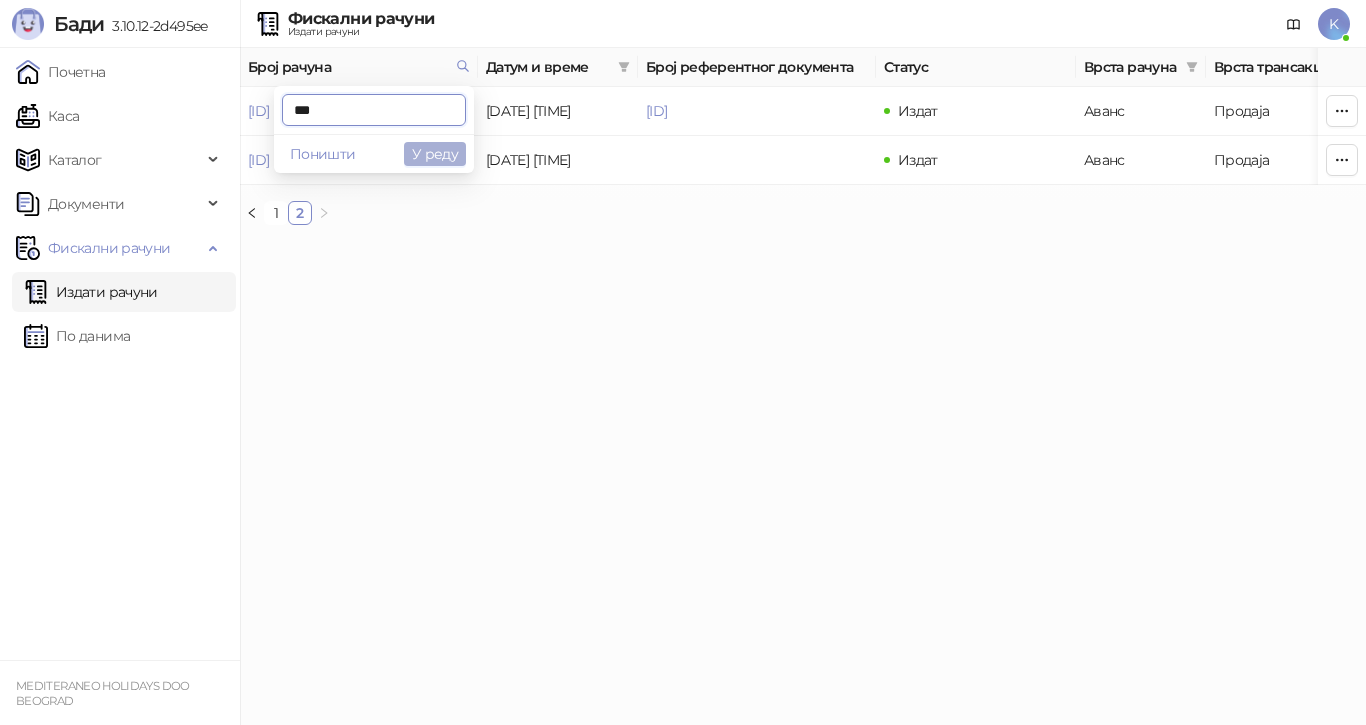 type on "***" 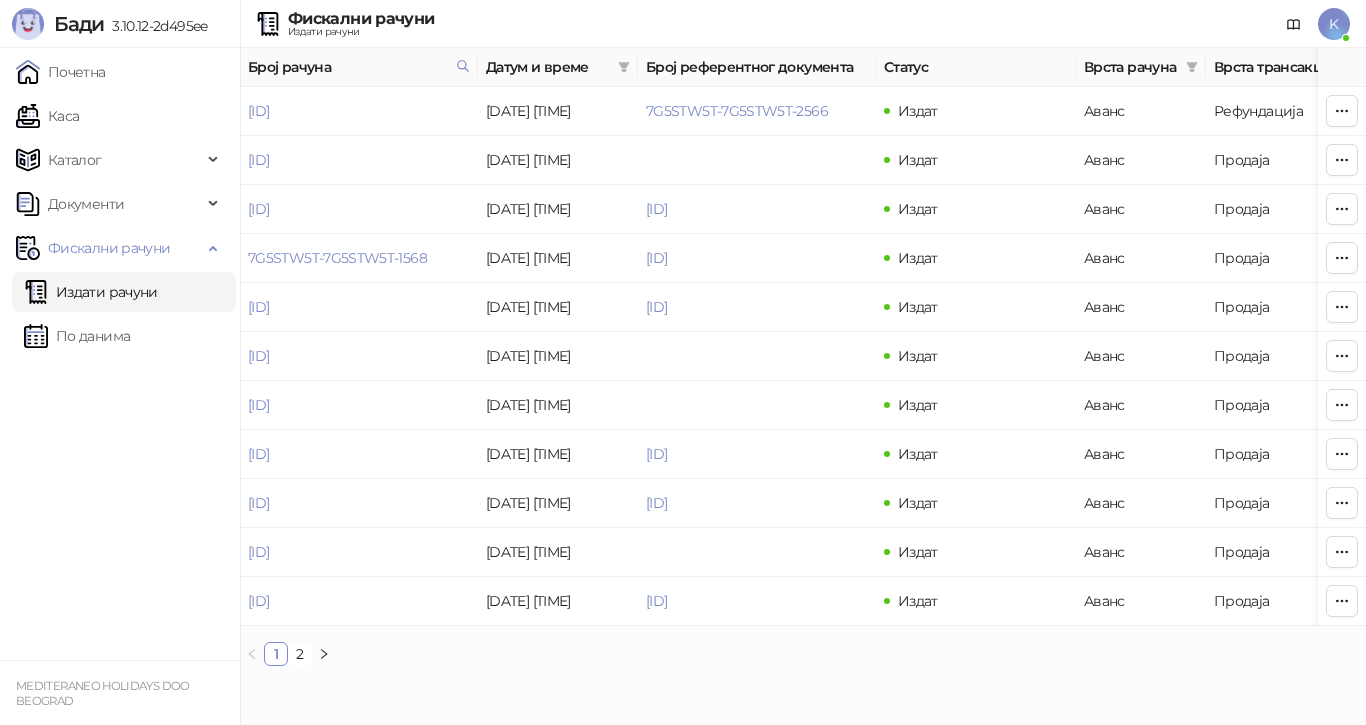 drag, startPoint x: 304, startPoint y: 675, endPoint x: 313, endPoint y: 655, distance: 21.931713 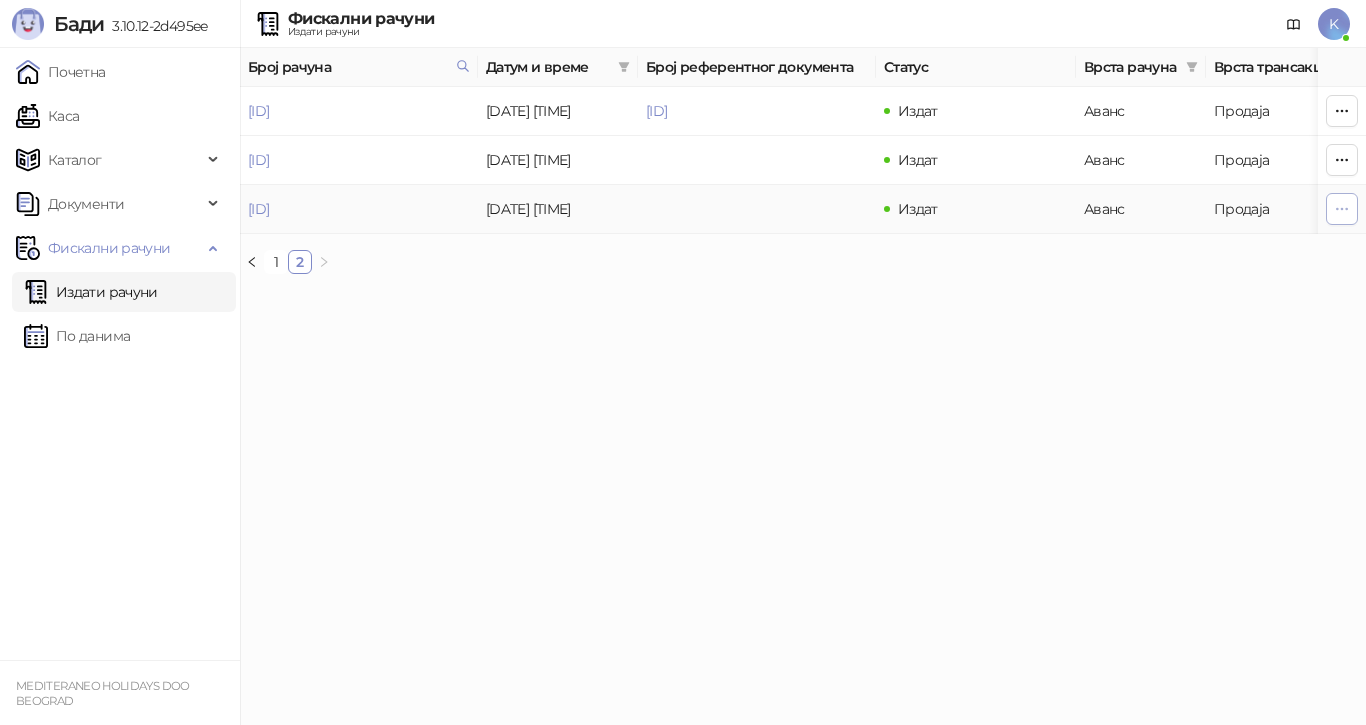 click 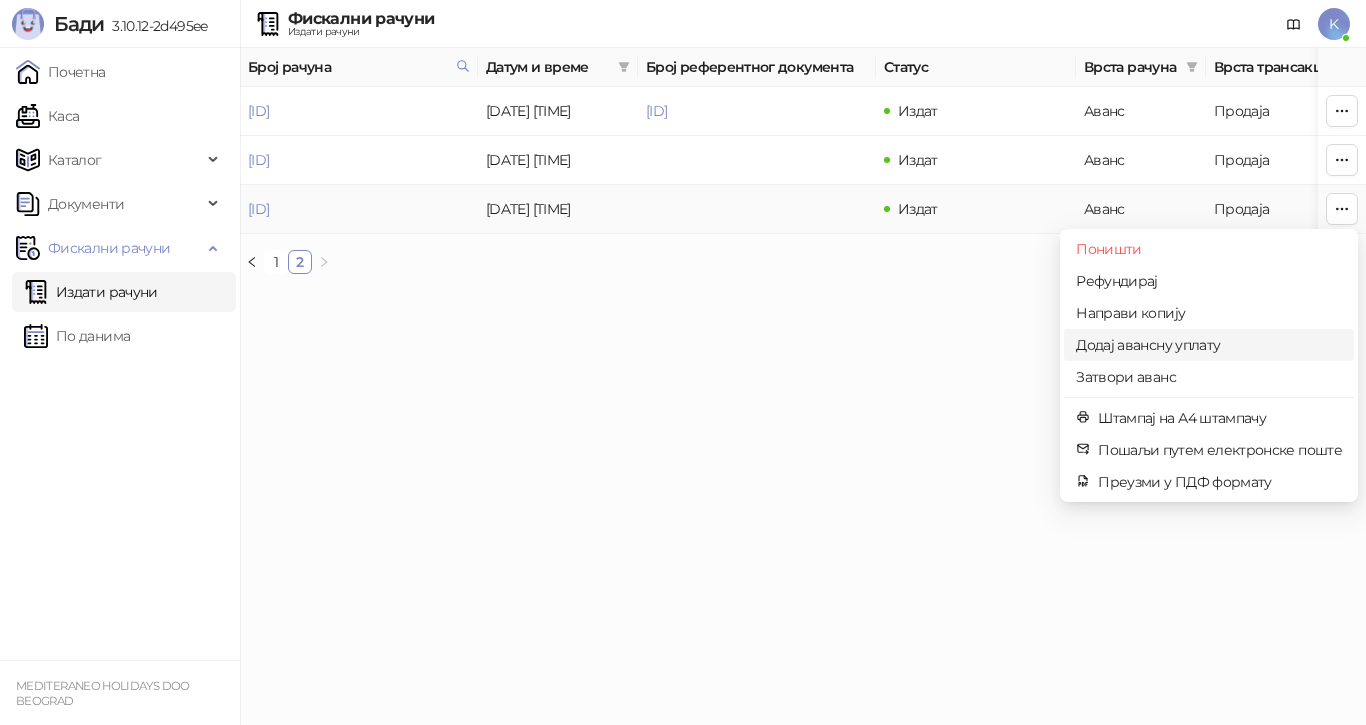 click on "Додај авансну уплату" at bounding box center [1209, 345] 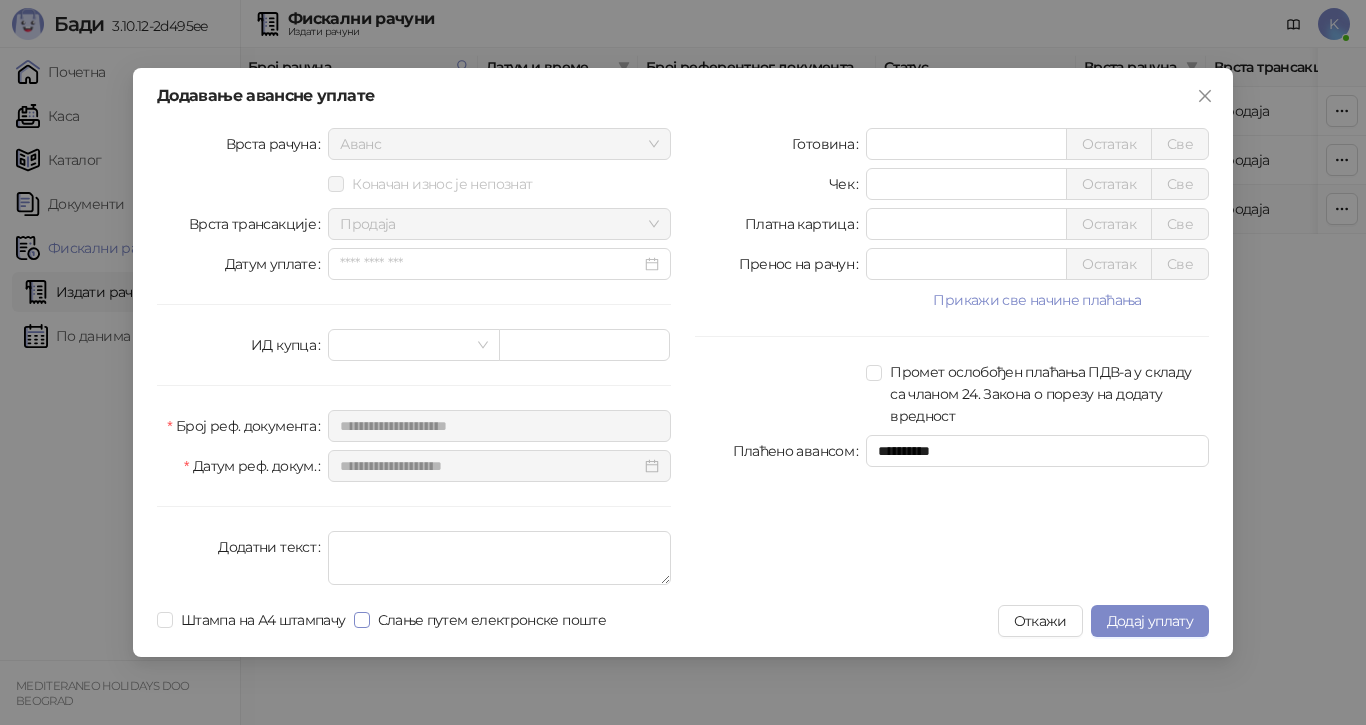 click on "Слање путем електронске поште" at bounding box center [492, 620] 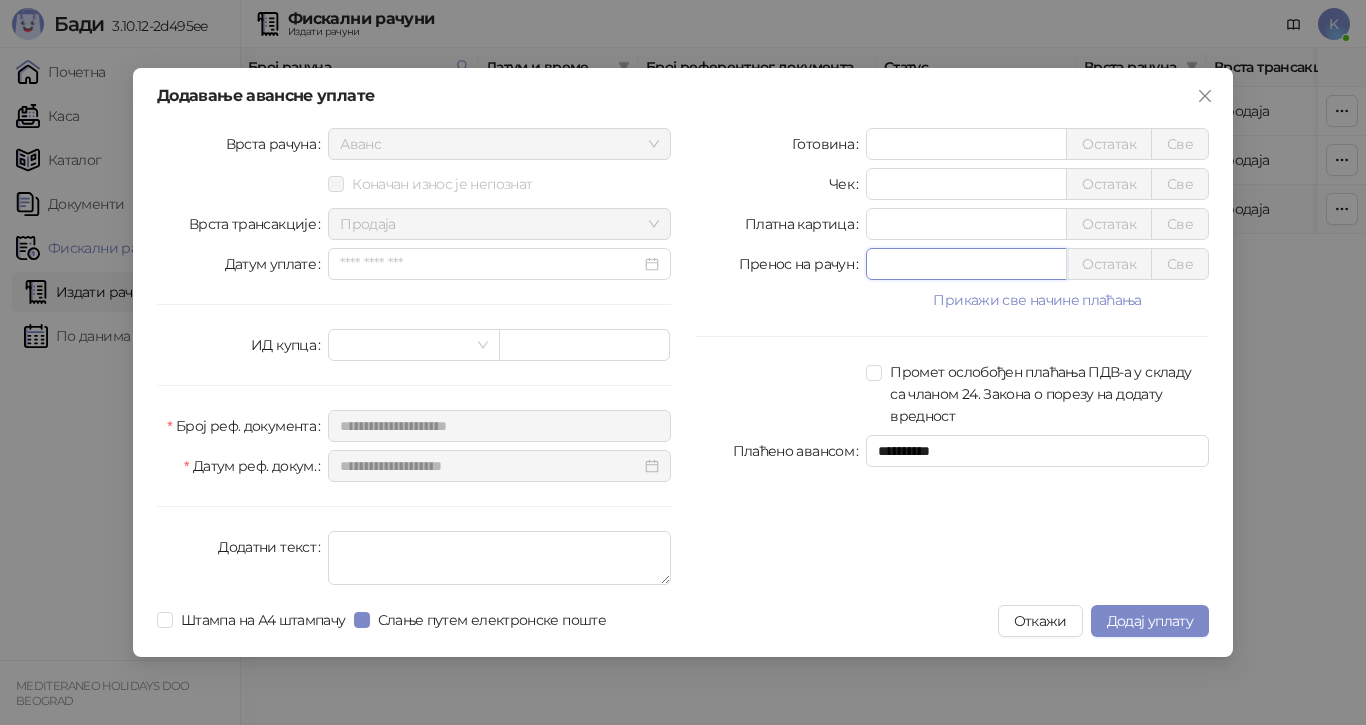click on "Пренос на рачун * Остатак Све" at bounding box center [952, 264] 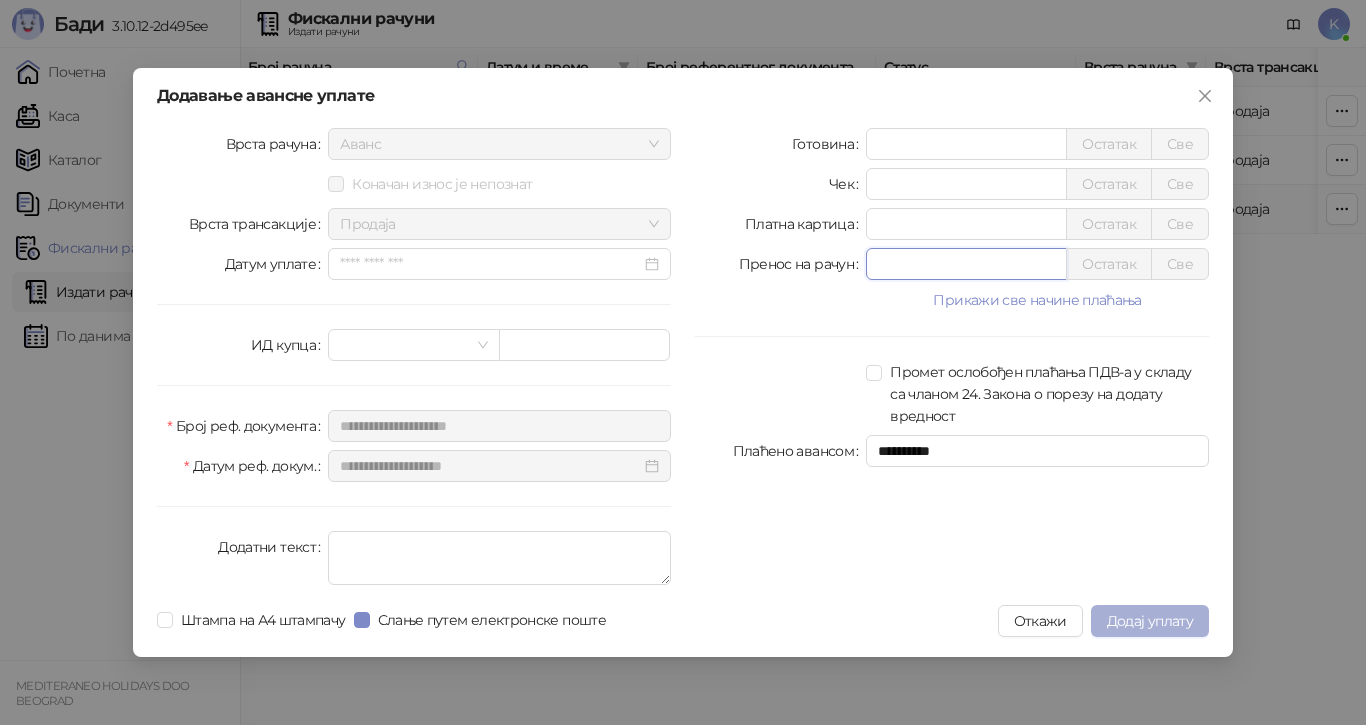 type on "******" 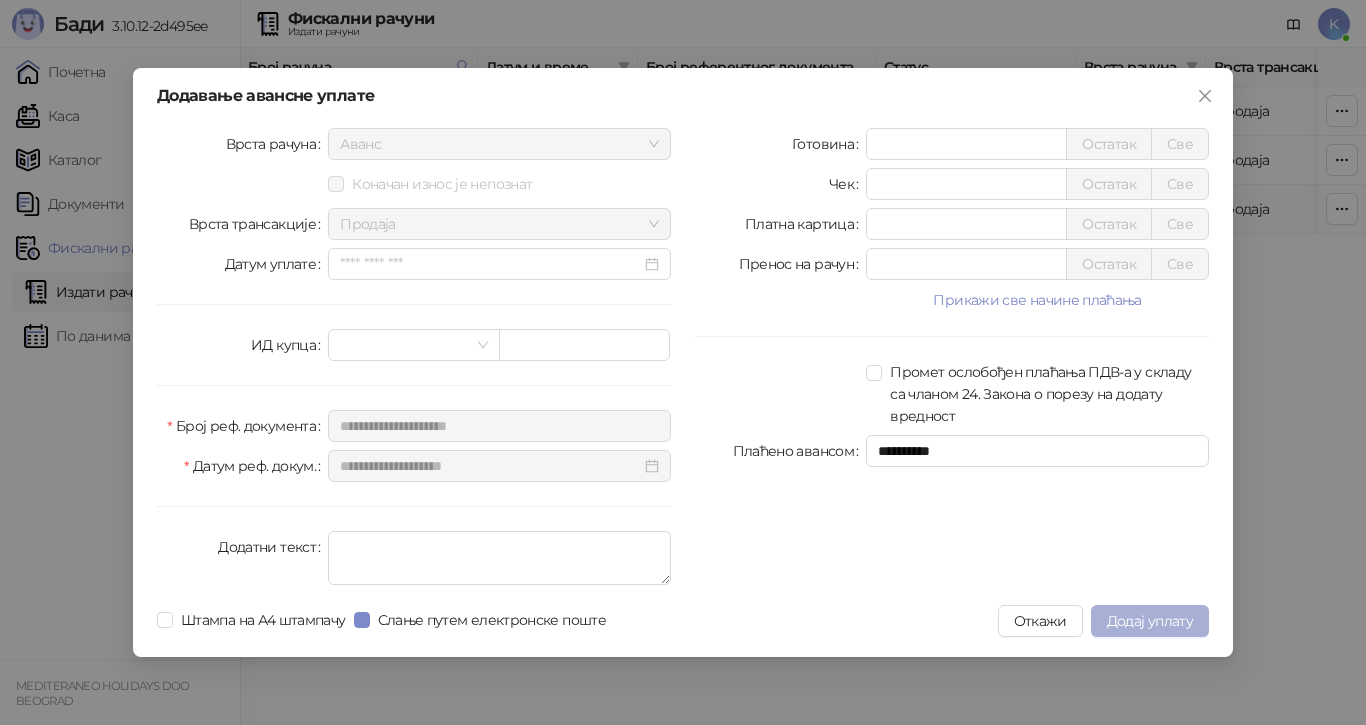 click on "Додај уплату" at bounding box center [1150, 621] 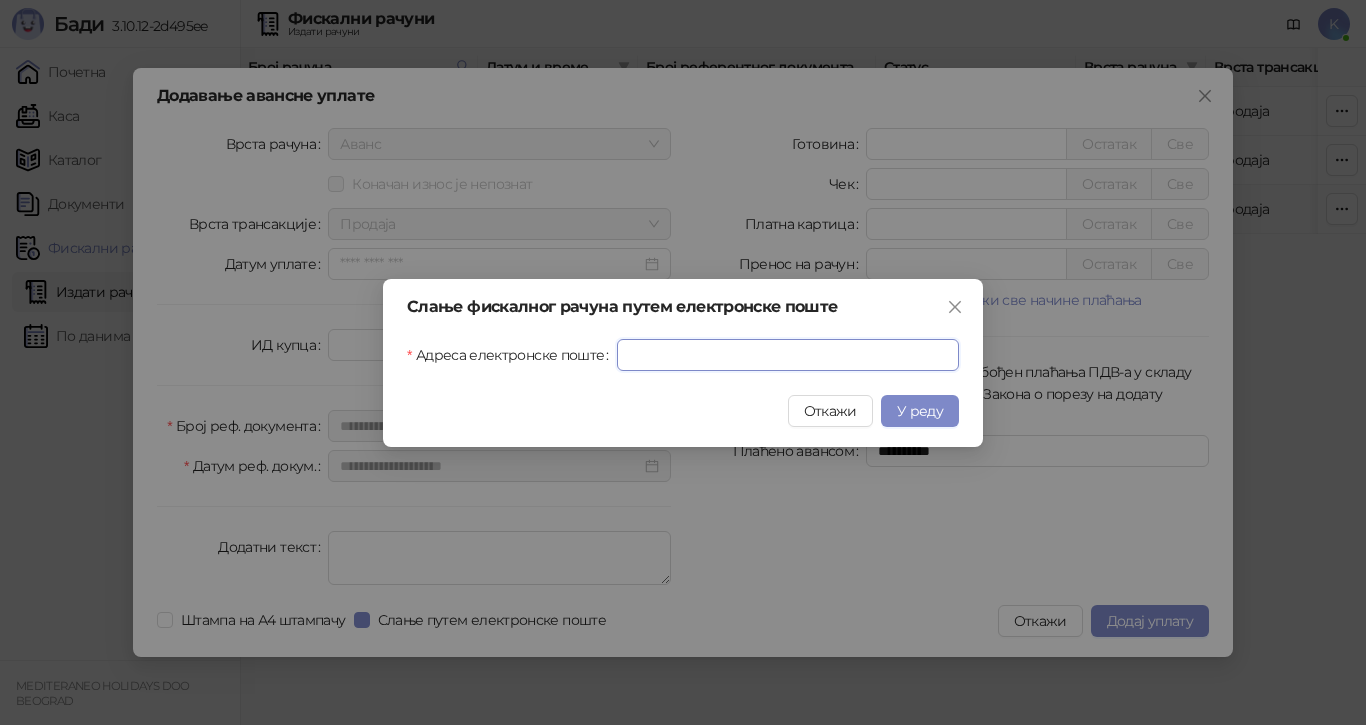click on "Адреса електронске поште" at bounding box center (788, 355) 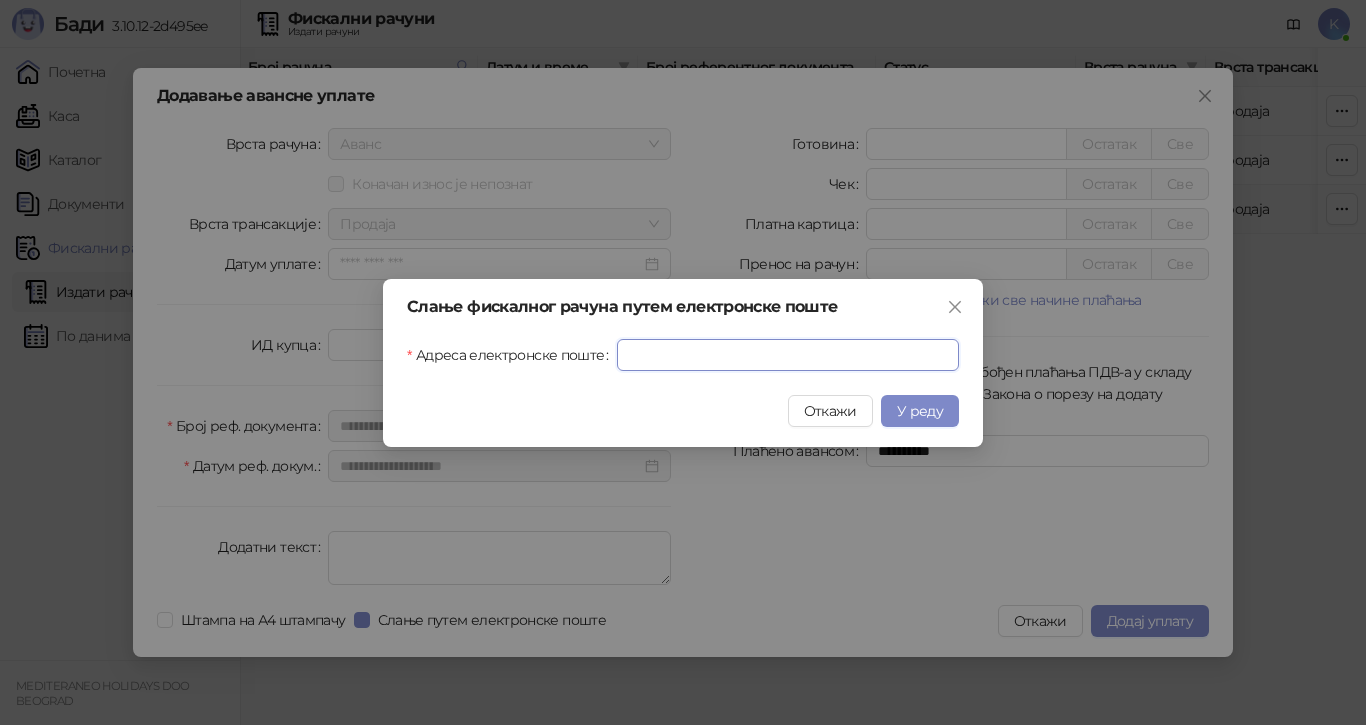 paste on "**********" 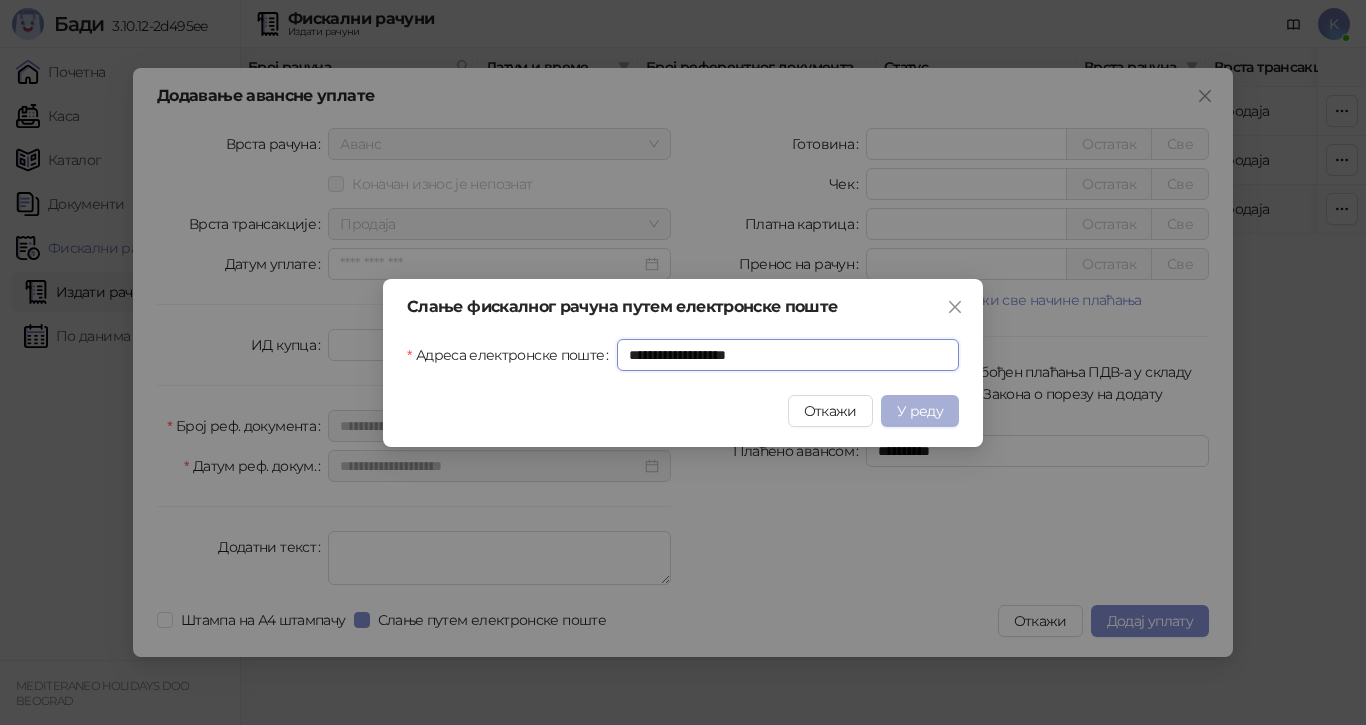 type on "**********" 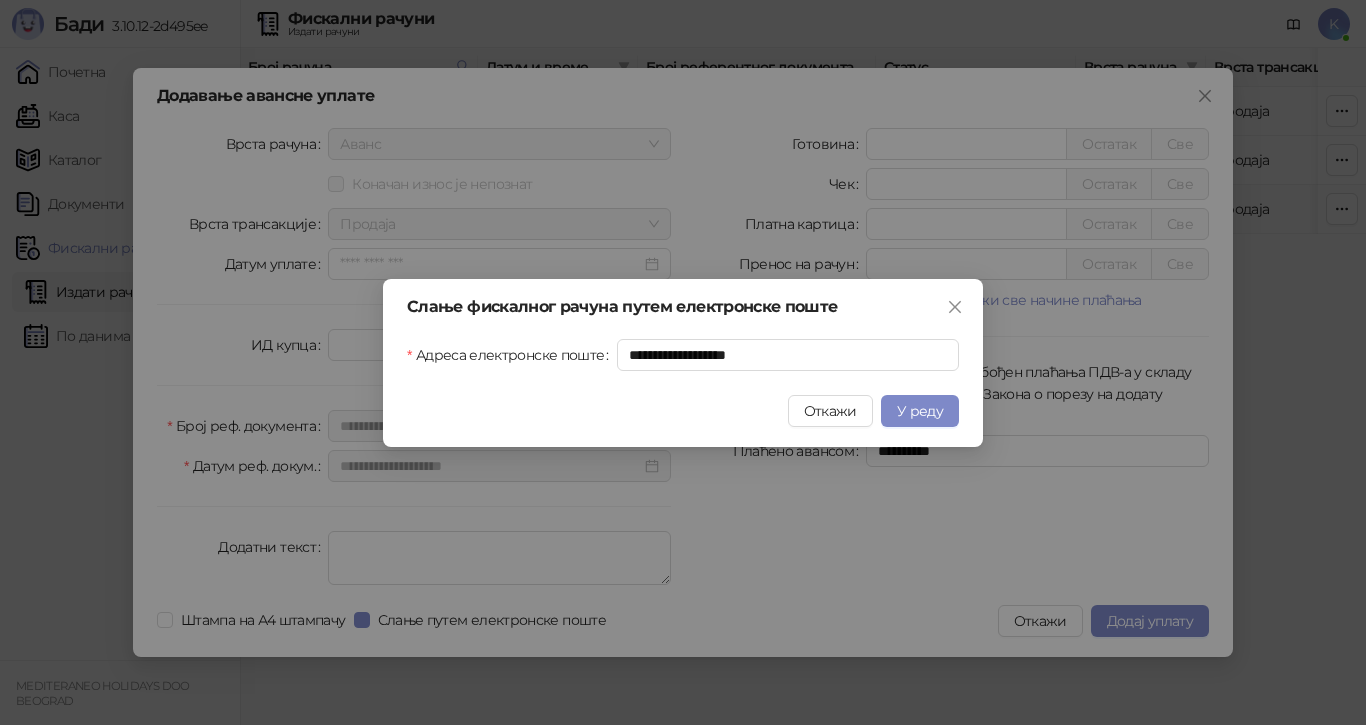 click on "У реду" at bounding box center (920, 411) 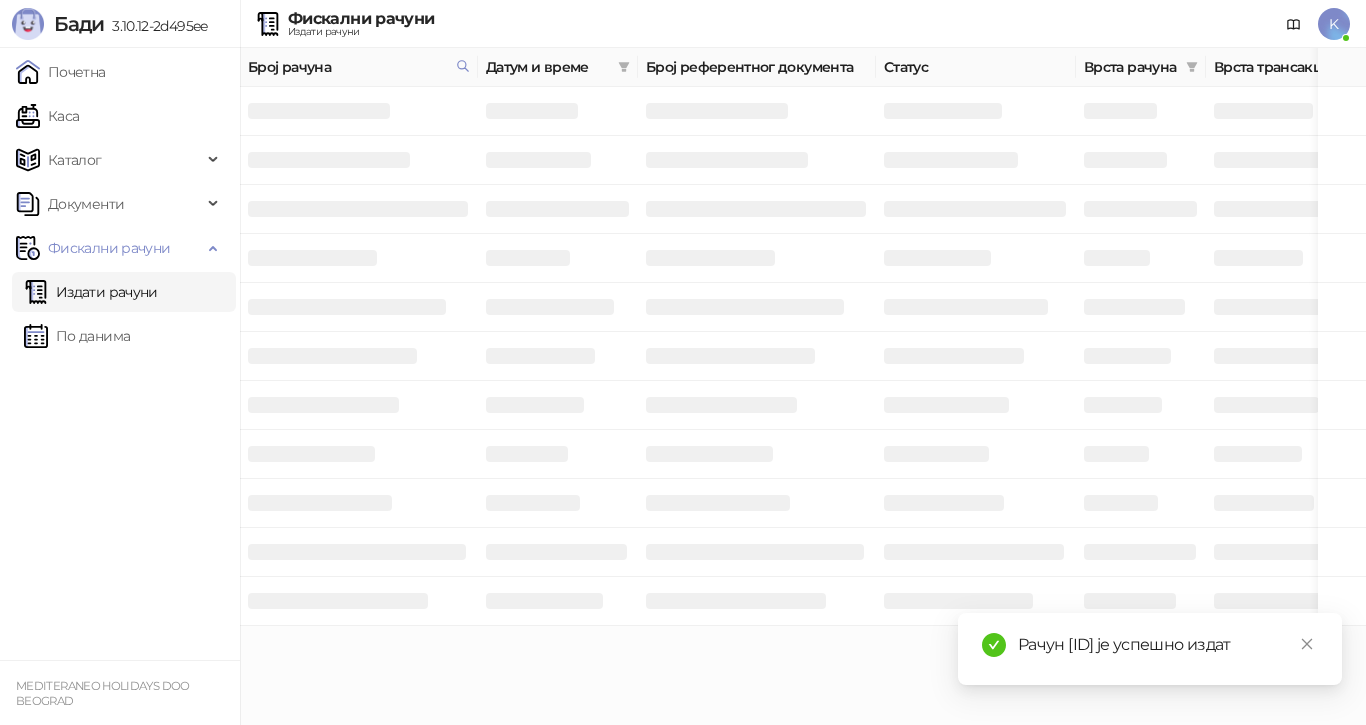 drag, startPoint x: 1267, startPoint y: 619, endPoint x: 1066, endPoint y: 617, distance: 201.00995 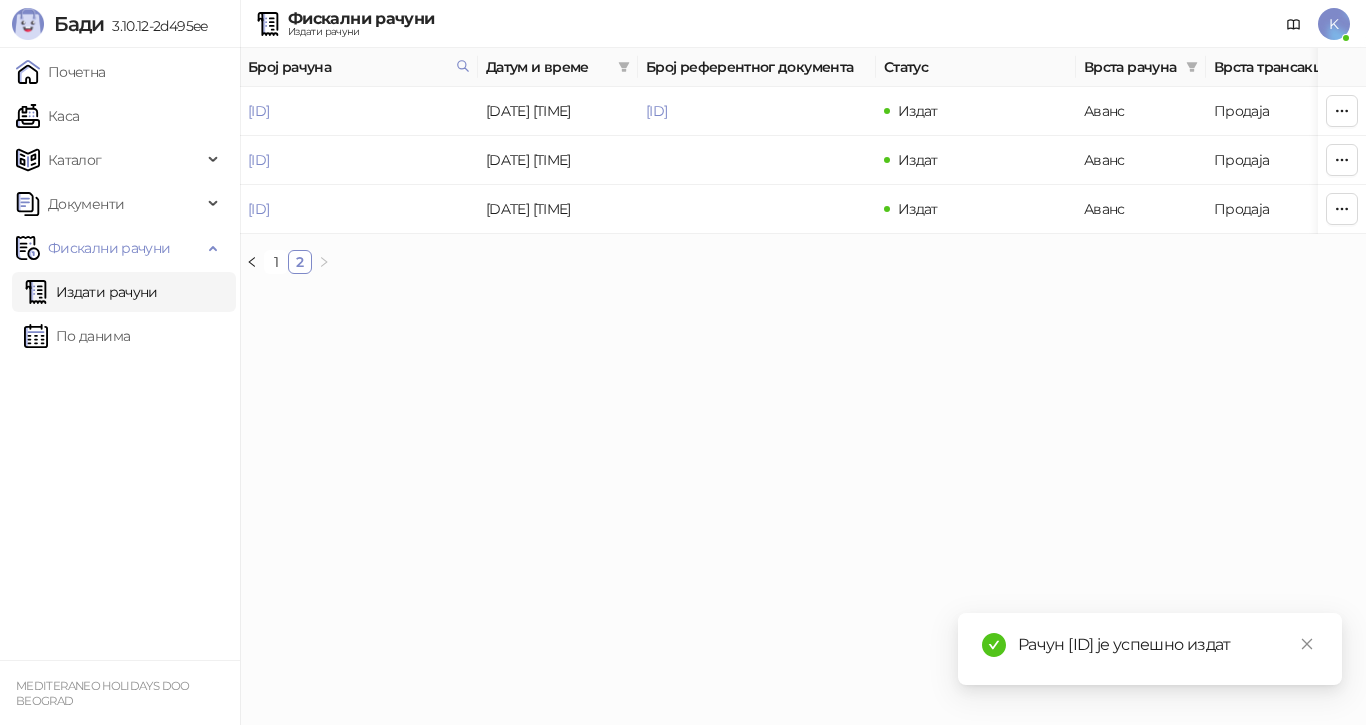 copy on "[ID]" 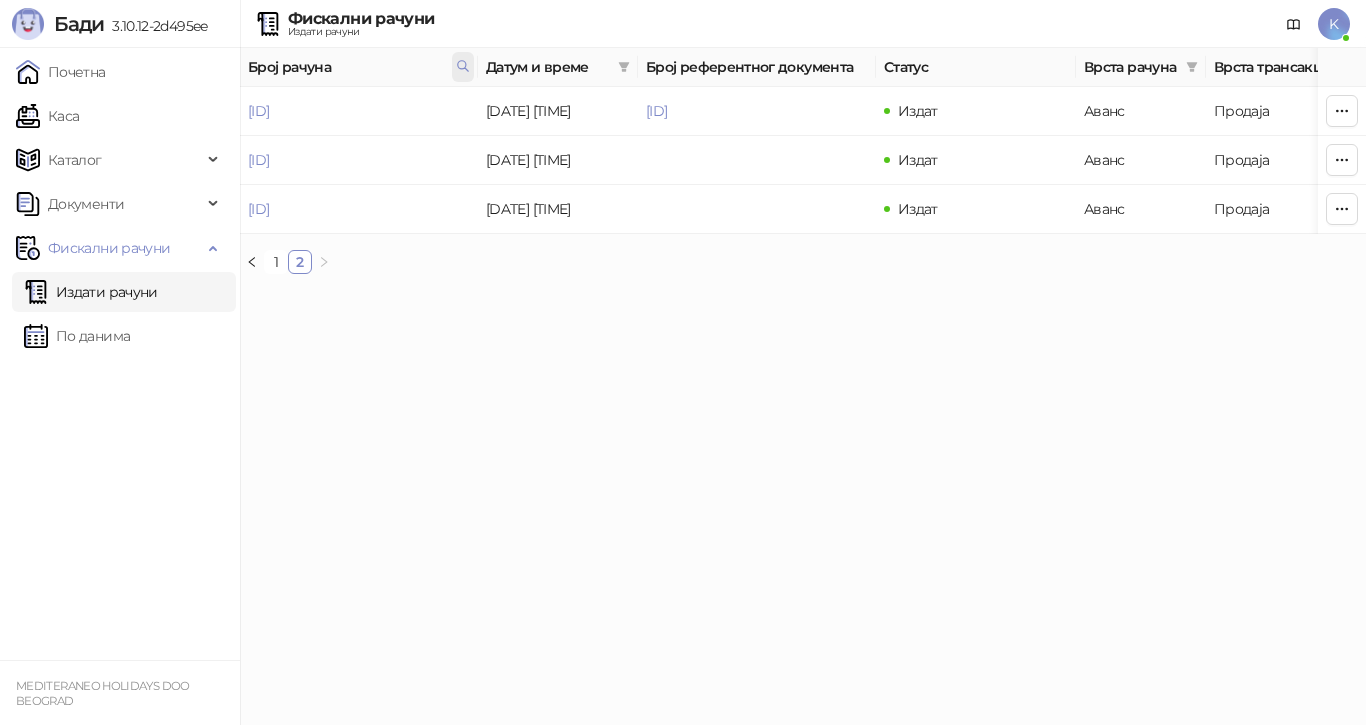 click 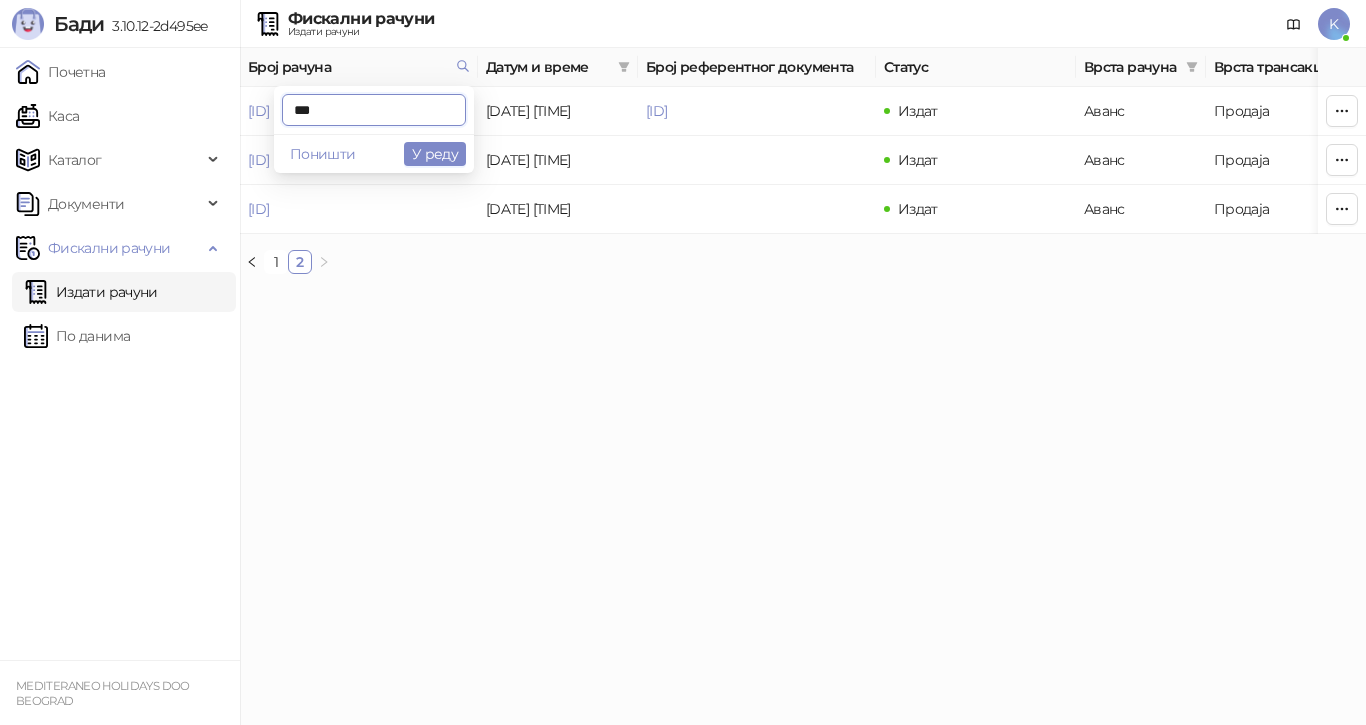 drag, startPoint x: 401, startPoint y: 103, endPoint x: 274, endPoint y: 106, distance: 127.03543 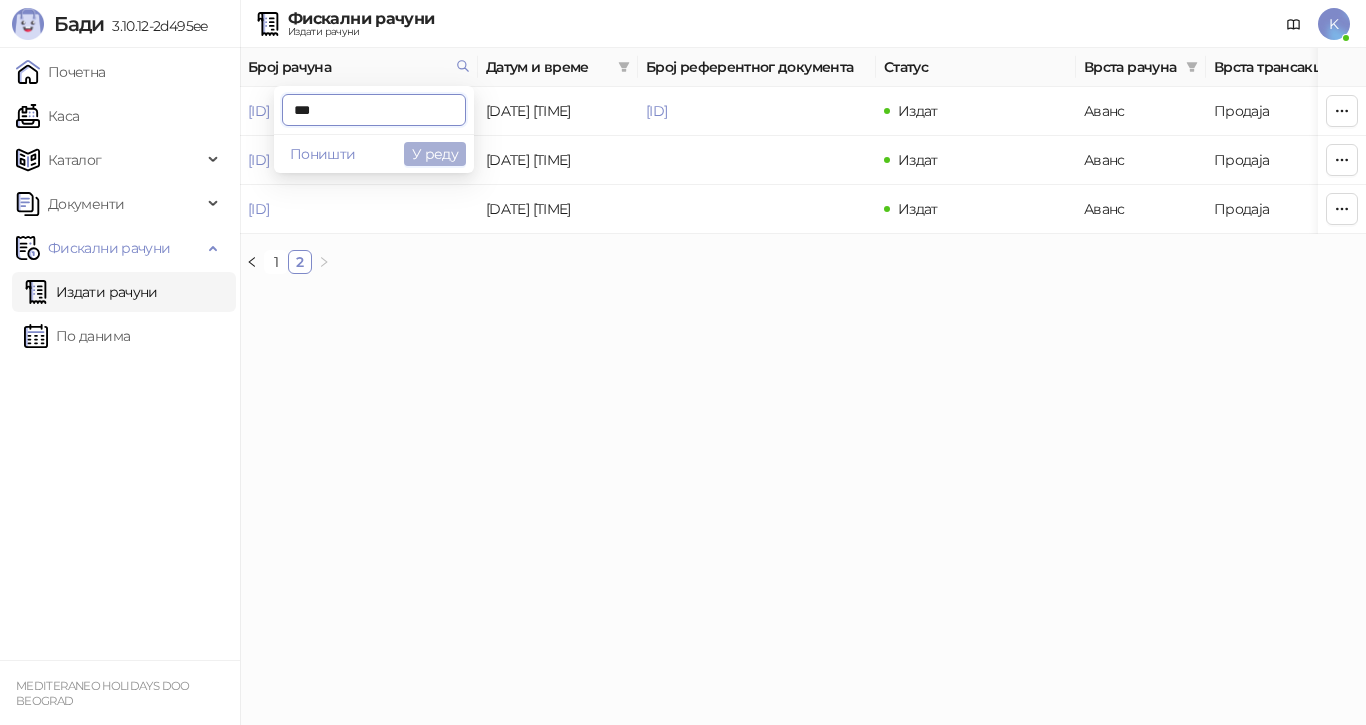 type on "***" 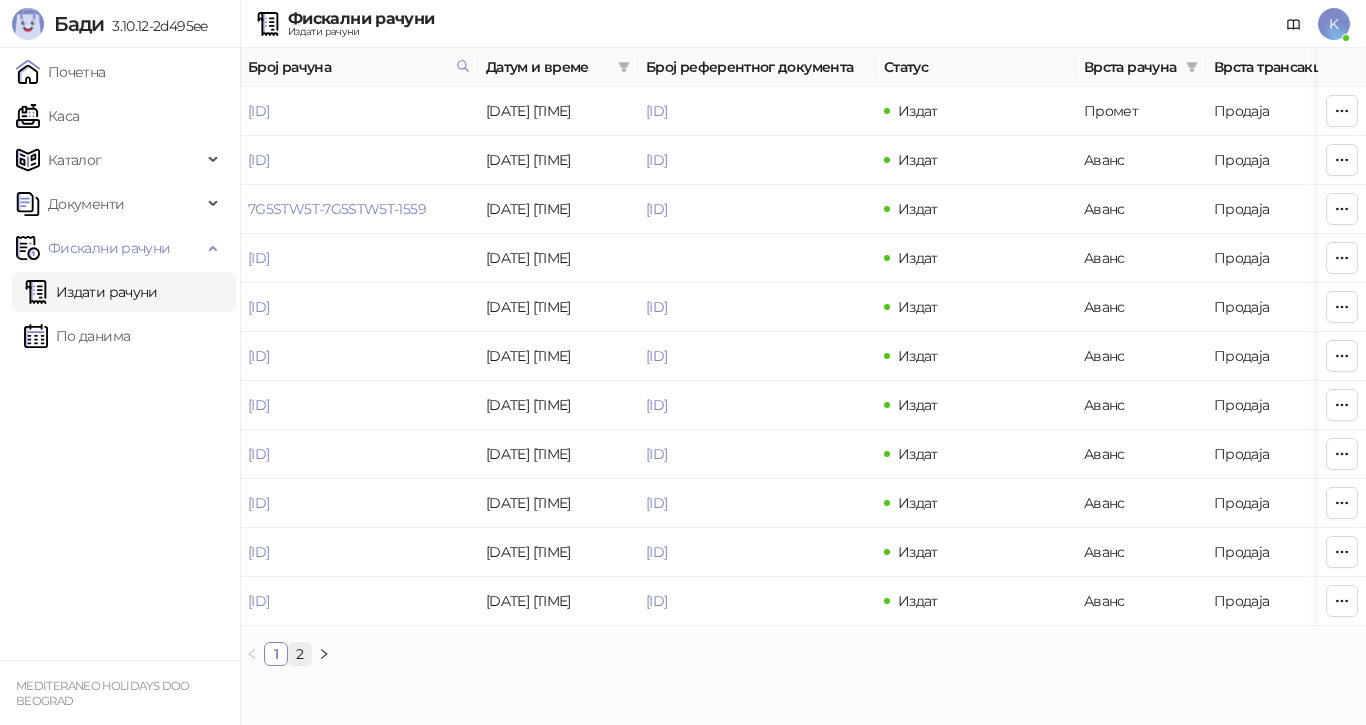 click on "2" at bounding box center [300, 654] 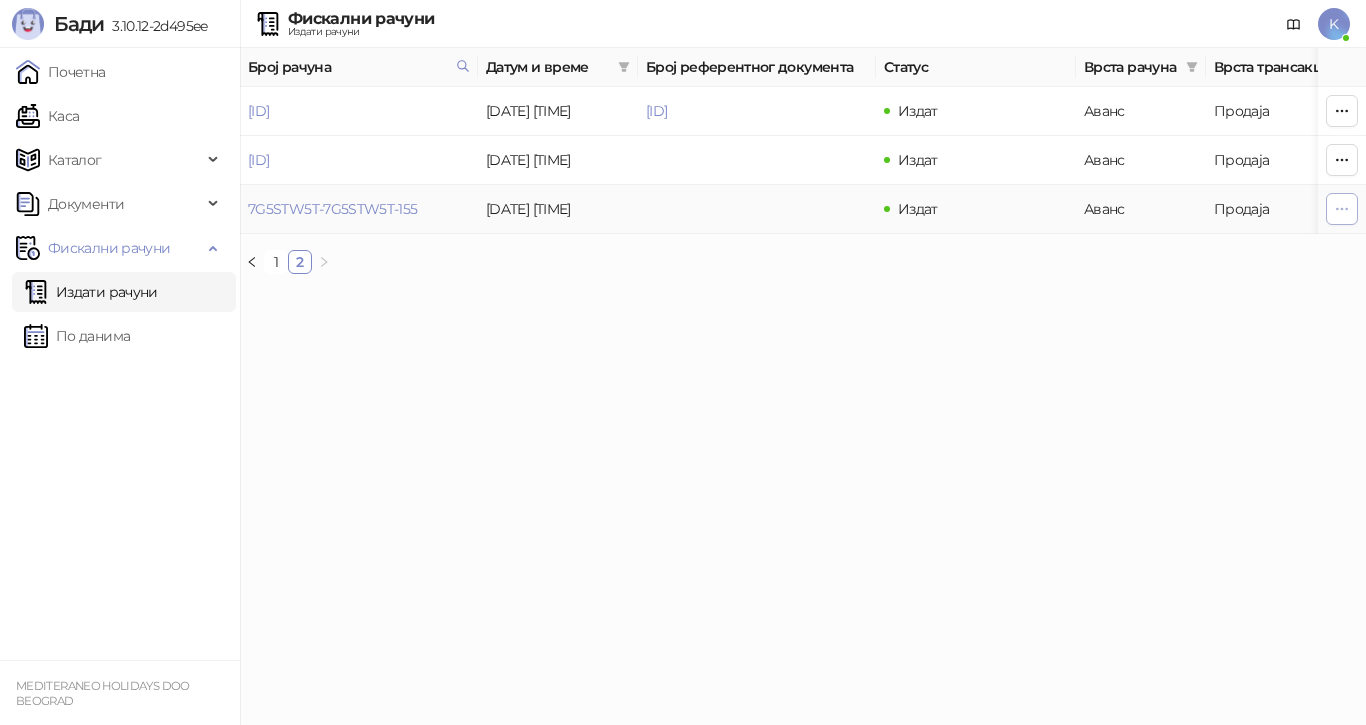 click 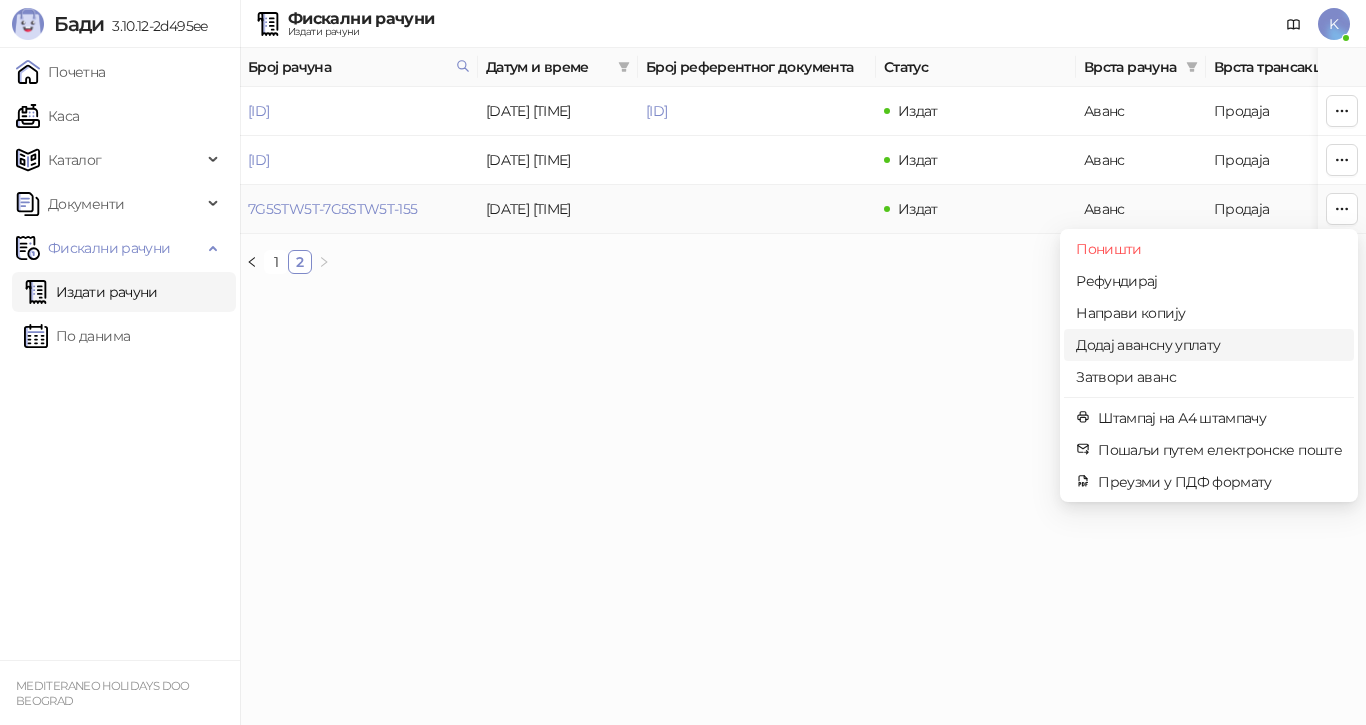 click on "Додај авансну уплату" at bounding box center [1209, 345] 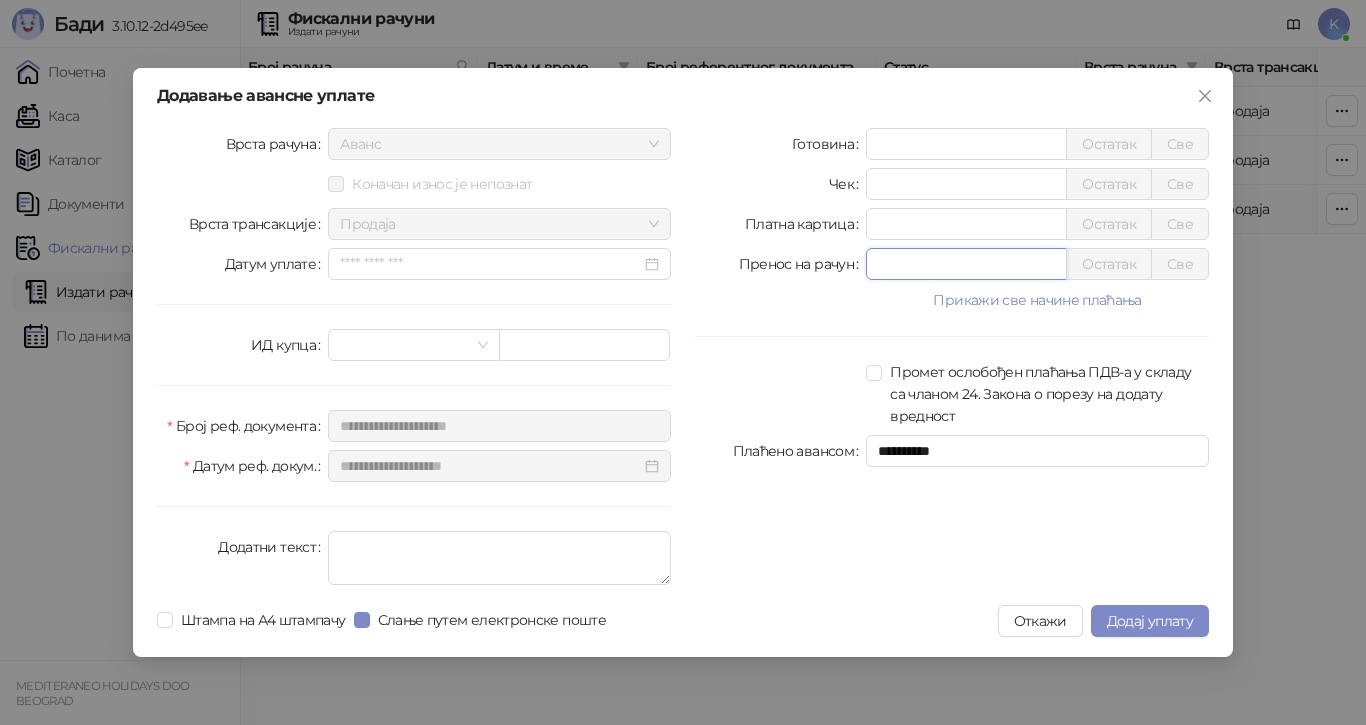 drag, startPoint x: 864, startPoint y: 269, endPoint x: 845, endPoint y: 272, distance: 19.235384 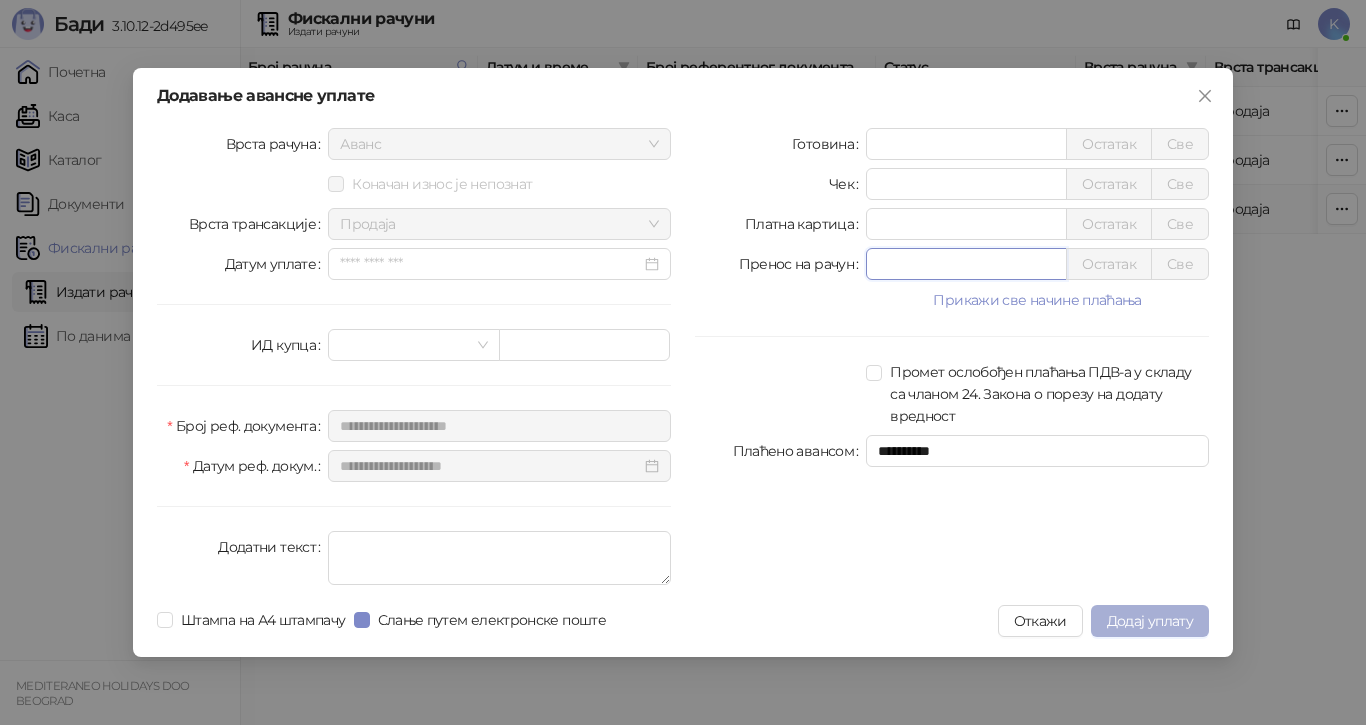 type on "******" 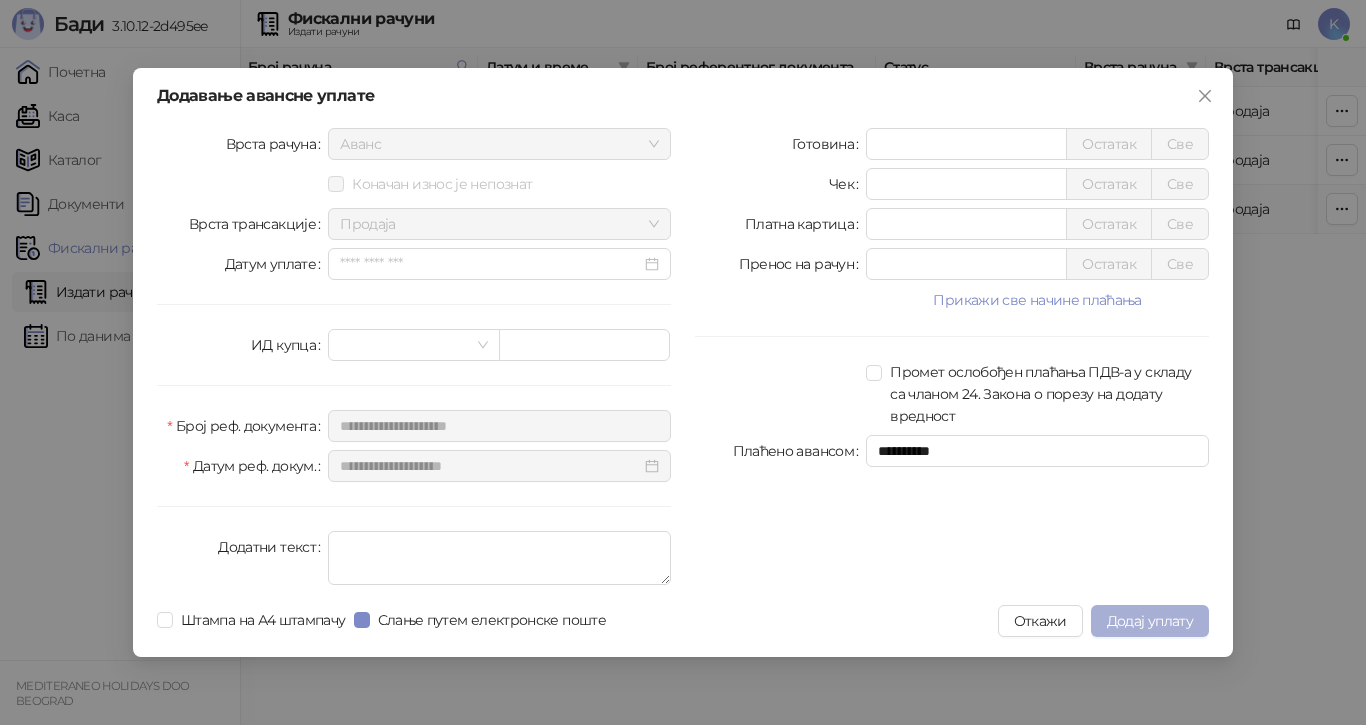 click on "Додај уплату" at bounding box center [1150, 621] 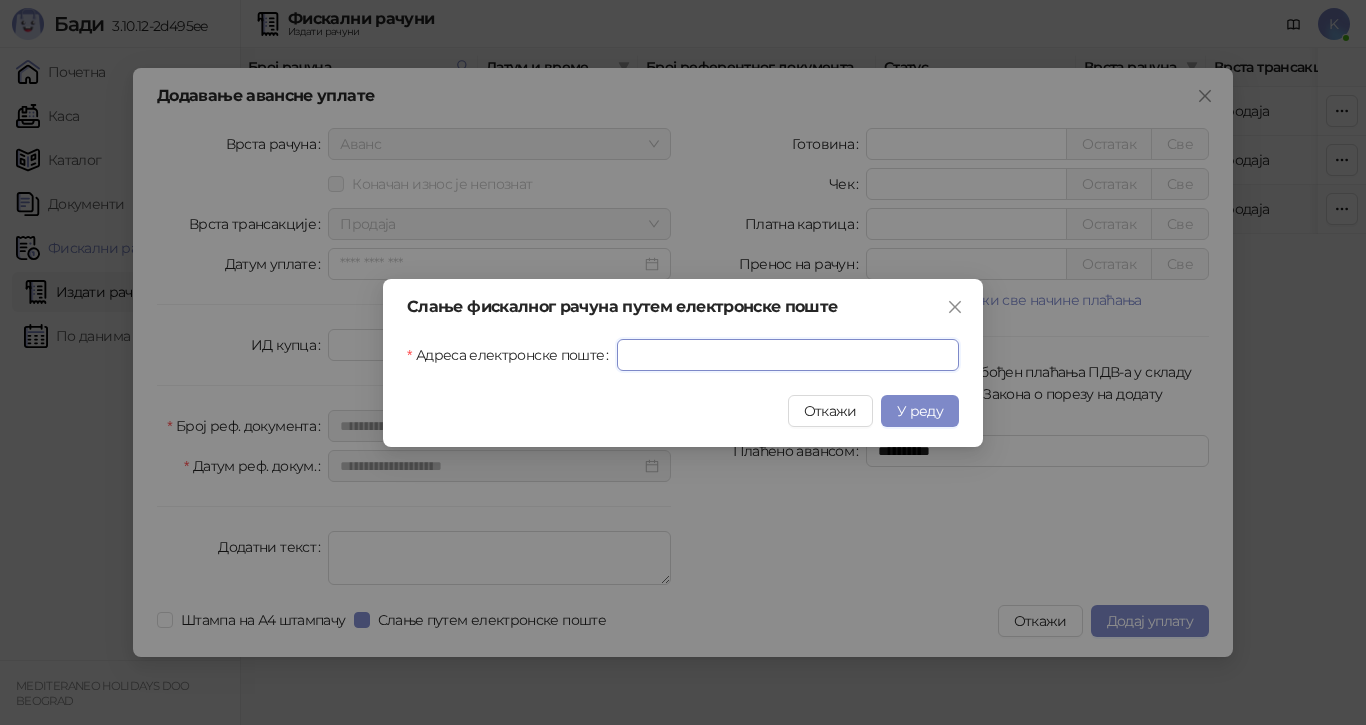drag, startPoint x: 685, startPoint y: 355, endPoint x: 685, endPoint y: 383, distance: 28 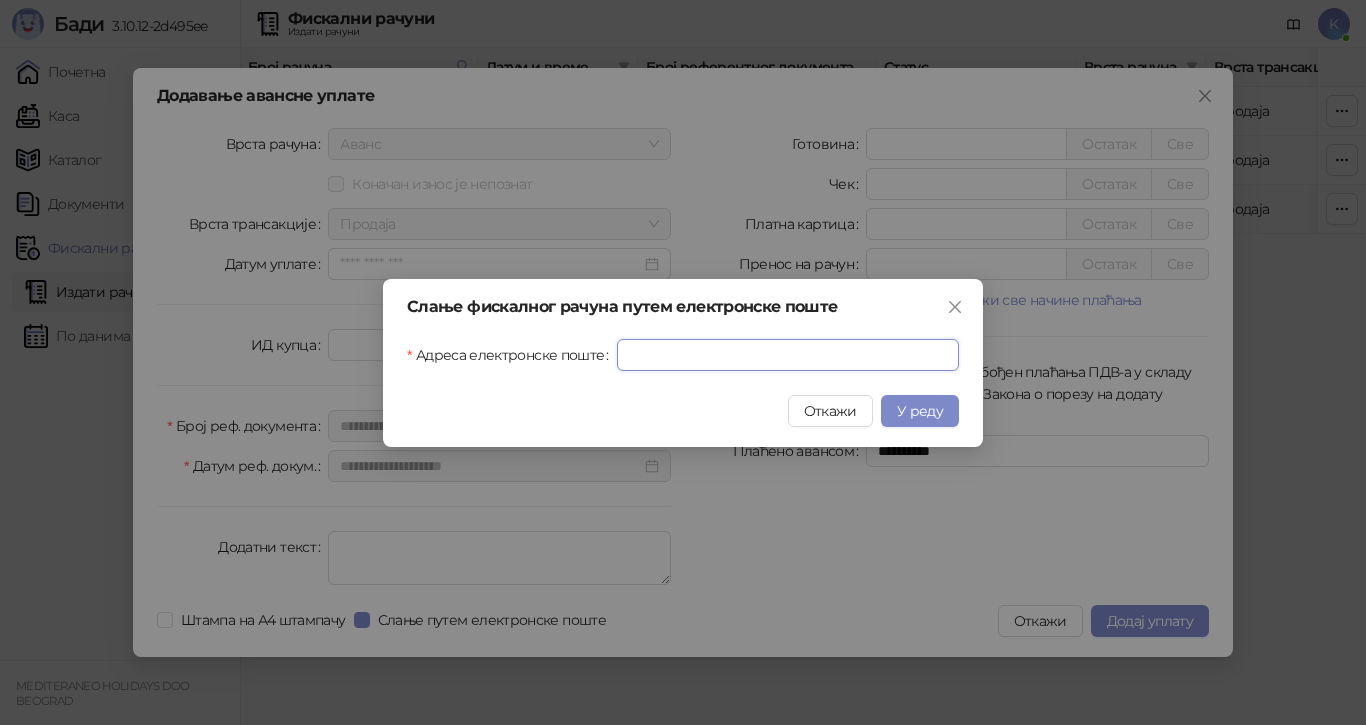 paste on "**********" 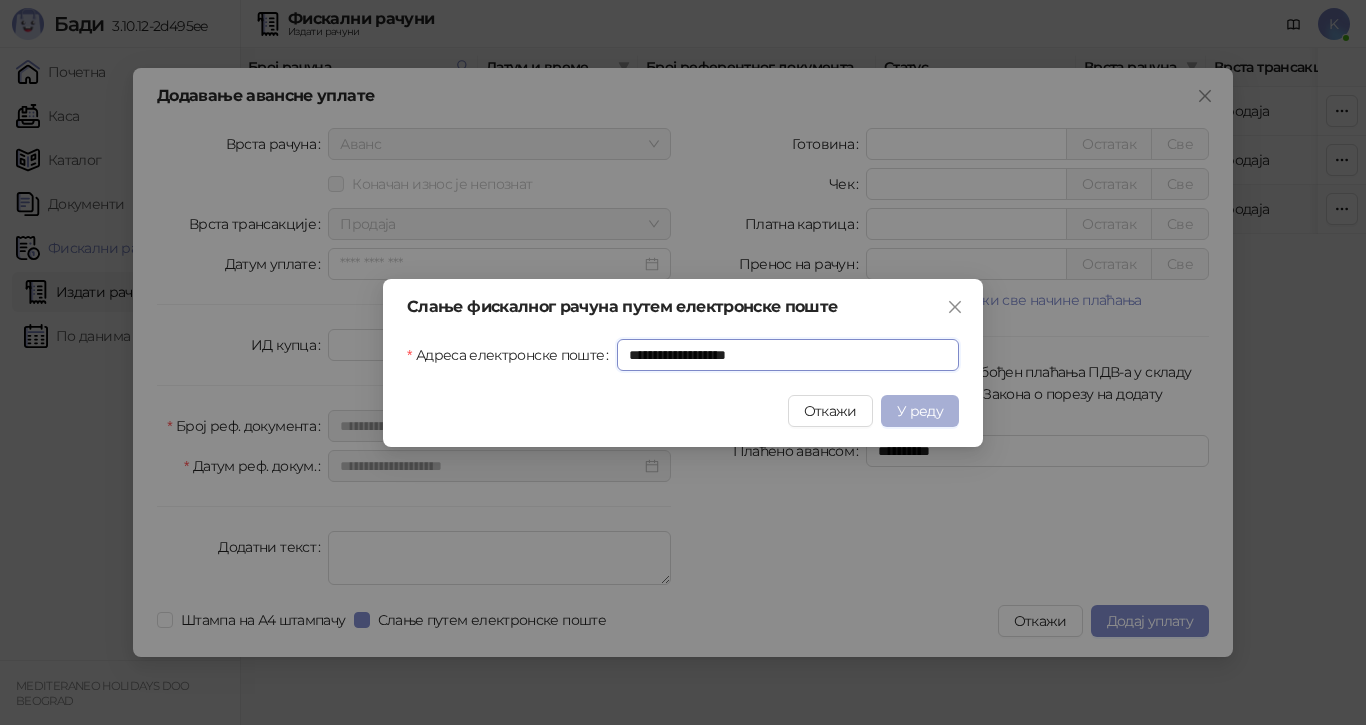 type on "**********" 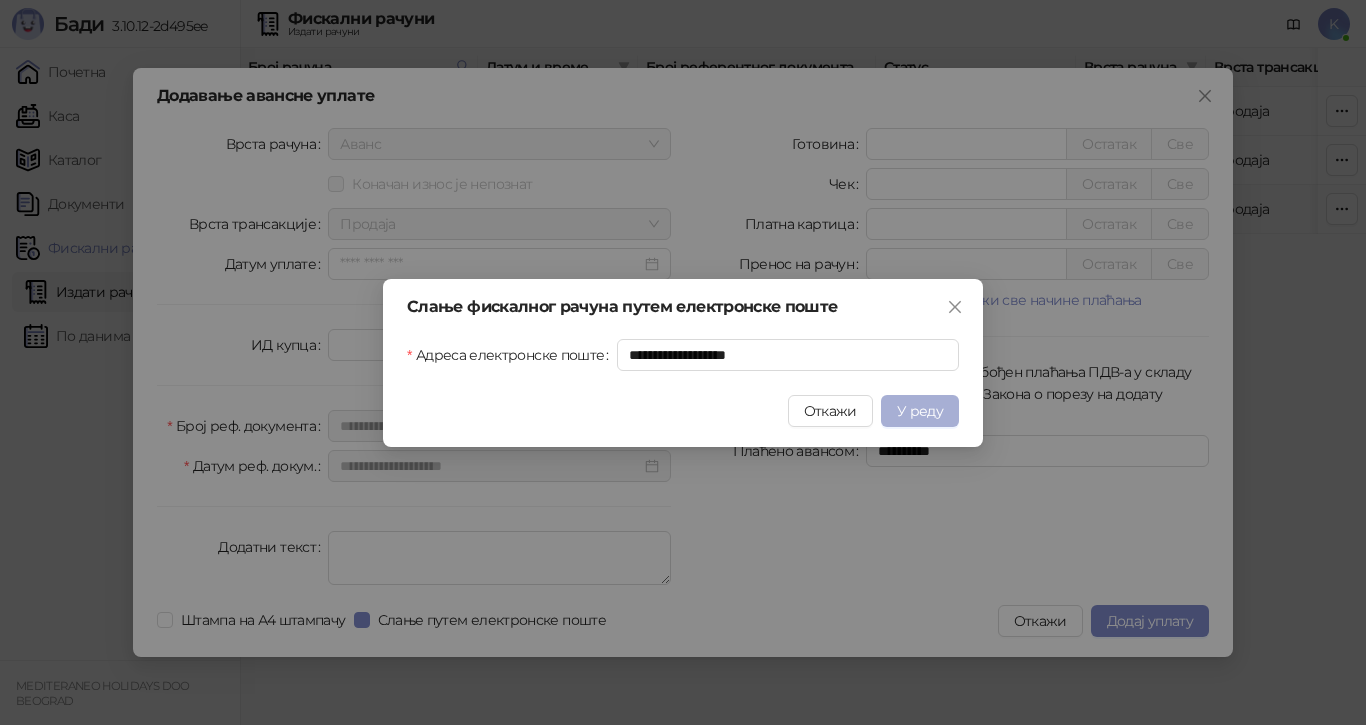 click on "У реду" at bounding box center (920, 411) 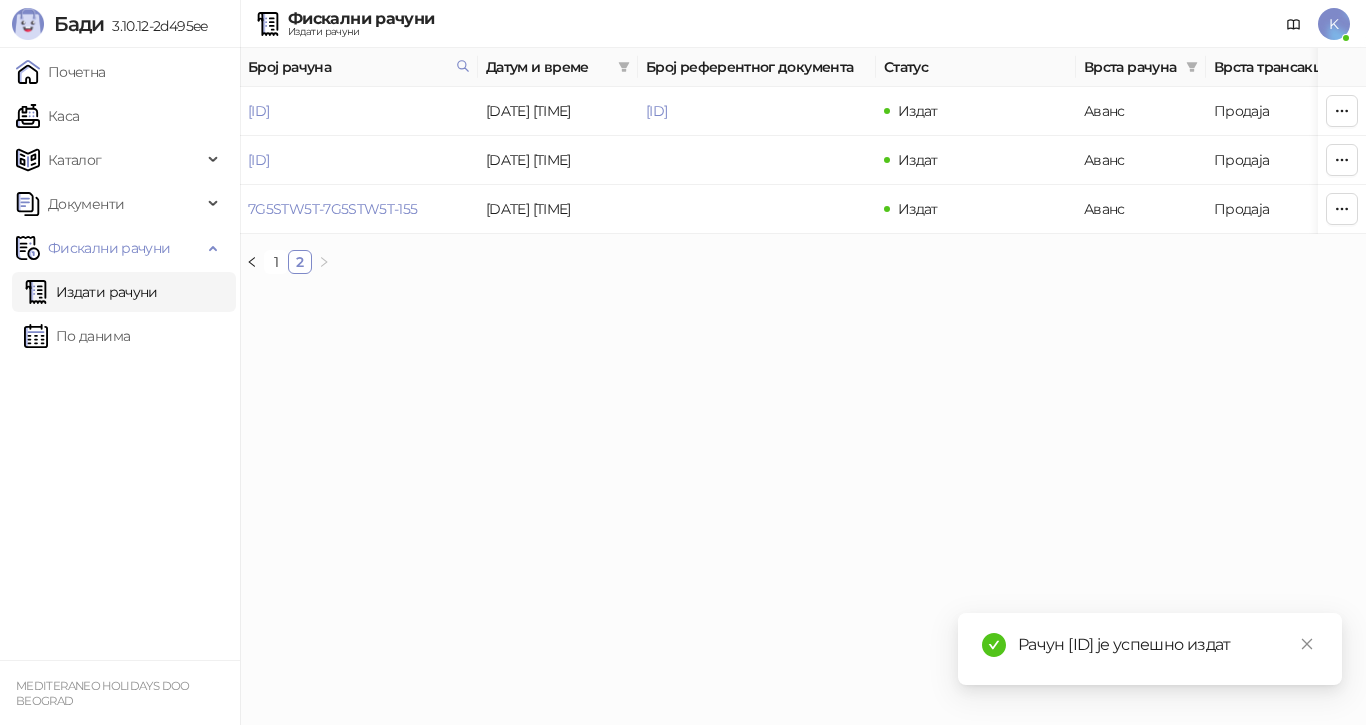 drag, startPoint x: 1269, startPoint y: 622, endPoint x: 1067, endPoint y: 616, distance: 202.0891 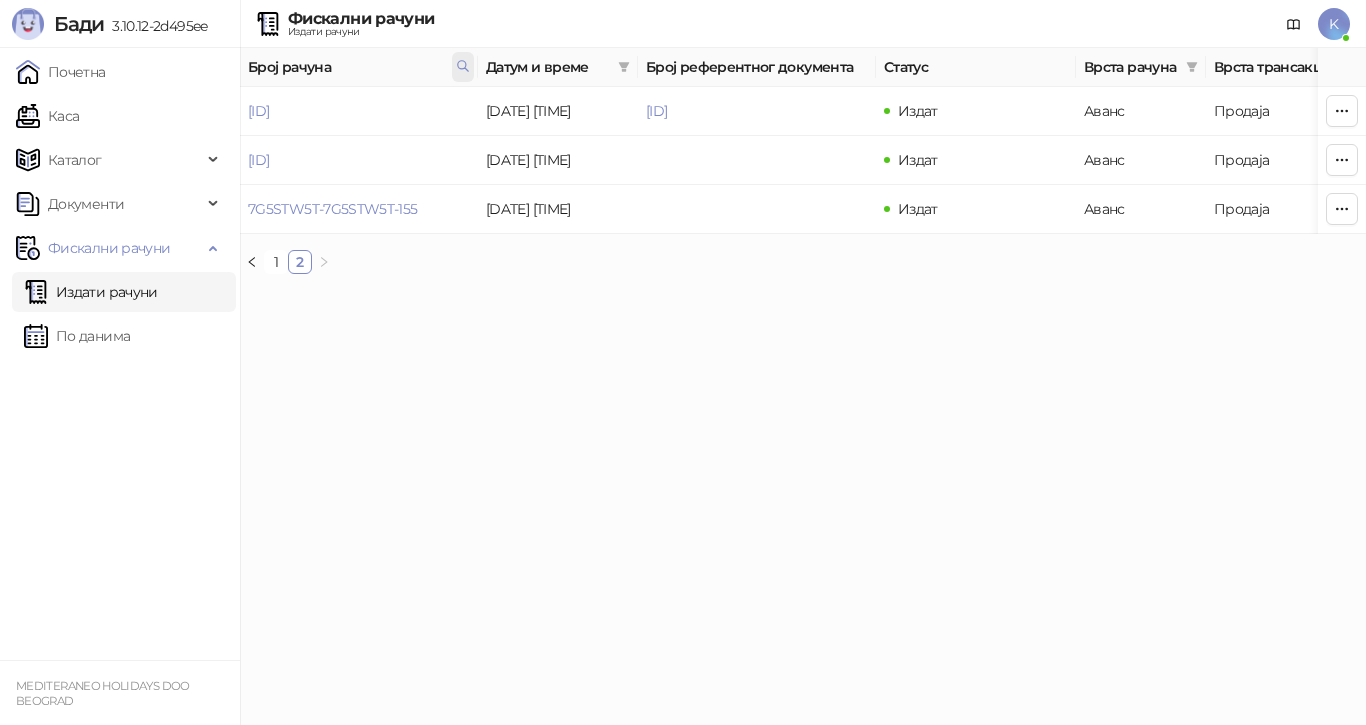 click 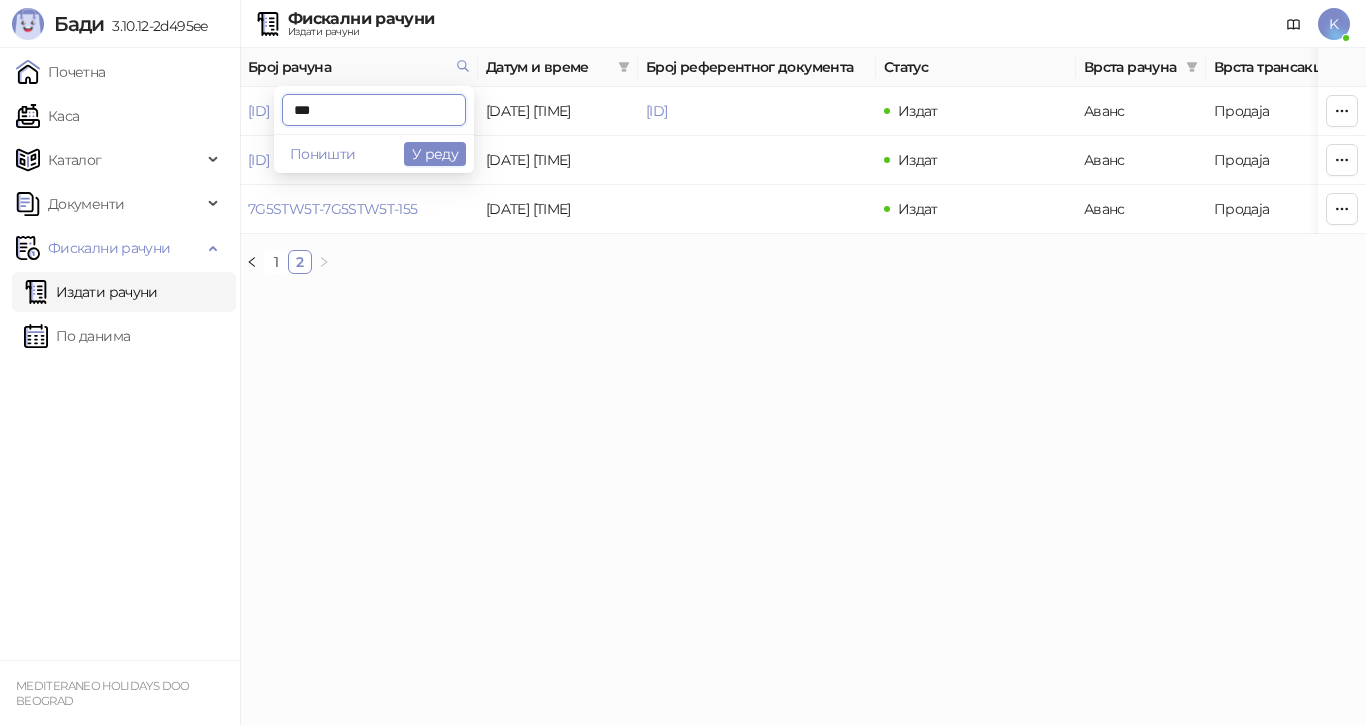 drag, startPoint x: 356, startPoint y: 120, endPoint x: 273, endPoint y: 116, distance: 83.09633 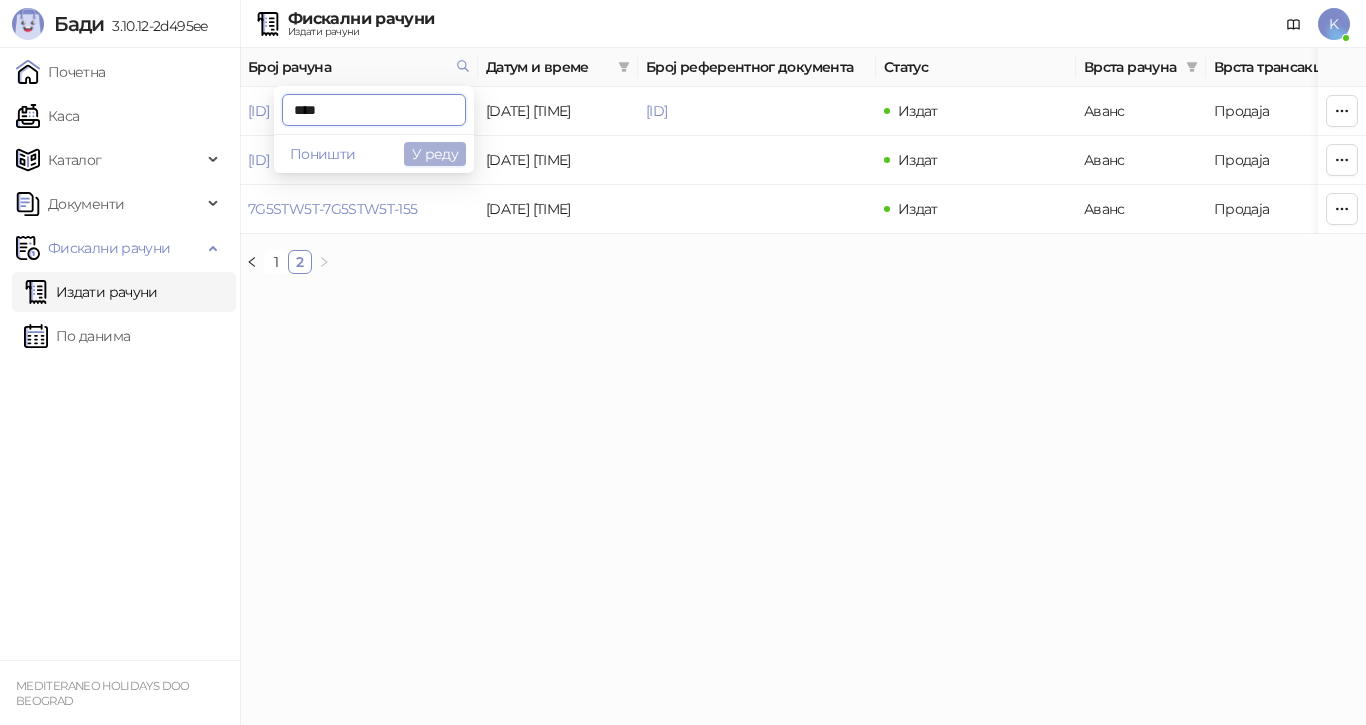 type on "****" 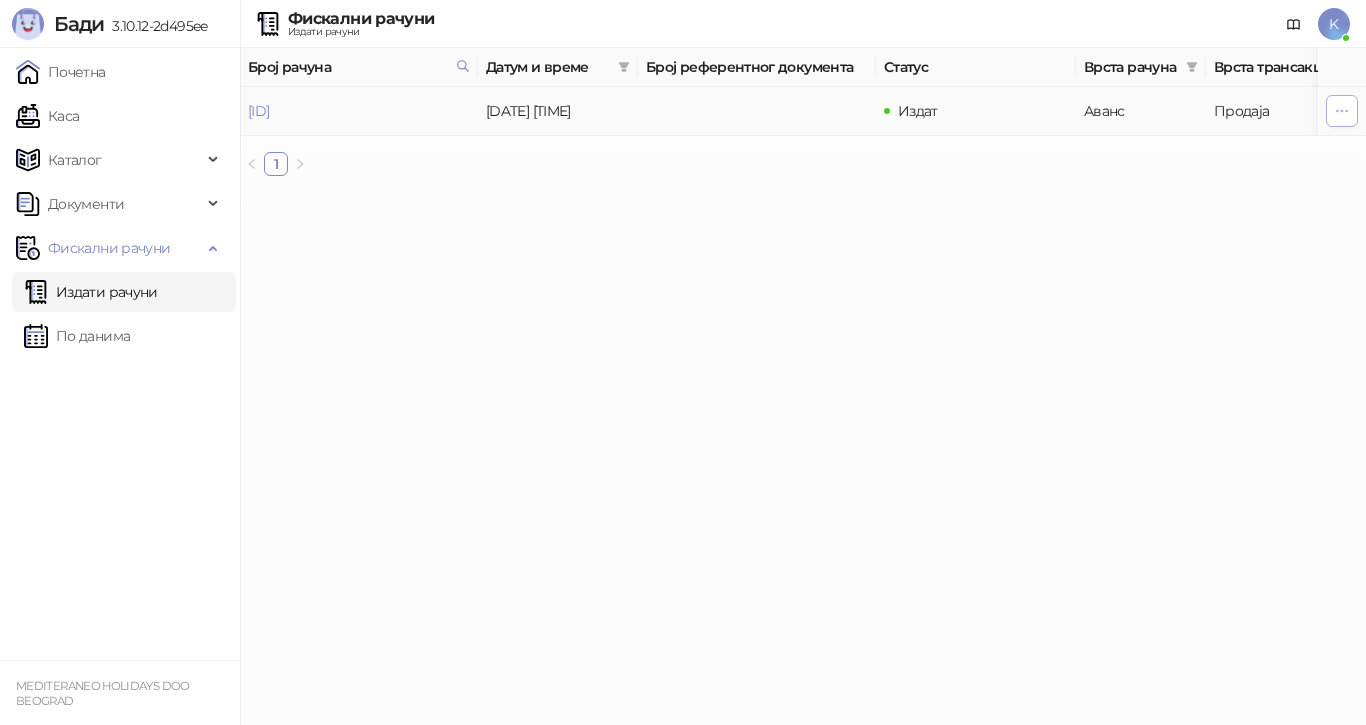 click 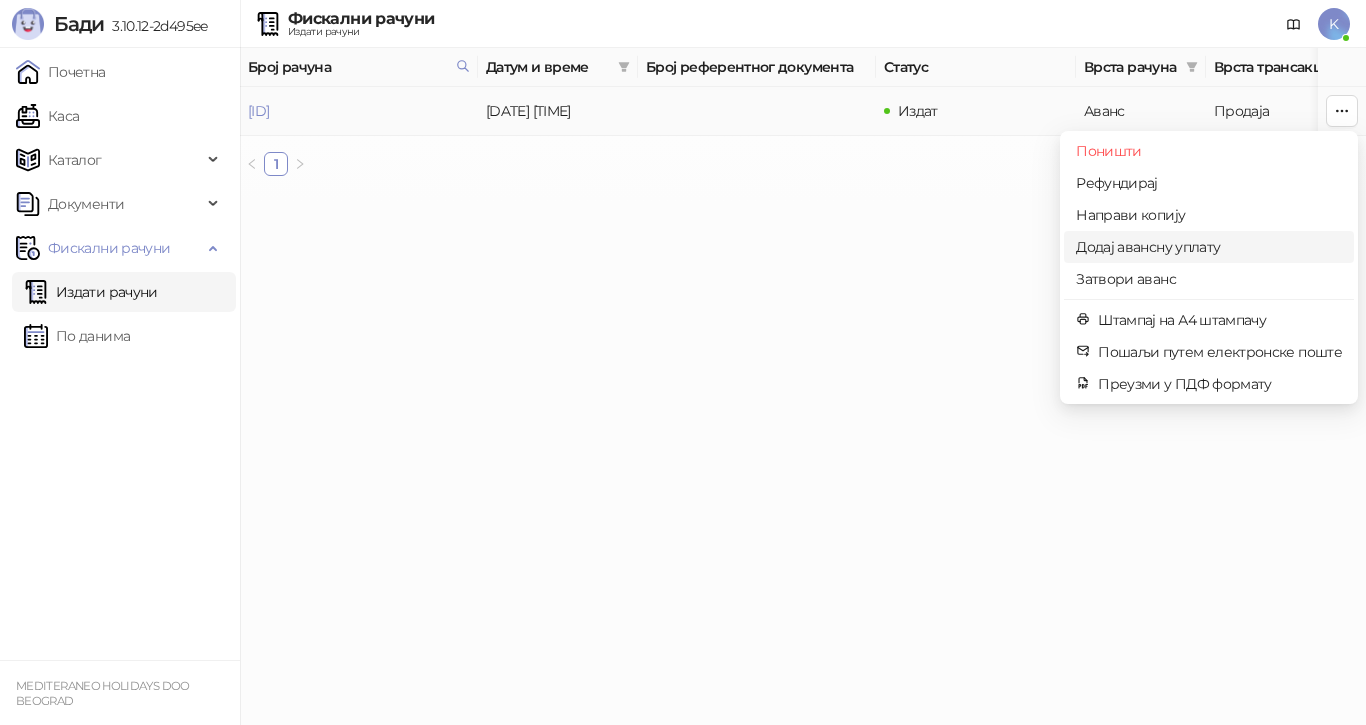 click on "Додај авансну уплату" at bounding box center (1209, 247) 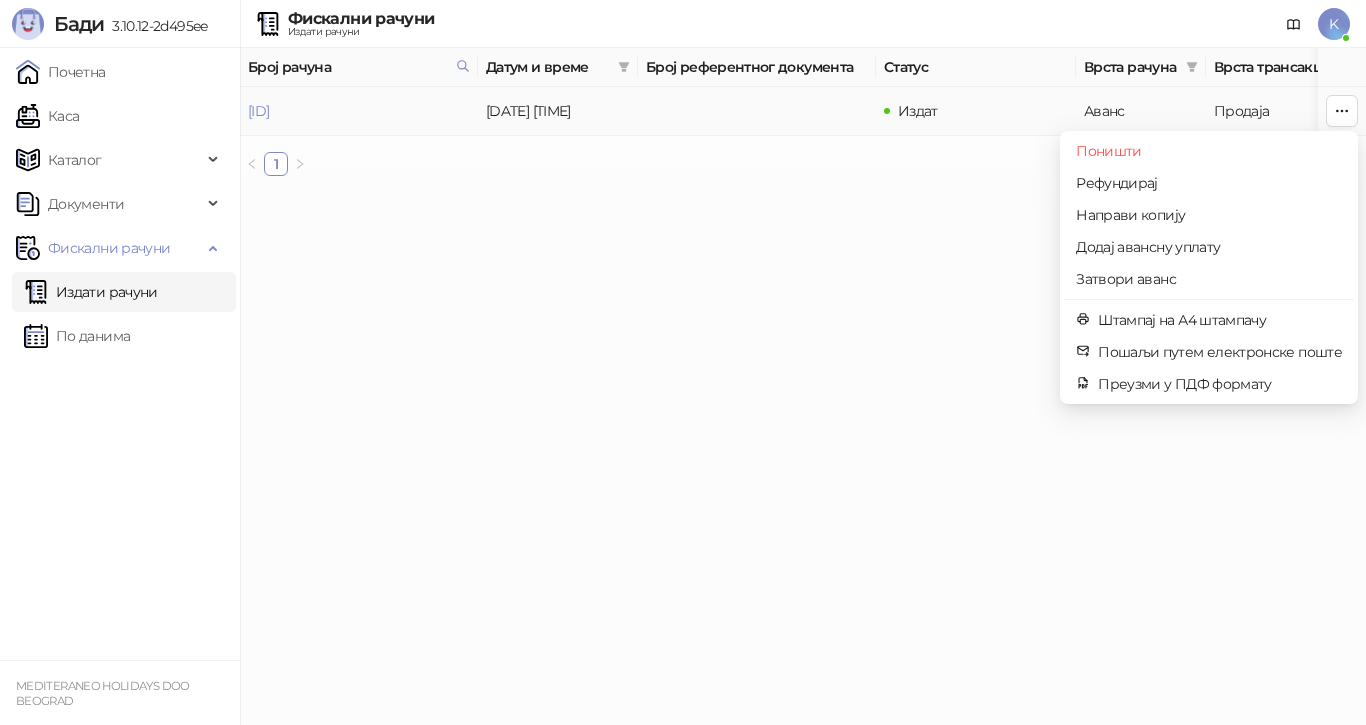type on "**********" 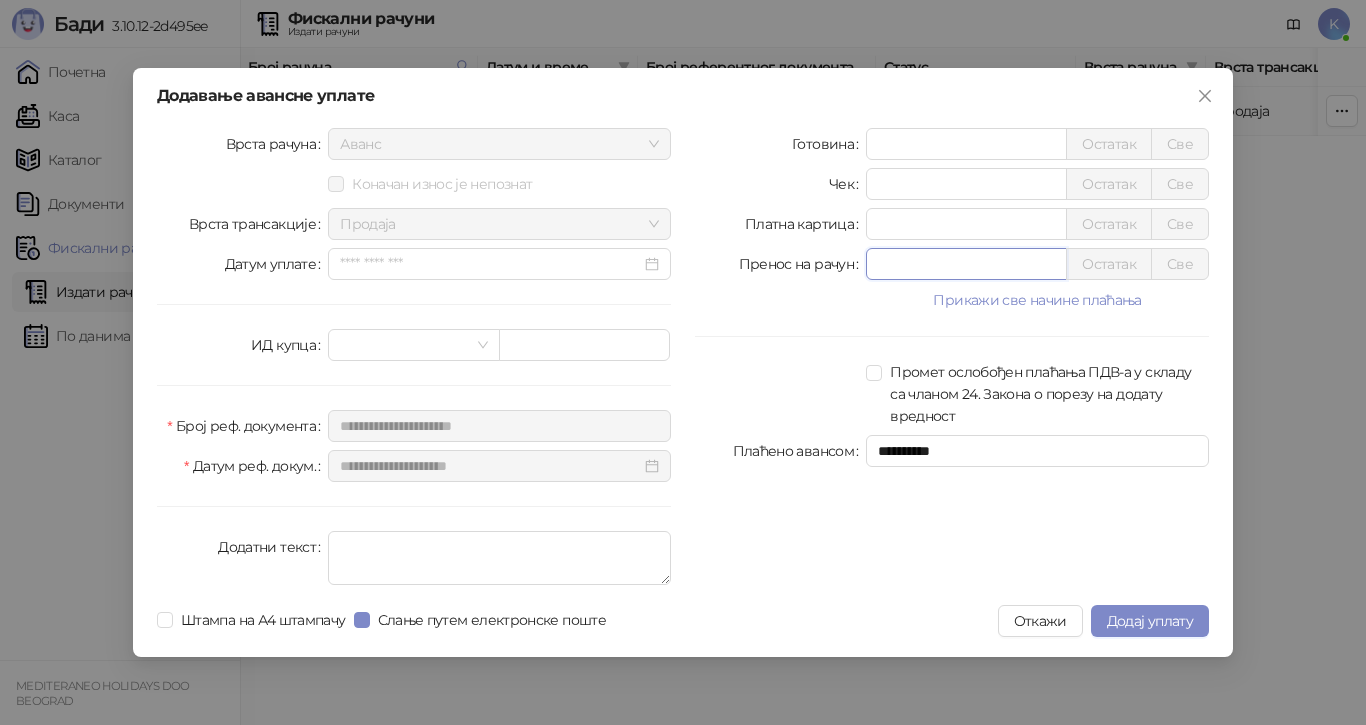 drag, startPoint x: 891, startPoint y: 266, endPoint x: 840, endPoint y: 265, distance: 51.009804 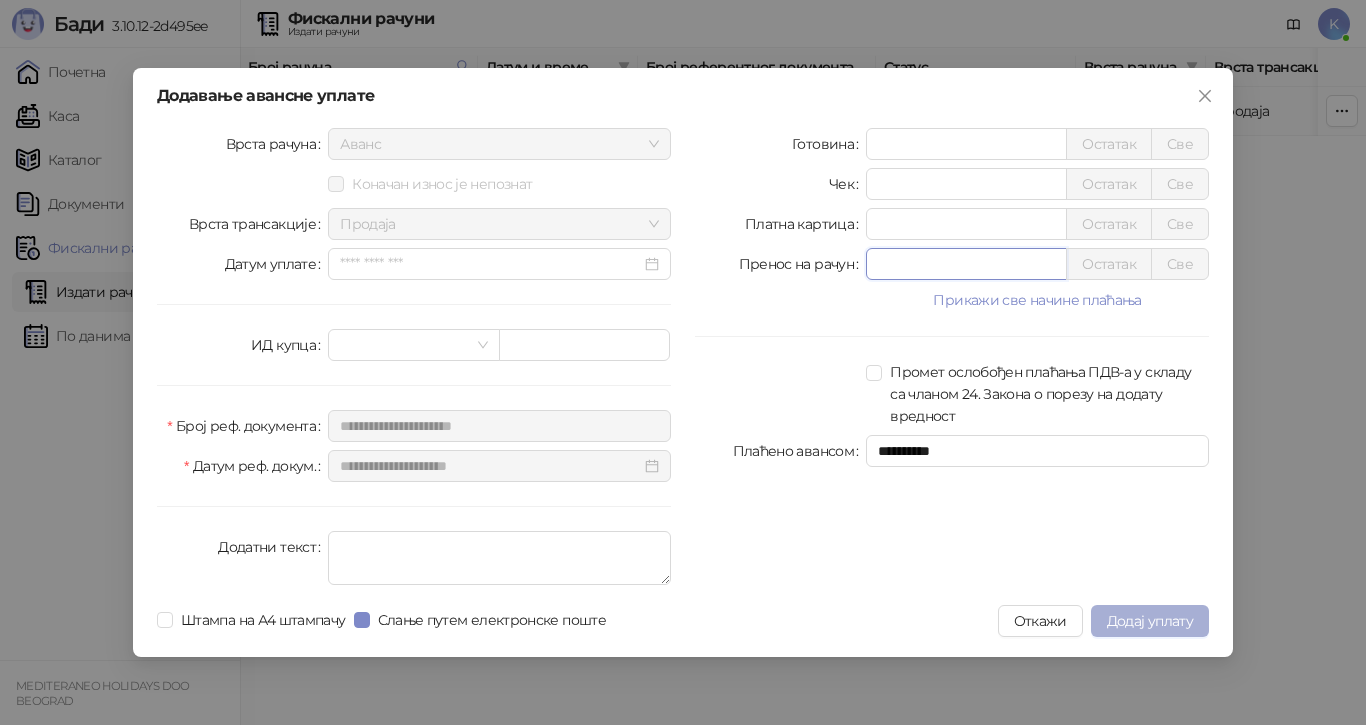 type on "******" 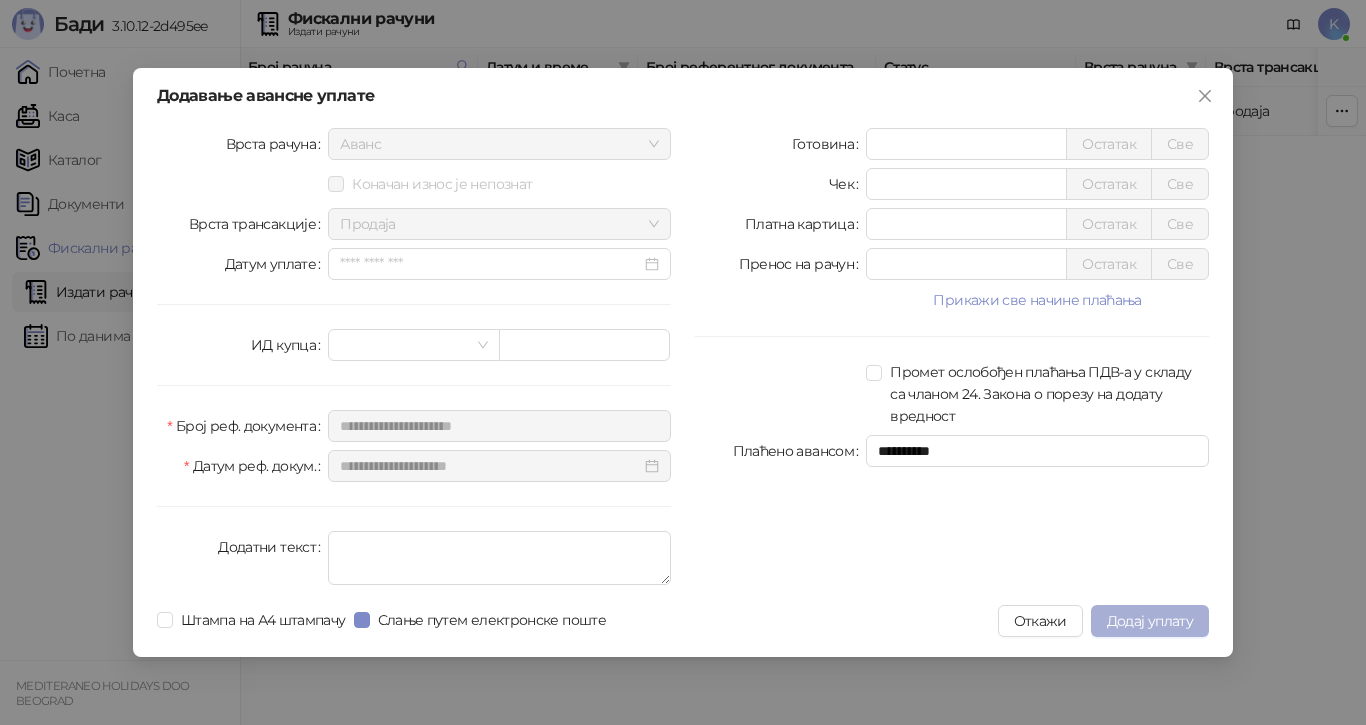 click on "Додај уплату" at bounding box center (1150, 621) 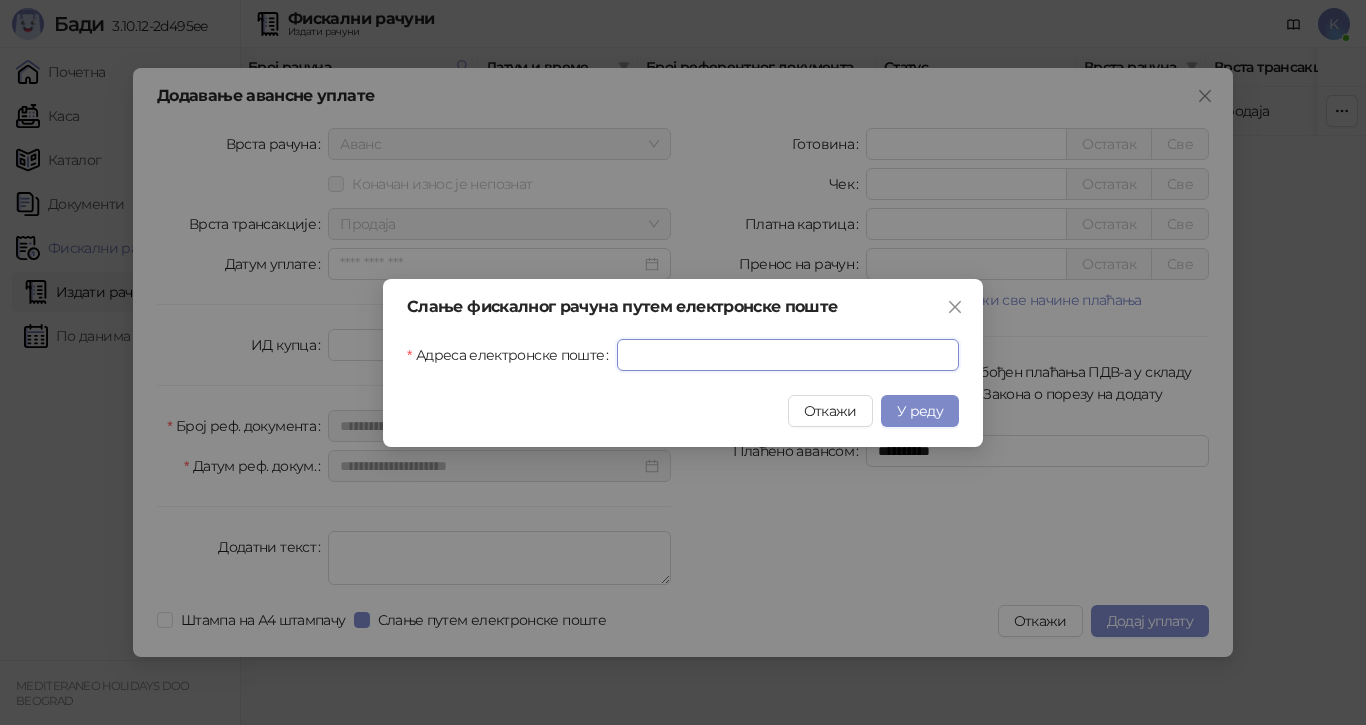 click on "Адреса електронске поште" at bounding box center (788, 355) 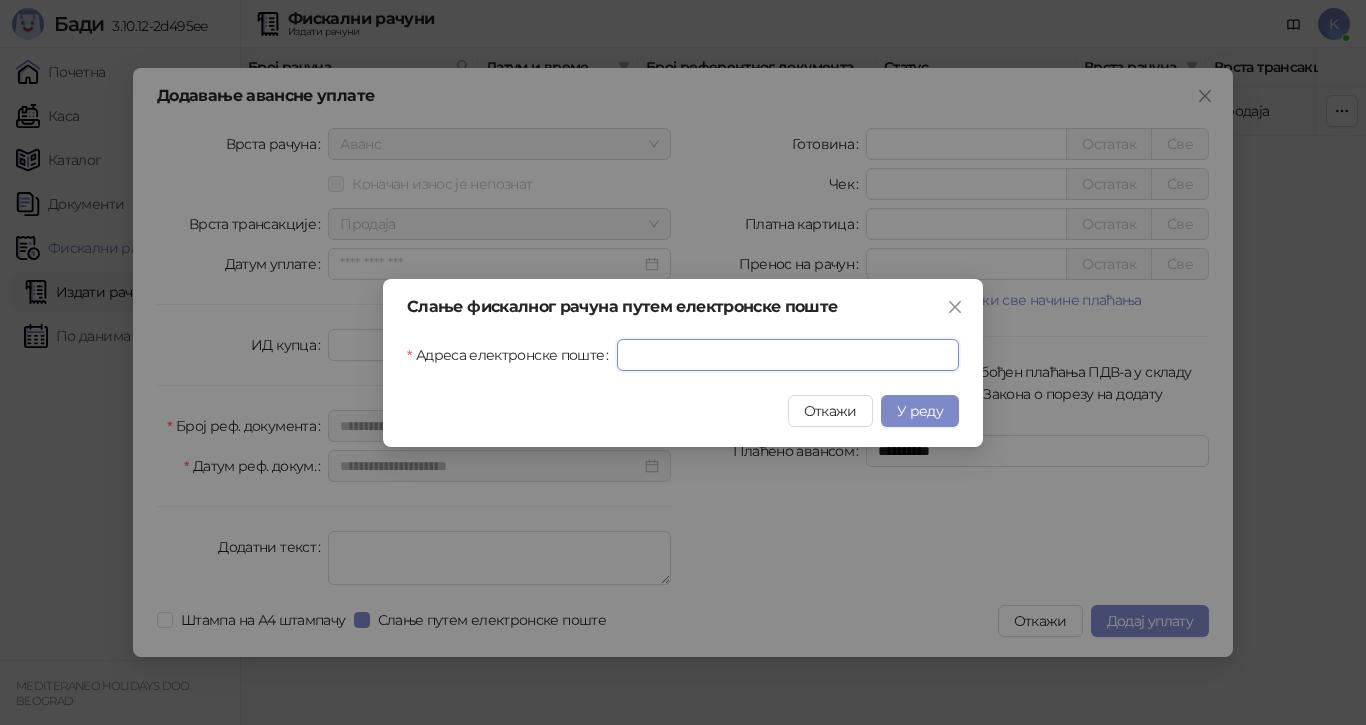 paste on "**********" 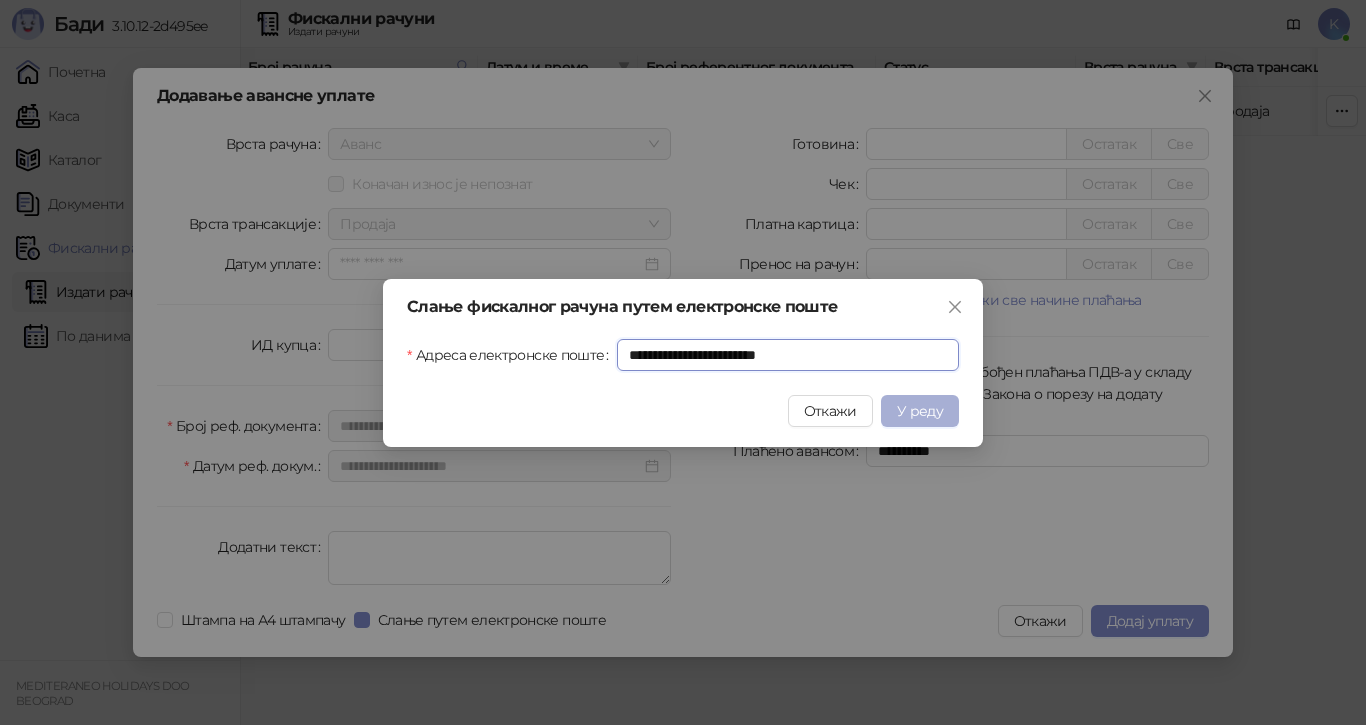 type on "**********" 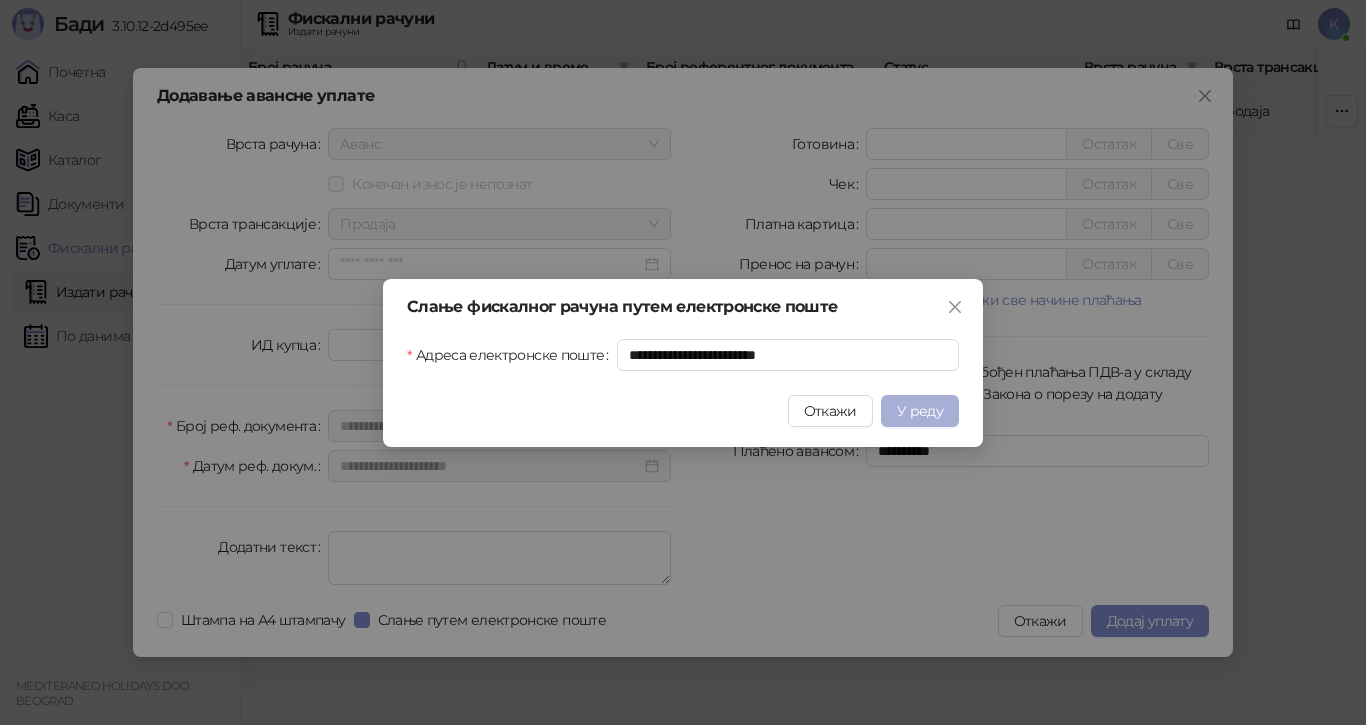 click on "У реду" at bounding box center (920, 411) 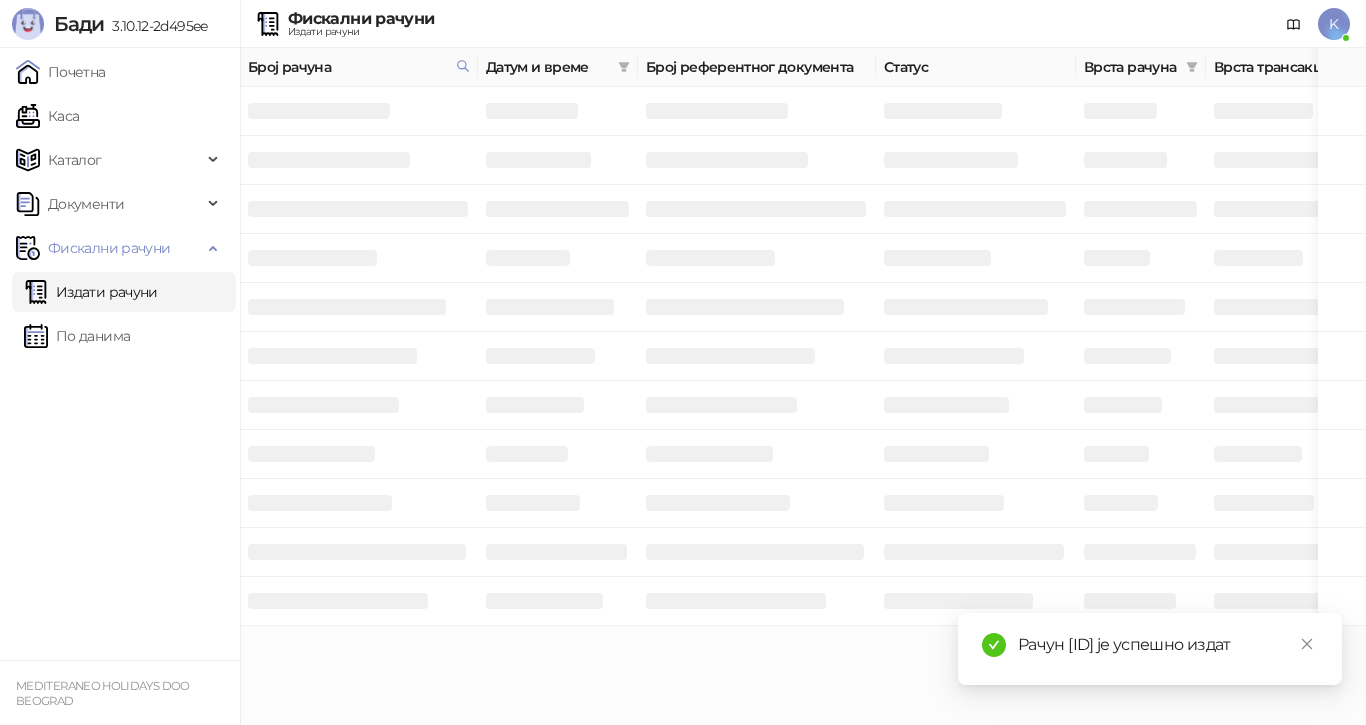 drag, startPoint x: 1256, startPoint y: 618, endPoint x: 1069, endPoint y: 616, distance: 187.0107 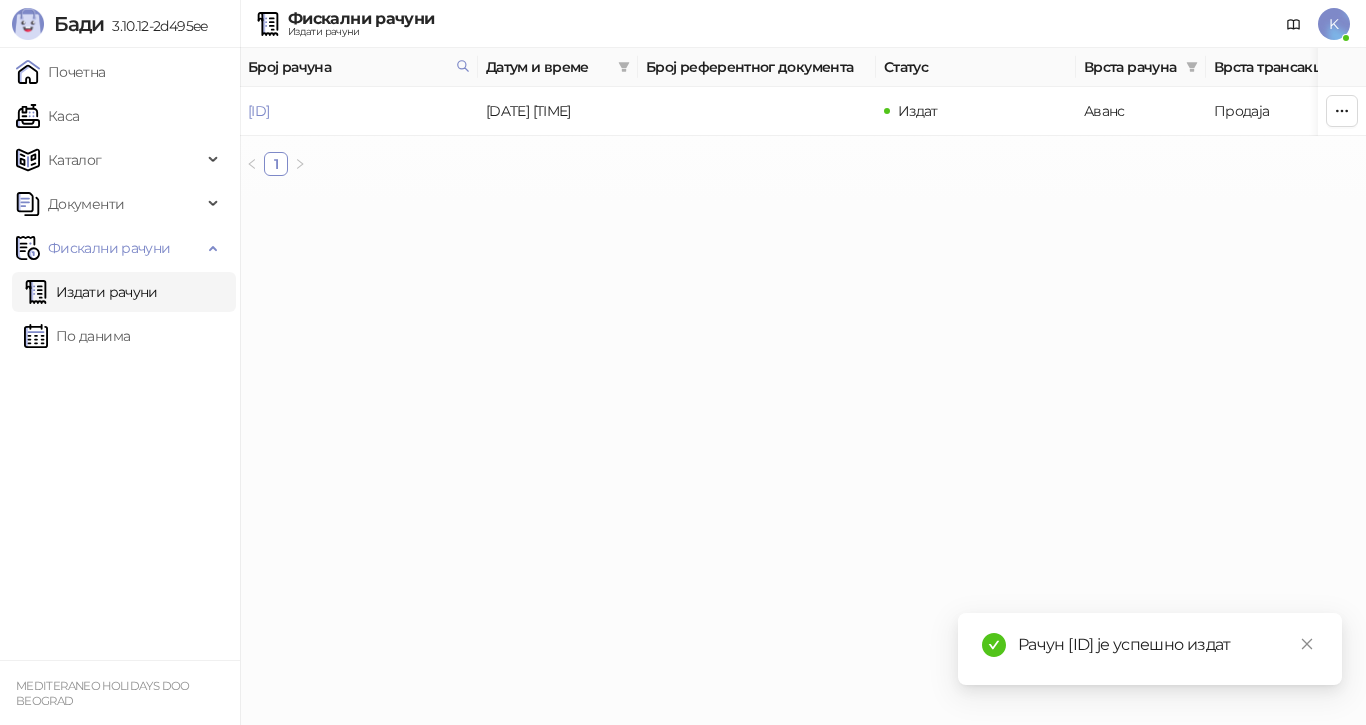 copy on "[ID]" 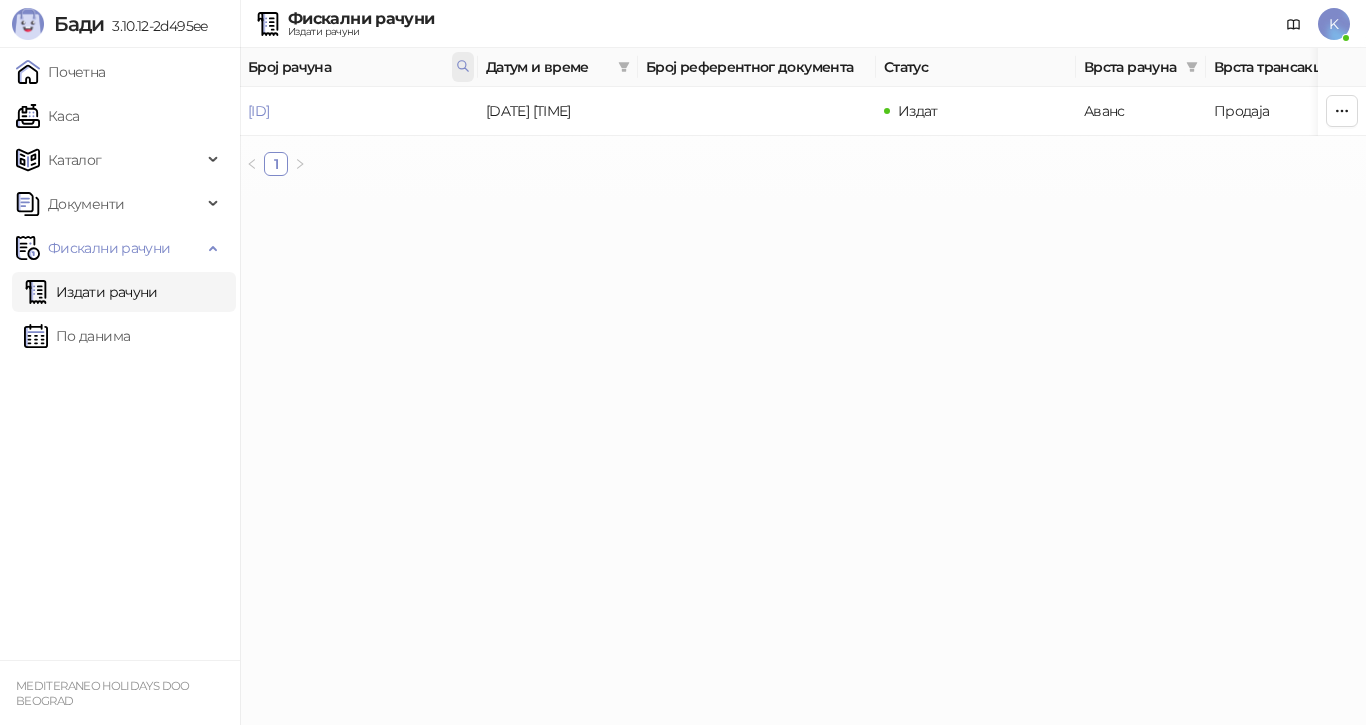 click 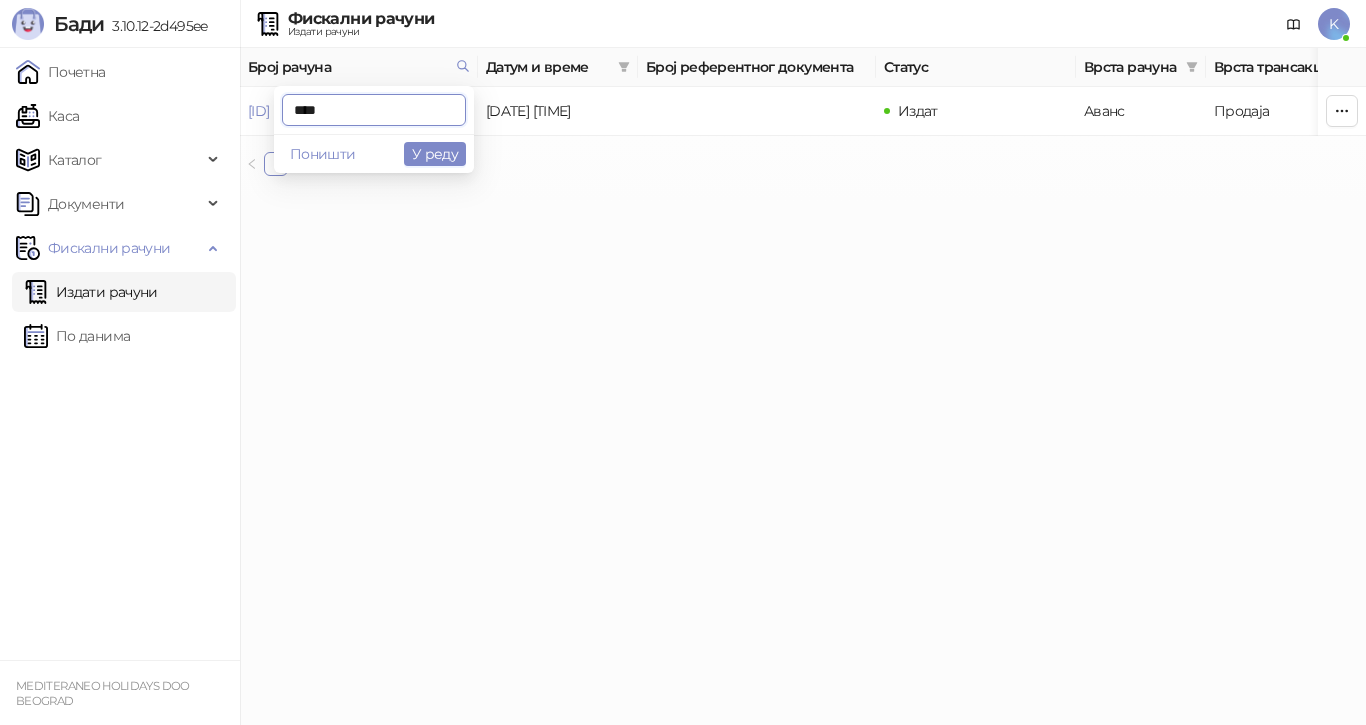 drag, startPoint x: 386, startPoint y: 111, endPoint x: 266, endPoint y: 111, distance: 120 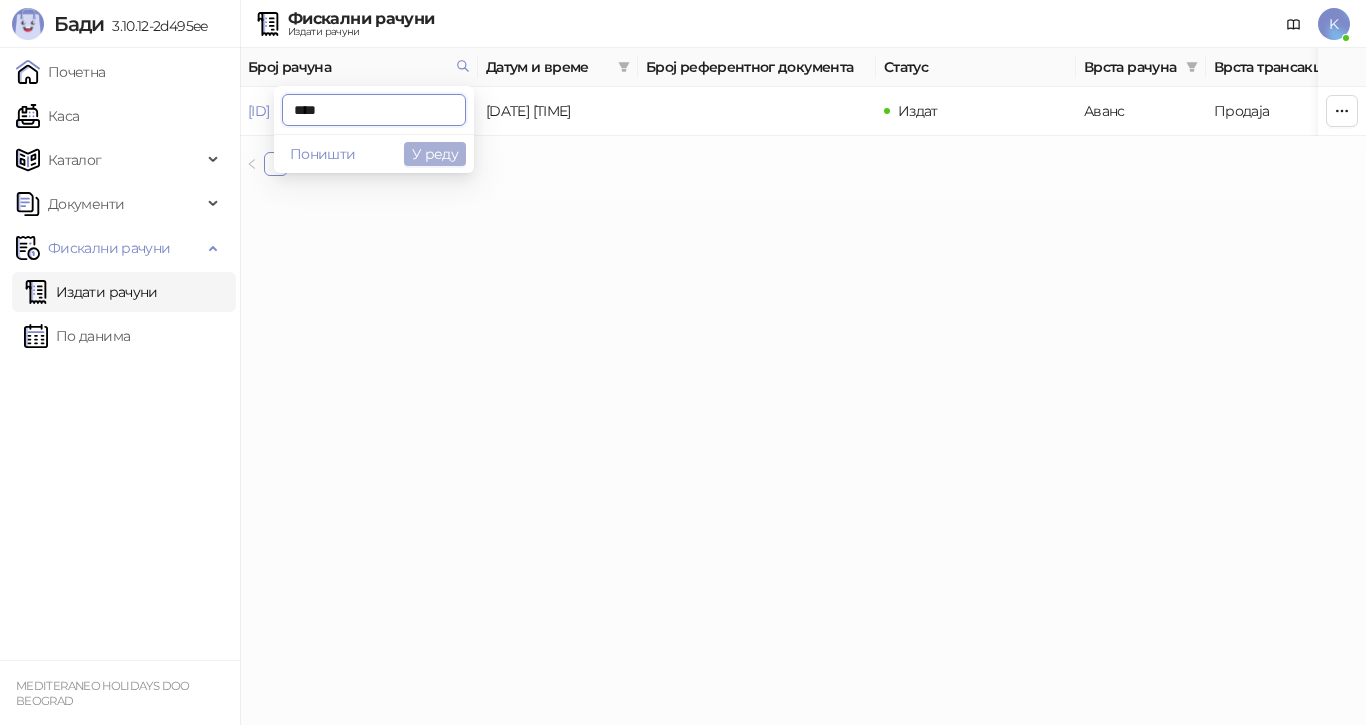 type on "****" 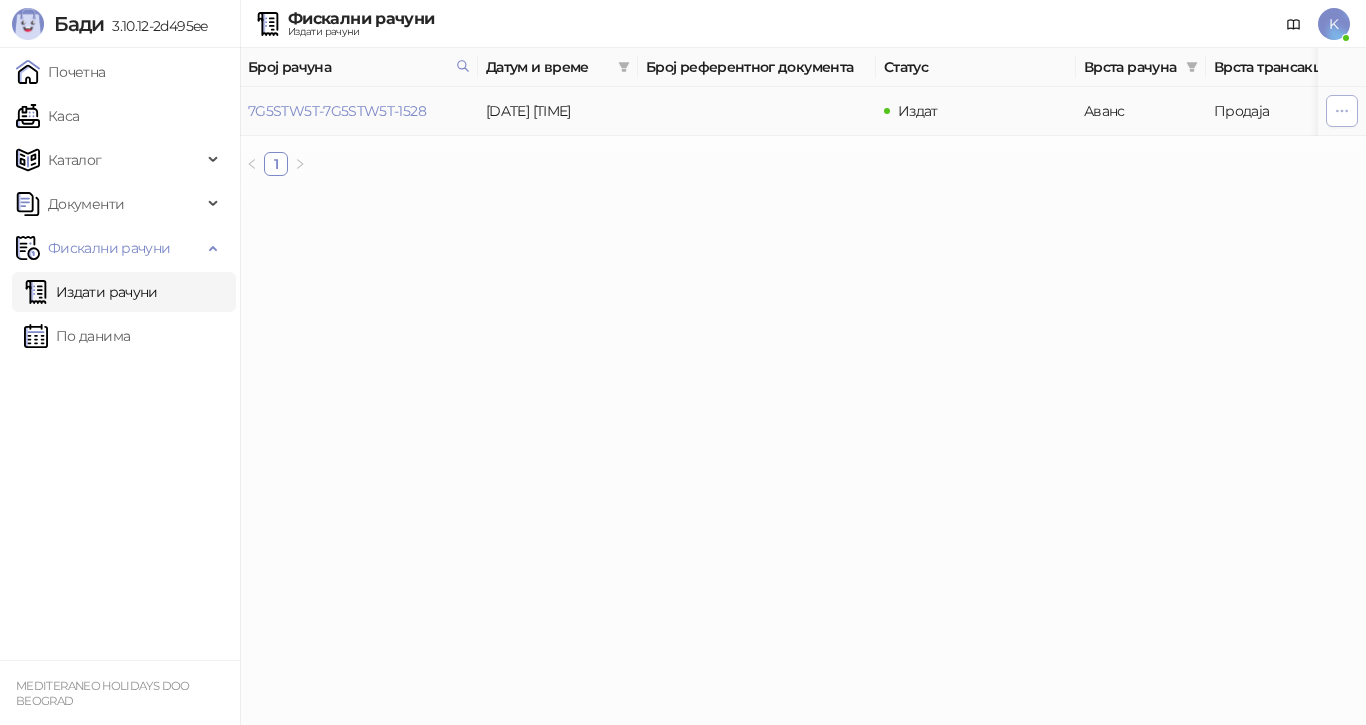 click 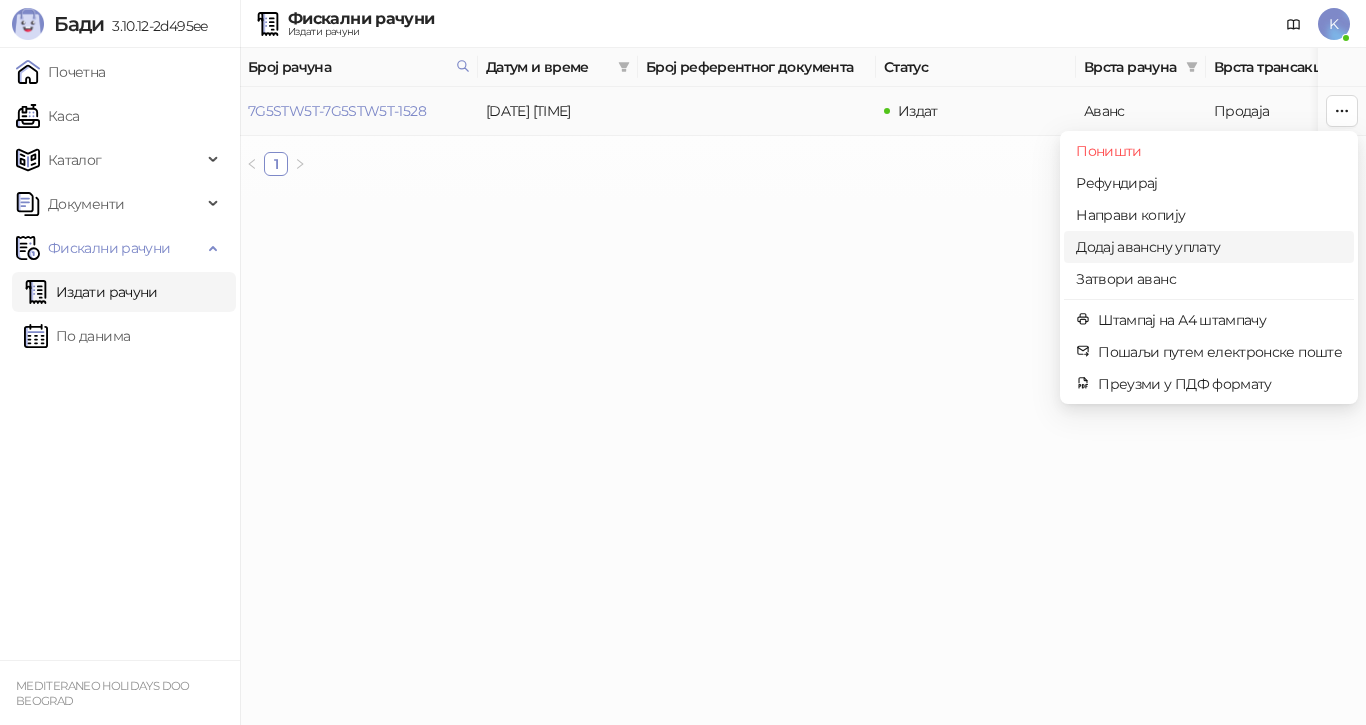 click on "Додај авансну уплату" at bounding box center [1209, 247] 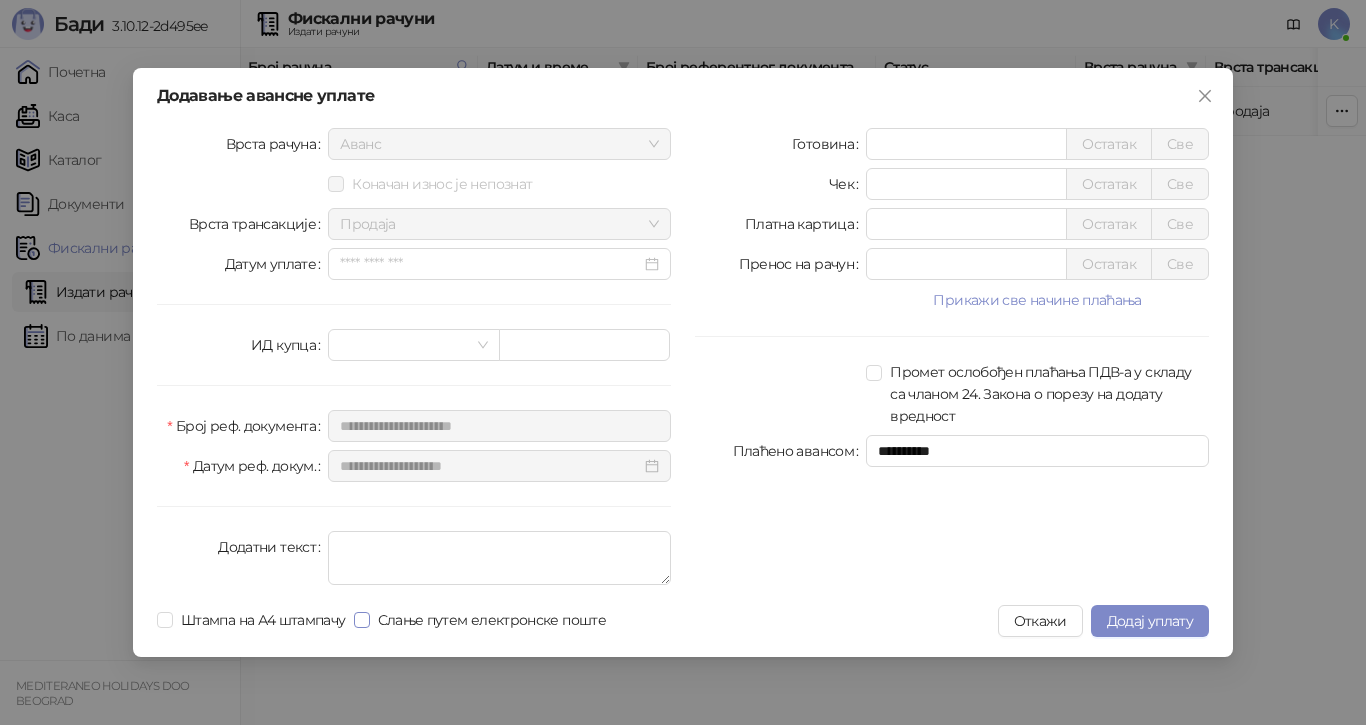 click on "Слање путем електронске поште" at bounding box center [492, 620] 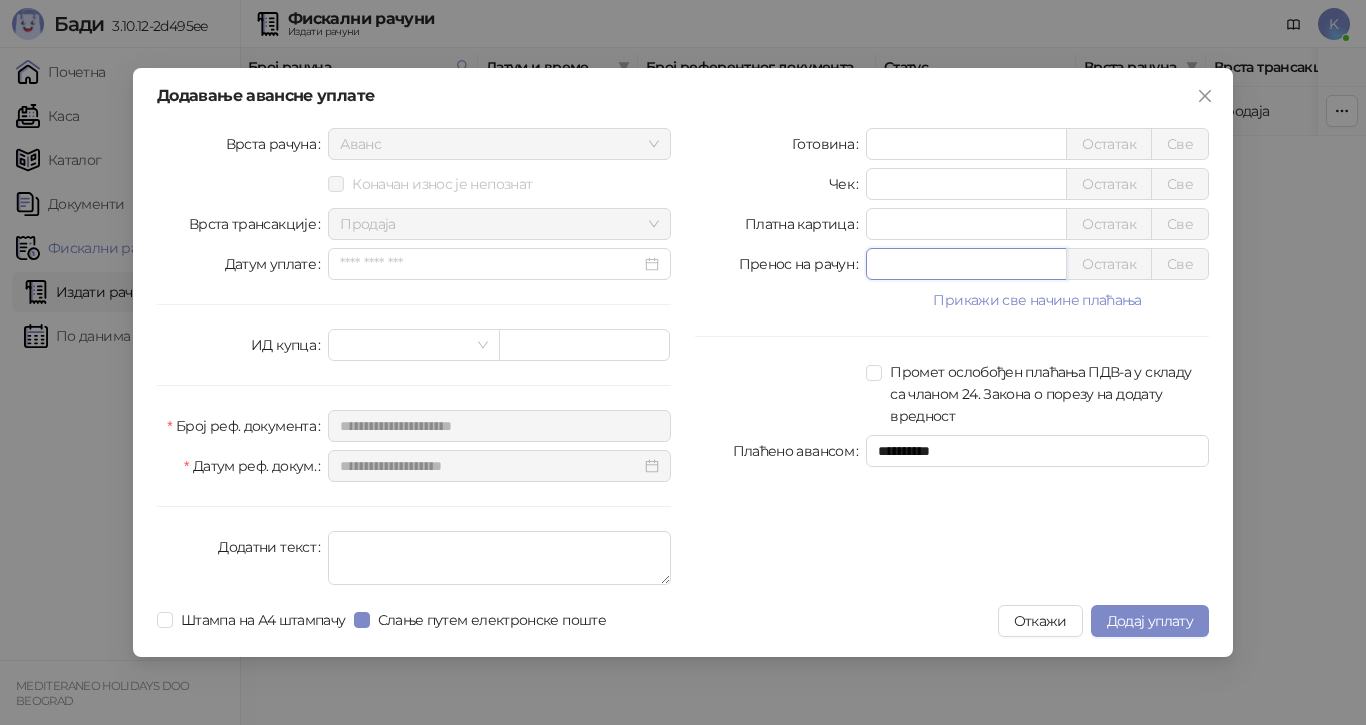 drag, startPoint x: 888, startPoint y: 267, endPoint x: 843, endPoint y: 268, distance: 45.01111 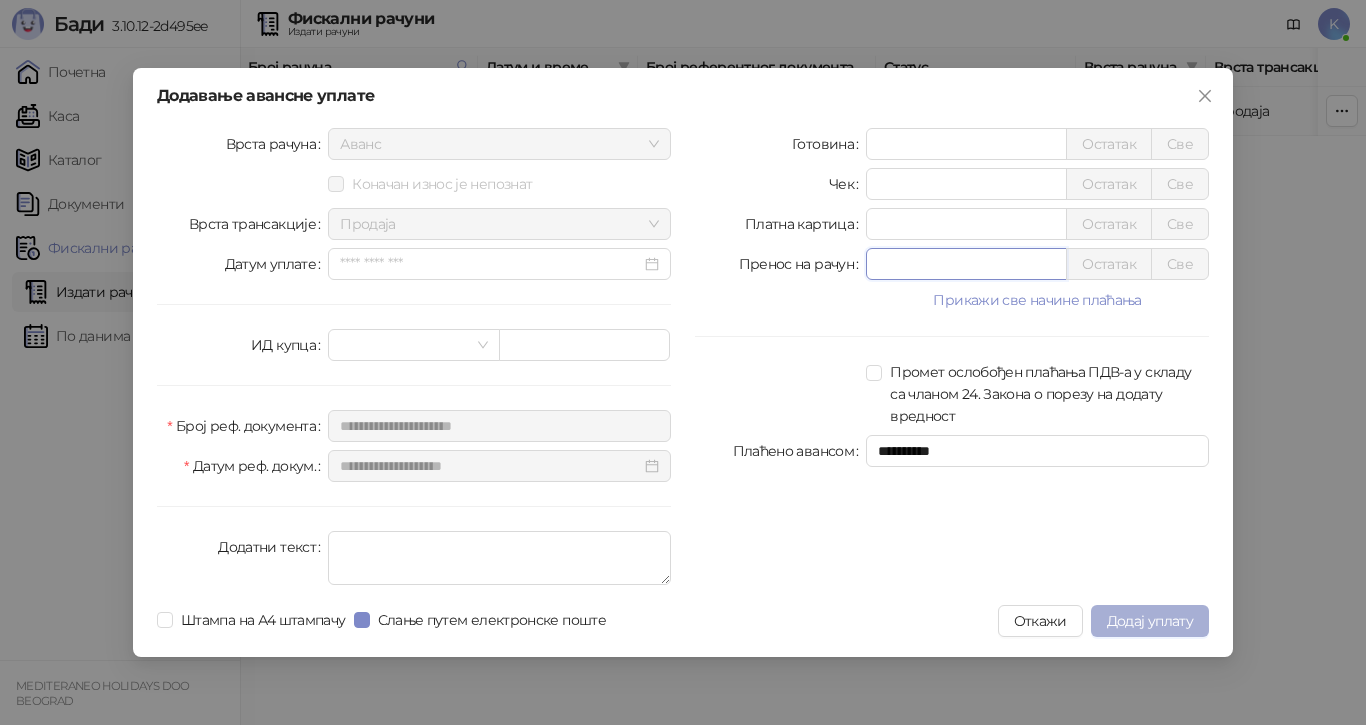 type on "******" 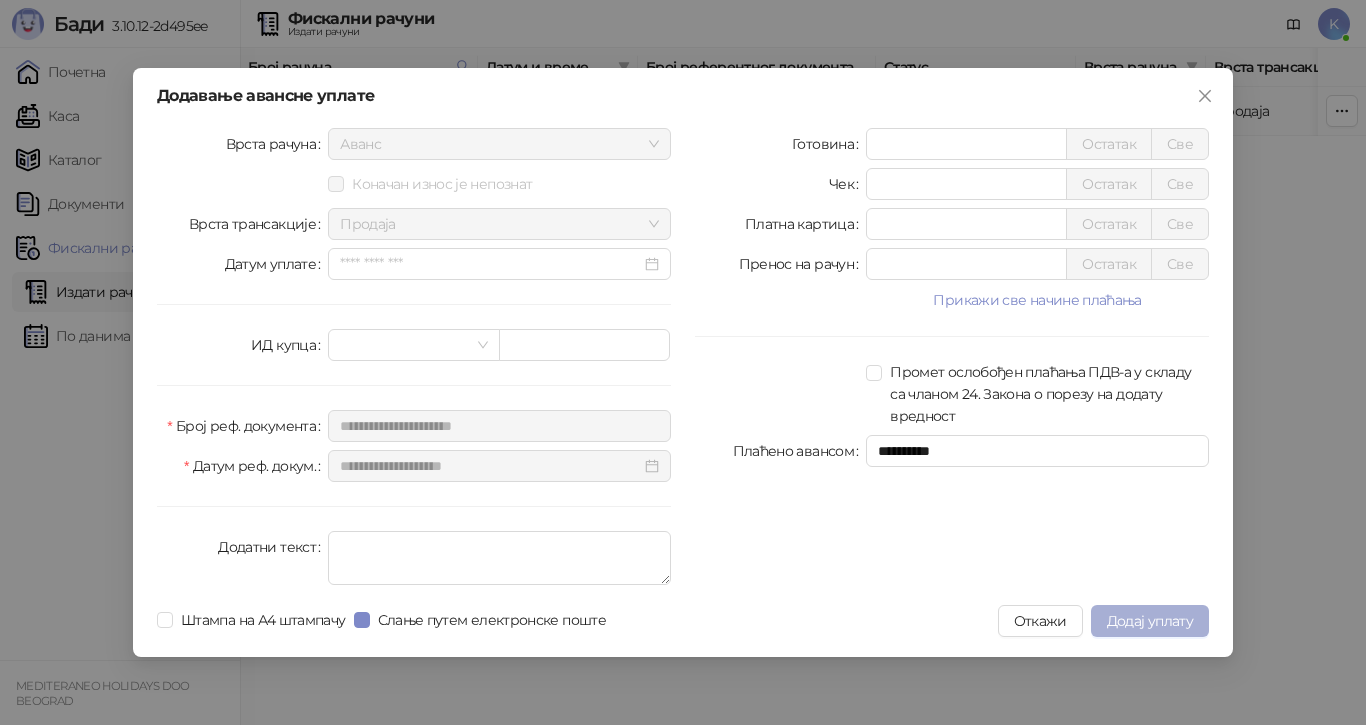 click on "Додај уплату" at bounding box center [1150, 621] 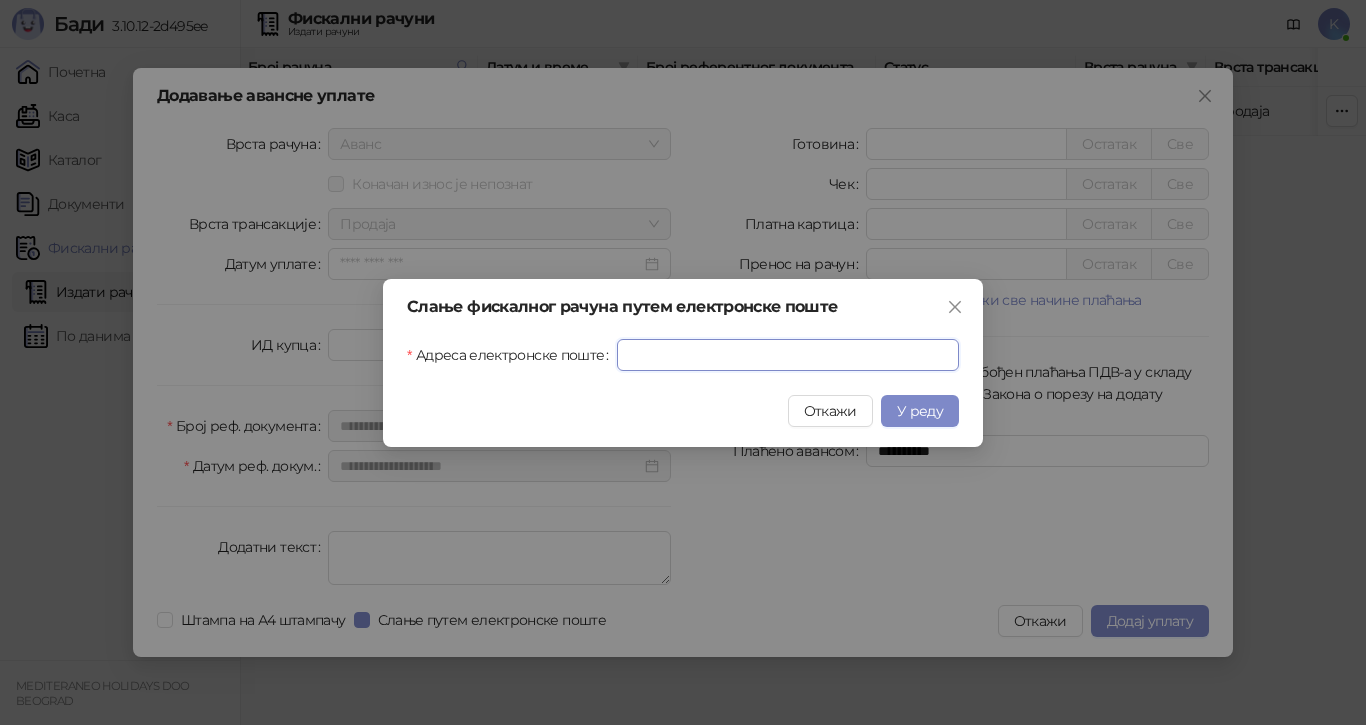 drag, startPoint x: 776, startPoint y: 350, endPoint x: 764, endPoint y: 393, distance: 44.64303 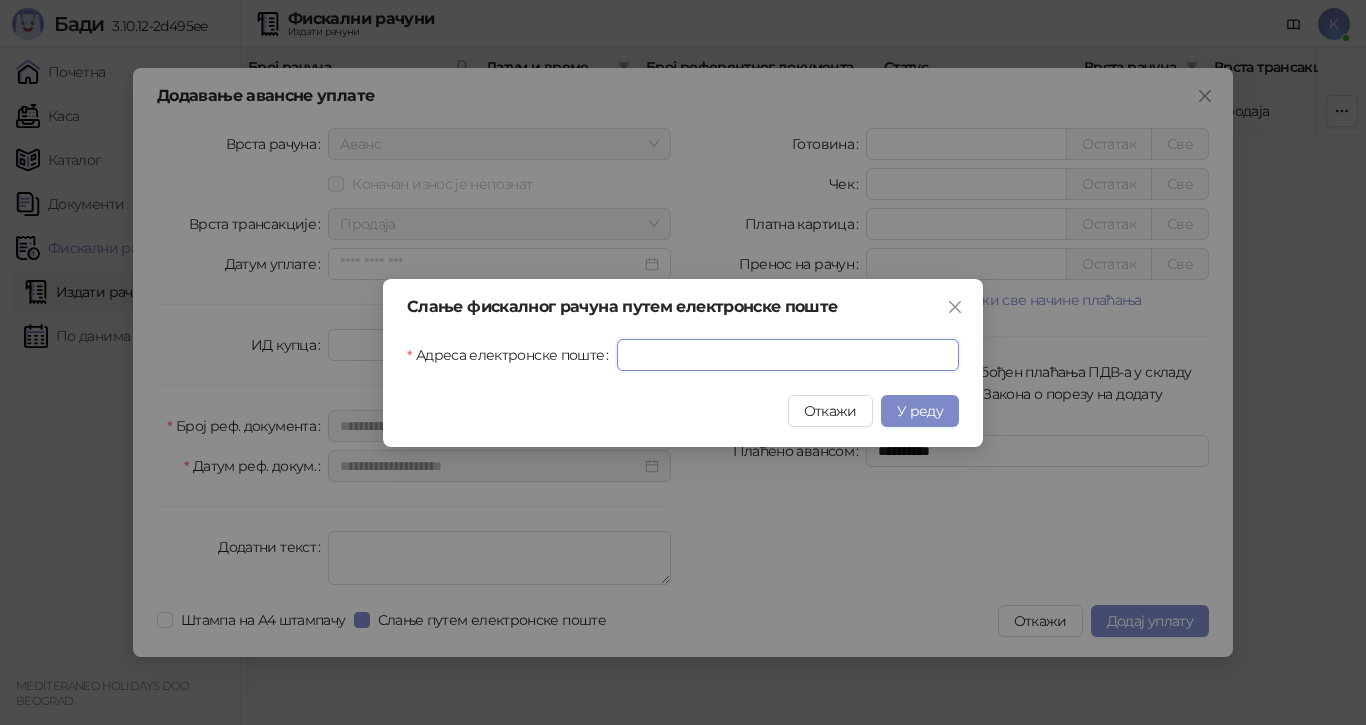 paste on "**********" 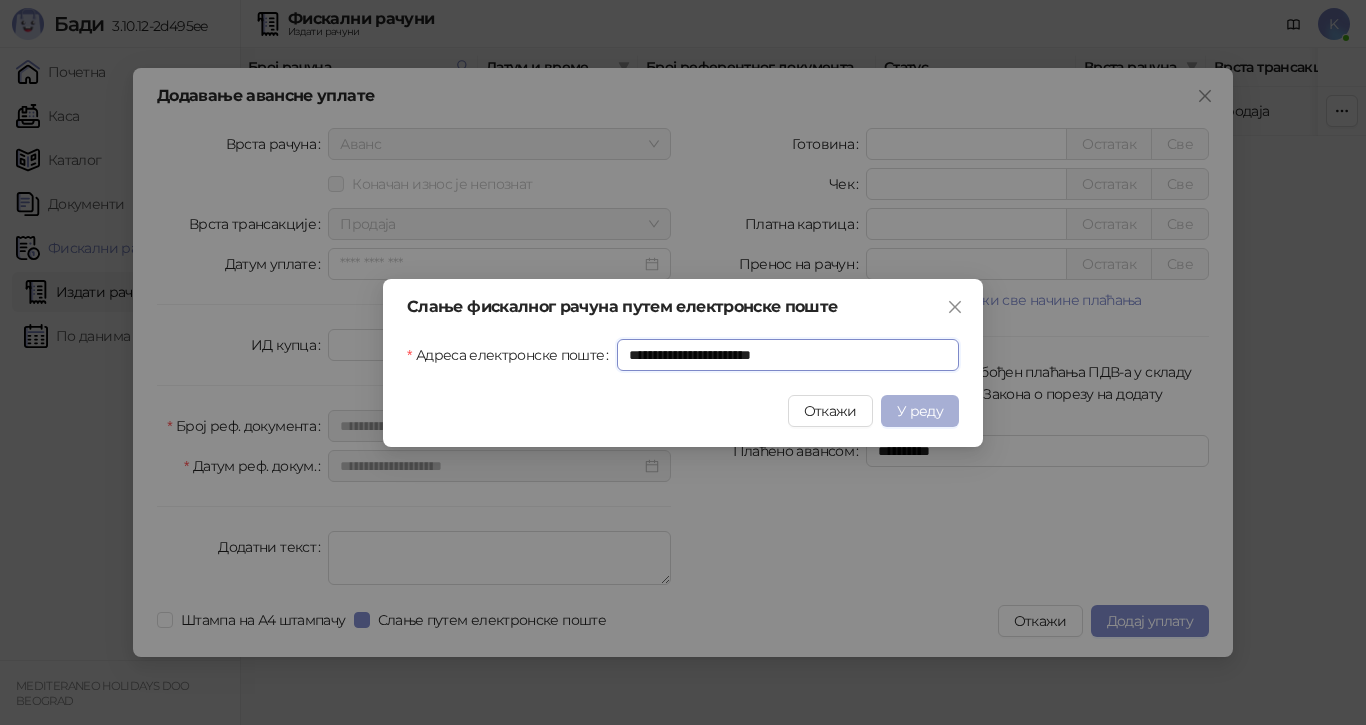 type on "**********" 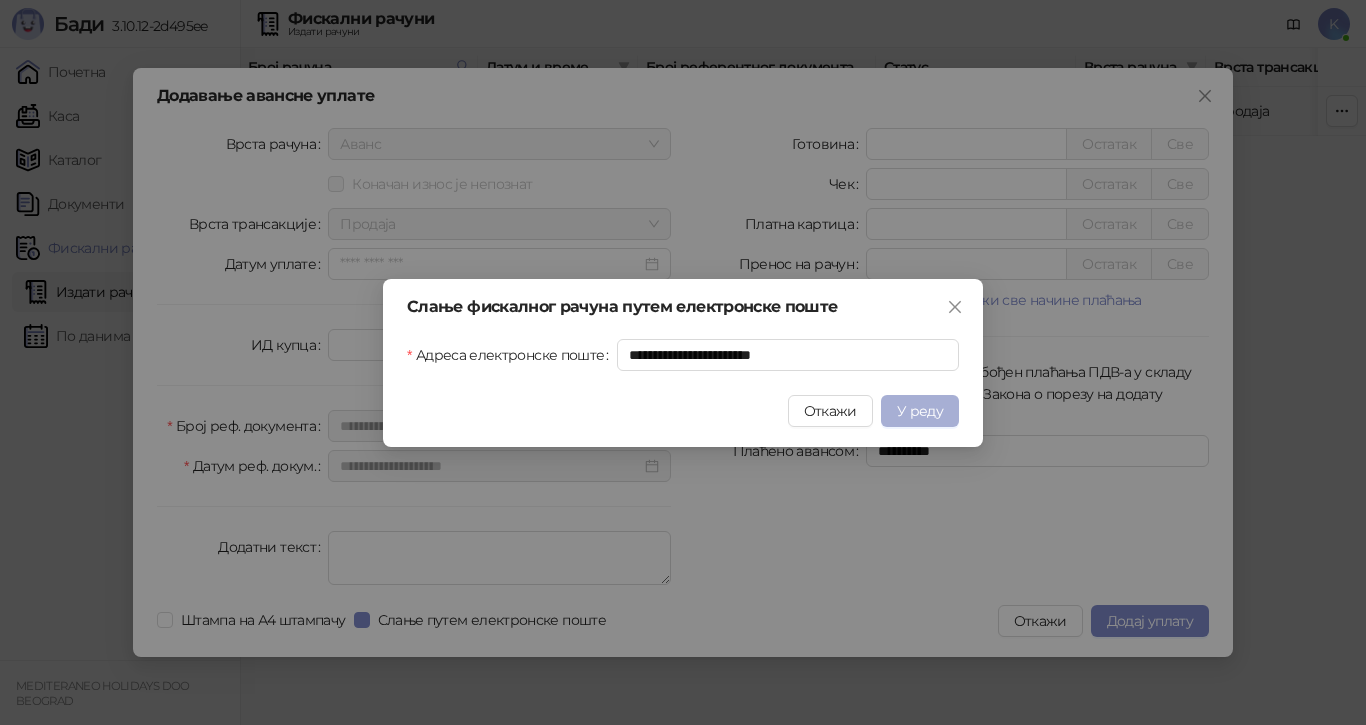 click on "У реду" at bounding box center (920, 411) 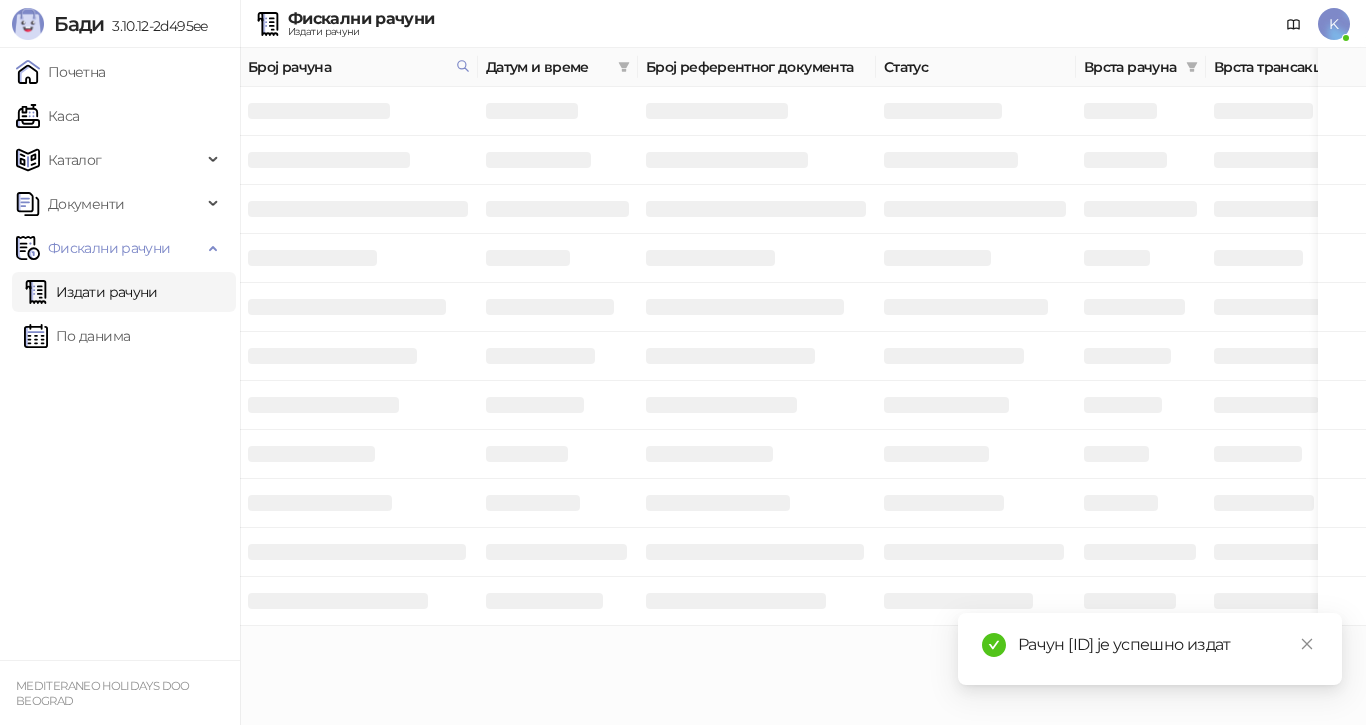 drag, startPoint x: 1267, startPoint y: 620, endPoint x: 1068, endPoint y: 622, distance: 199.01006 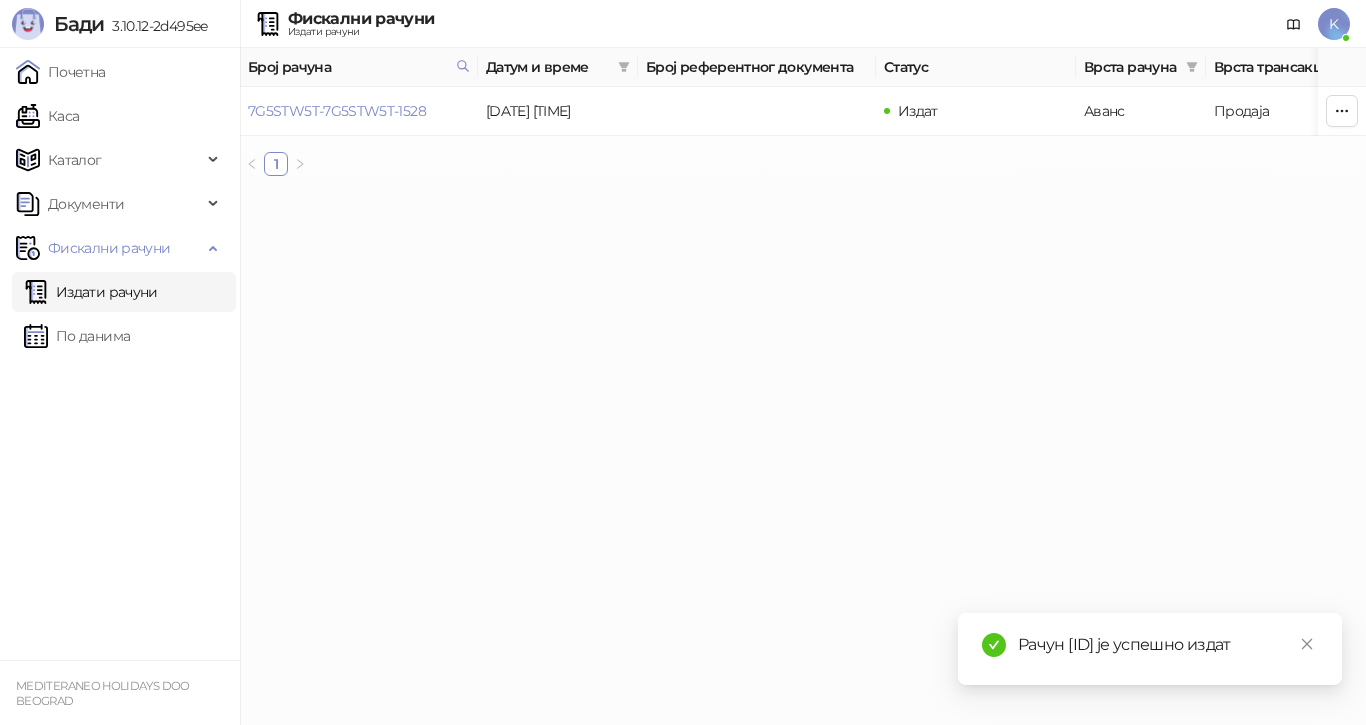 copy on "7G5STW5T-7G5STW5T-3188" 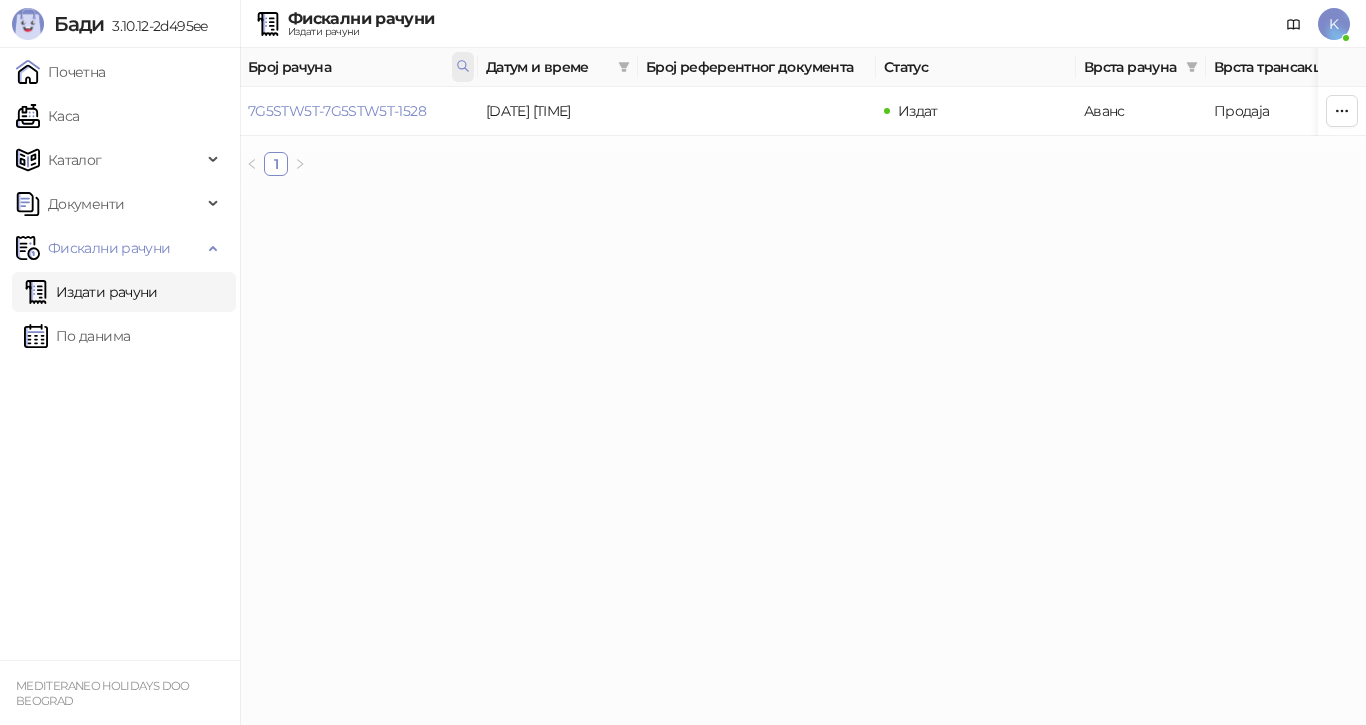 click 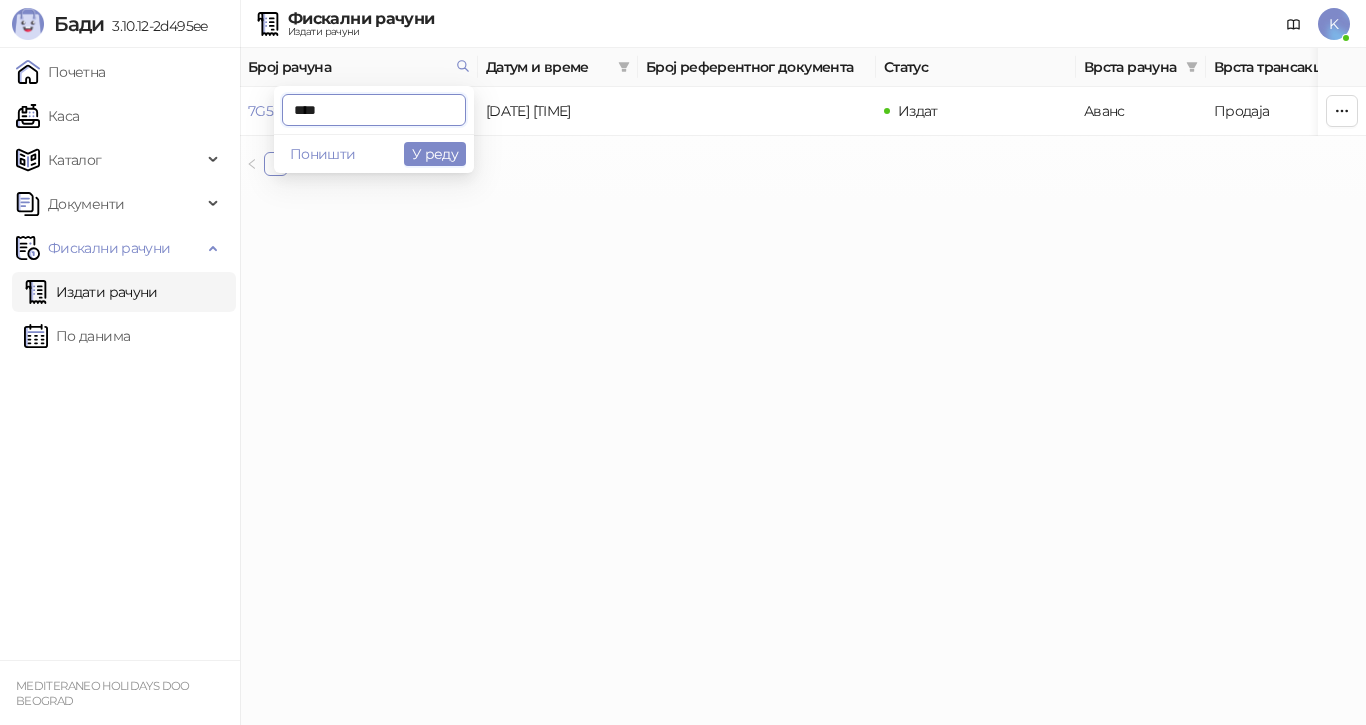 drag, startPoint x: 374, startPoint y: 113, endPoint x: 269, endPoint y: 112, distance: 105.00476 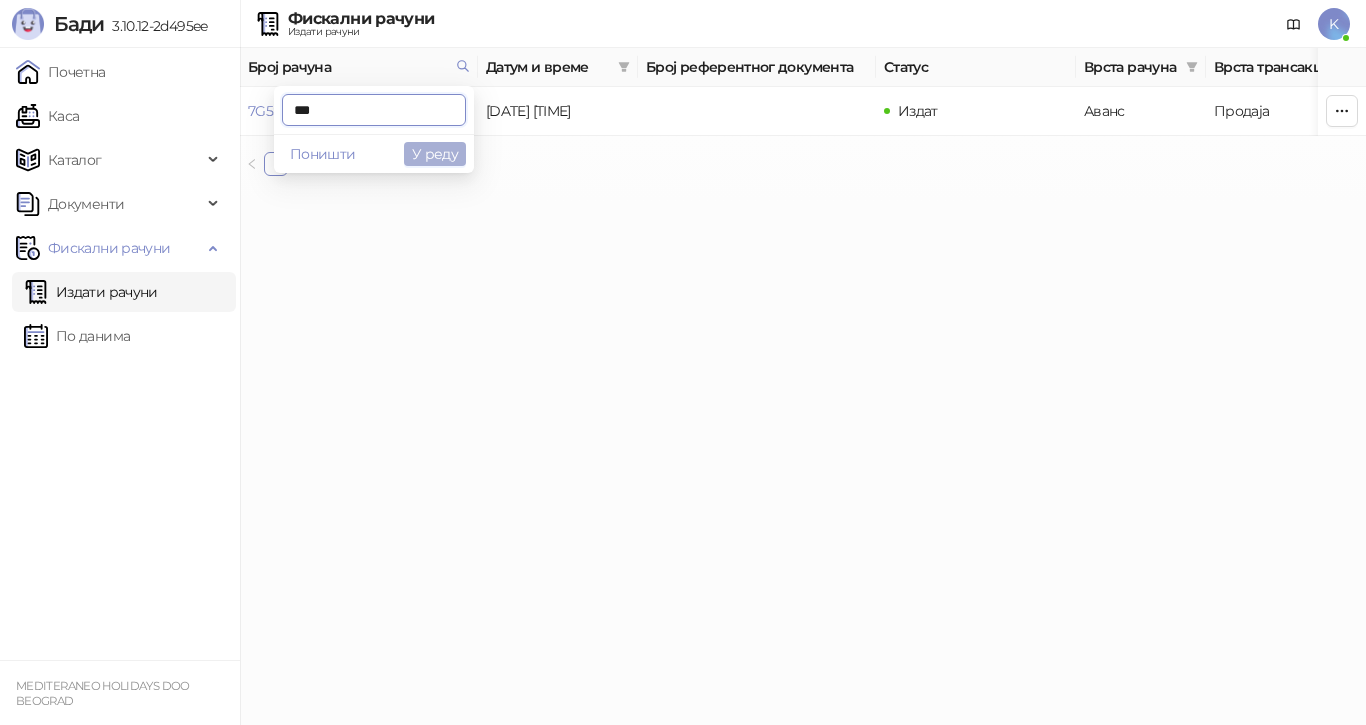 type on "***" 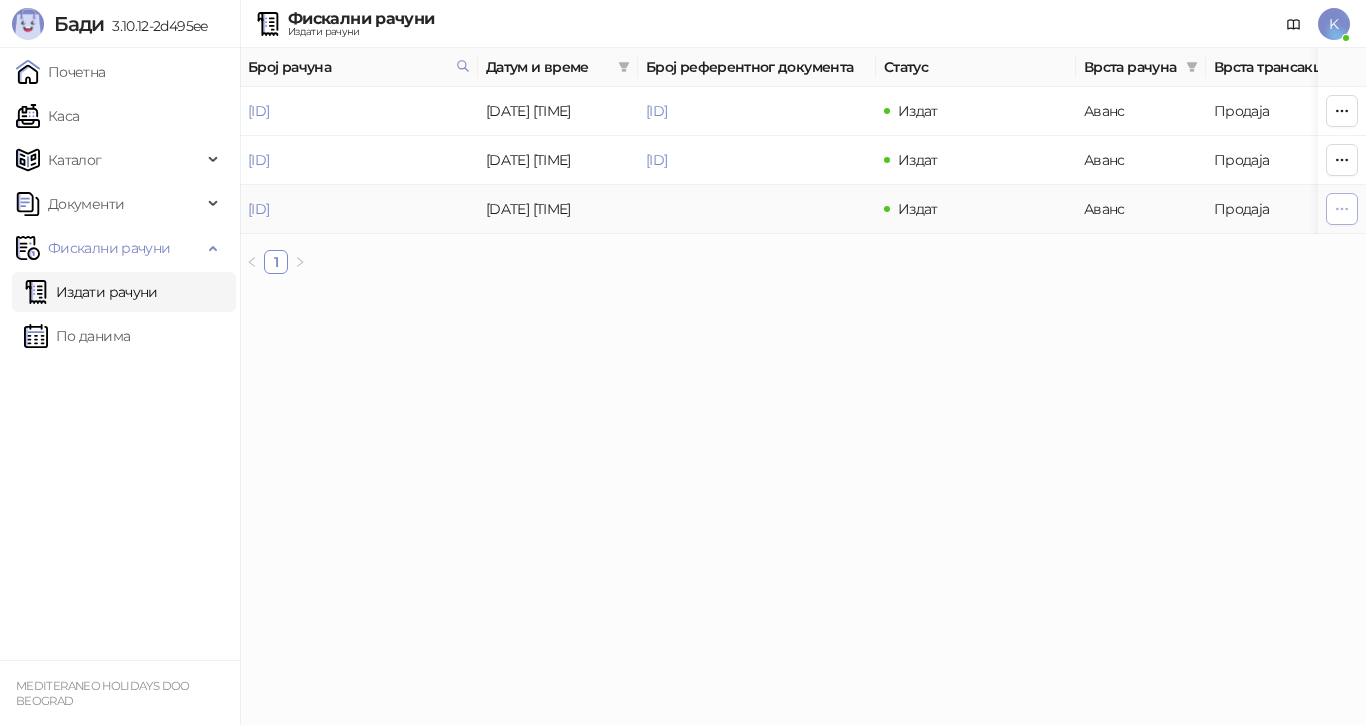 click 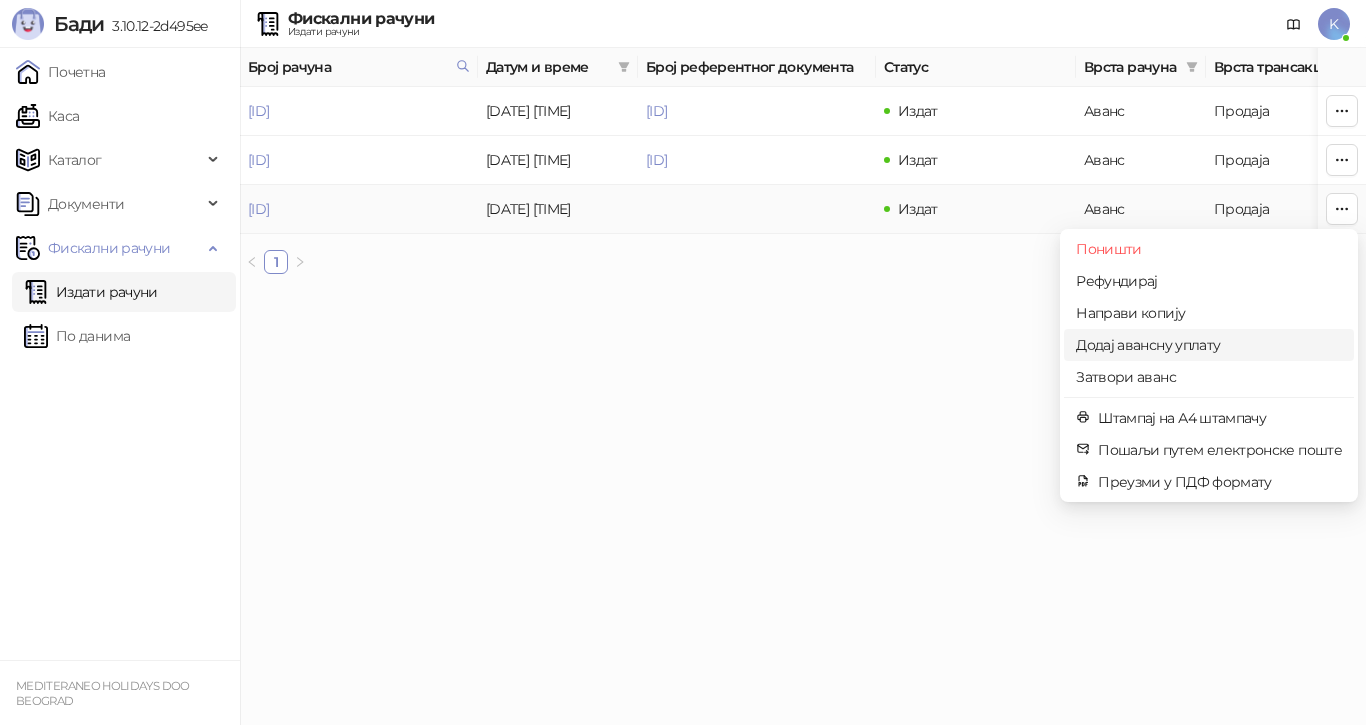 click on "Додај авансну уплату" at bounding box center (1209, 345) 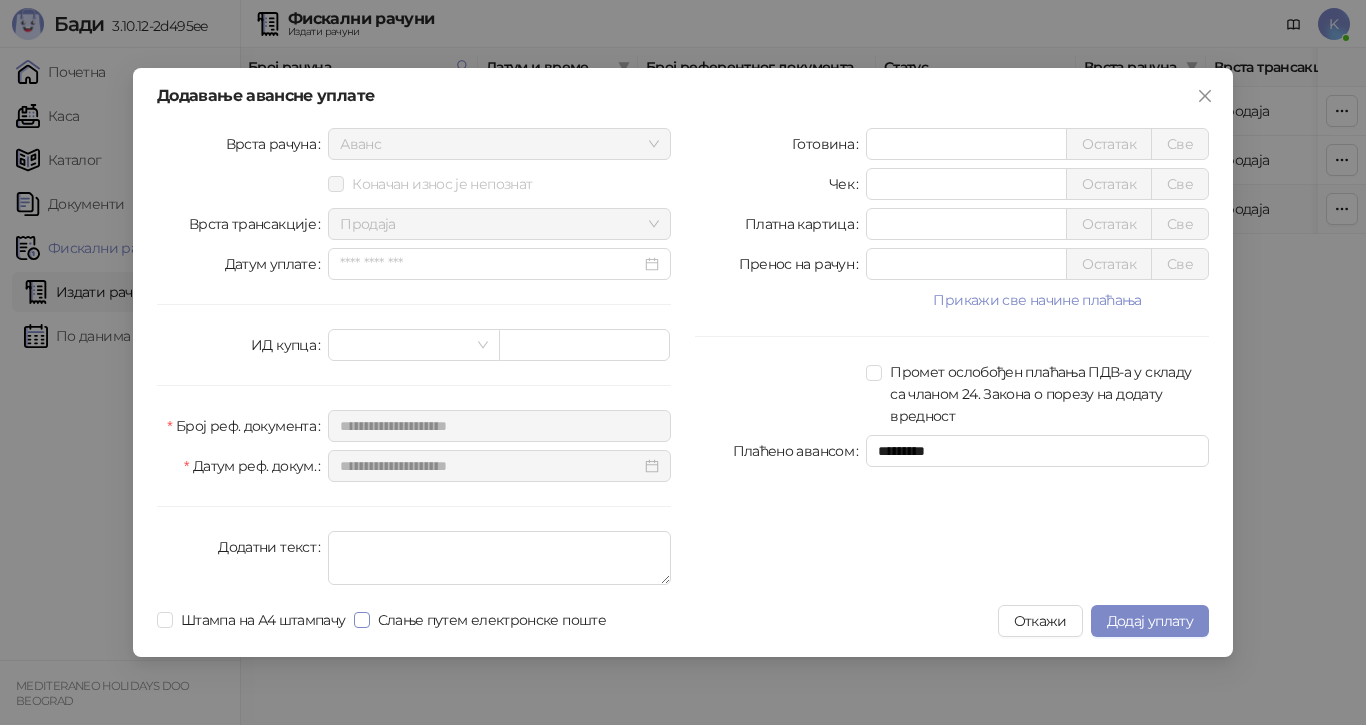click on "Слање путем електронске поште" at bounding box center [492, 620] 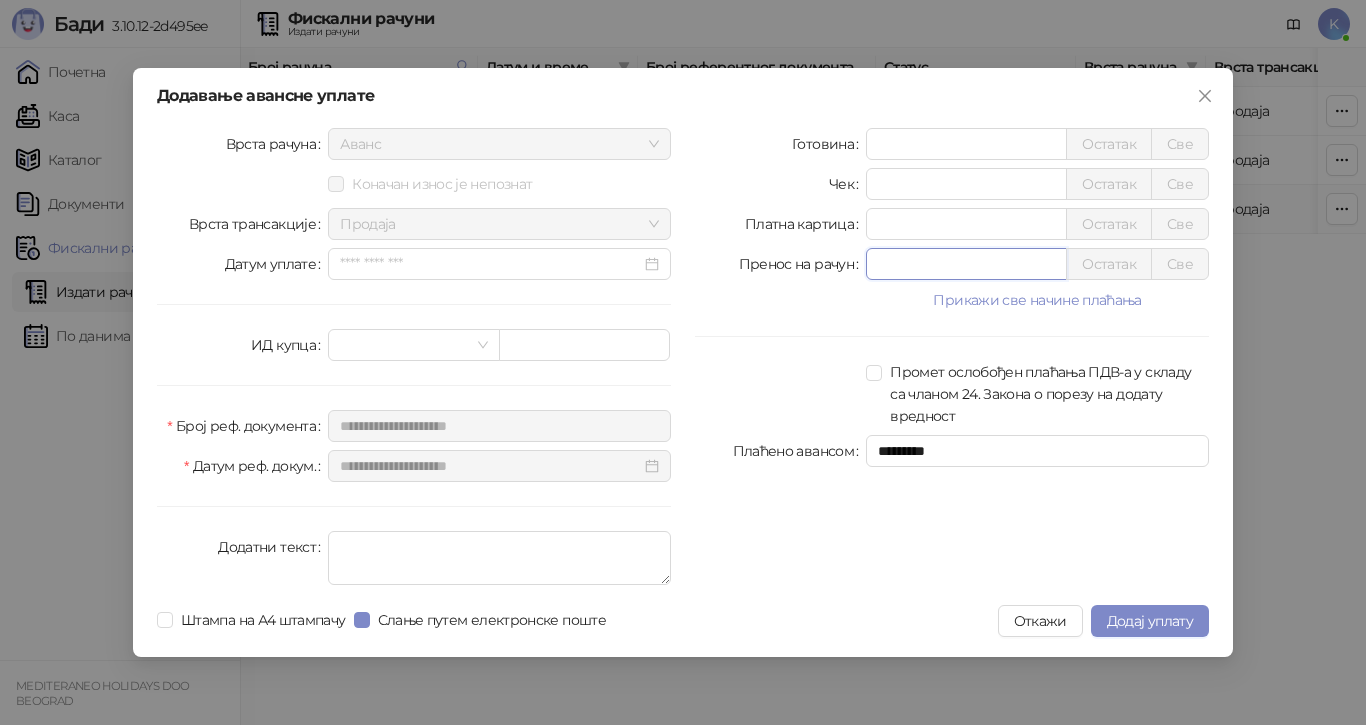 click on "Пренос на рачун * Остатак Све" at bounding box center (952, 264) 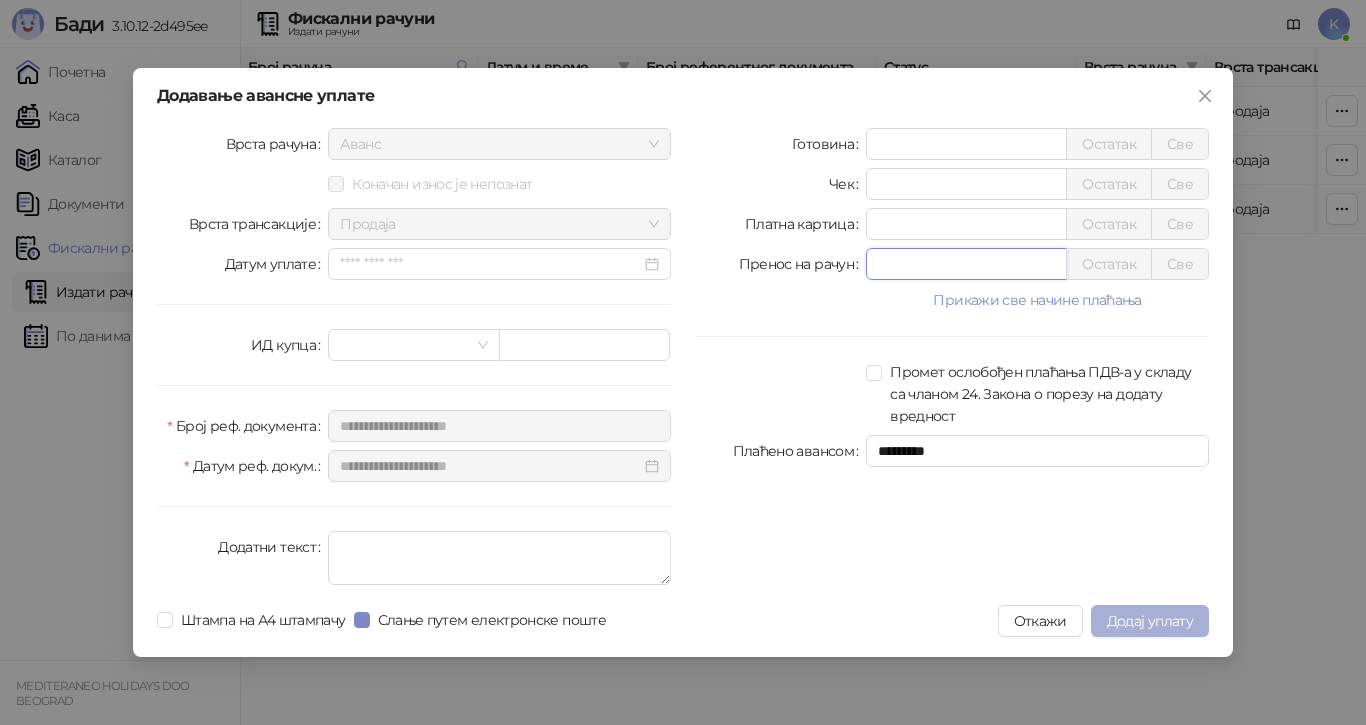type on "******" 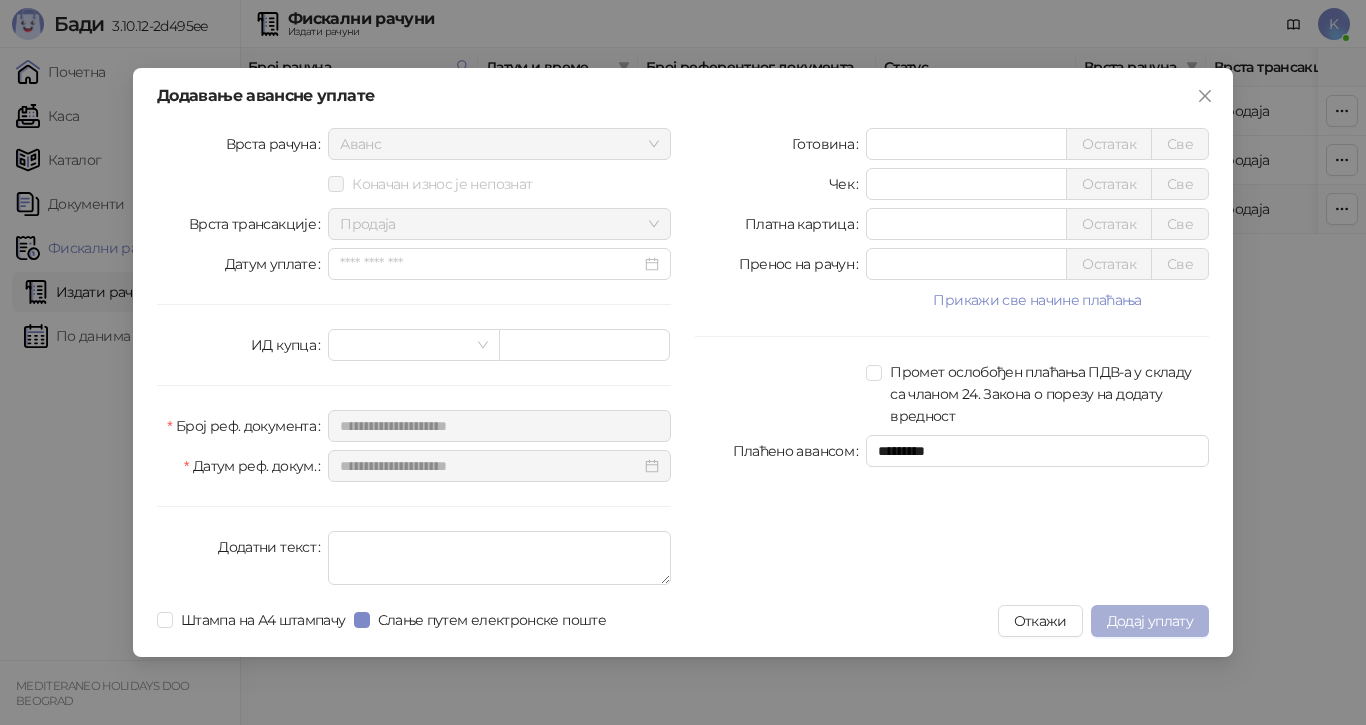 click on "Додај уплату" at bounding box center (1150, 621) 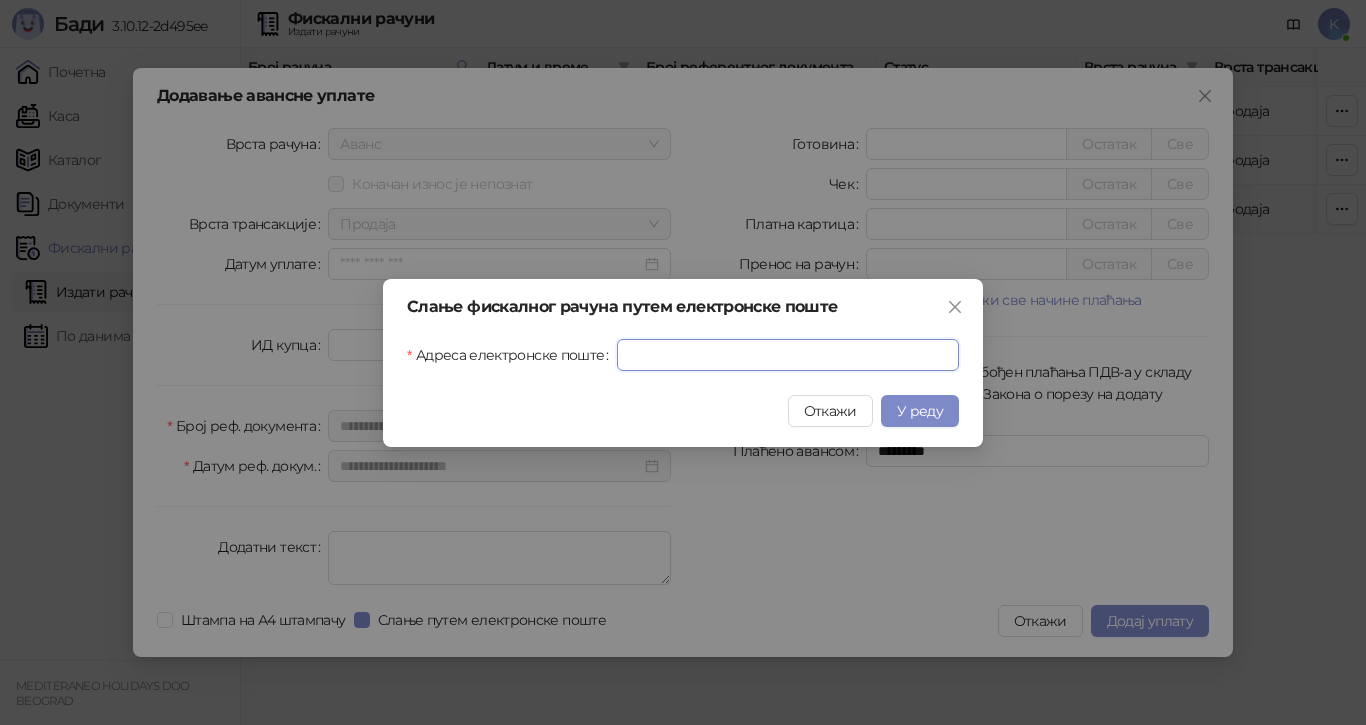 drag, startPoint x: 771, startPoint y: 343, endPoint x: 761, endPoint y: 374, distance: 32.572994 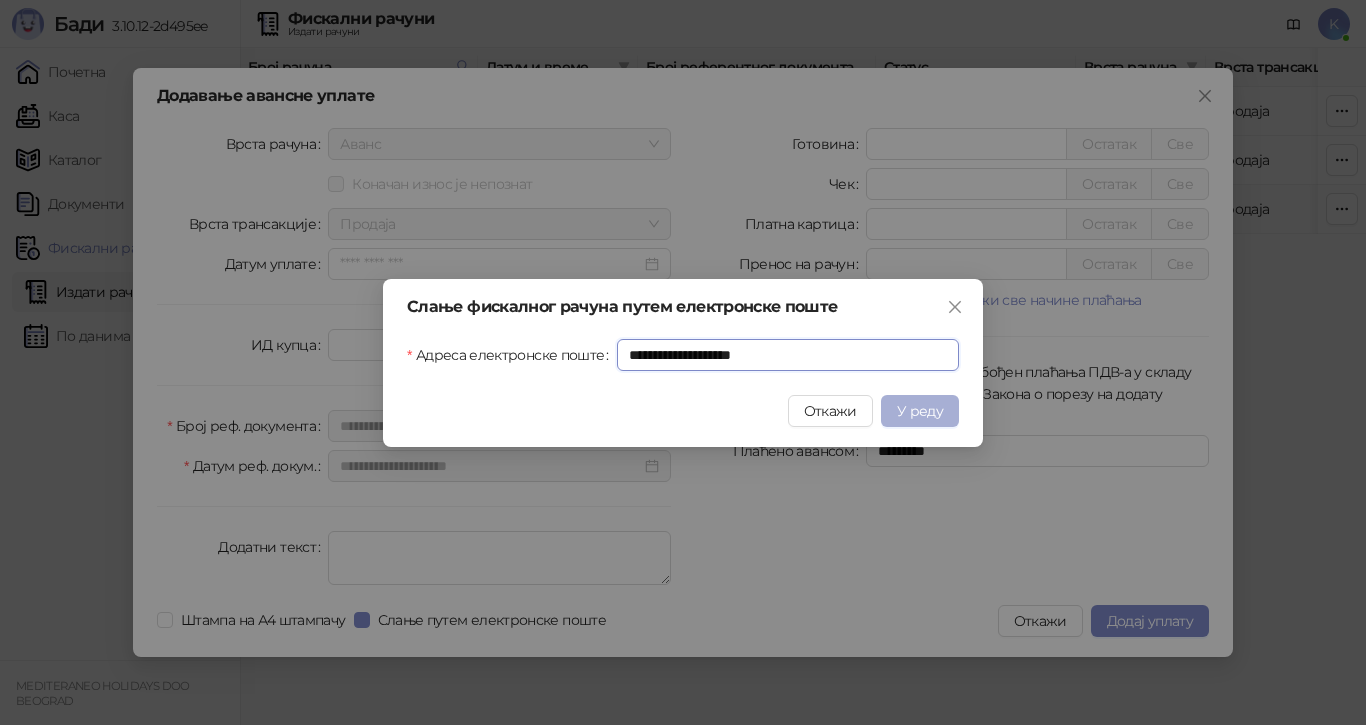 type on "**********" 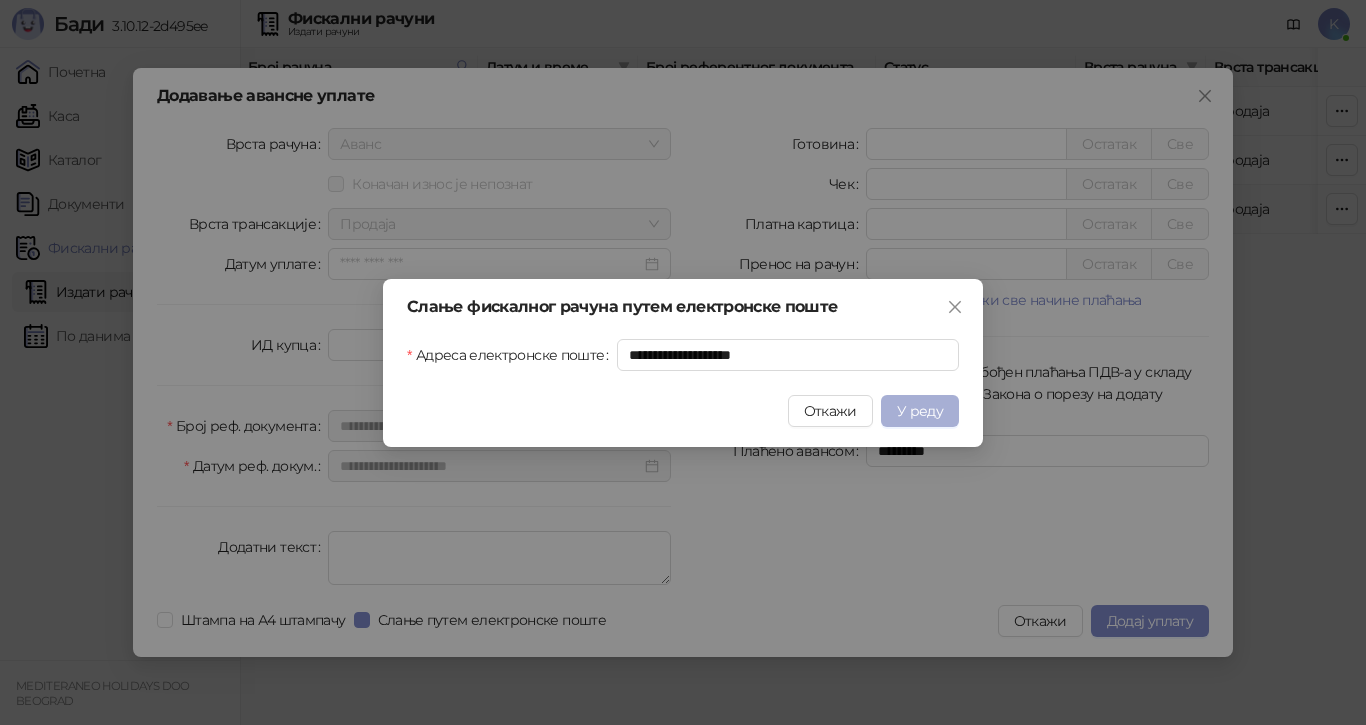 click on "У реду" at bounding box center (920, 411) 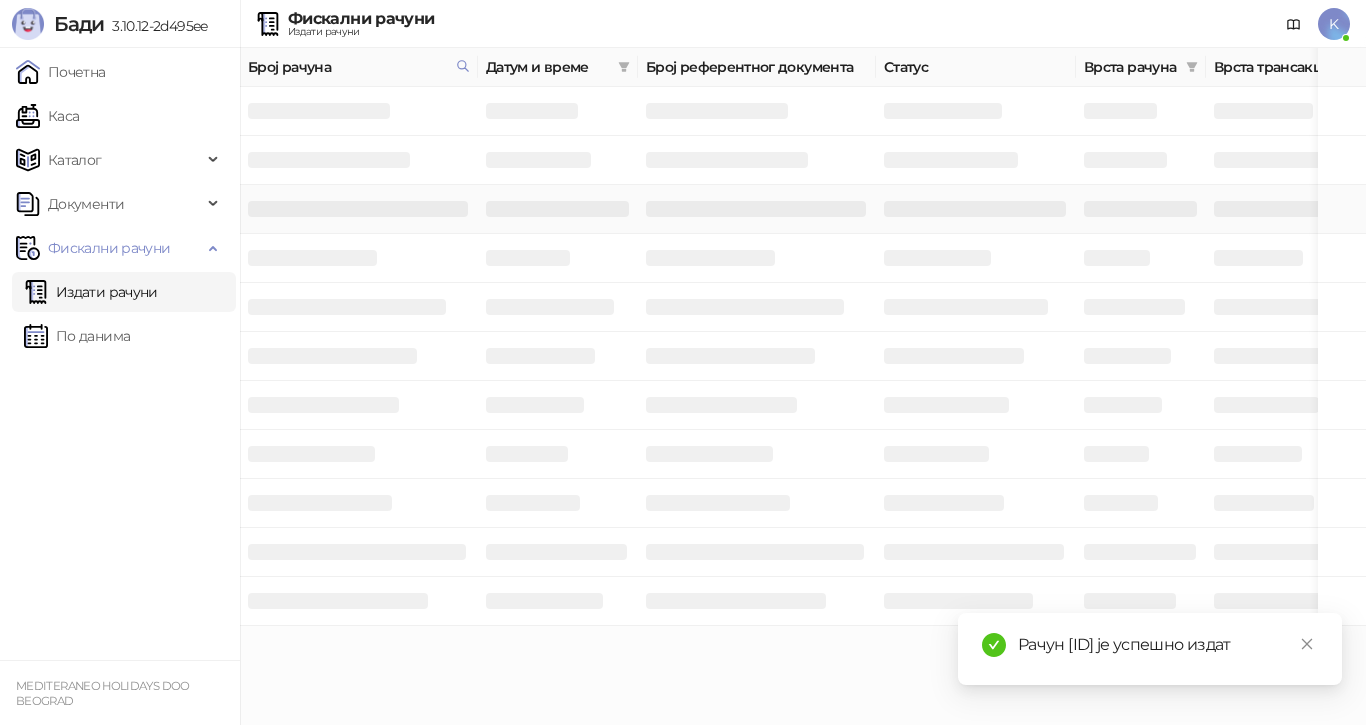 drag, startPoint x: 1268, startPoint y: 621, endPoint x: 1072, endPoint y: 620, distance: 196.00255 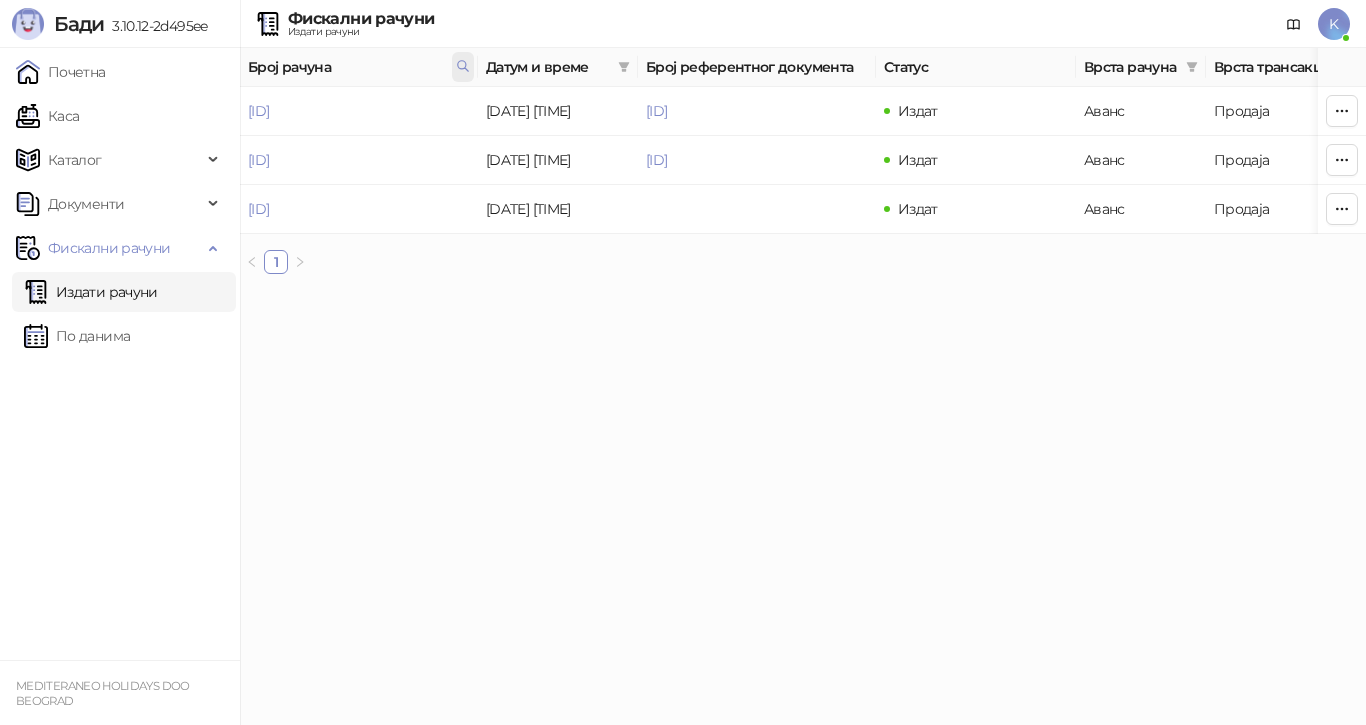 click 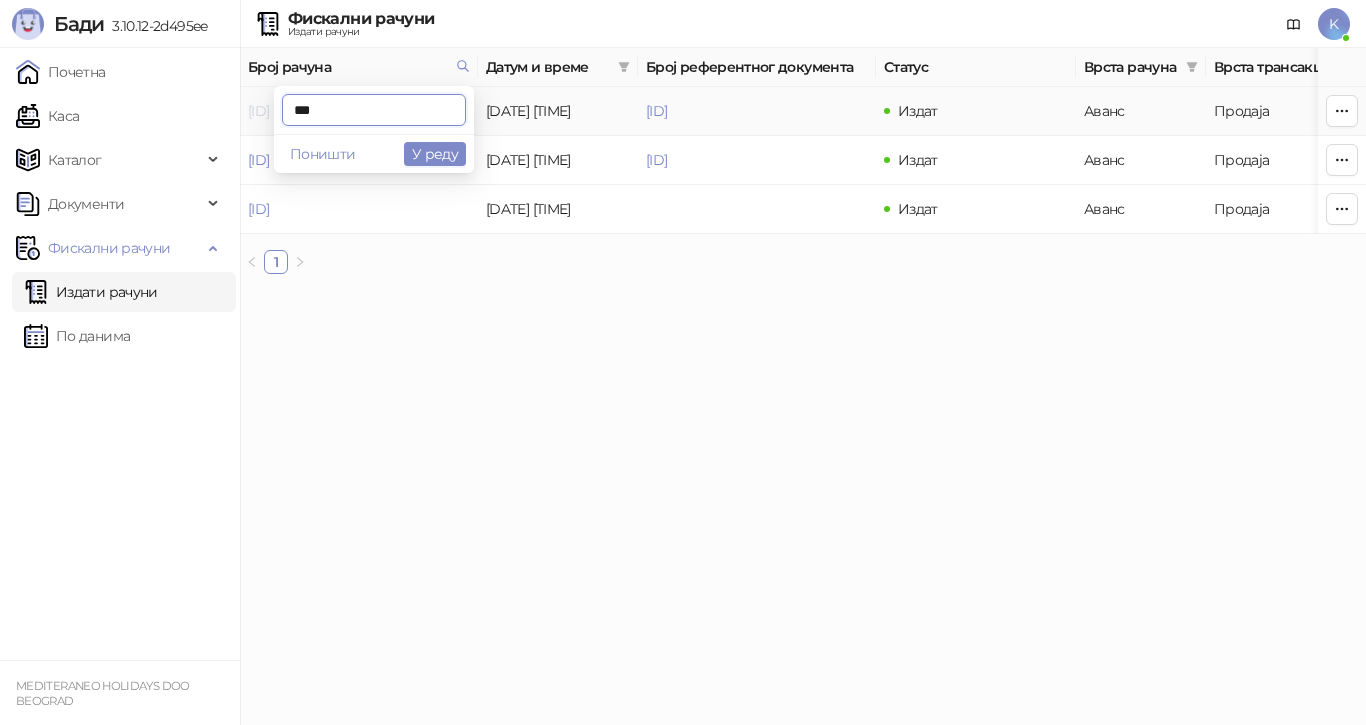 drag, startPoint x: 387, startPoint y: 105, endPoint x: 261, endPoint y: 107, distance: 126.01587 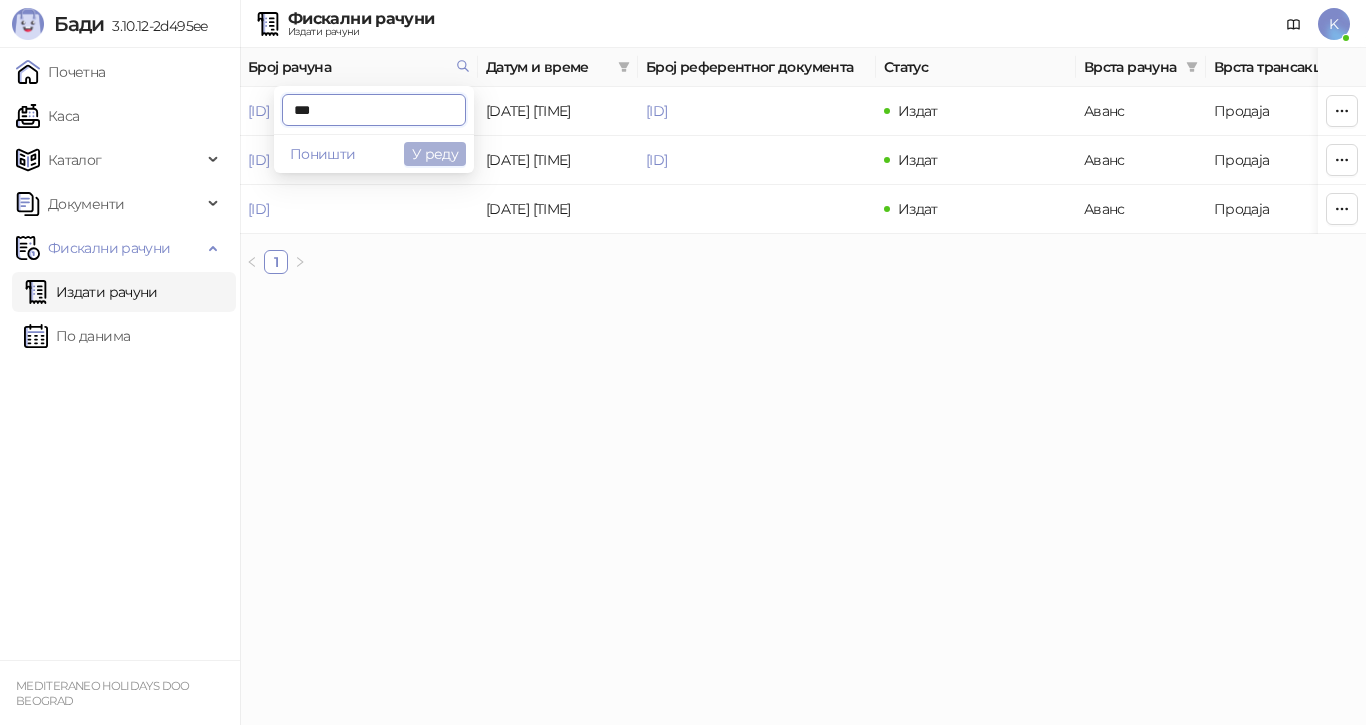 type on "***" 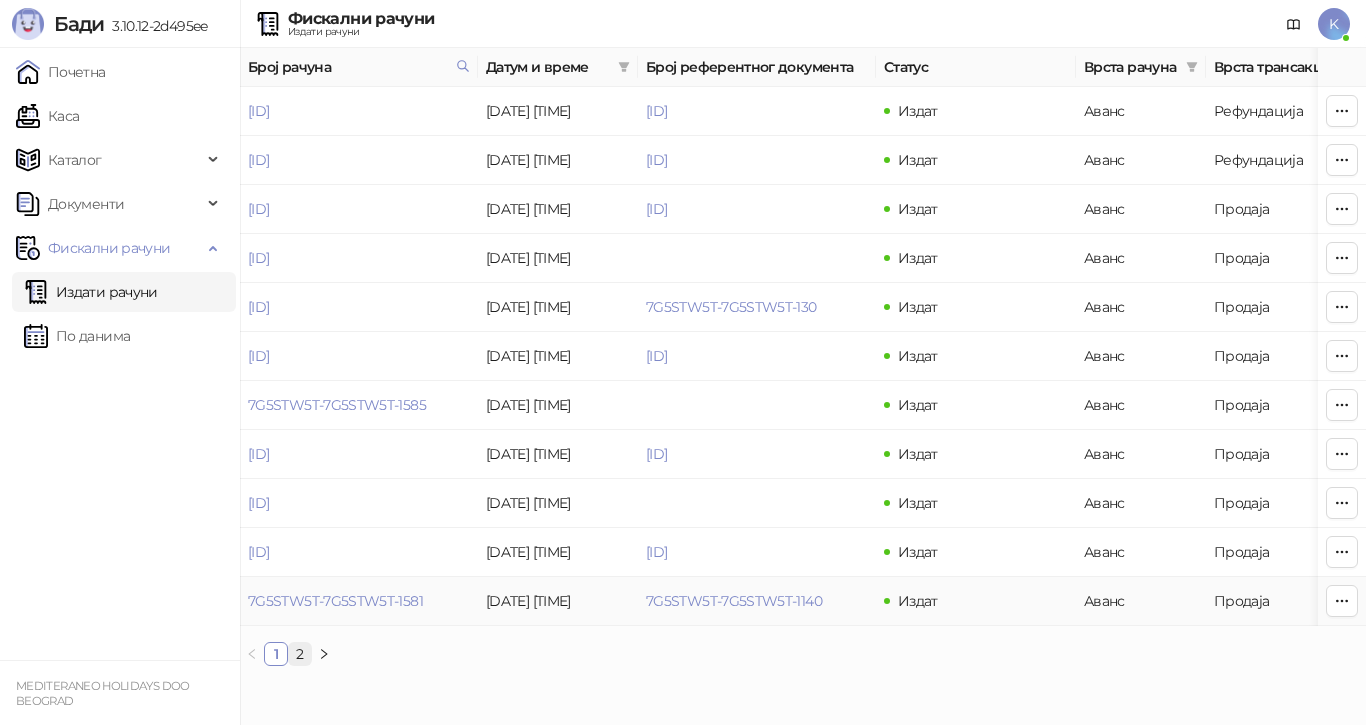 click on "2" at bounding box center (300, 654) 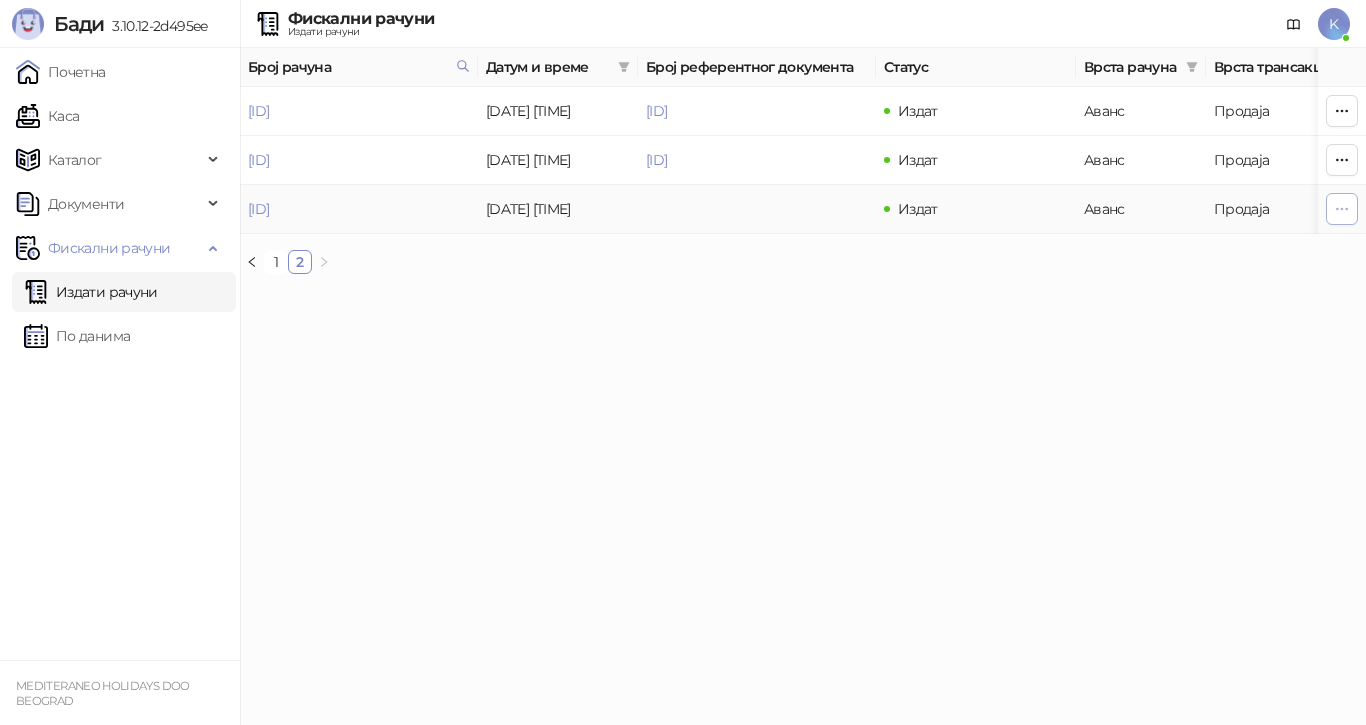 click 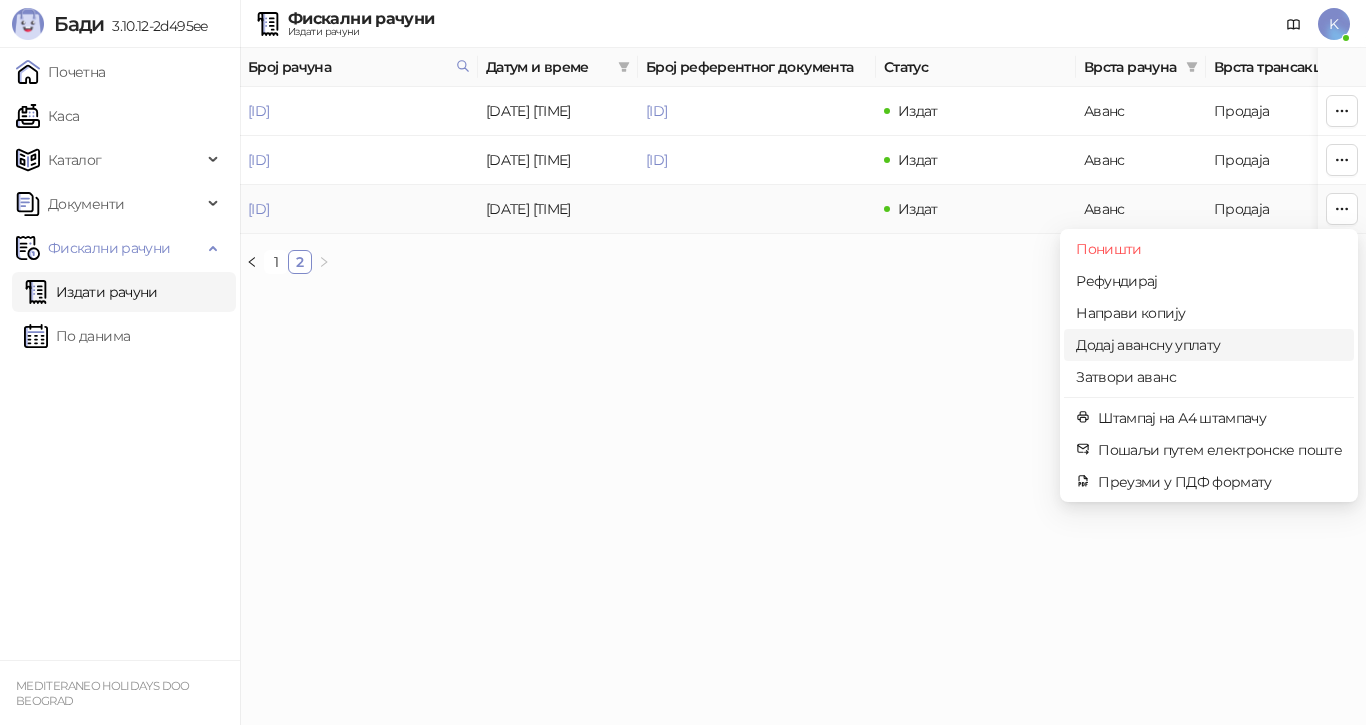 click on "Додај авансну уплату" at bounding box center (1209, 345) 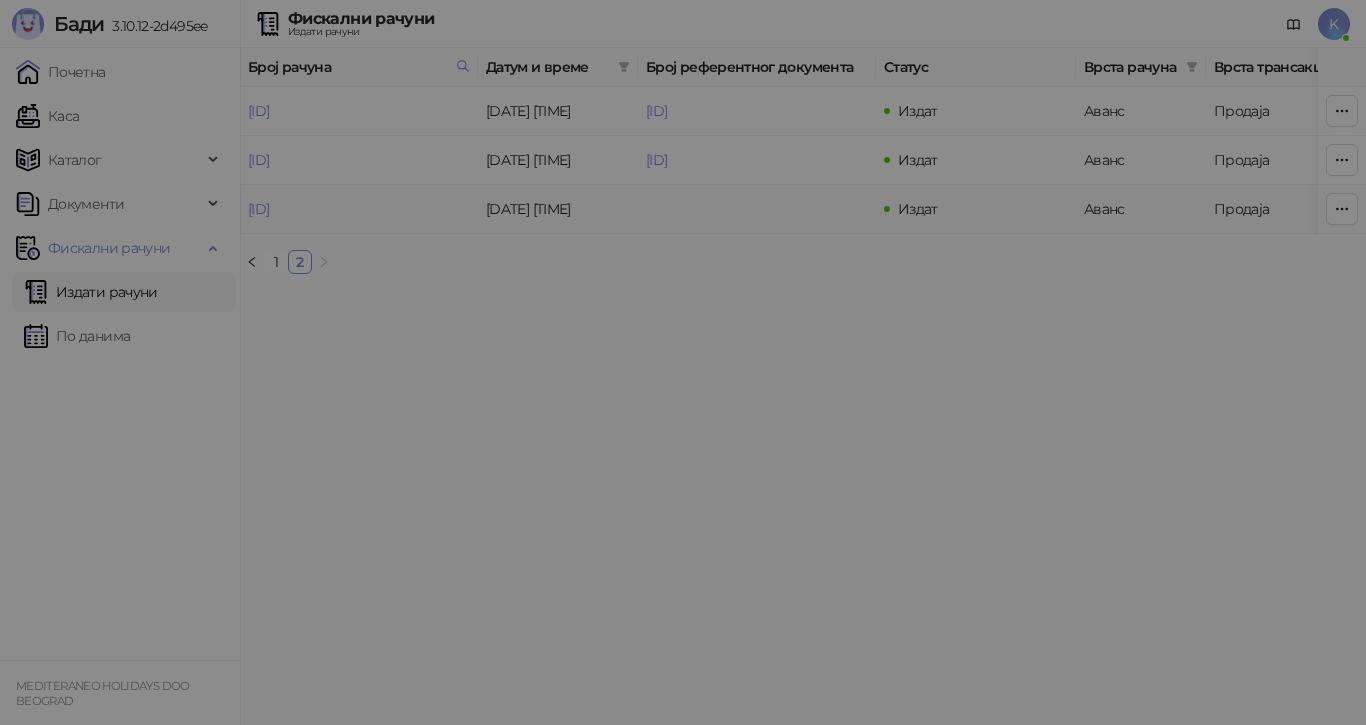 type on "**********" 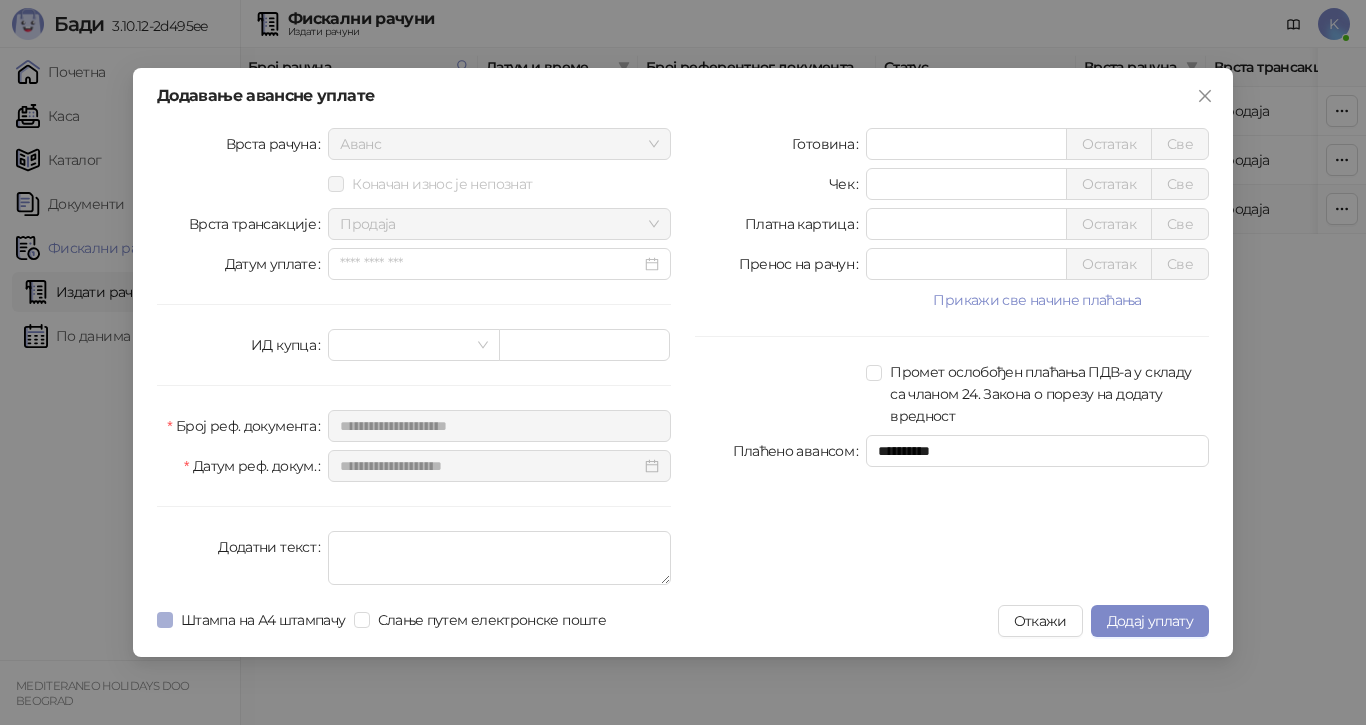 click on "Штампа на А4 штампачу" at bounding box center (255, 620) 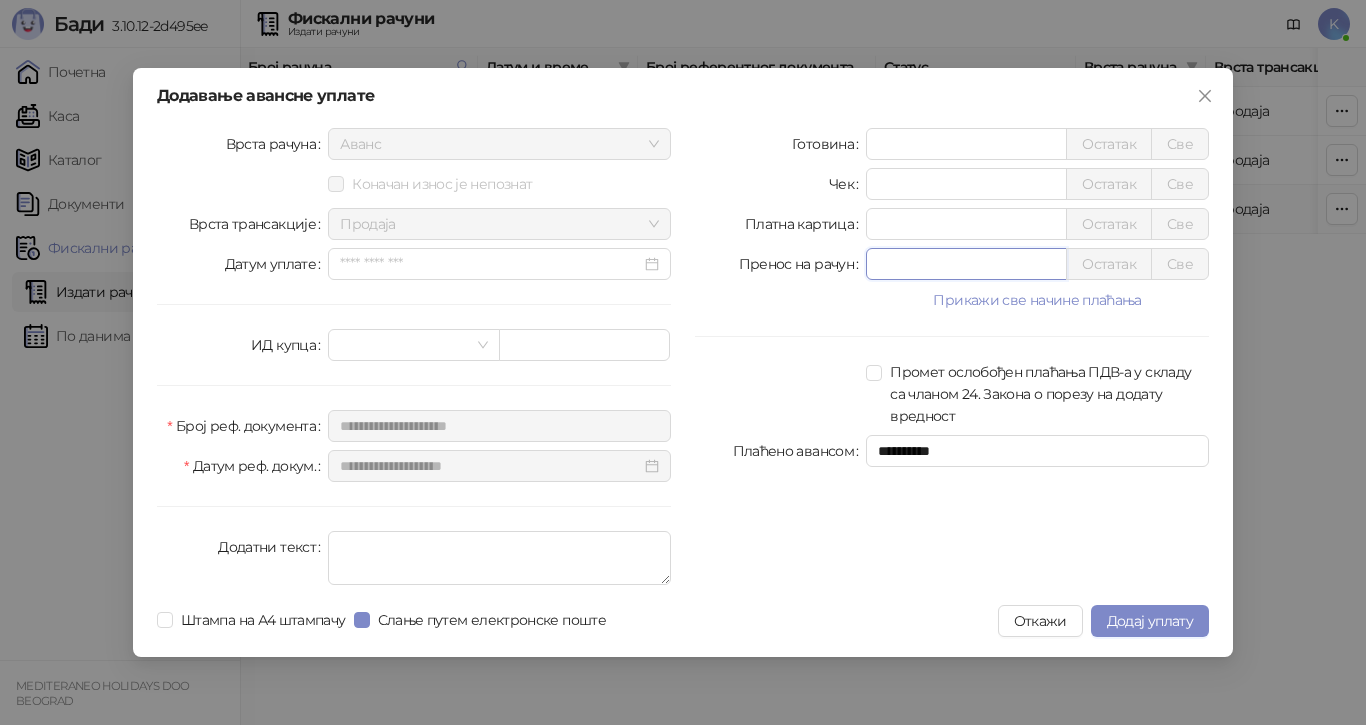 drag, startPoint x: 893, startPoint y: 266, endPoint x: 834, endPoint y: 266, distance: 59 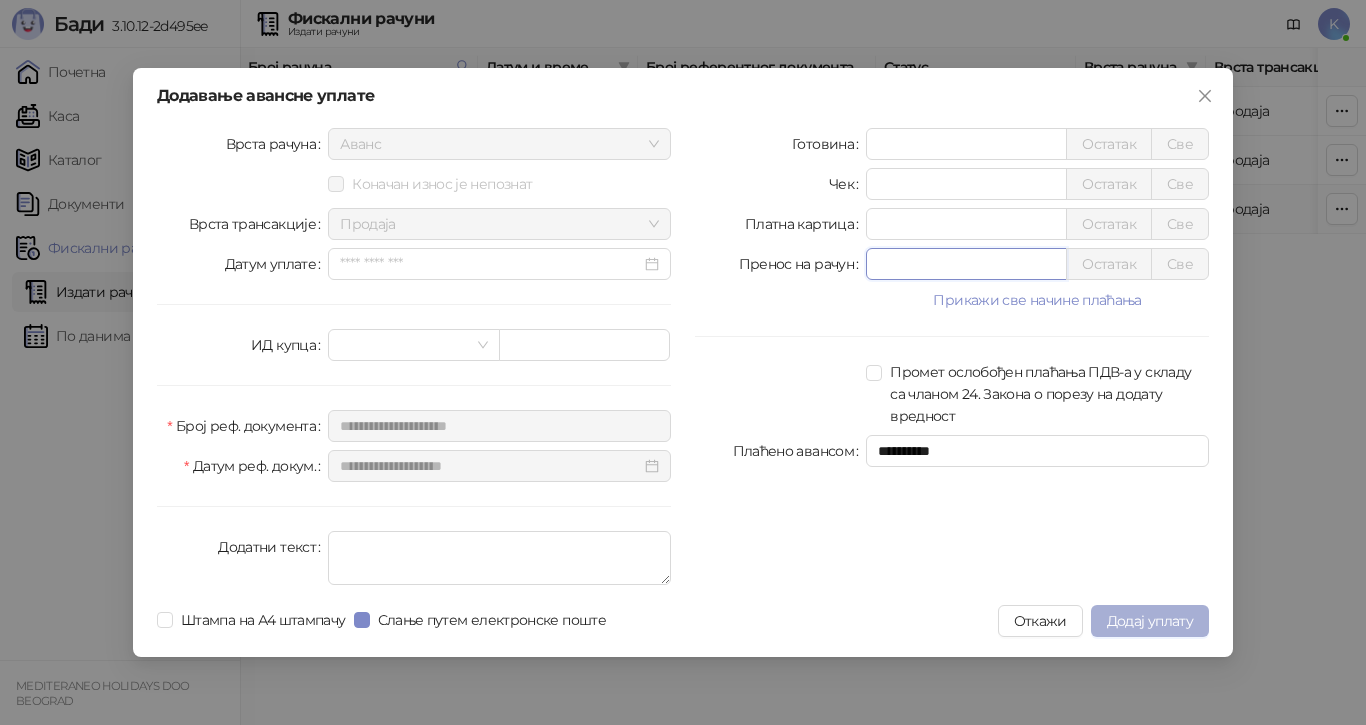 type on "******" 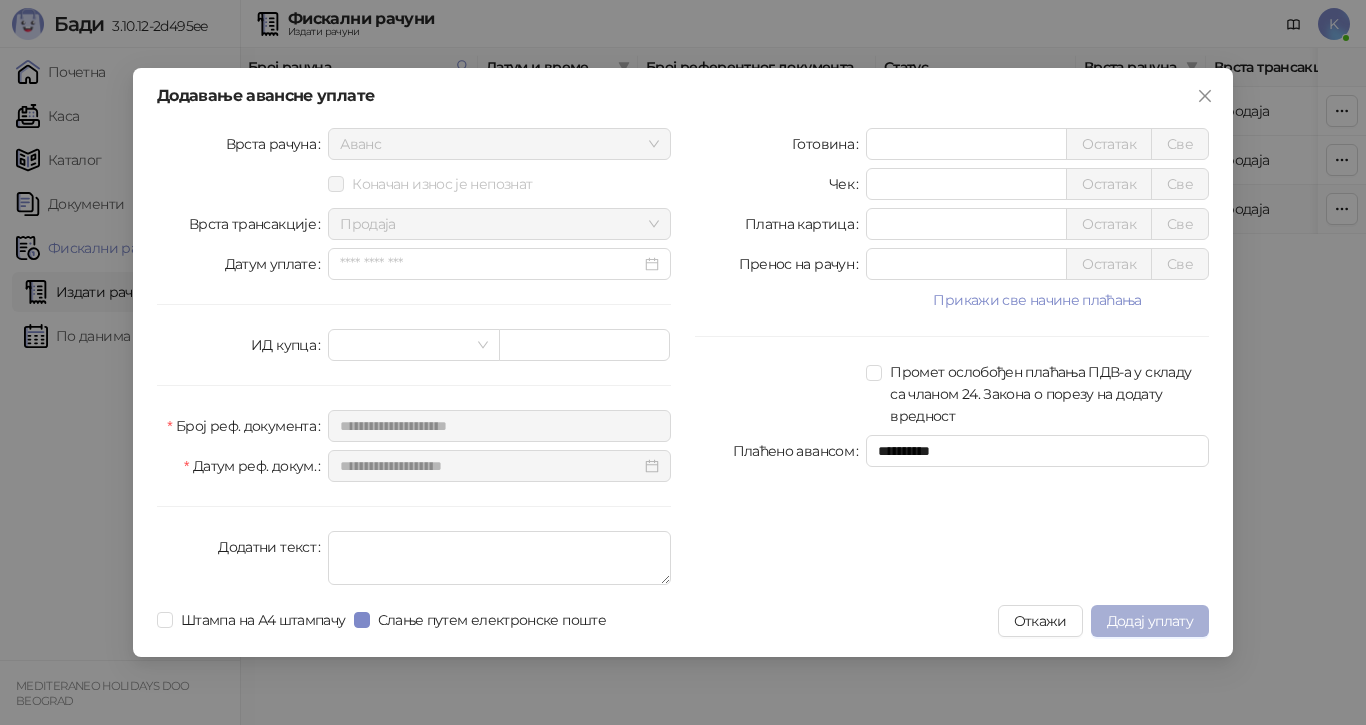 click on "Додај уплату" at bounding box center (1150, 621) 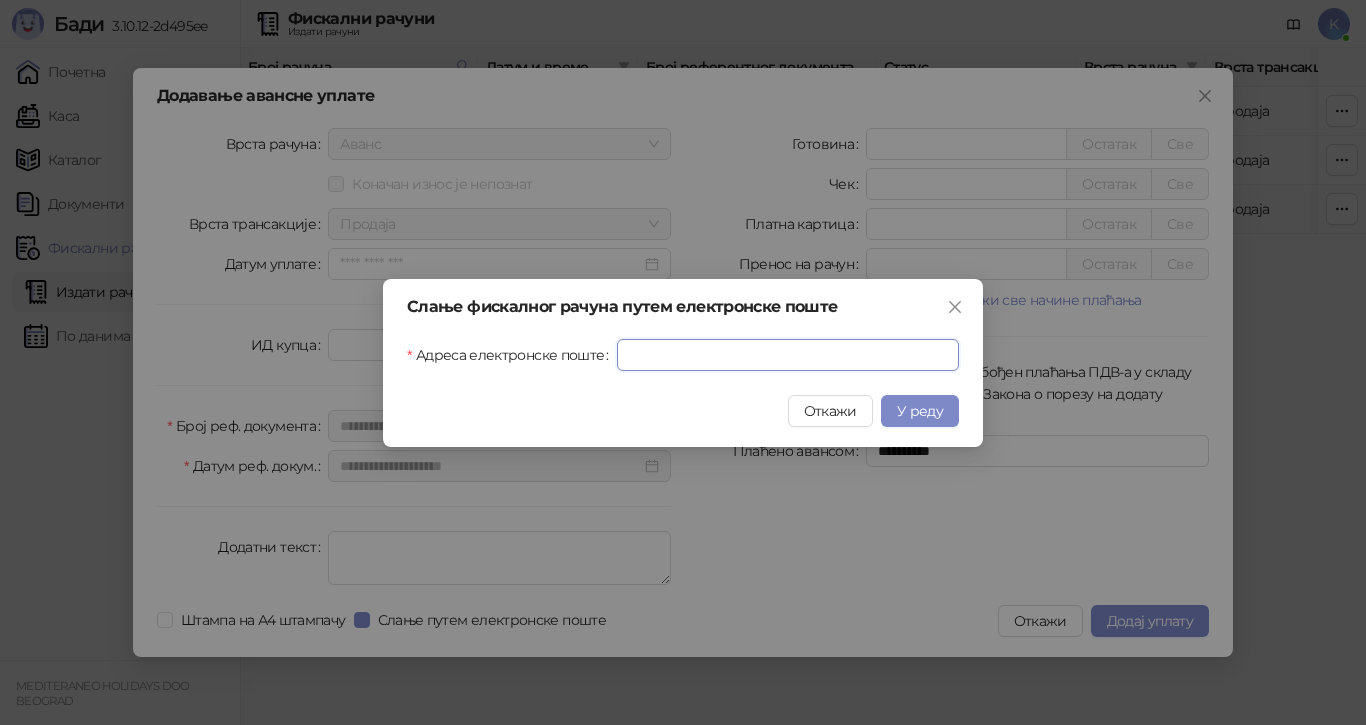 click on "Адреса електронске поште" at bounding box center (788, 355) 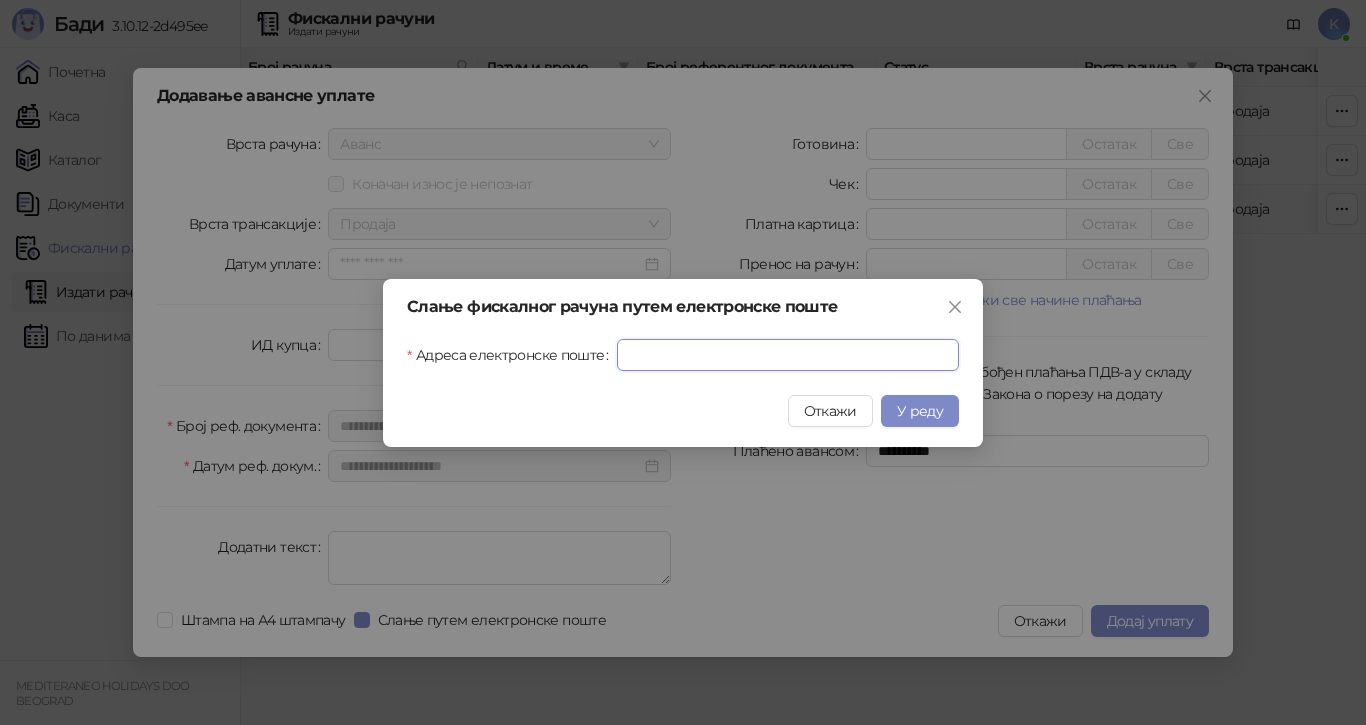 paste on "**********" 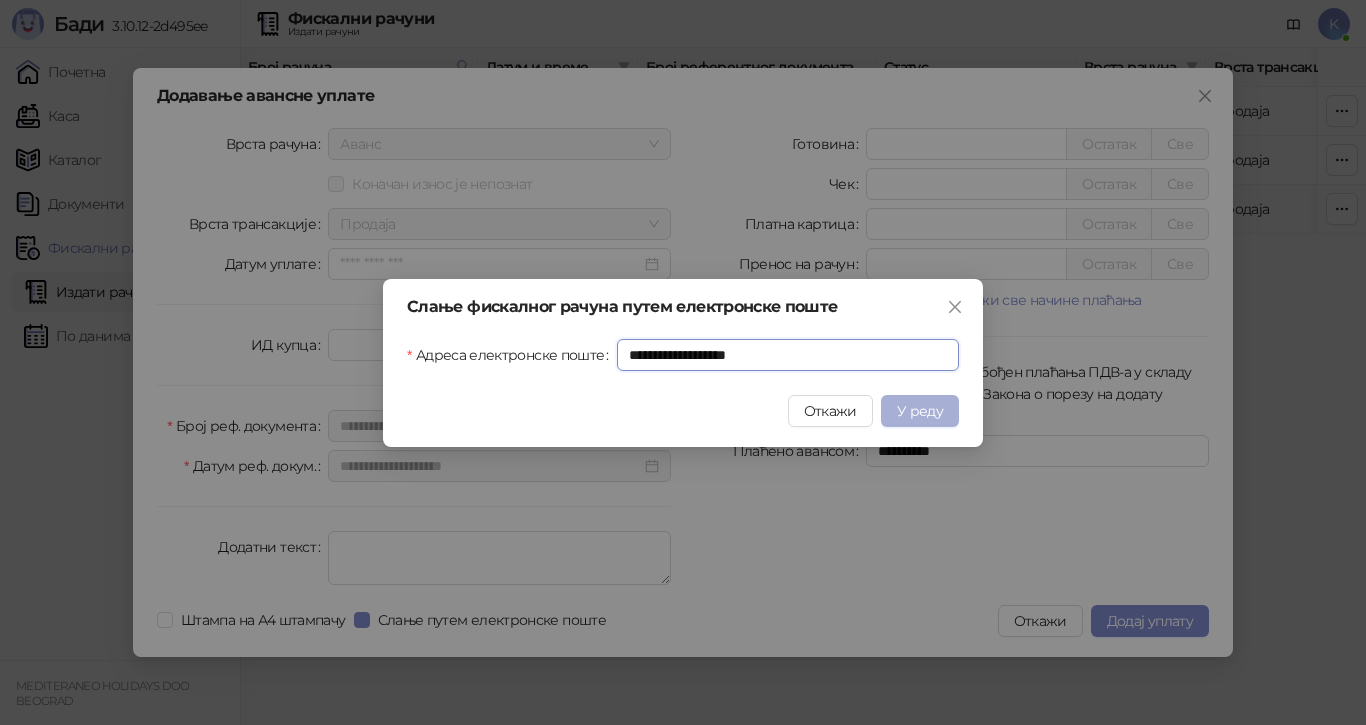 type on "**********" 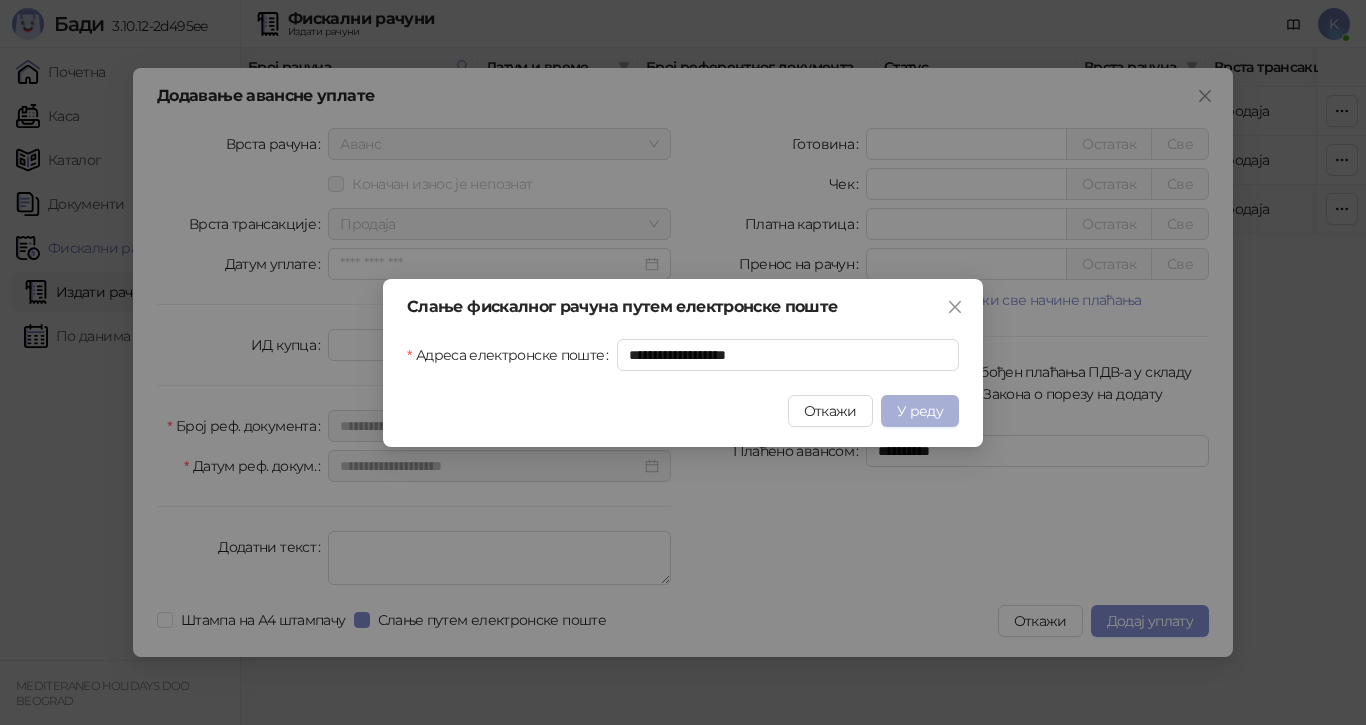 click on "У реду" at bounding box center [920, 411] 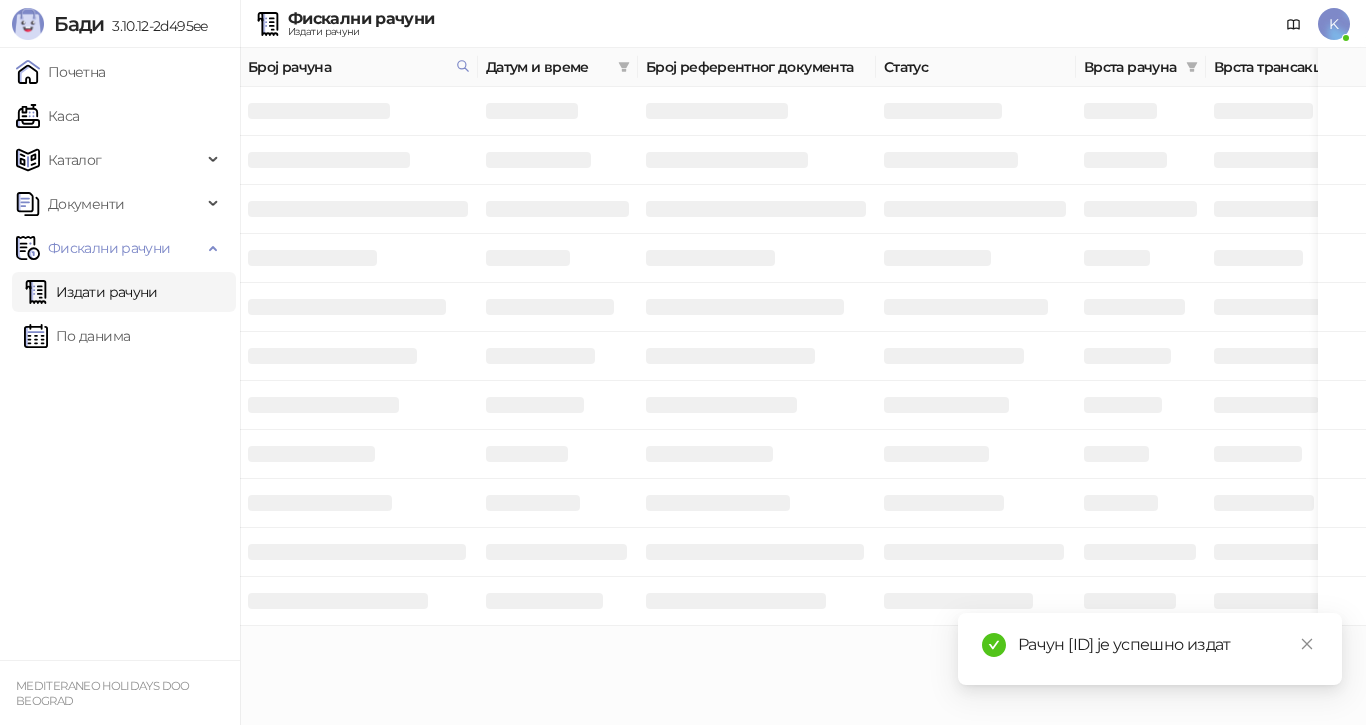 drag, startPoint x: 1267, startPoint y: 621, endPoint x: 1071, endPoint y: 615, distance: 196.09181 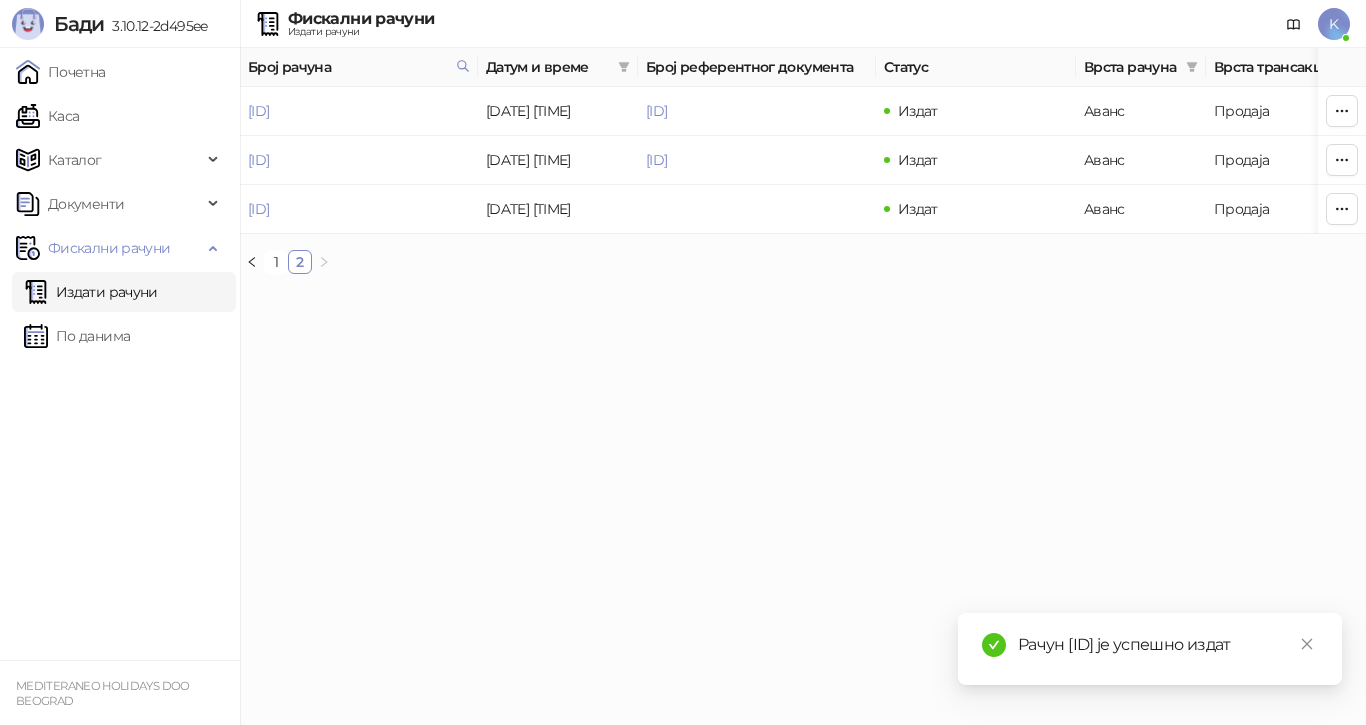 copy on "[ID]" 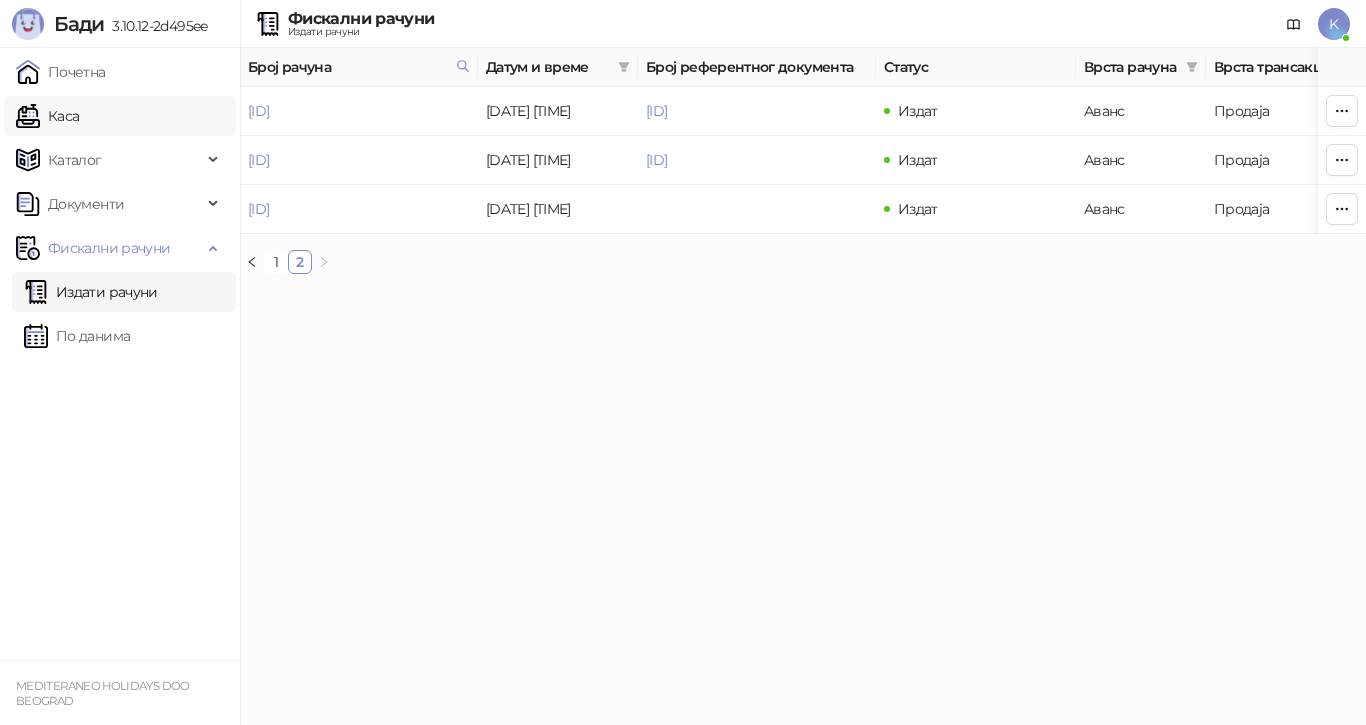 click on "Каса" at bounding box center [47, 116] 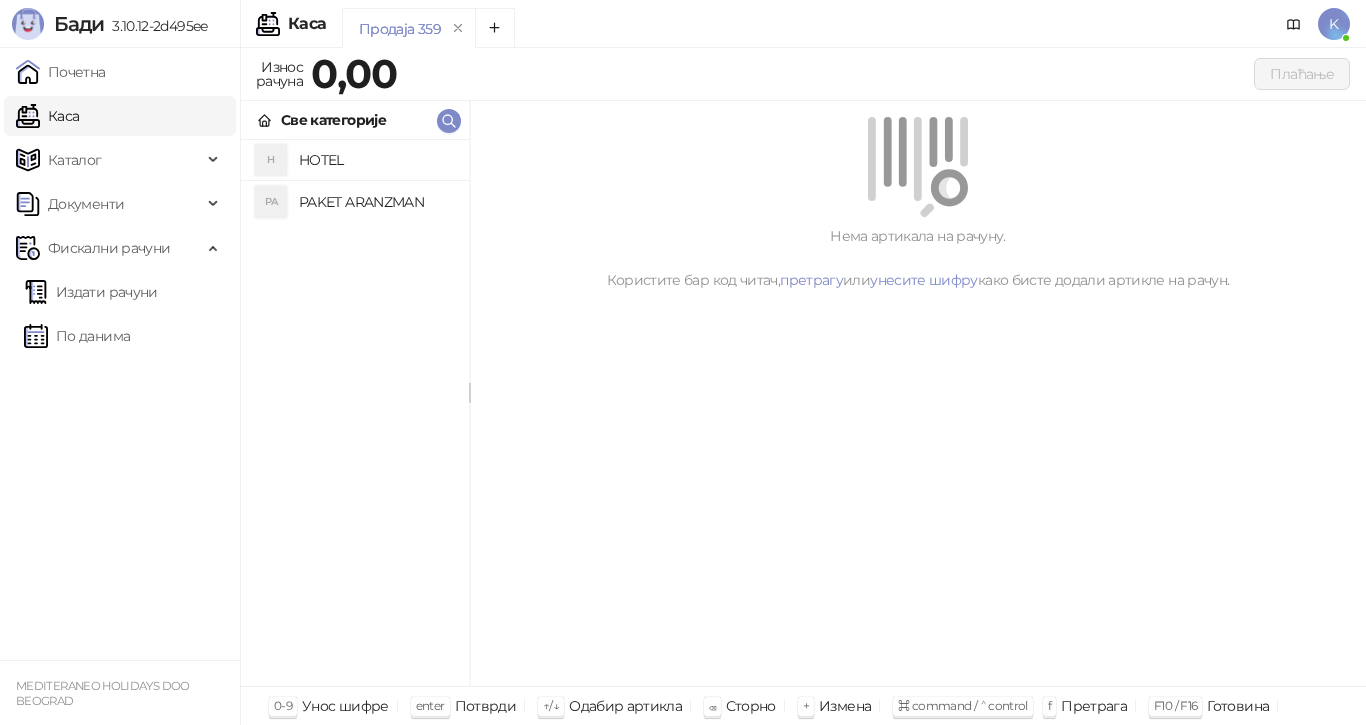 click on "PAKET ARANZMAN" at bounding box center (376, 202) 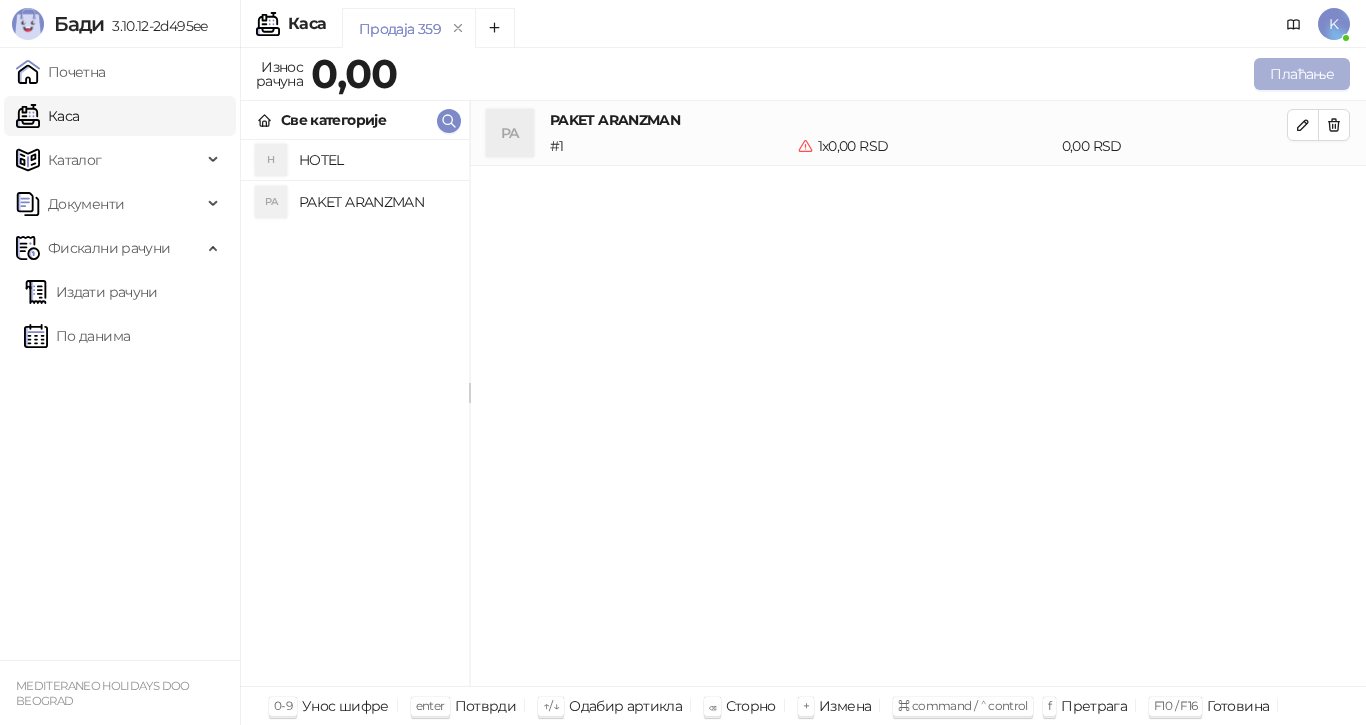 click on "Плаћање" at bounding box center [1302, 74] 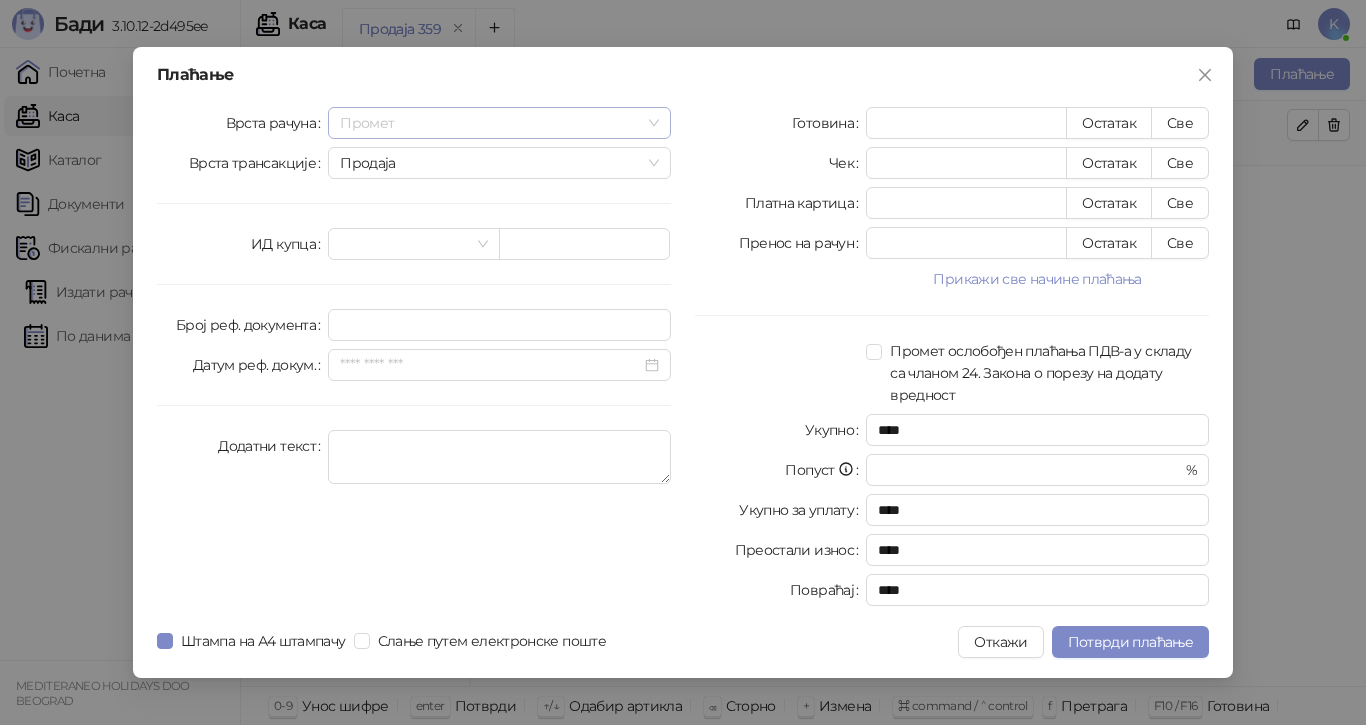 click on "Промет" at bounding box center (499, 123) 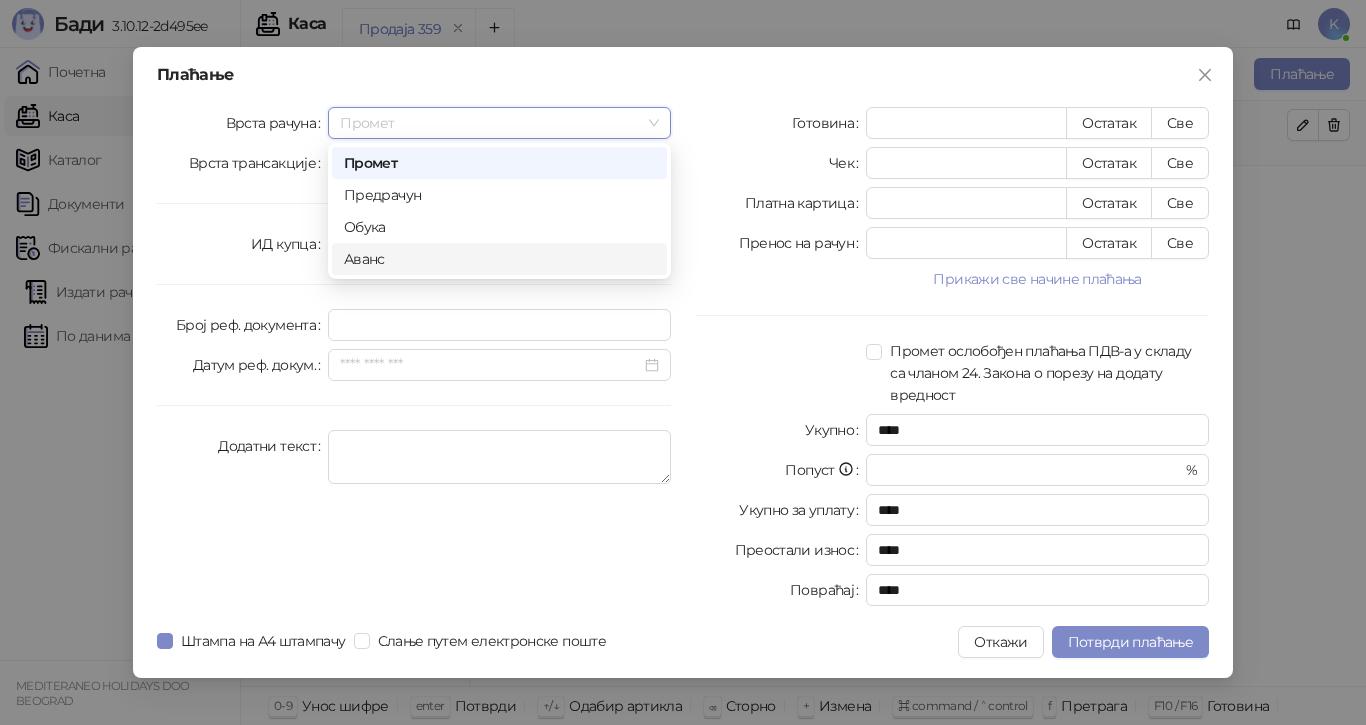 click on "Аванс" at bounding box center [499, 259] 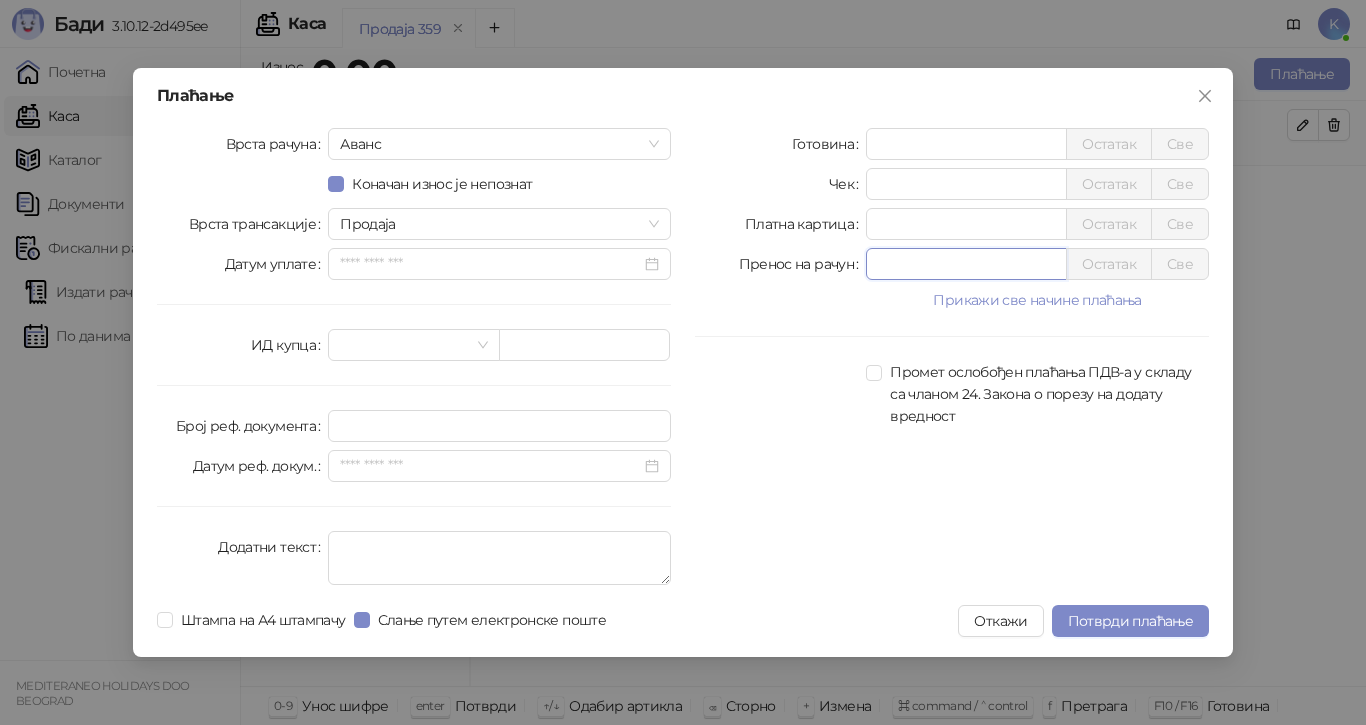 drag, startPoint x: 859, startPoint y: 262, endPoint x: 814, endPoint y: 300, distance: 58.898216 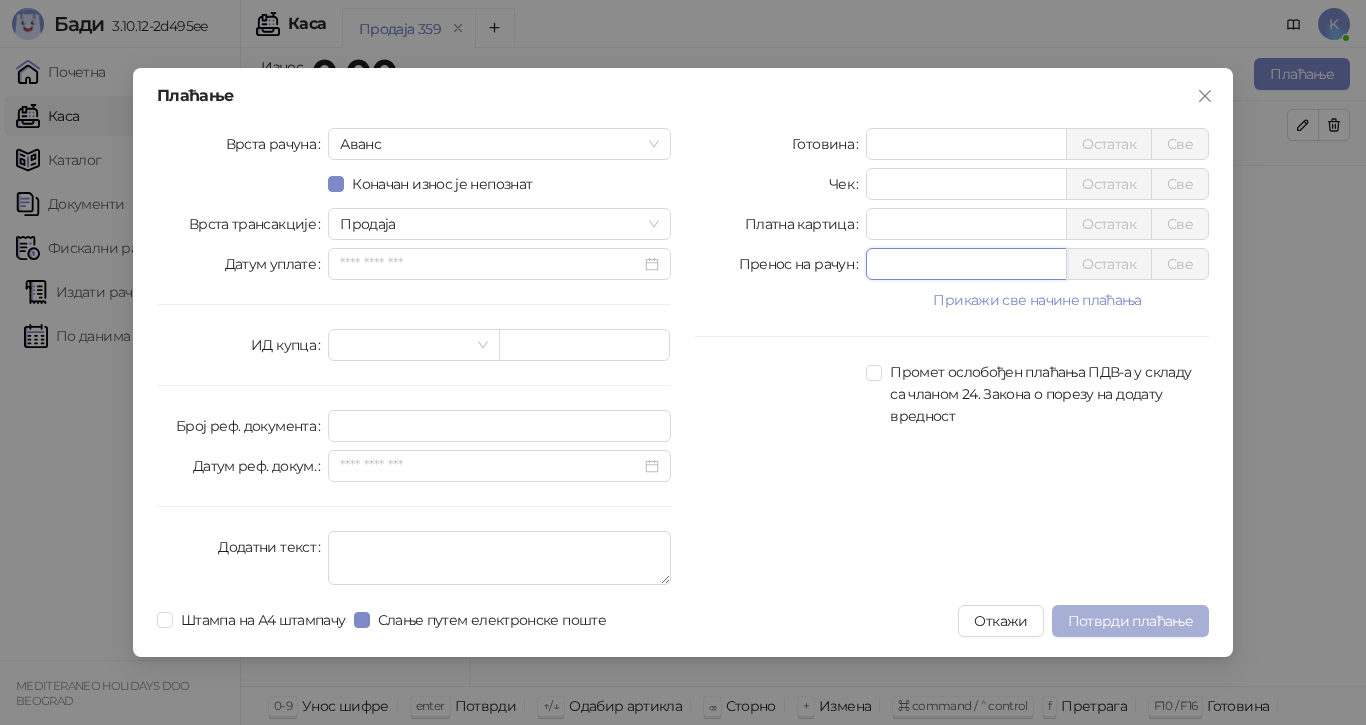 type on "******" 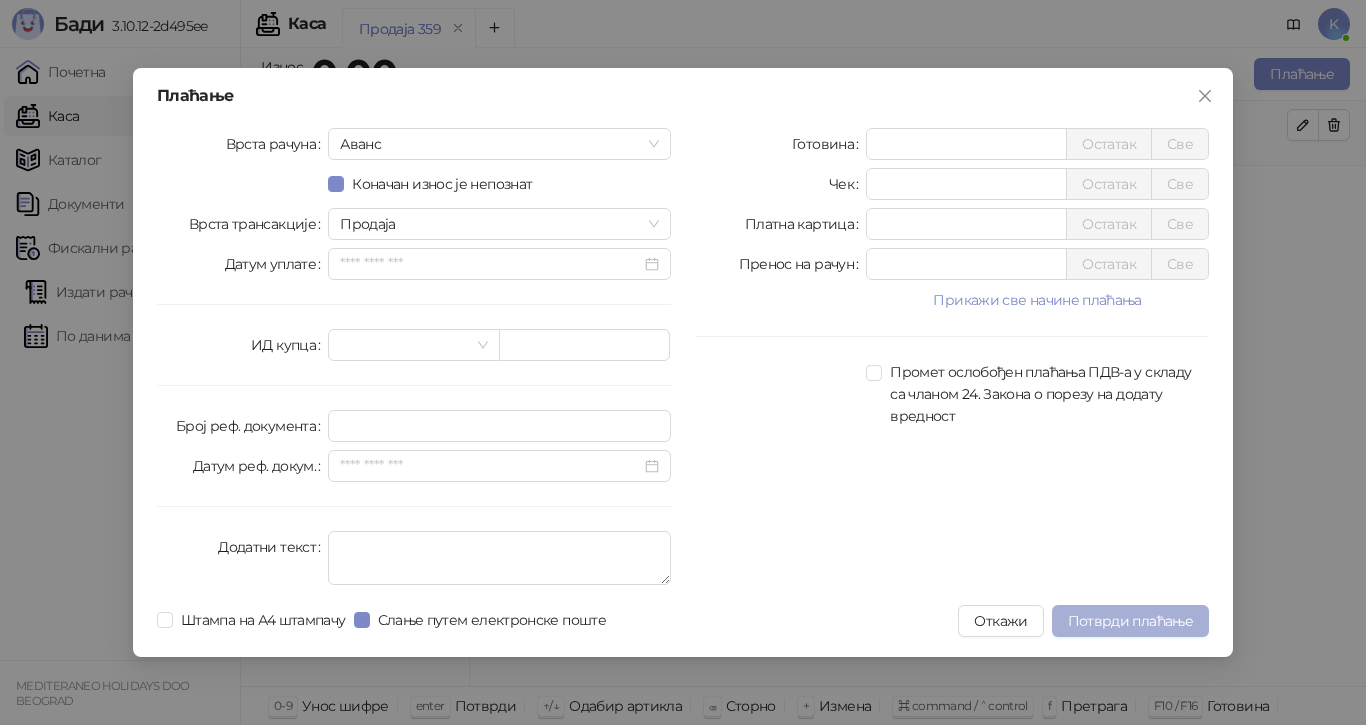 click on "Потврди плаћање" at bounding box center [1130, 621] 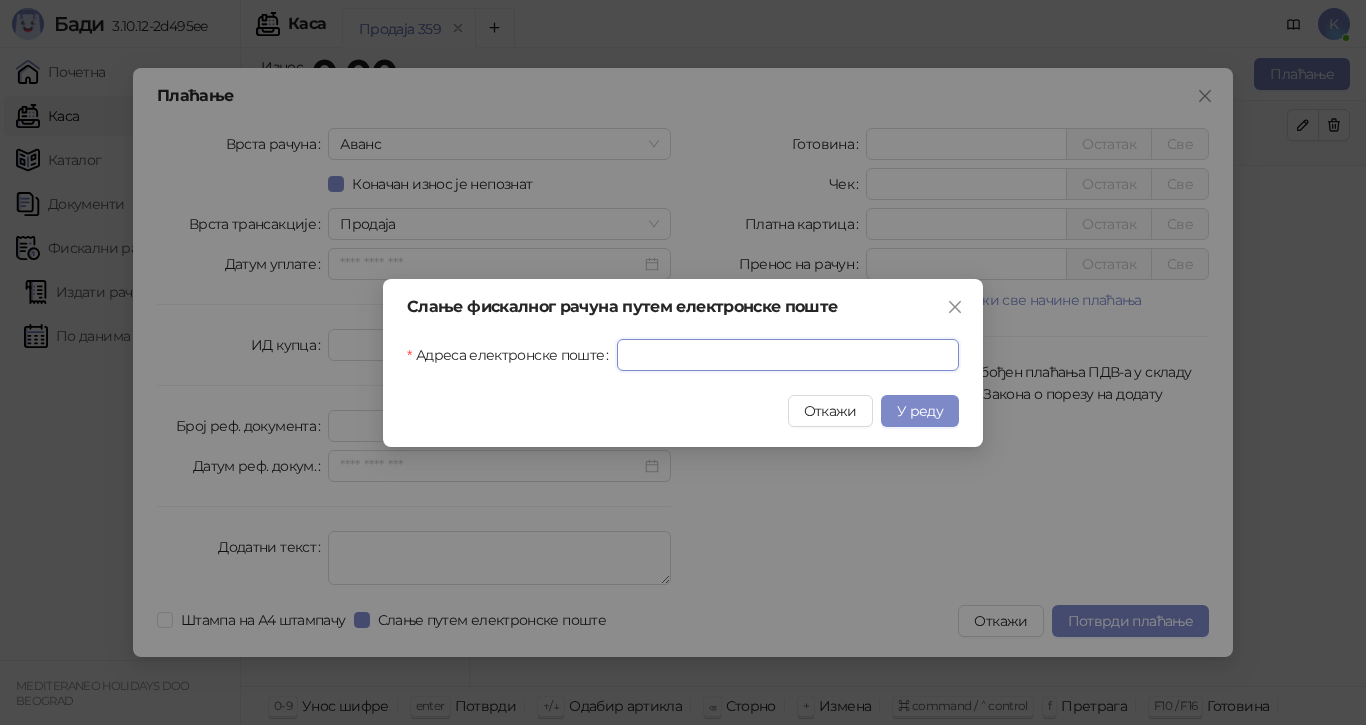 click on "Адреса електронске поште" at bounding box center (788, 355) 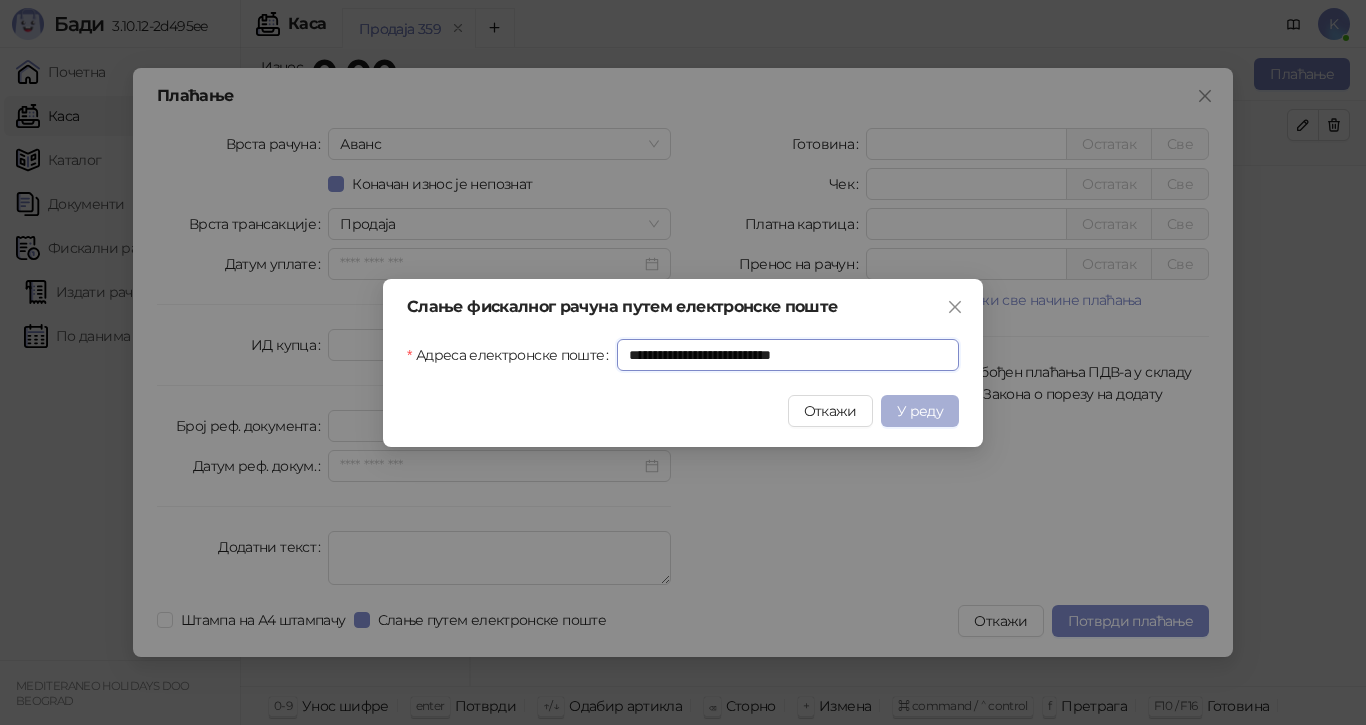 type on "**********" 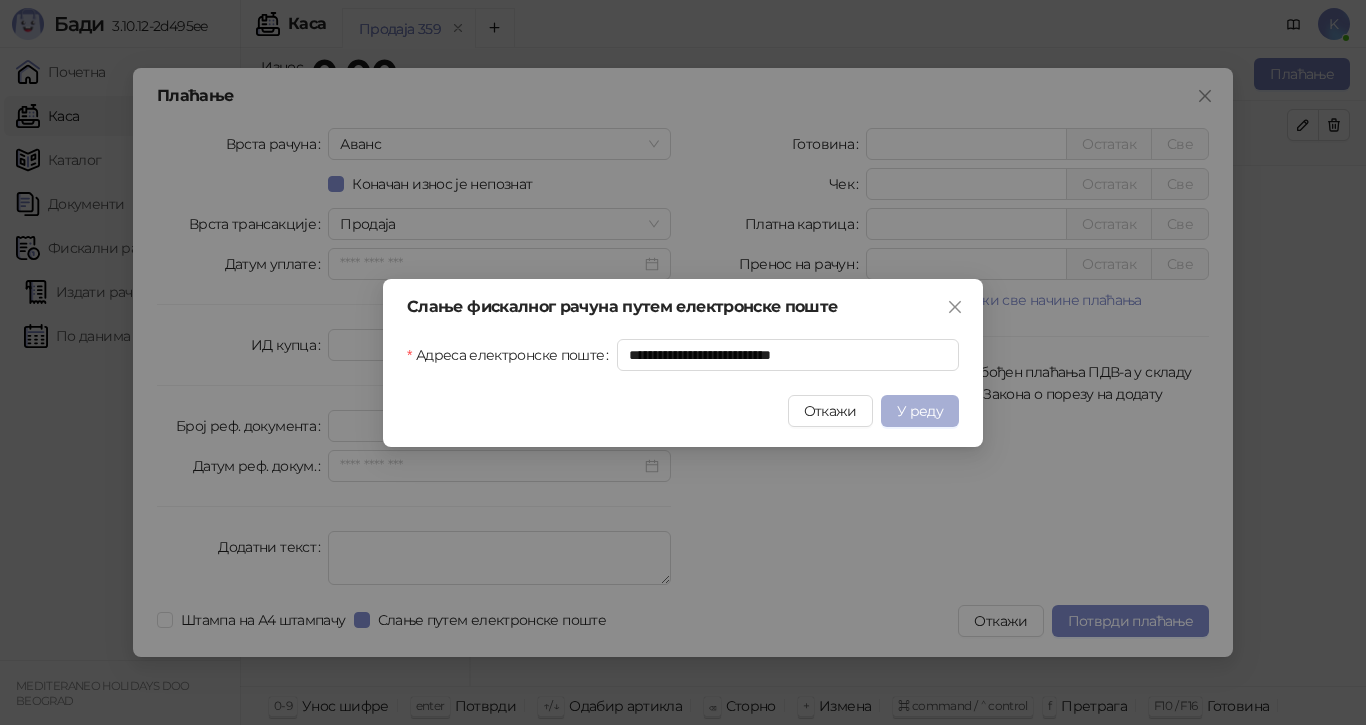 click on "У реду" at bounding box center (920, 411) 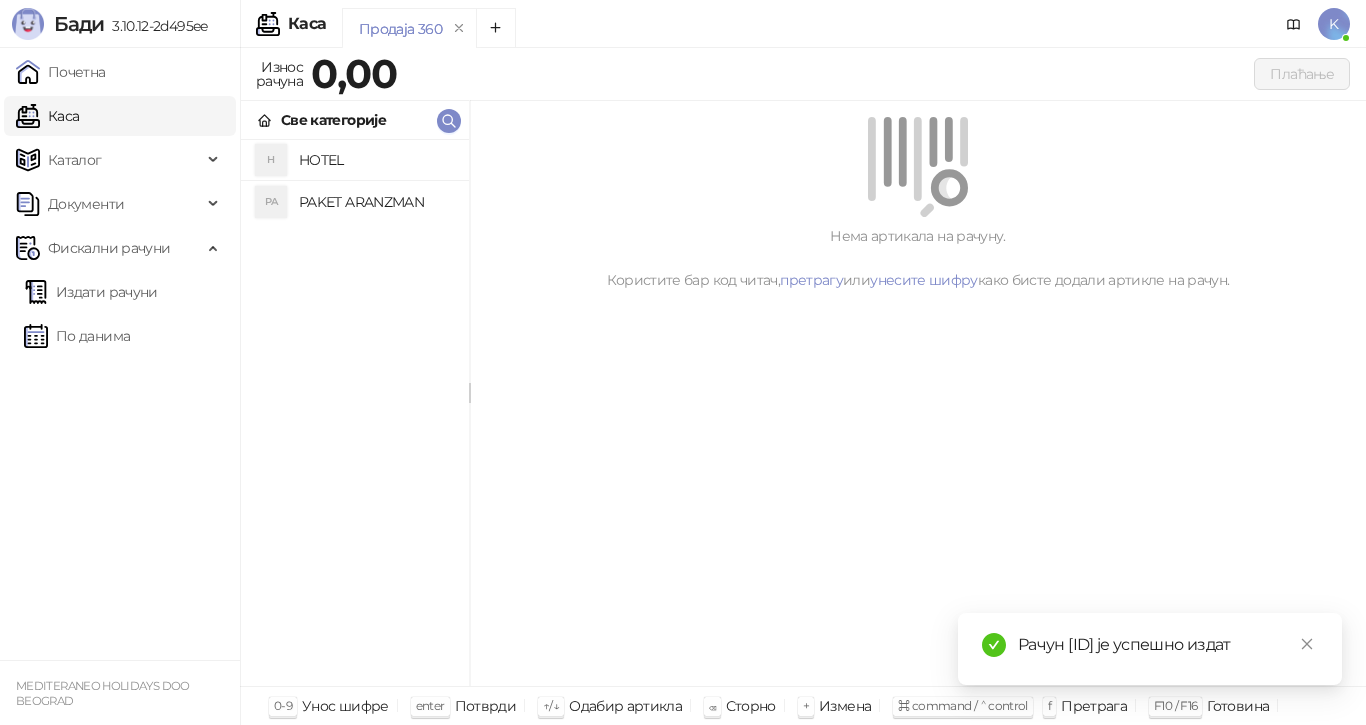 drag, startPoint x: 1268, startPoint y: 622, endPoint x: 1069, endPoint y: 621, distance: 199.00252 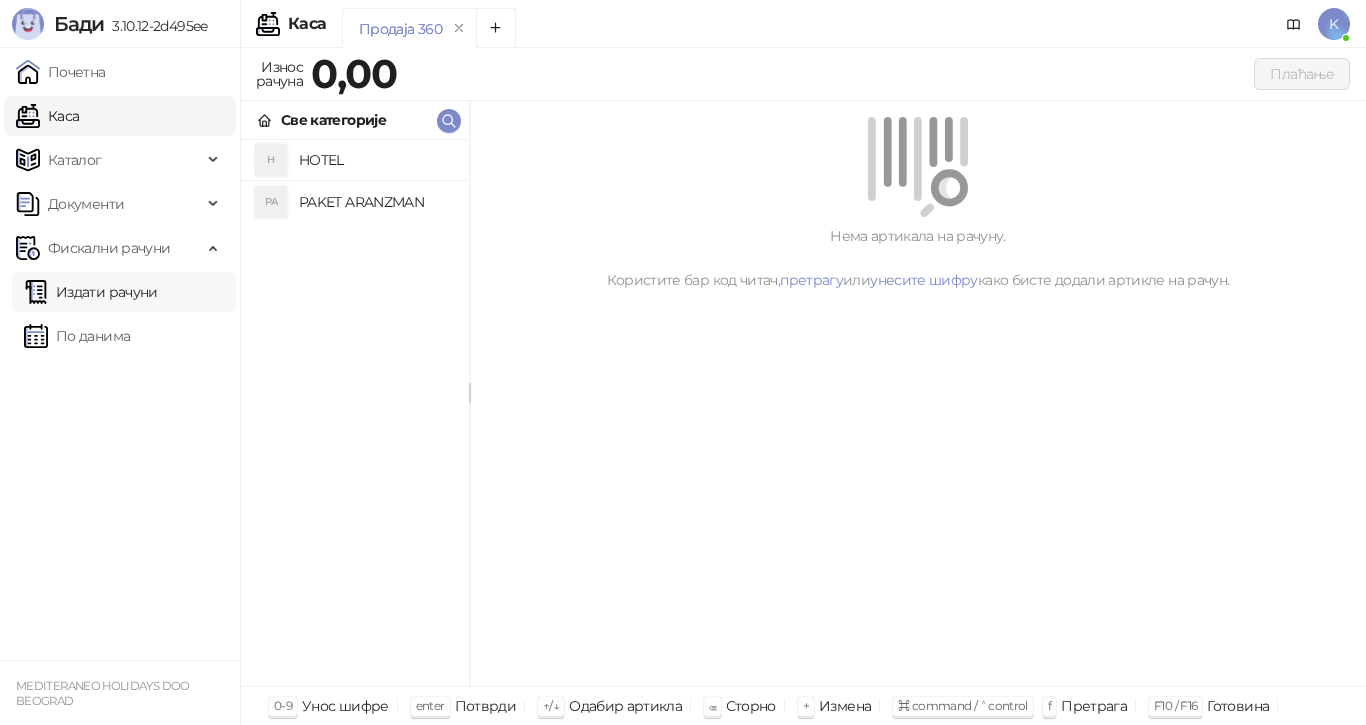 click on "Издати рачуни" at bounding box center [91, 292] 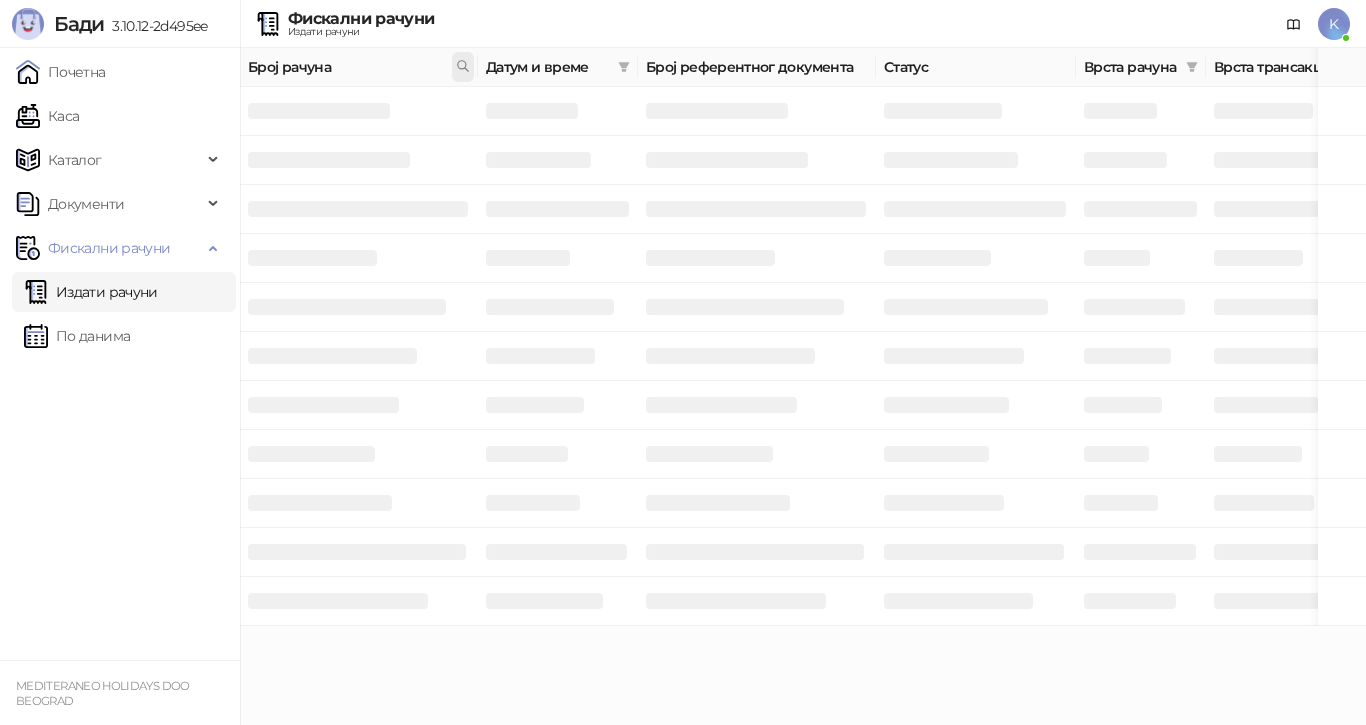 click 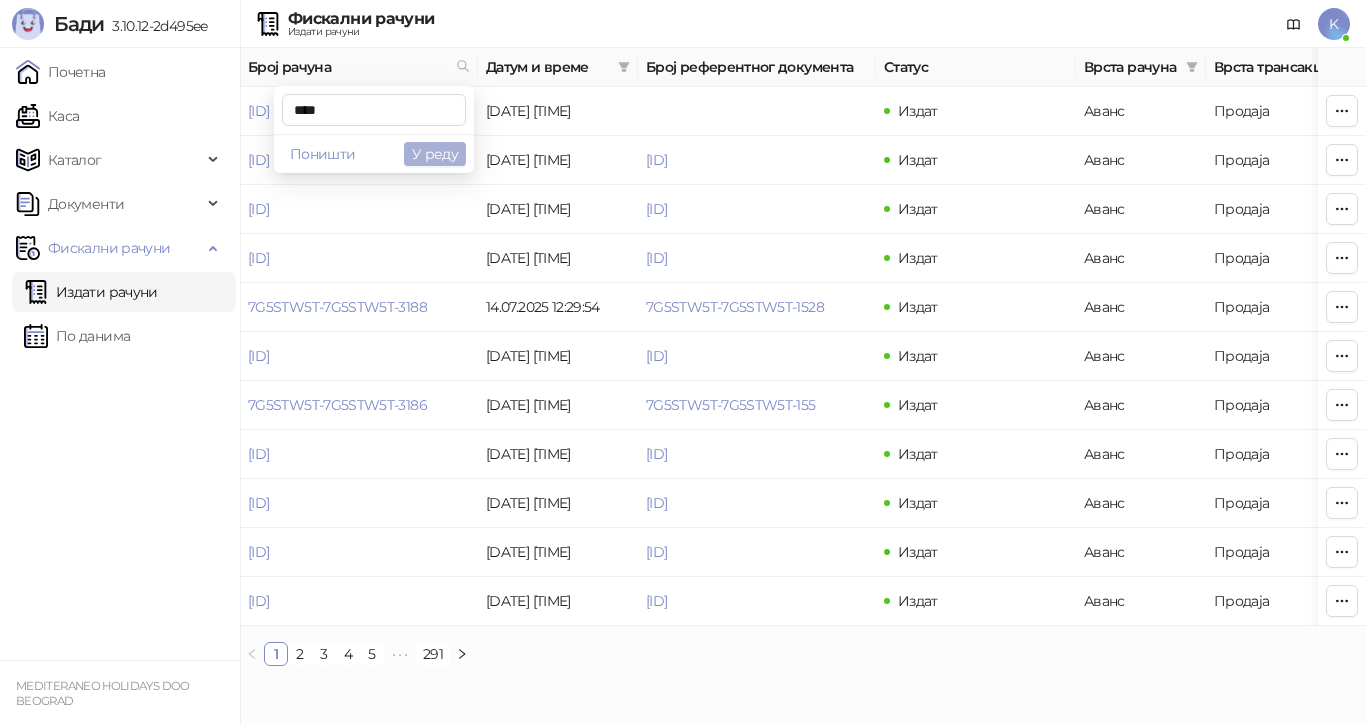 type on "****" 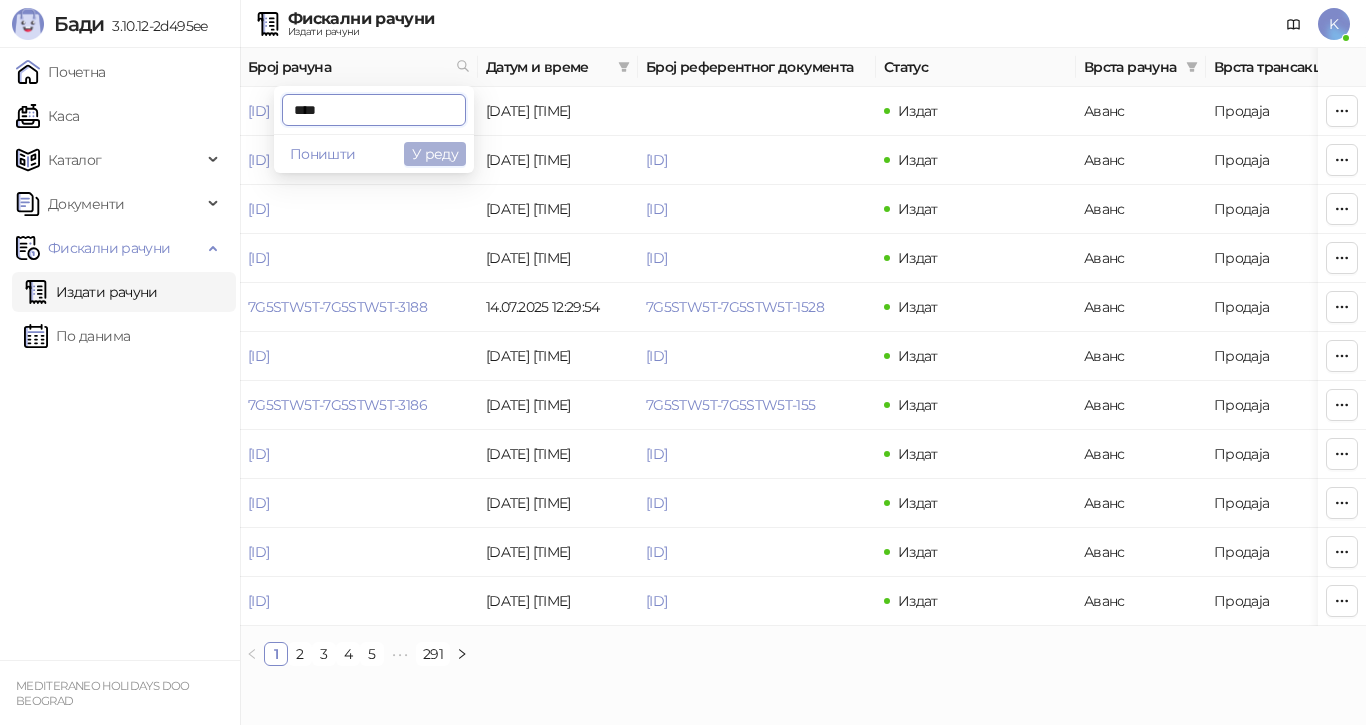 click on "У реду" at bounding box center [435, 154] 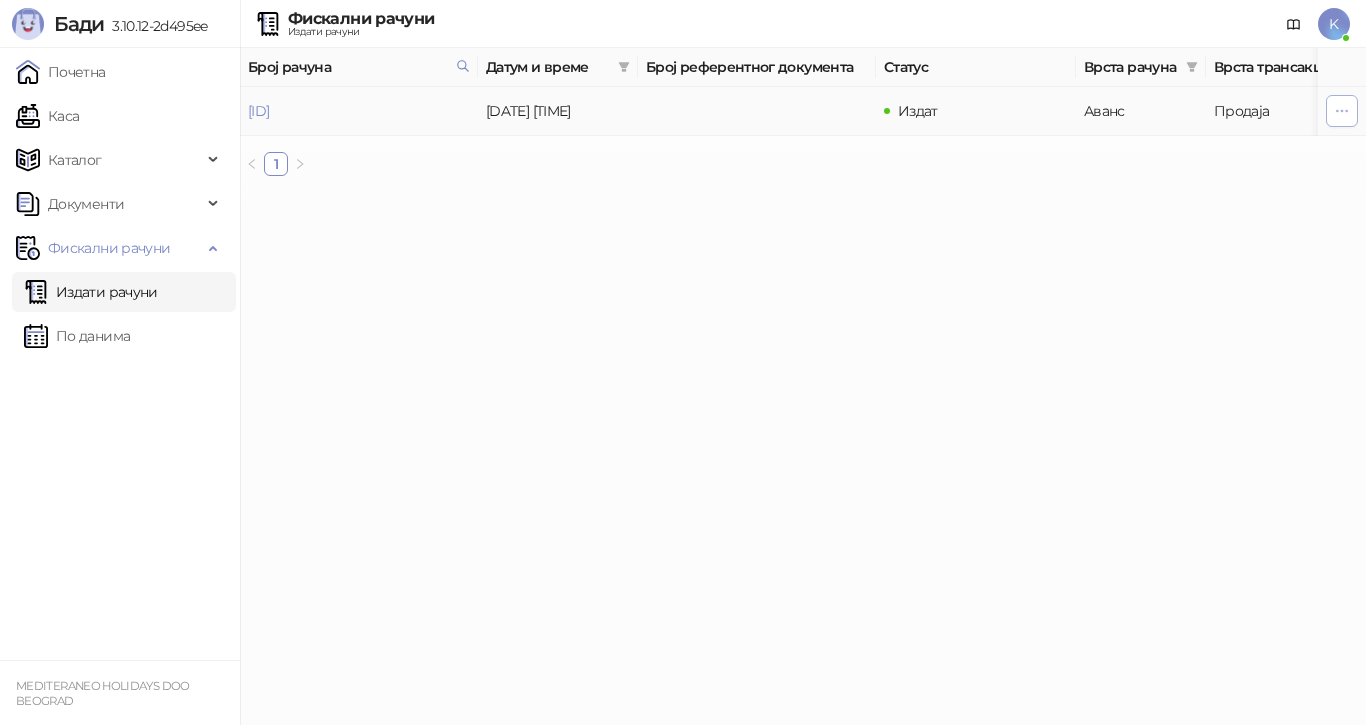 click at bounding box center (1342, 111) 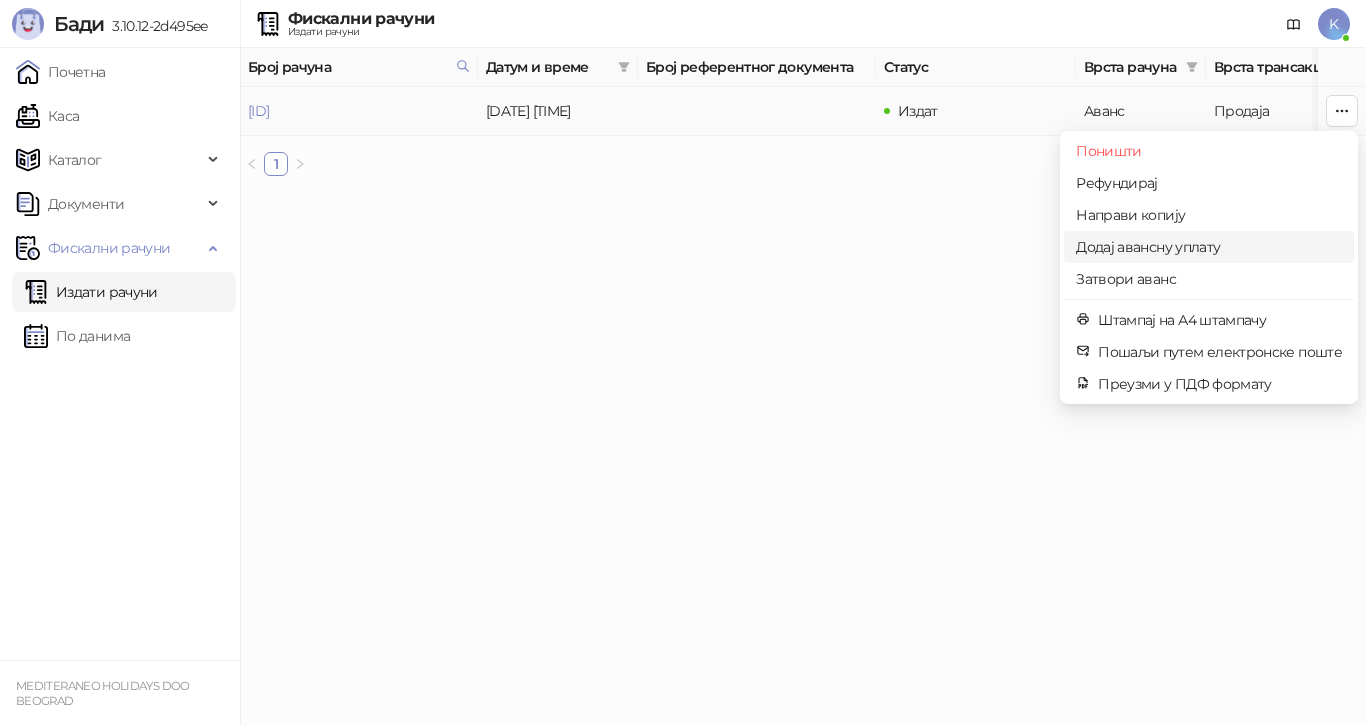 click on "Додај авансну уплату" at bounding box center [1209, 247] 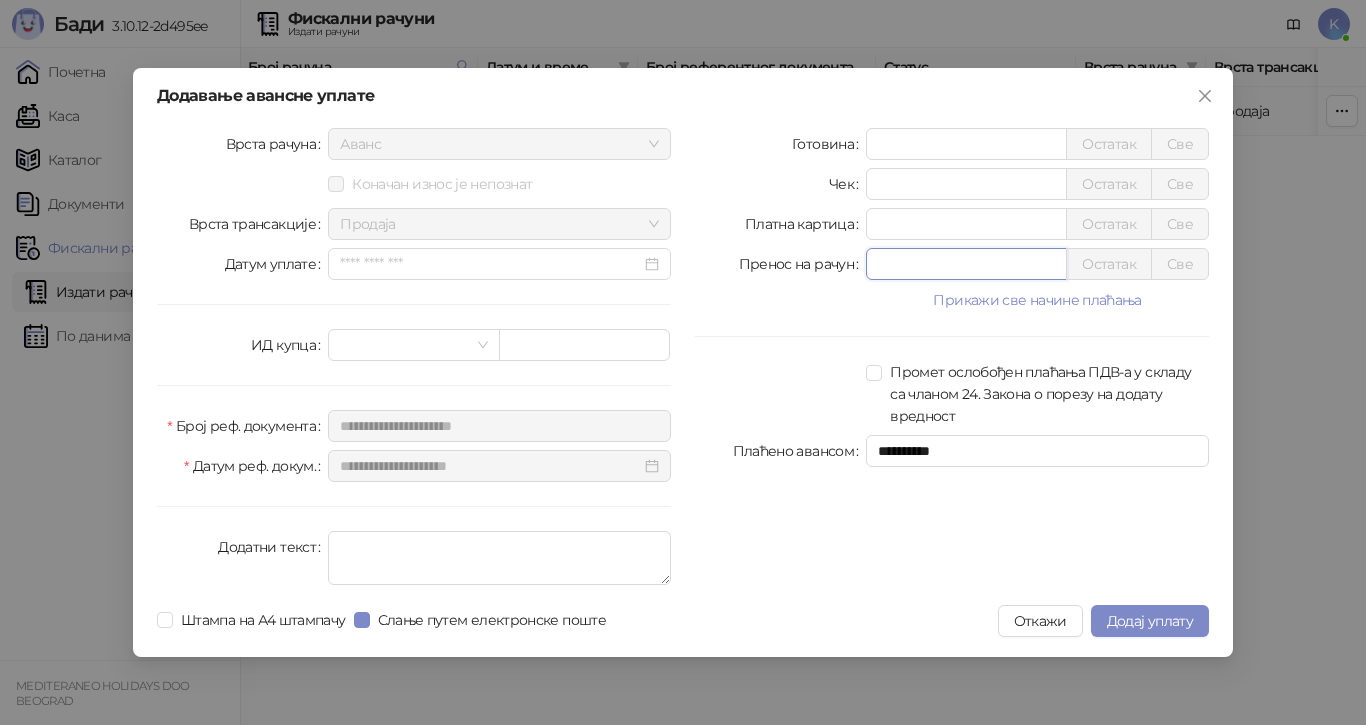 drag, startPoint x: 887, startPoint y: 265, endPoint x: 843, endPoint y: 264, distance: 44.011364 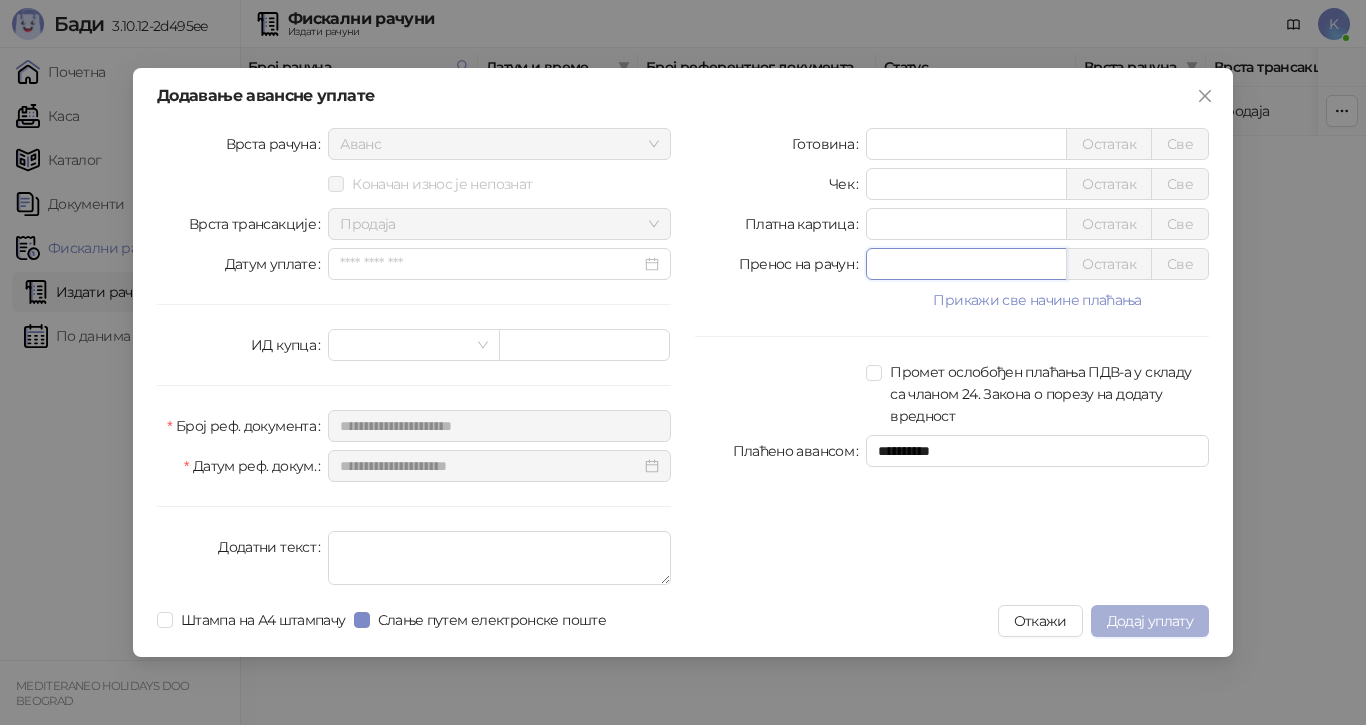 type on "******" 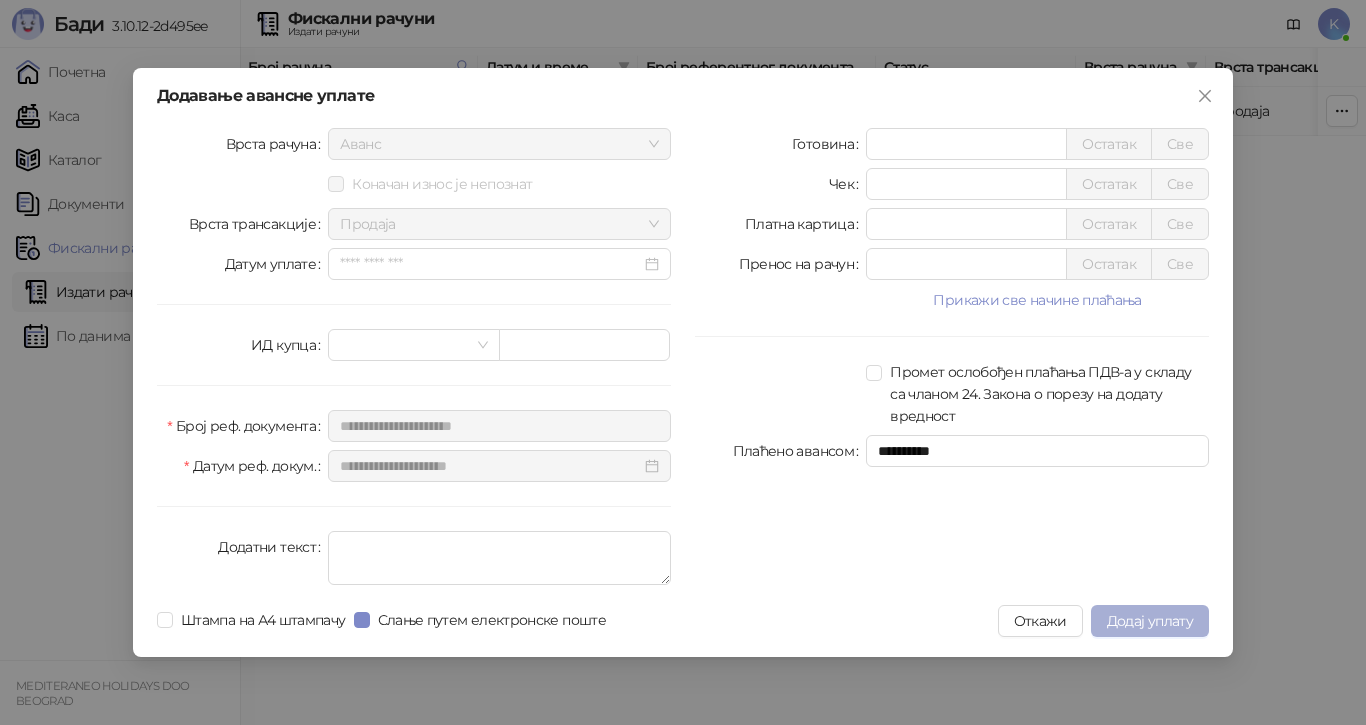 click on "Додај уплату" at bounding box center (1150, 621) 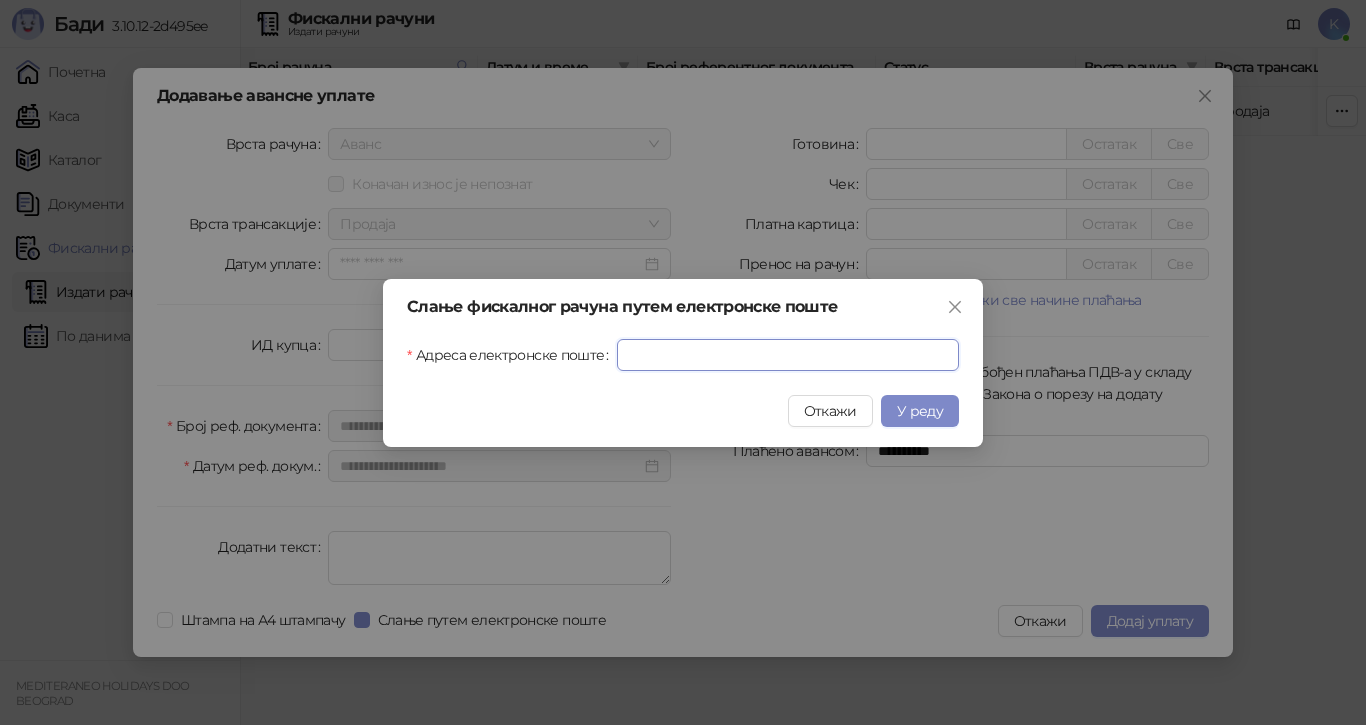 click on "Адреса електронске поште" at bounding box center [788, 355] 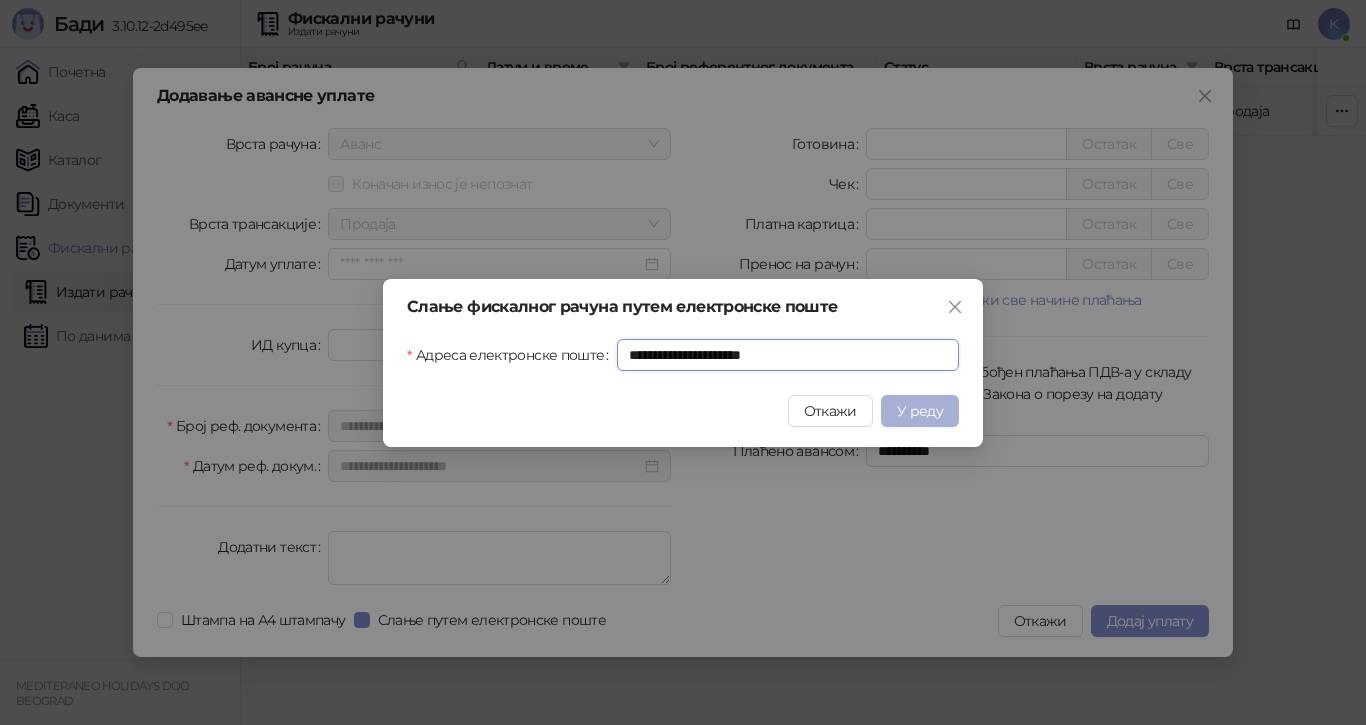 type on "**********" 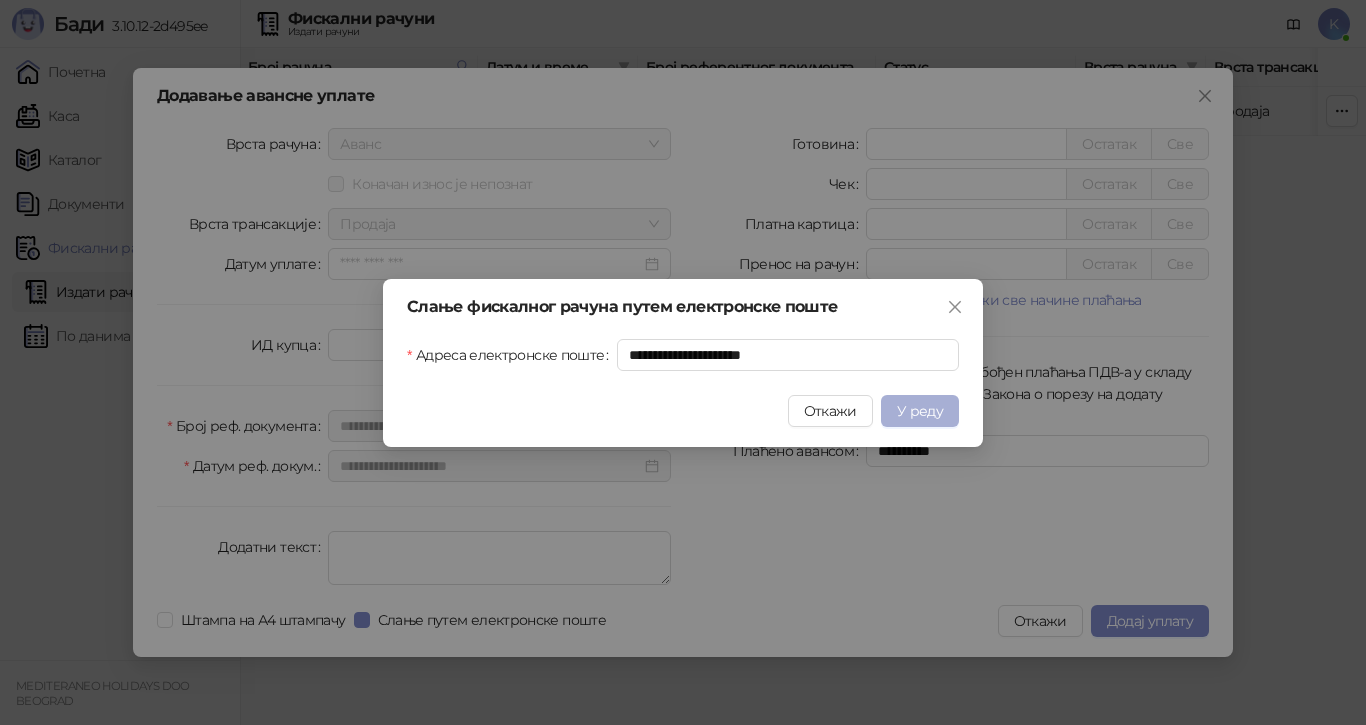 click on "У реду" at bounding box center (920, 411) 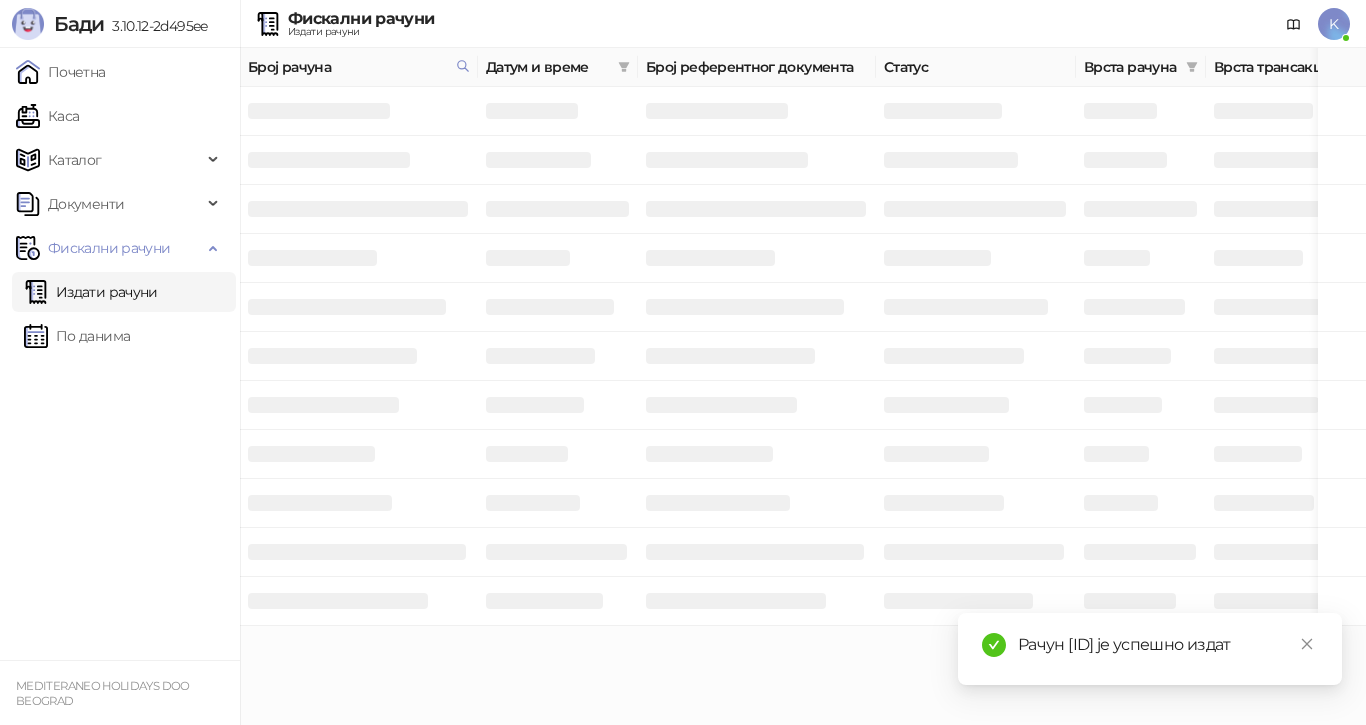 drag, startPoint x: 1267, startPoint y: 623, endPoint x: 1064, endPoint y: 620, distance: 203.02217 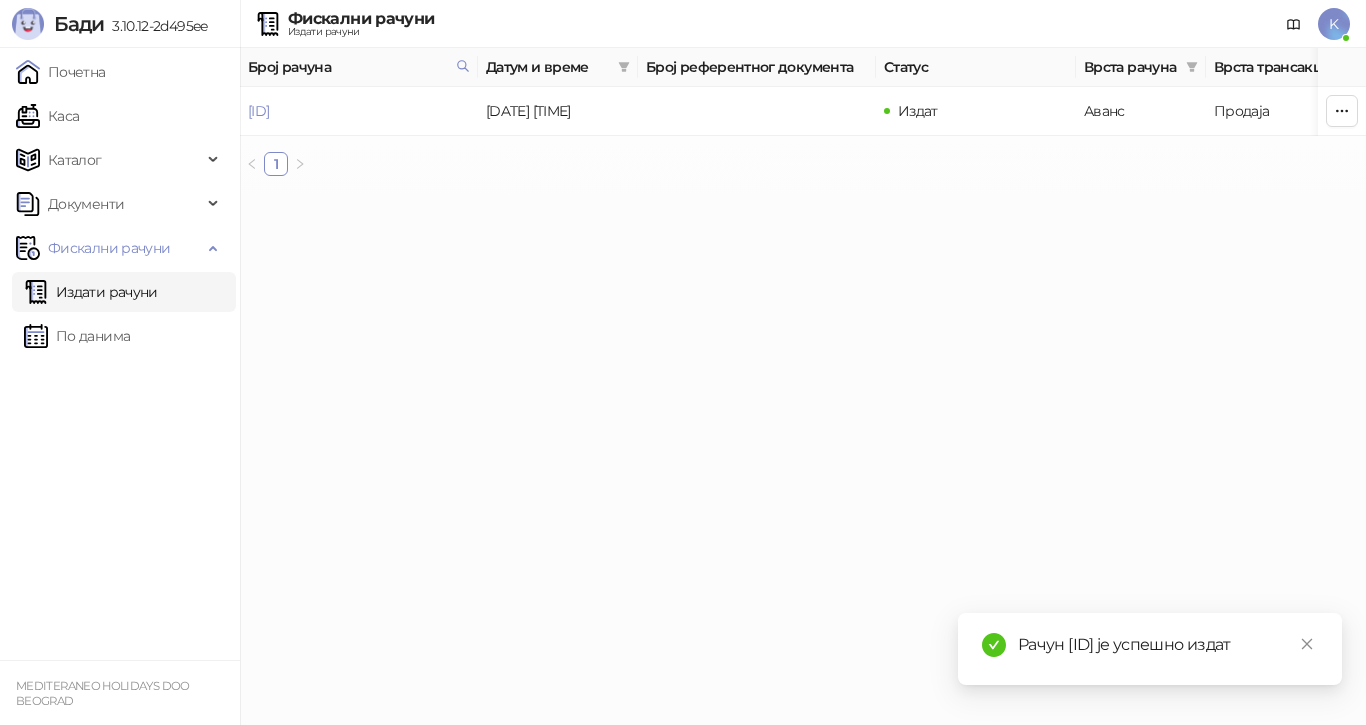 copy on "[ID]" 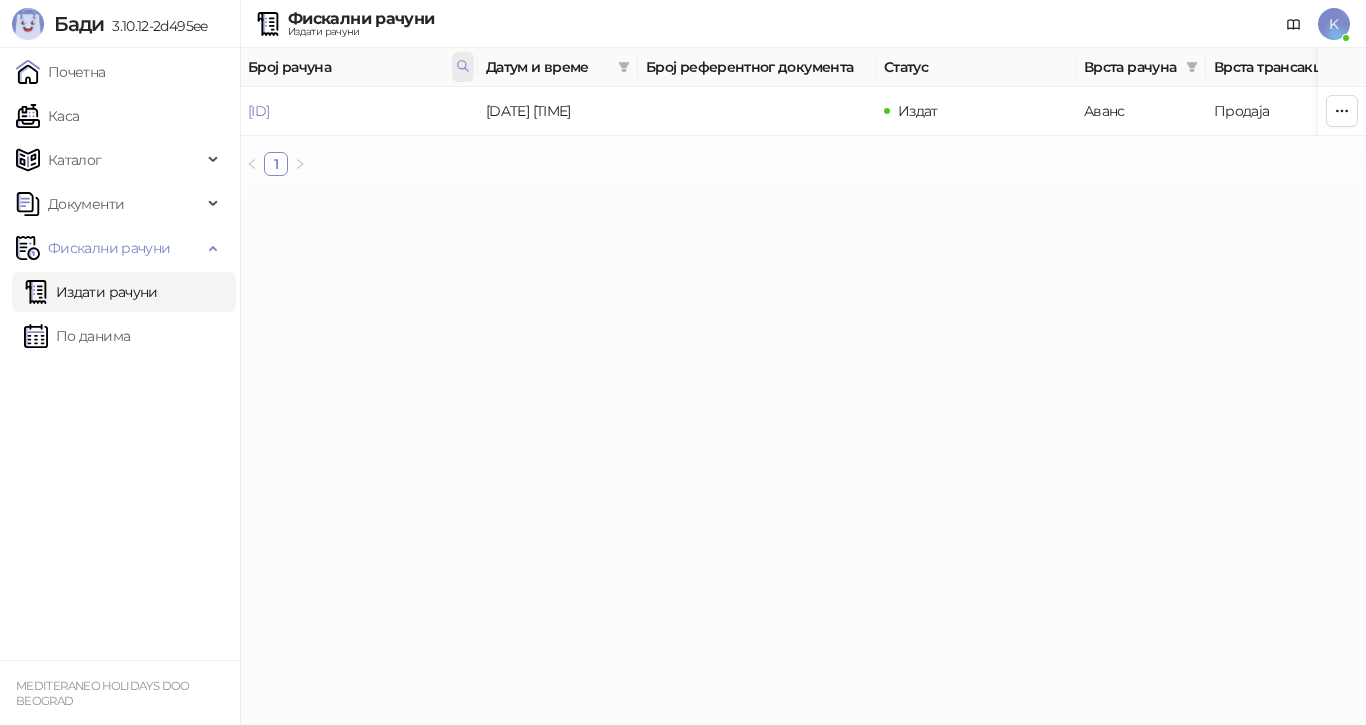 click 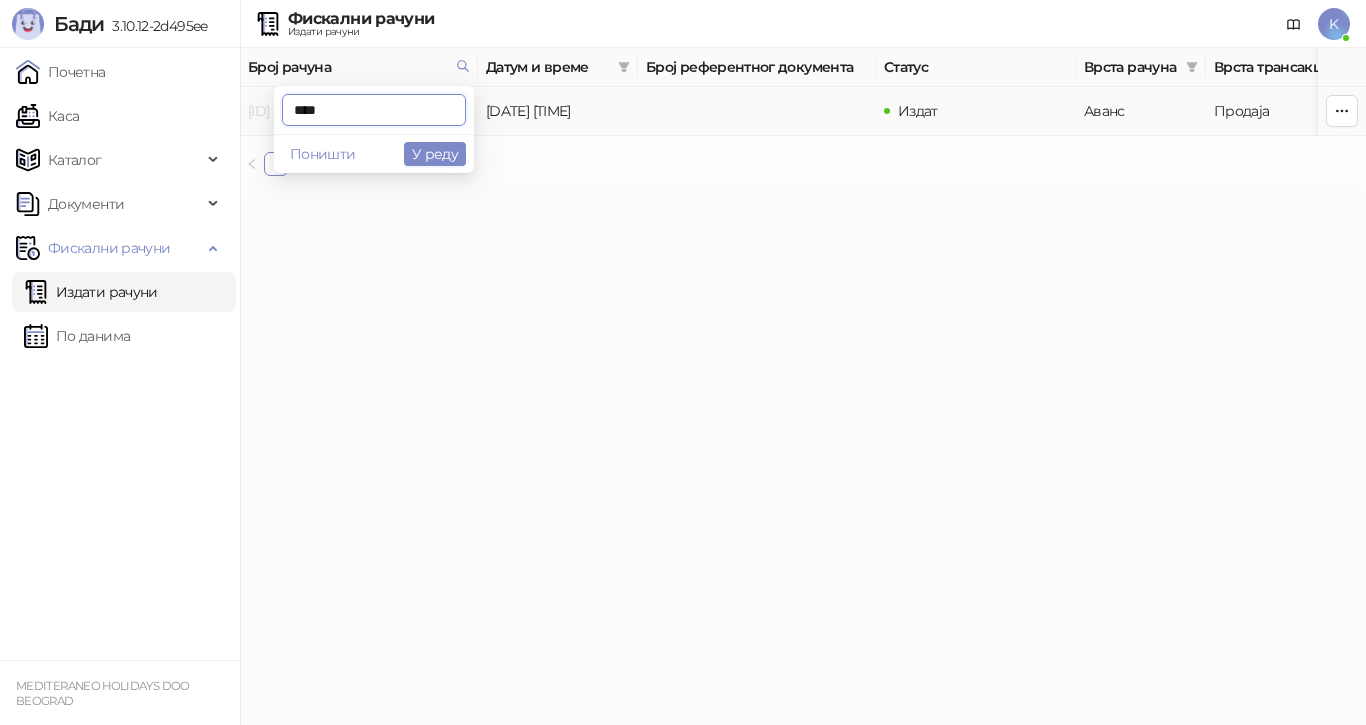 drag, startPoint x: 363, startPoint y: 109, endPoint x: 263, endPoint y: 108, distance: 100.005 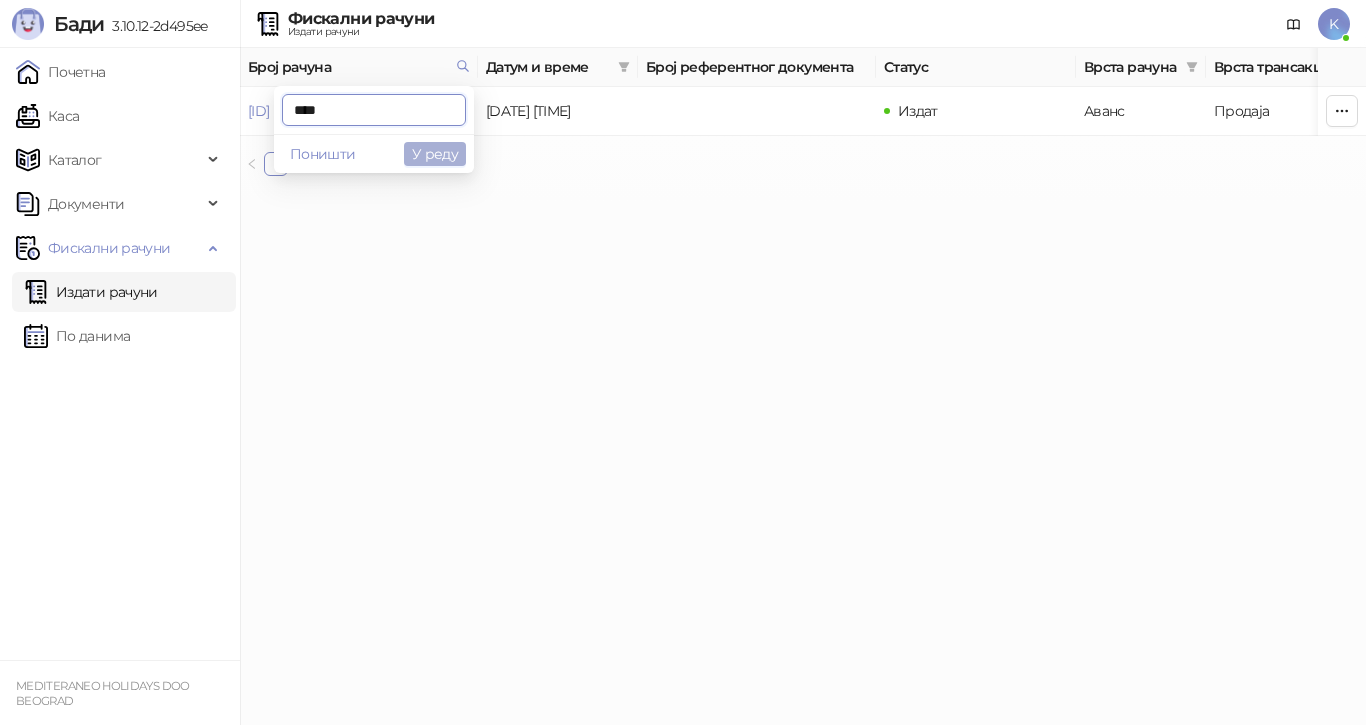 type on "****" 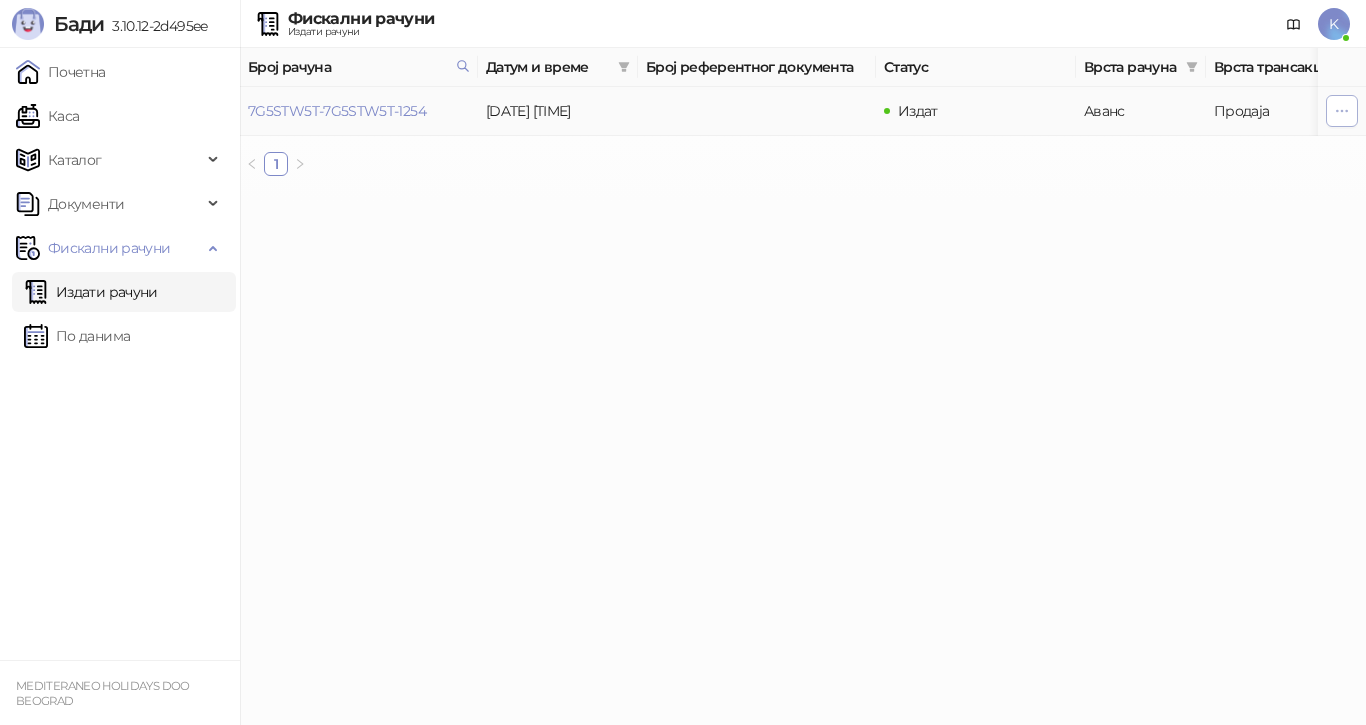 click 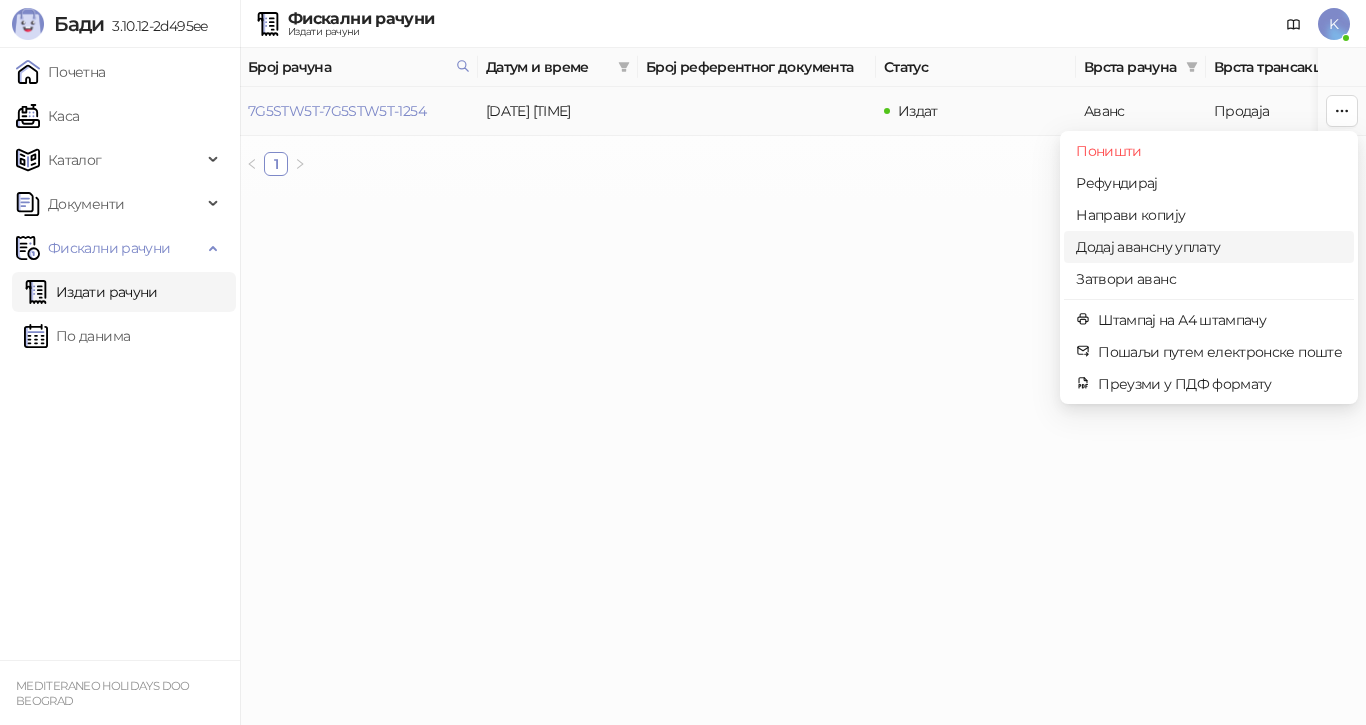 click on "Додај авансну уплату" at bounding box center [1209, 247] 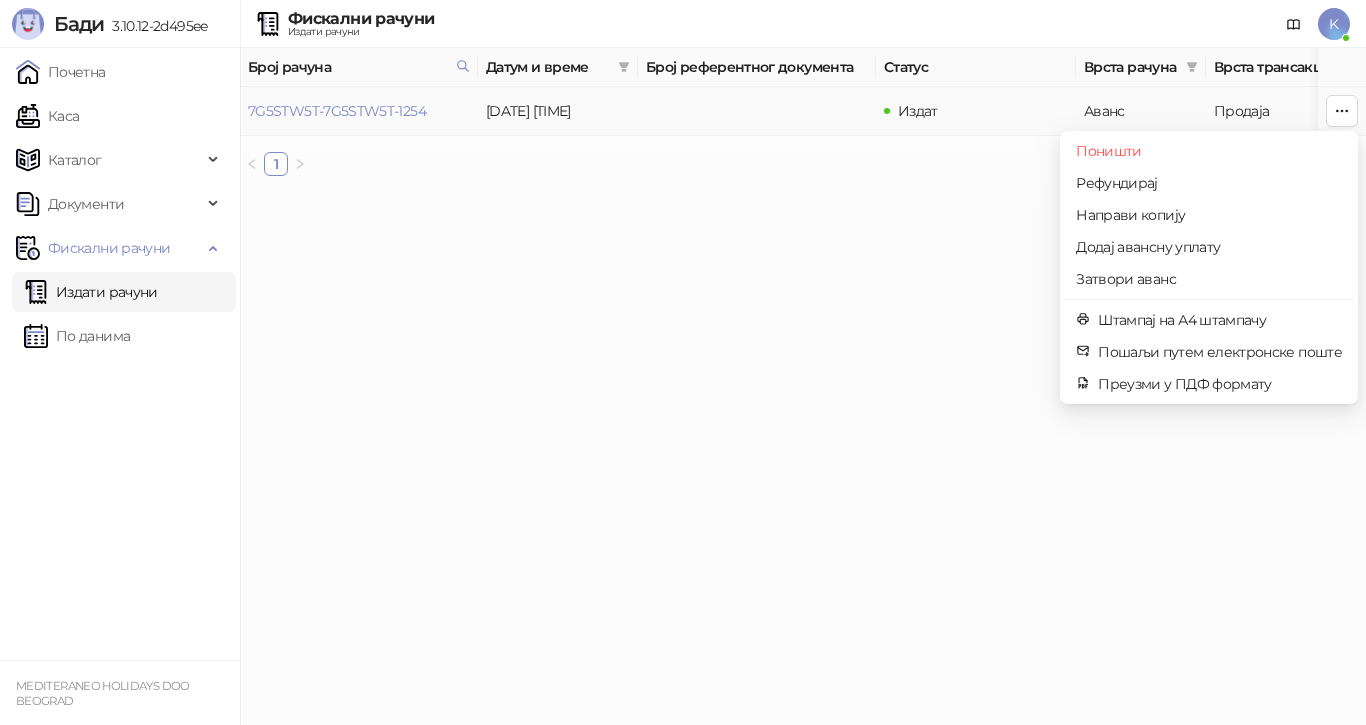 type on "**********" 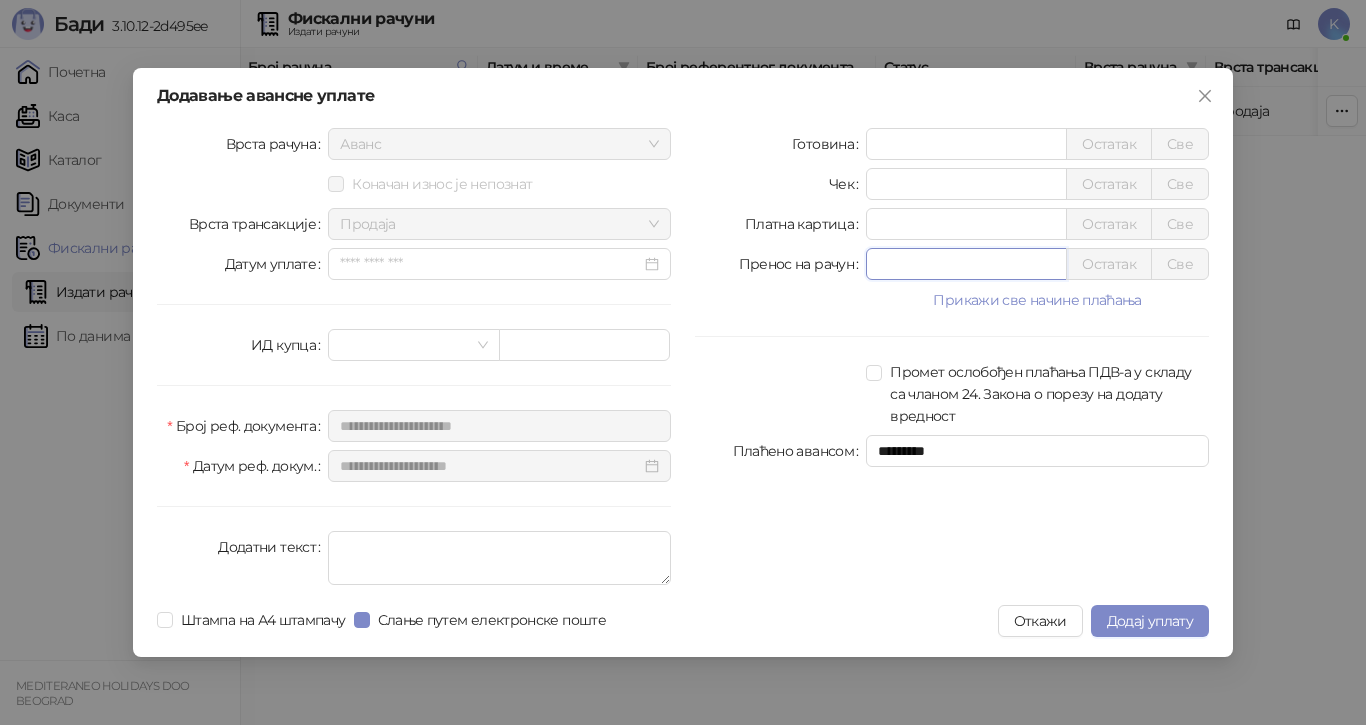 drag, startPoint x: 867, startPoint y: 263, endPoint x: 827, endPoint y: 267, distance: 40.1995 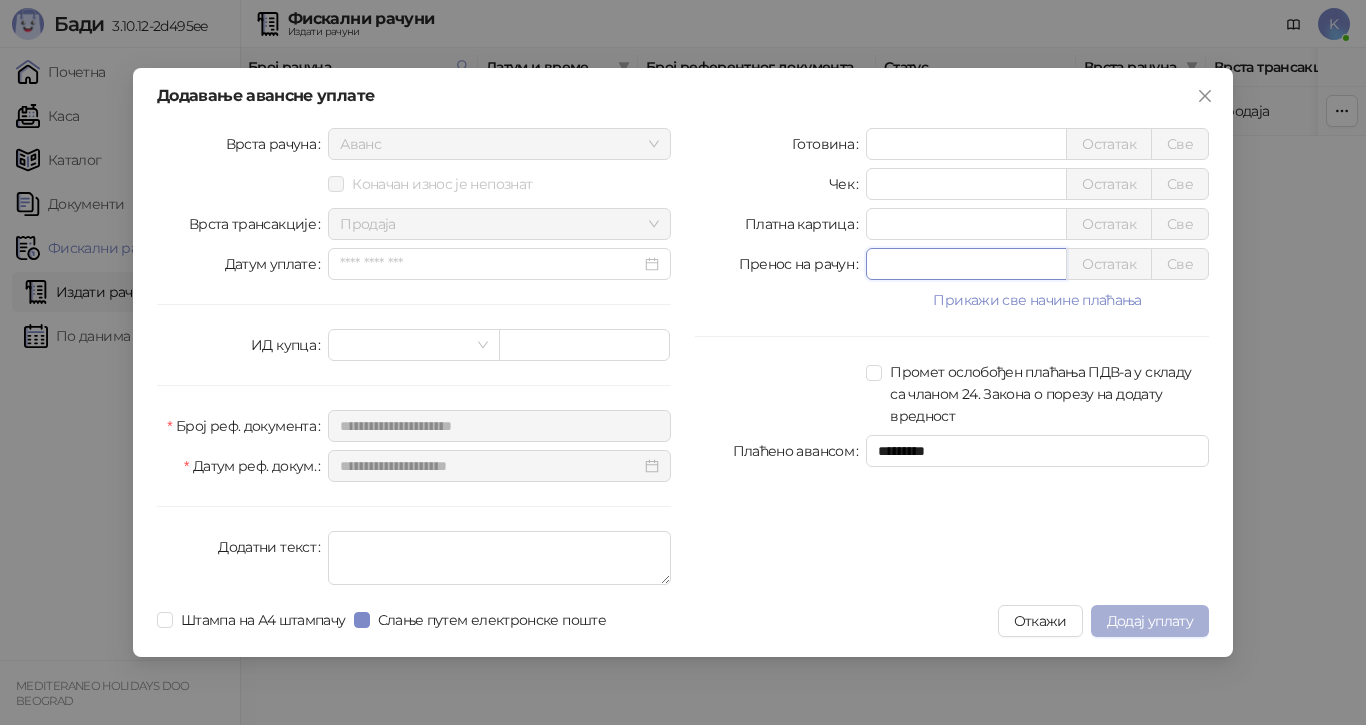 type on "*****" 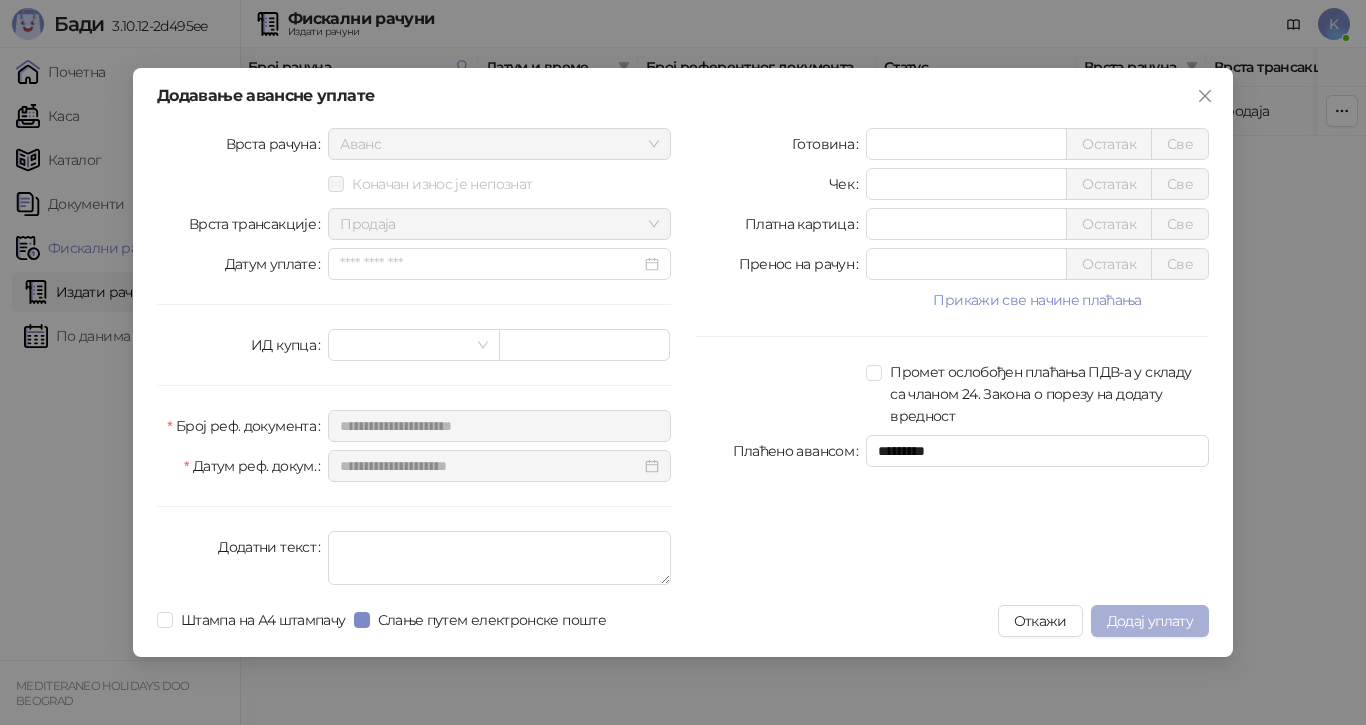 click on "Додај уплату" at bounding box center (1150, 621) 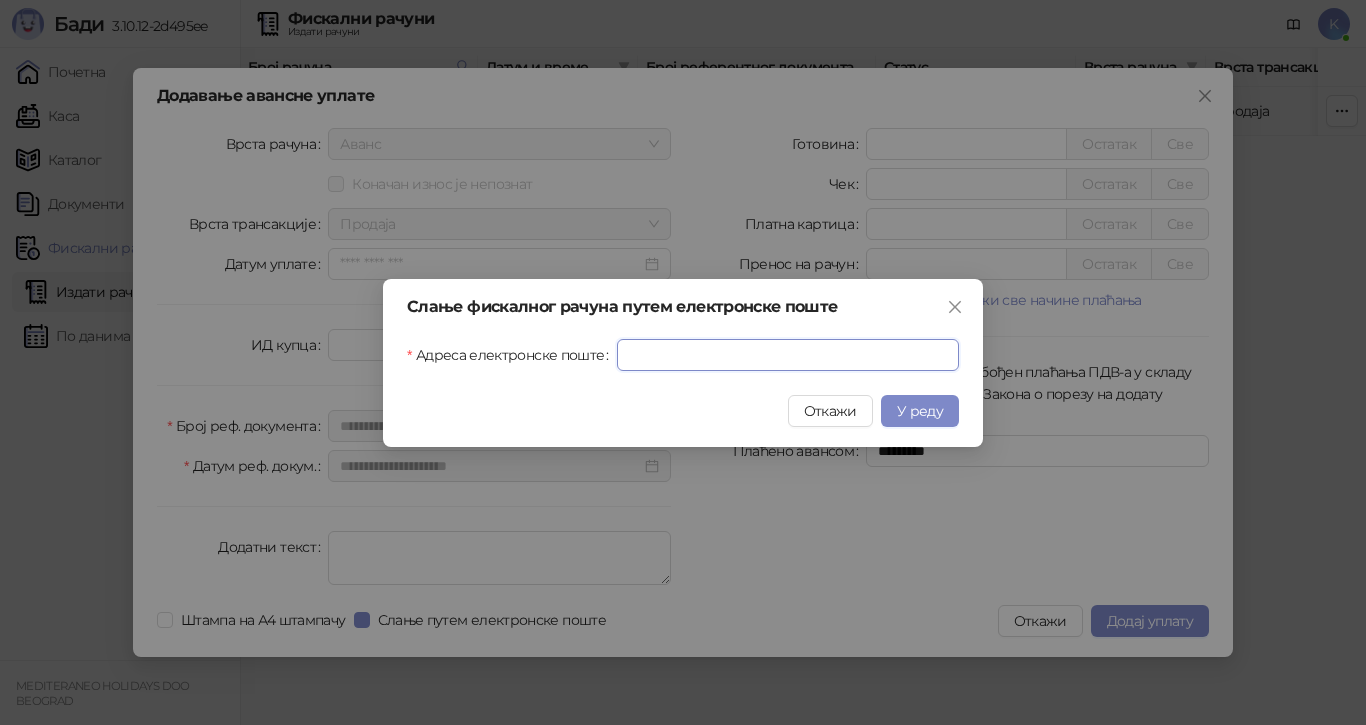click on "Адреса електронске поште" at bounding box center (788, 355) 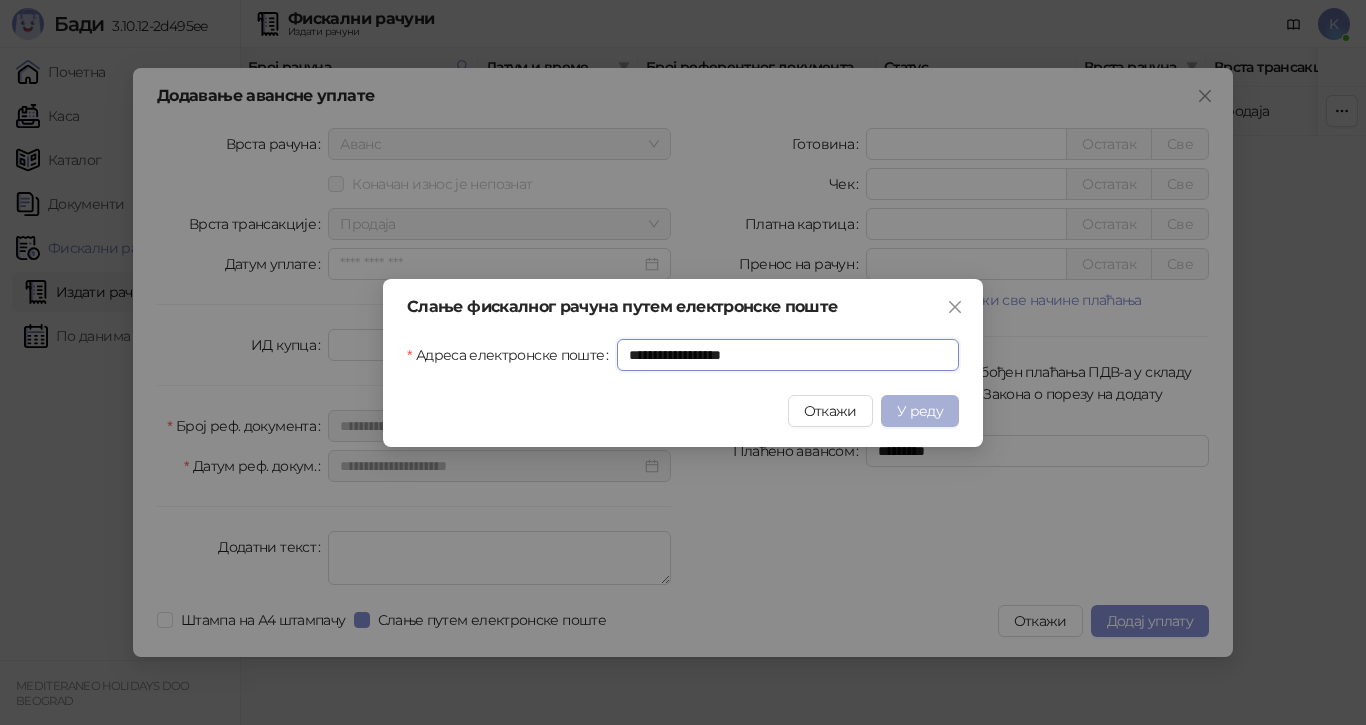 type on "**********" 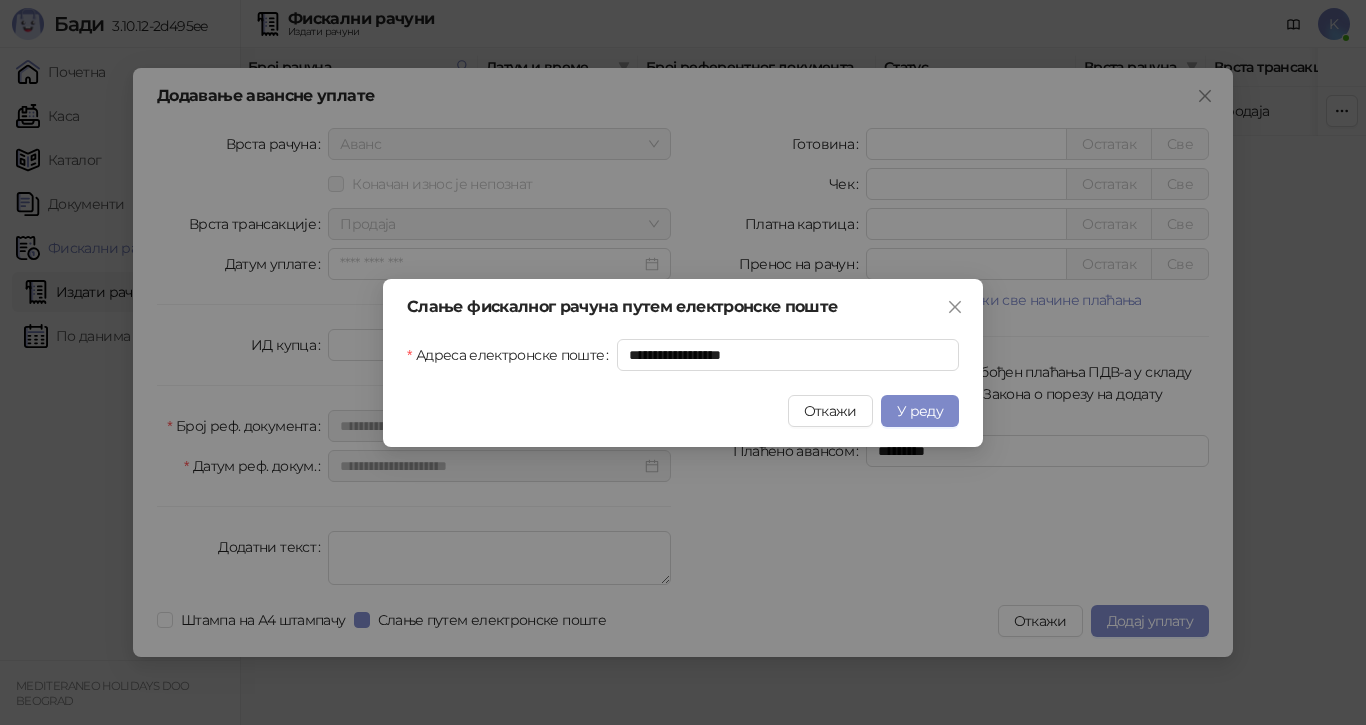 click on "У реду" at bounding box center (920, 411) 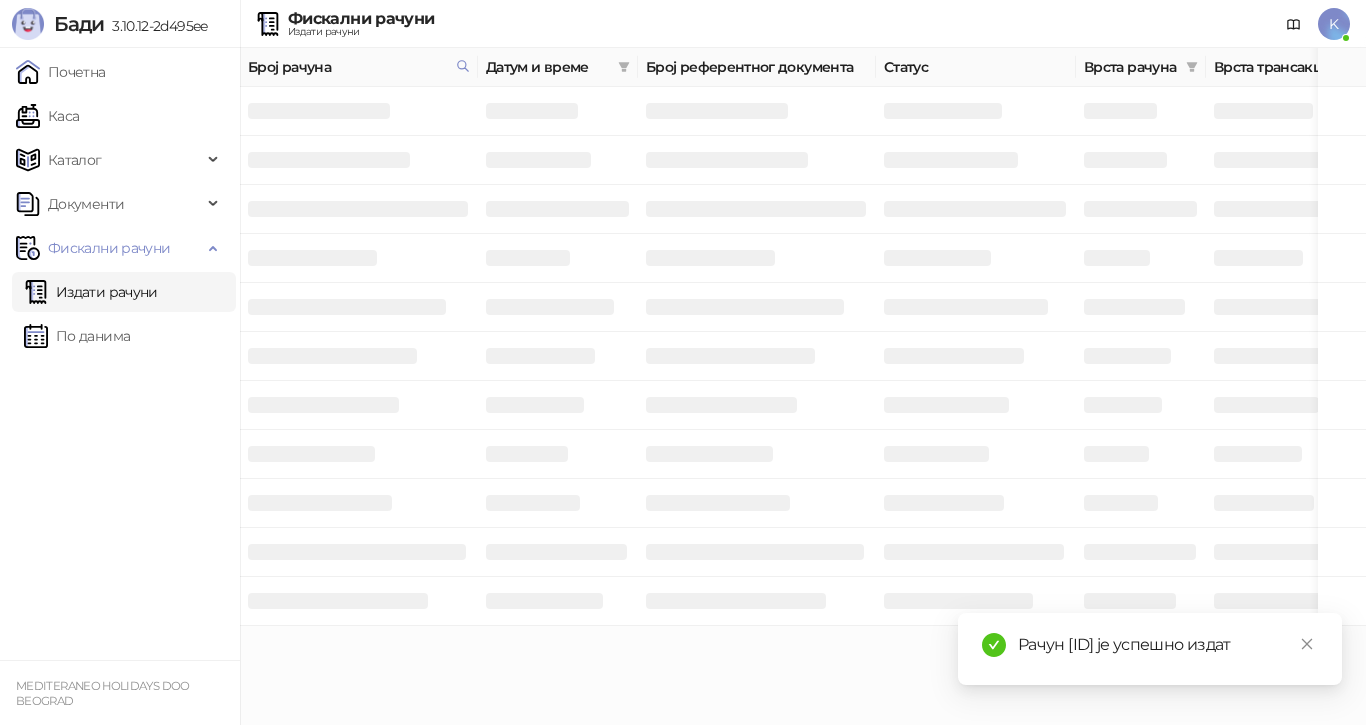 drag, startPoint x: 1267, startPoint y: 620, endPoint x: 1071, endPoint y: 614, distance: 196.09181 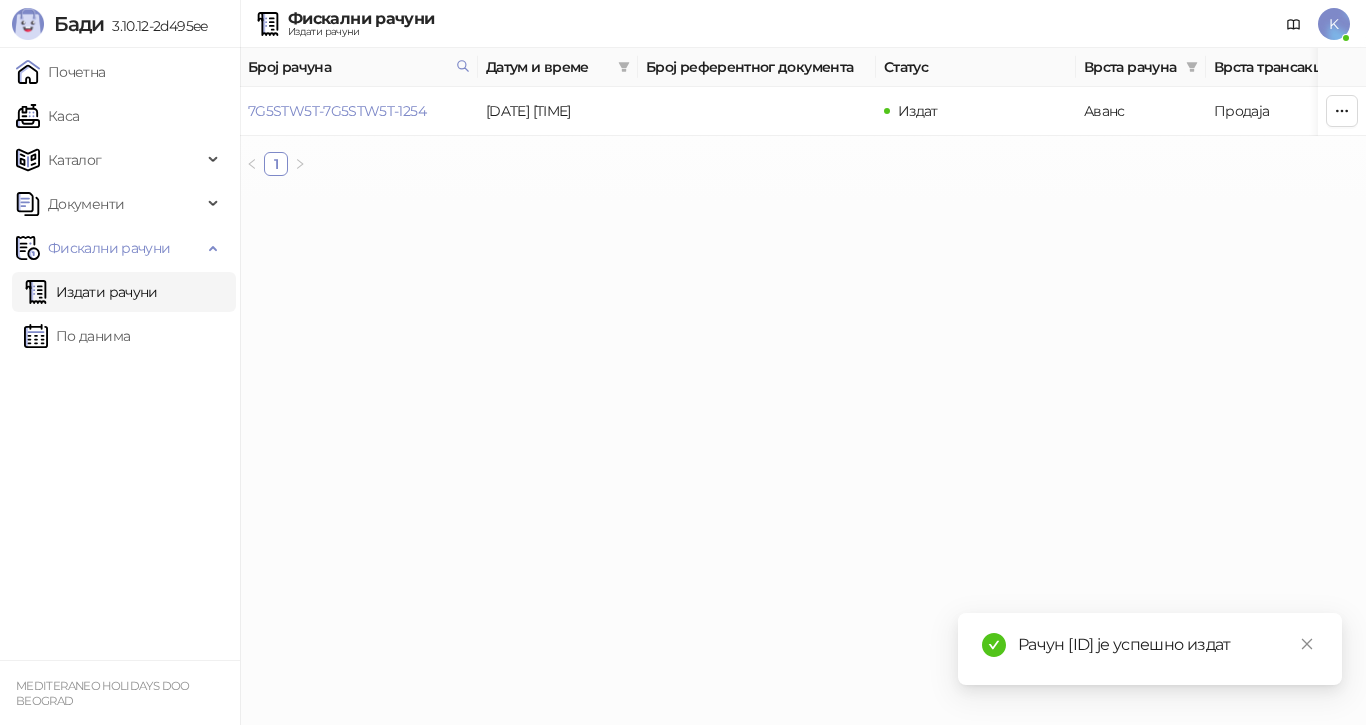 copy on "7G5STW5T-7G5STW5T-3194" 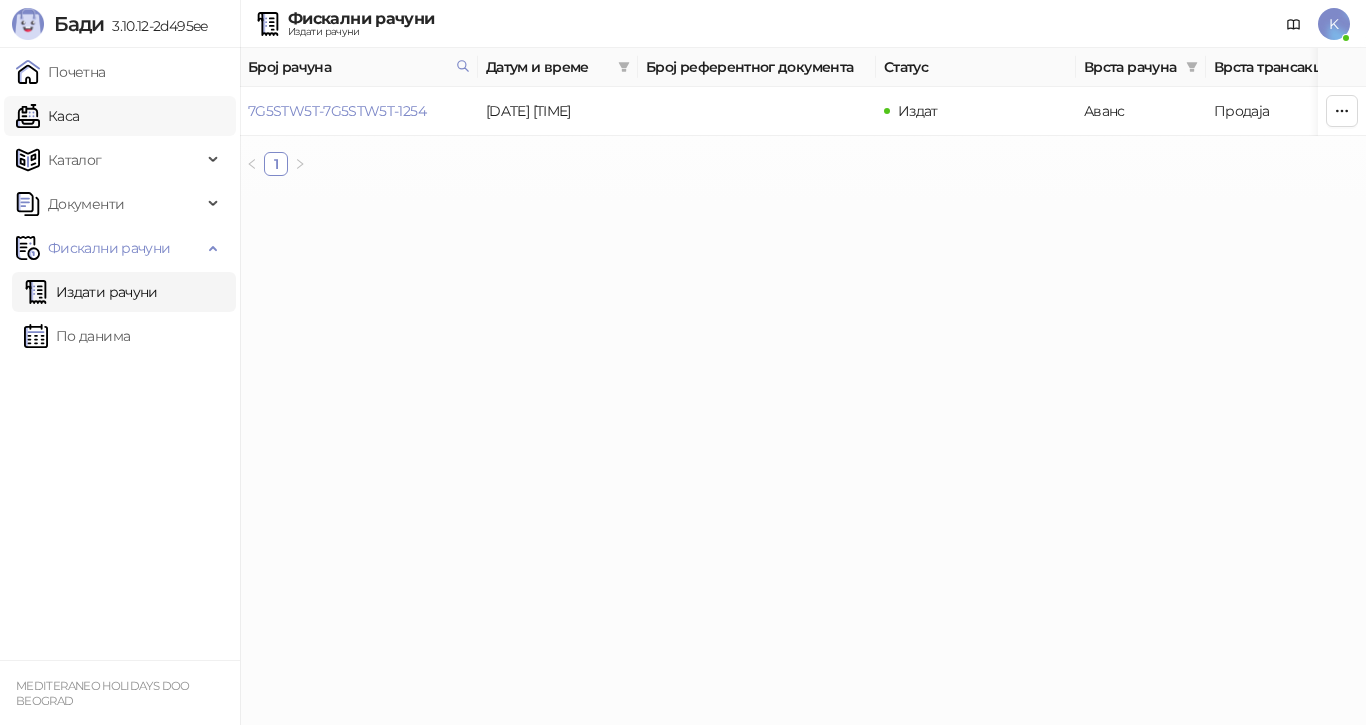 drag, startPoint x: 110, startPoint y: 109, endPoint x: 150, endPoint y: 146, distance: 54.48853 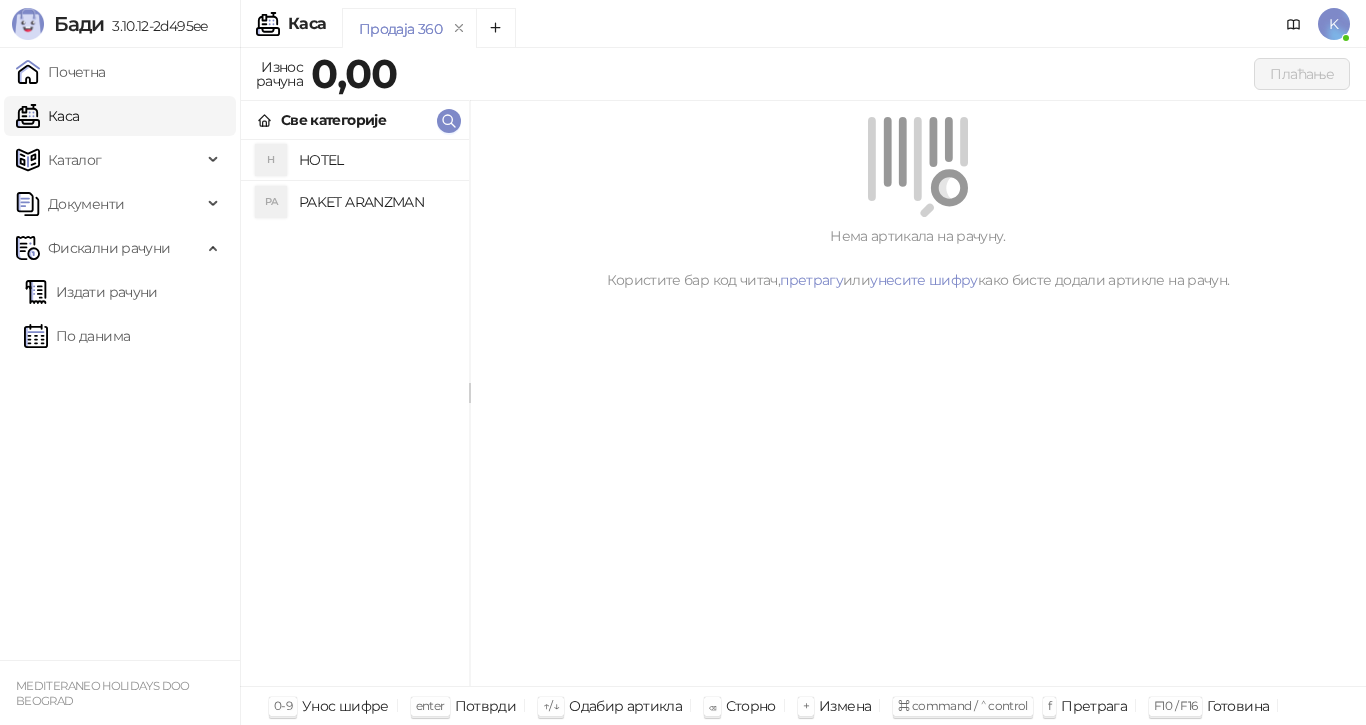 click on "PAKET ARANZMAN" at bounding box center (376, 202) 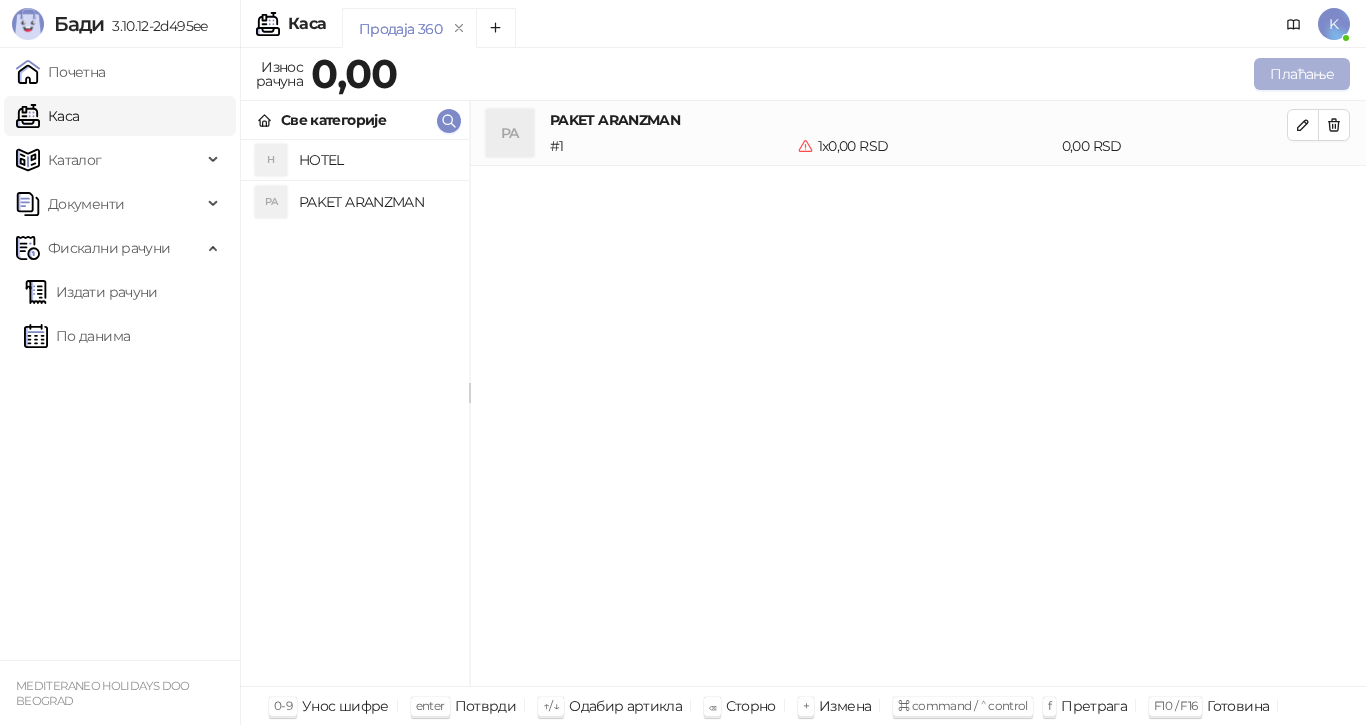click on "Плаћање" at bounding box center (1302, 74) 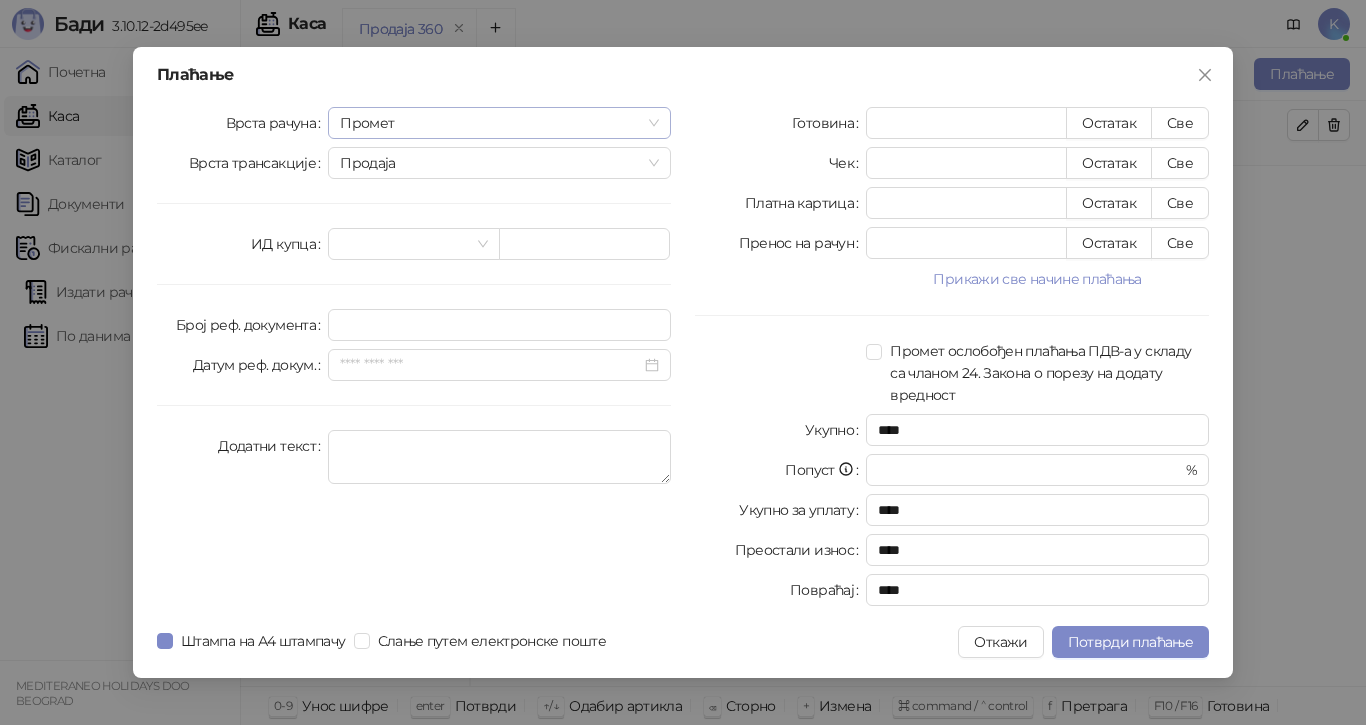 click on "Промет" at bounding box center (499, 123) 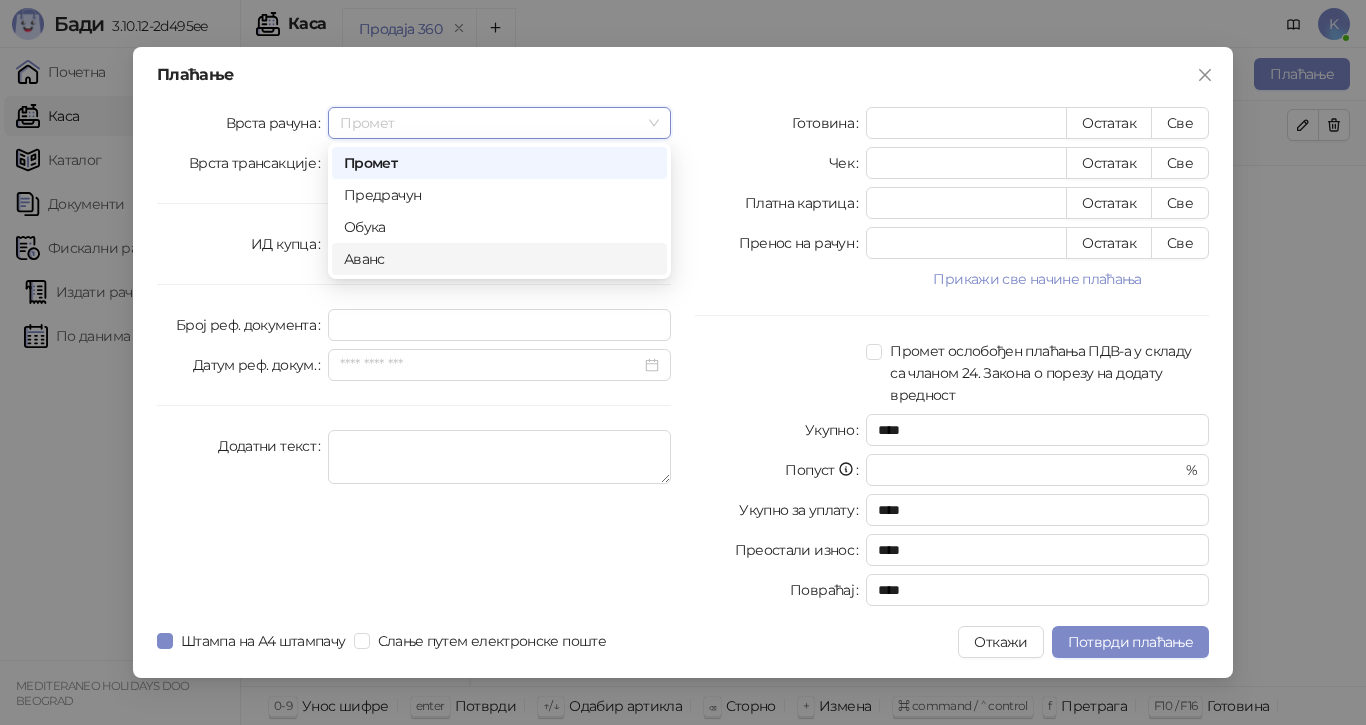 click on "Аванс" at bounding box center (499, 259) 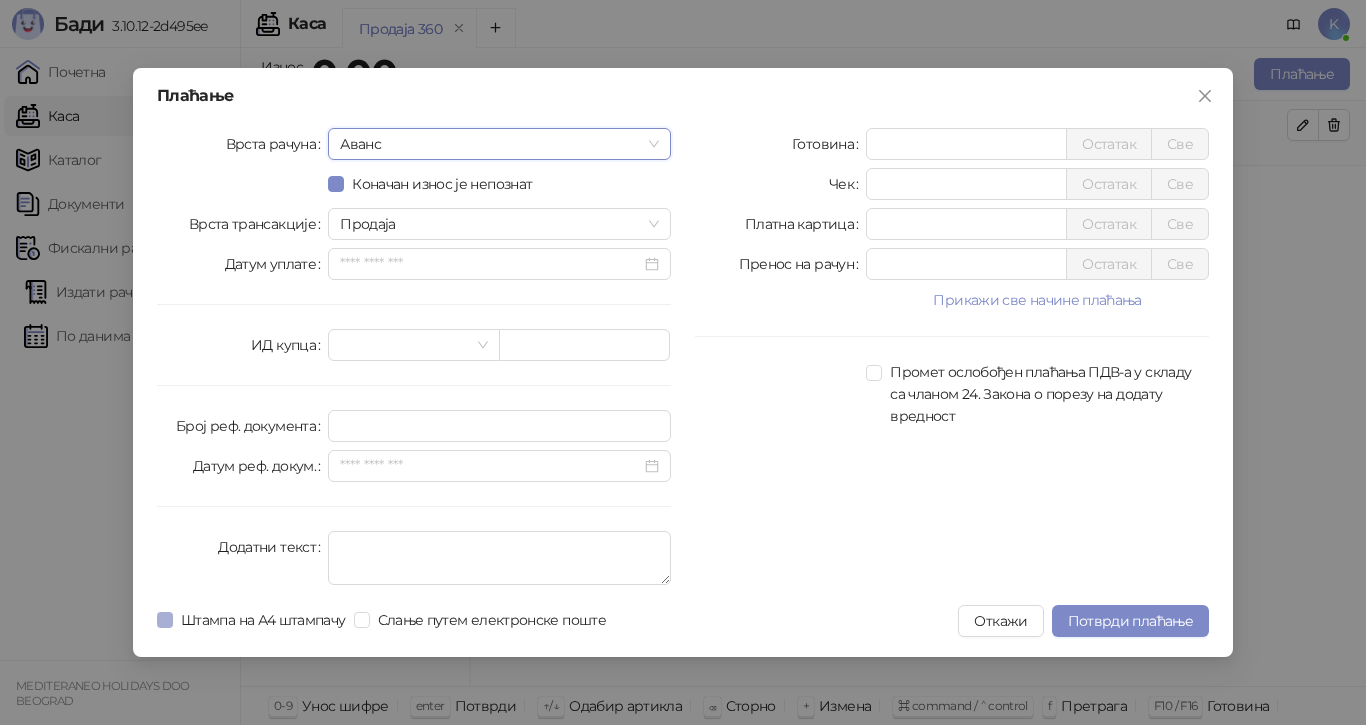drag, startPoint x: 175, startPoint y: 612, endPoint x: 197, endPoint y: 618, distance: 22.803509 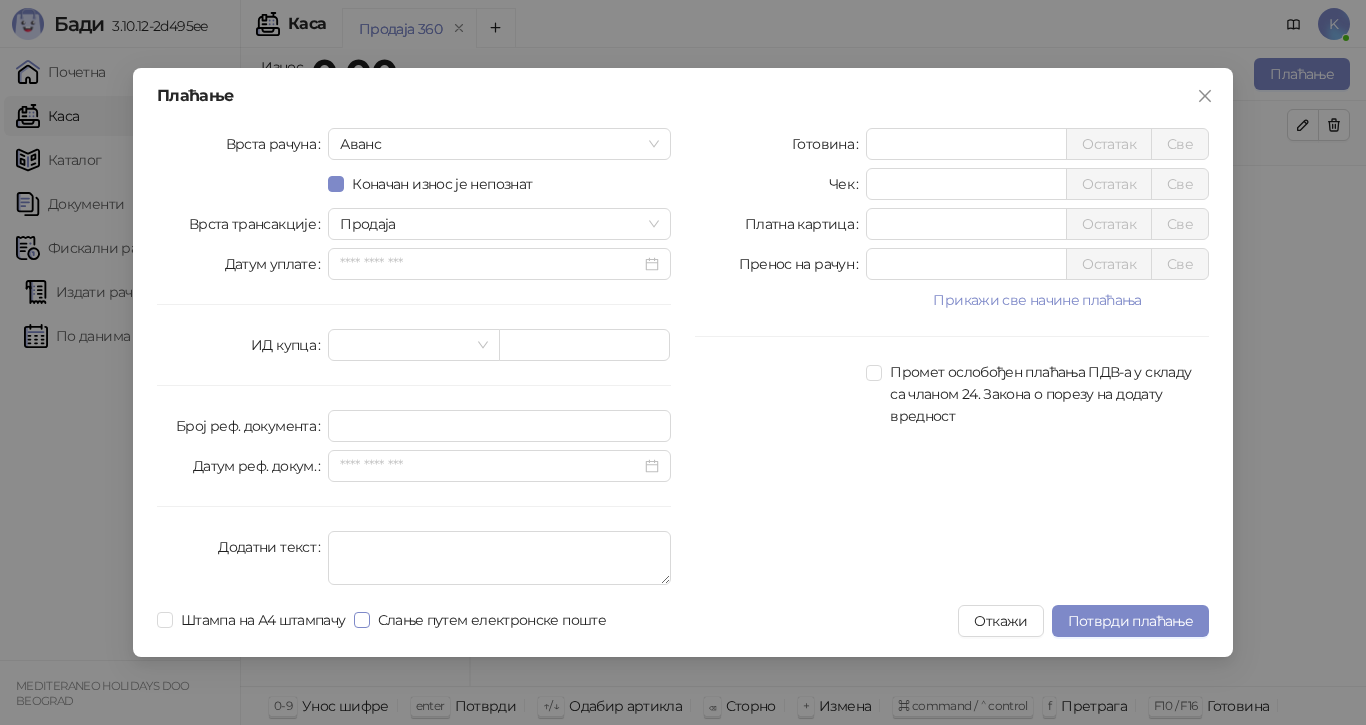 click on "Слање путем електронске поште" at bounding box center (492, 620) 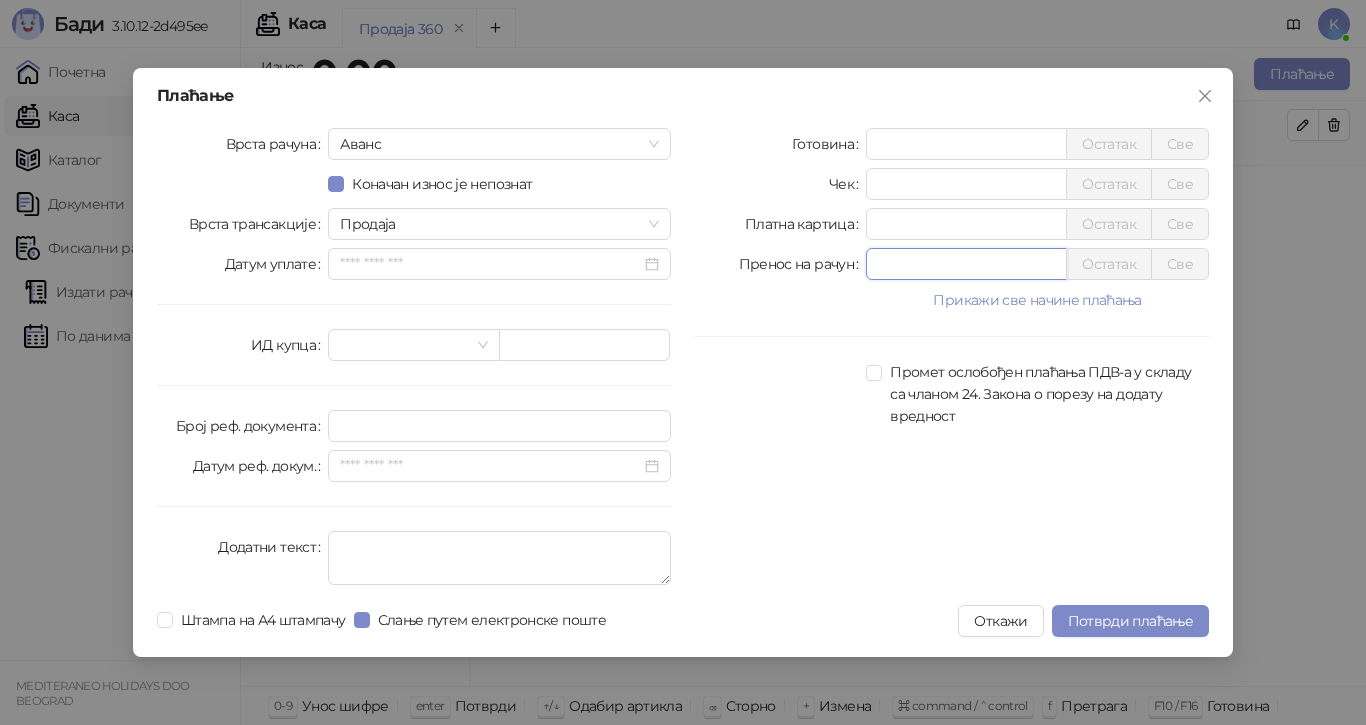 drag, startPoint x: 855, startPoint y: 268, endPoint x: 812, endPoint y: 294, distance: 50.24938 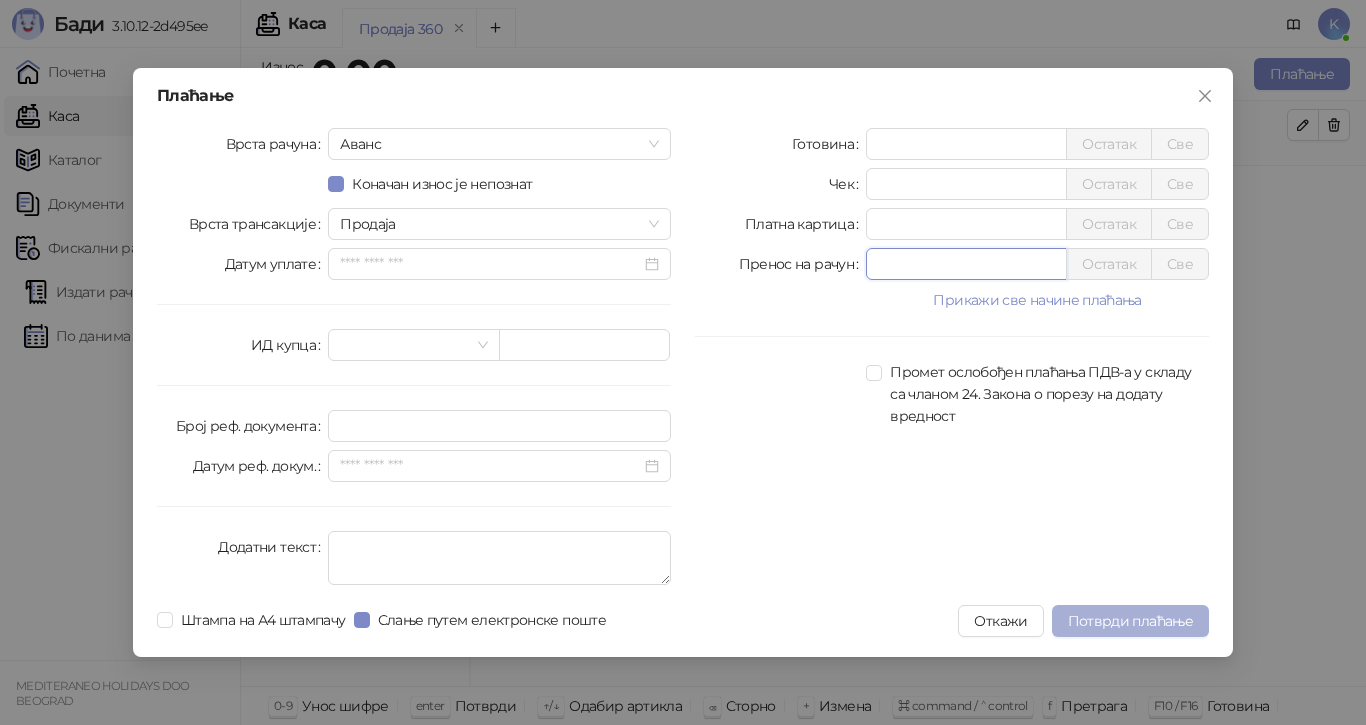 type on "*****" 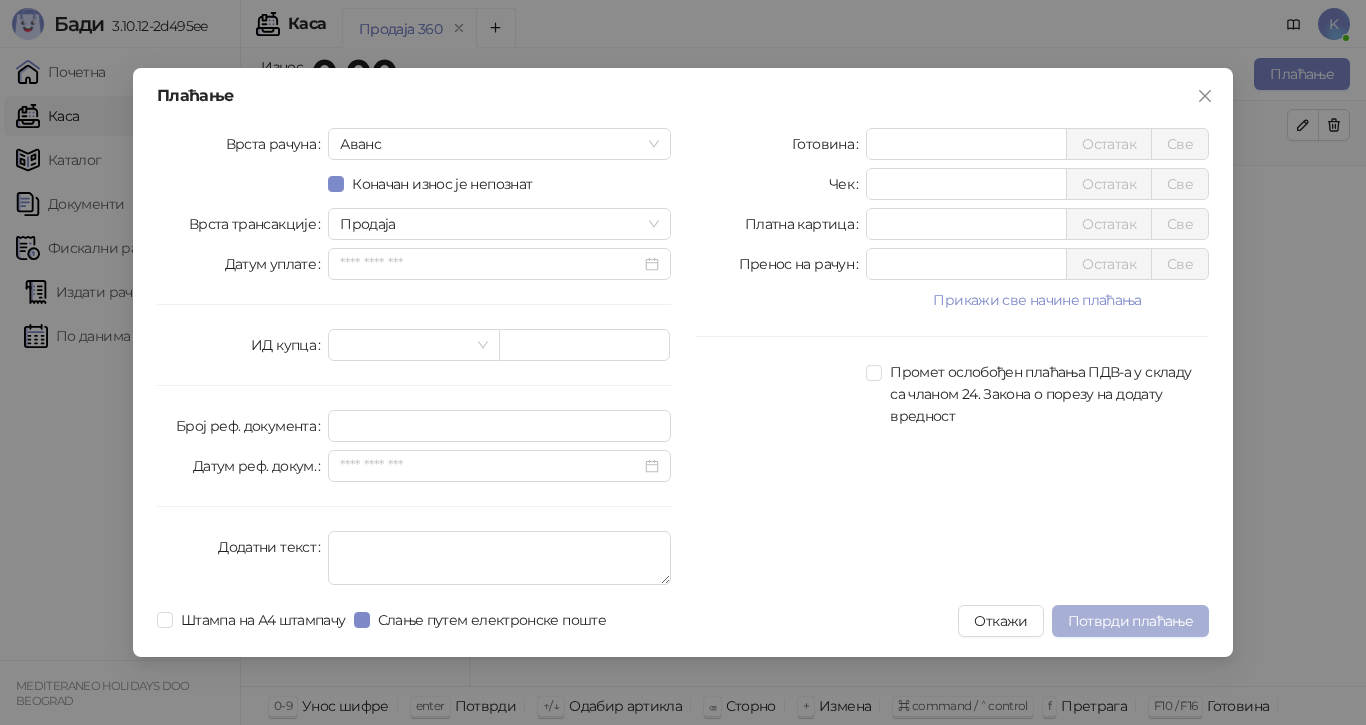 click on "Потврди плаћање" at bounding box center [1130, 621] 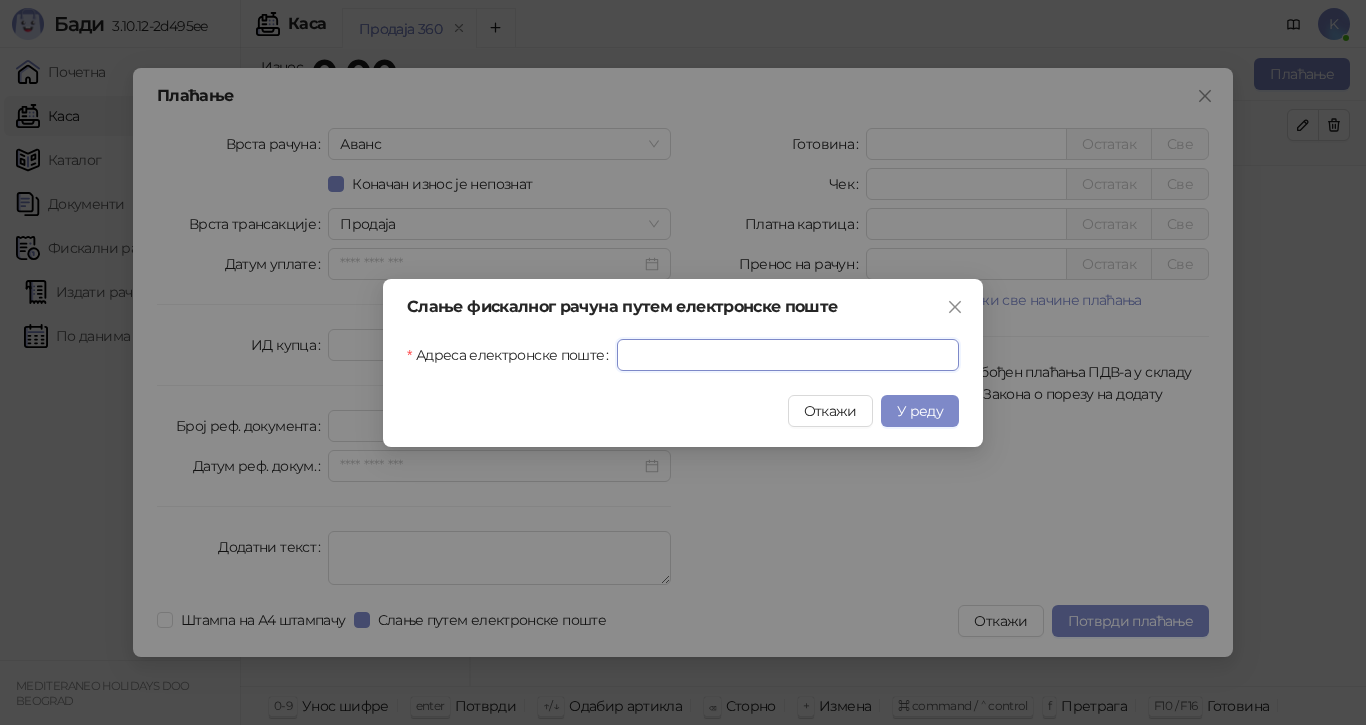 drag, startPoint x: 673, startPoint y: 352, endPoint x: 713, endPoint y: 451, distance: 106.77547 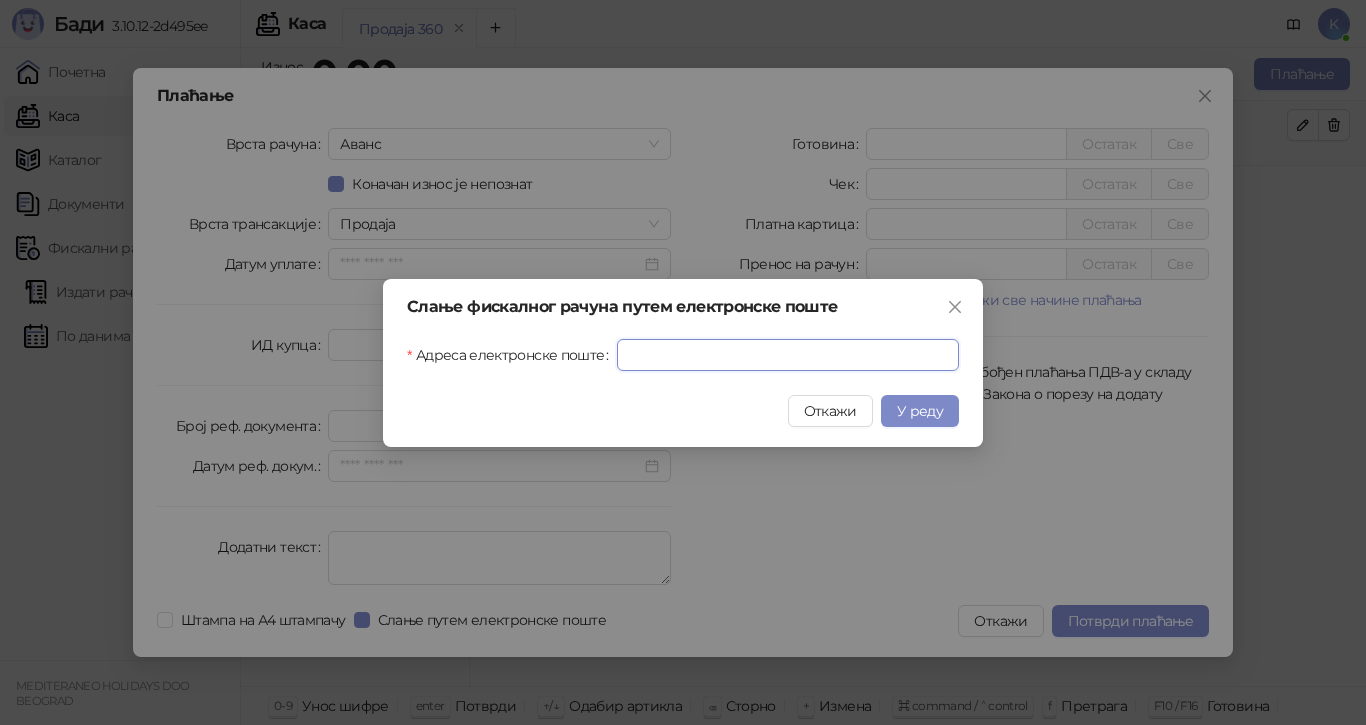 paste on "**********" 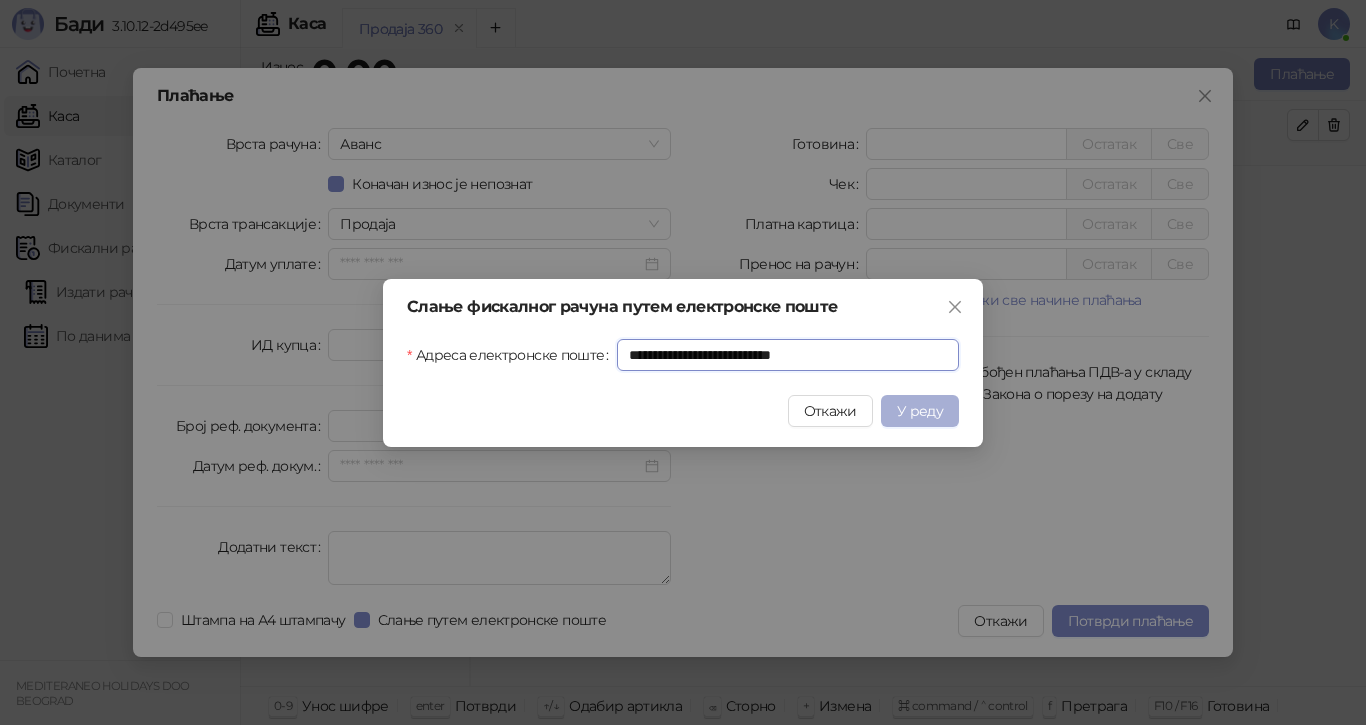 type on "**********" 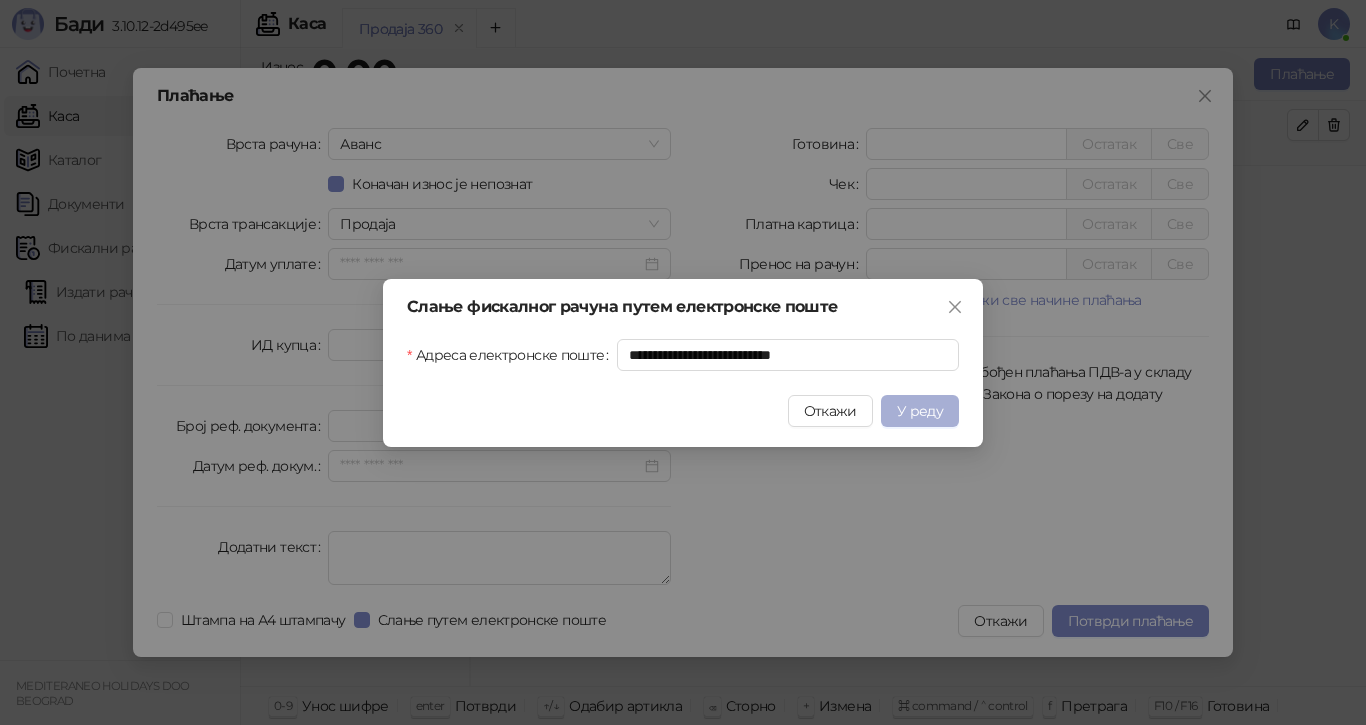 click on "У реду" at bounding box center (920, 411) 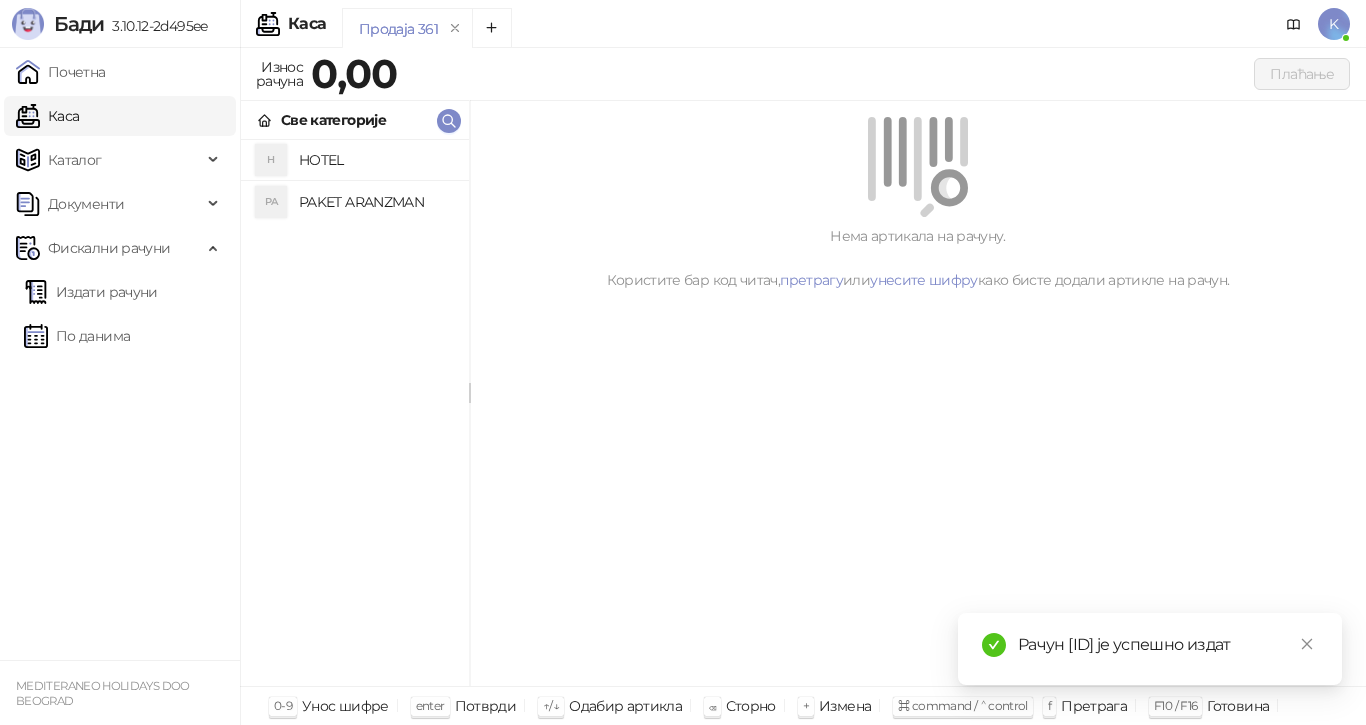 drag, startPoint x: 1267, startPoint y: 621, endPoint x: 1069, endPoint y: 616, distance: 198.06313 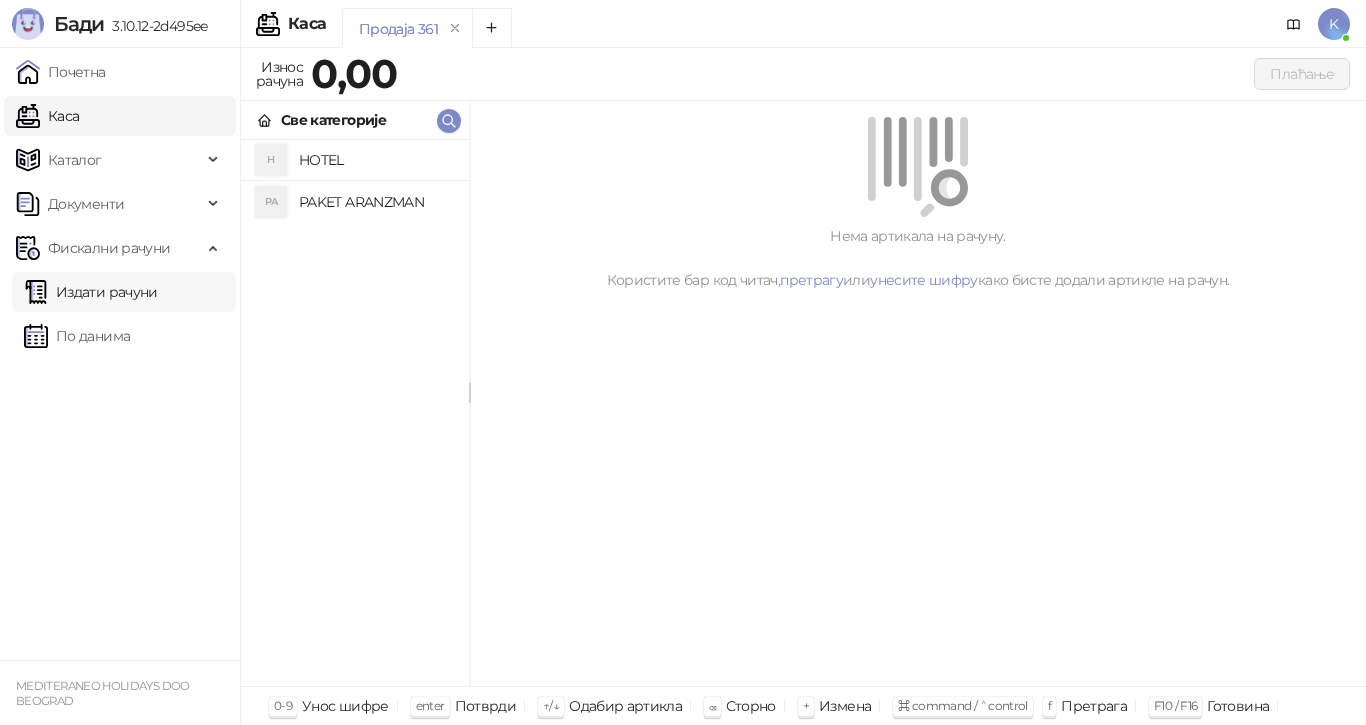 click on "Издати рачуни" at bounding box center [91, 292] 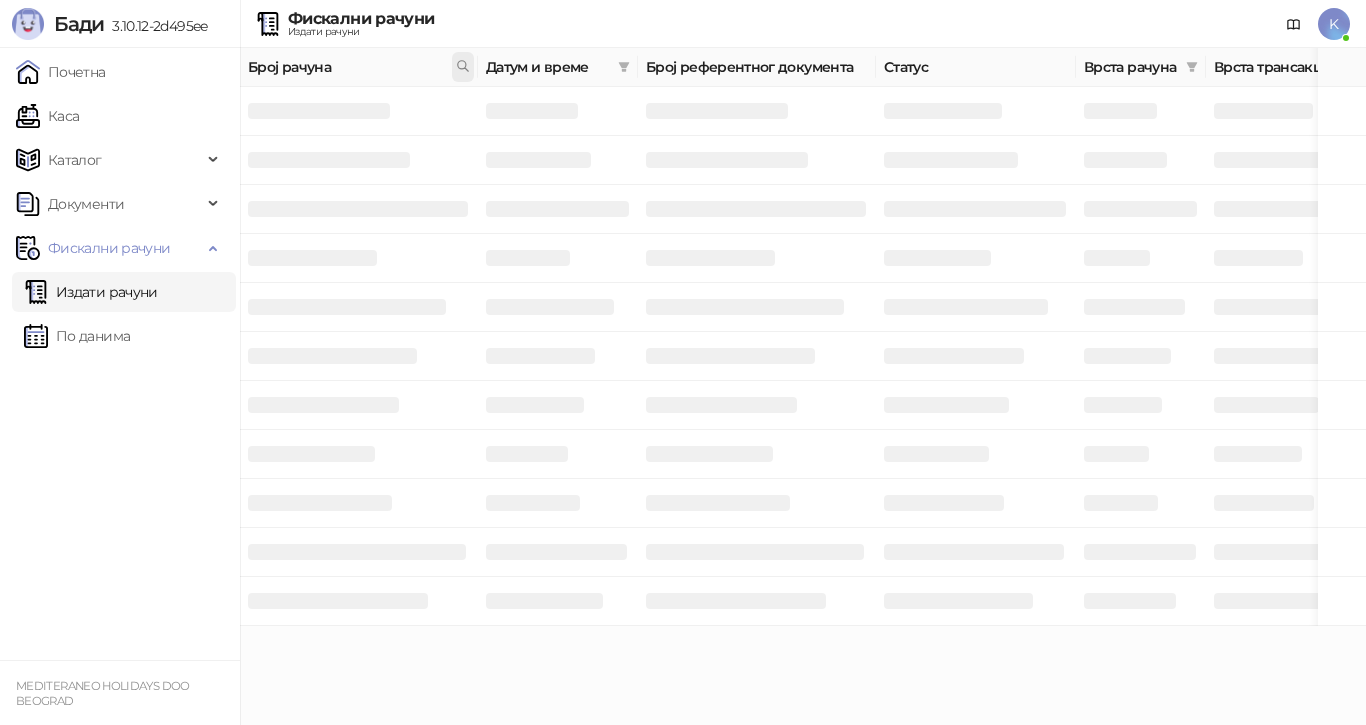 click 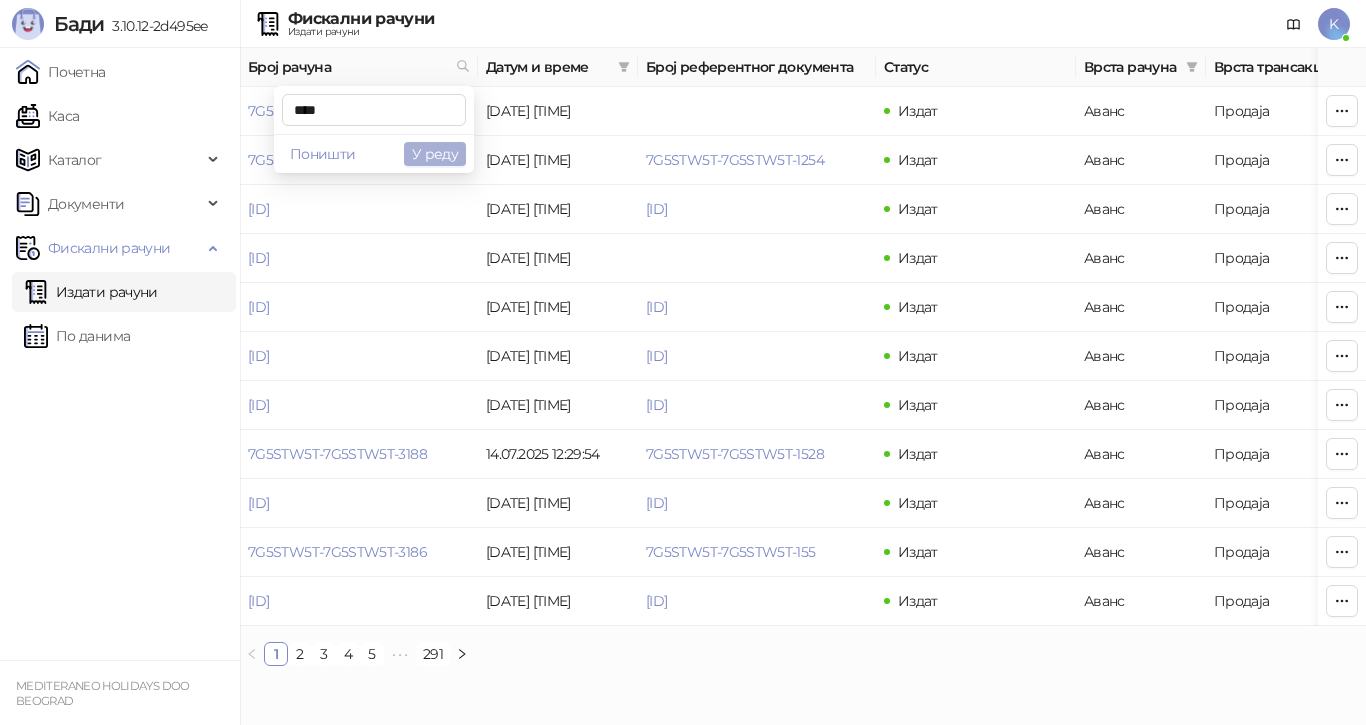 type on "****" 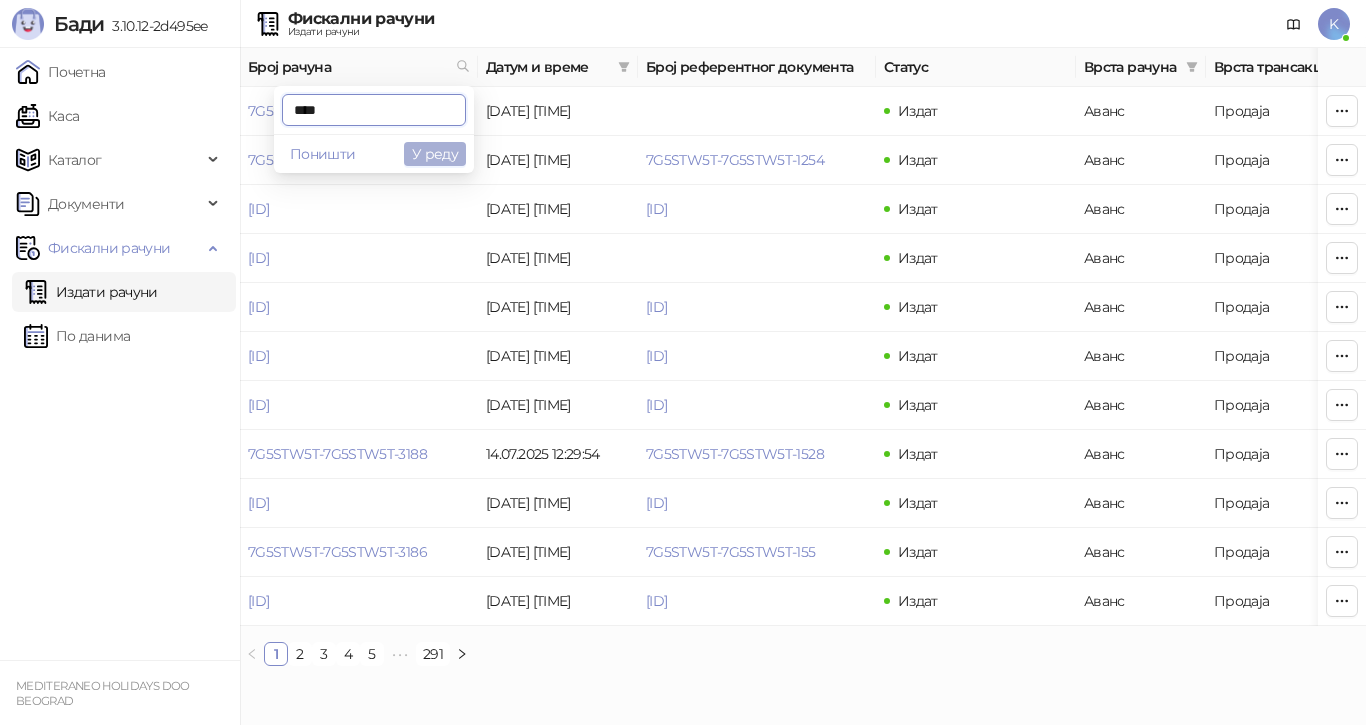 click on "У реду" at bounding box center [435, 154] 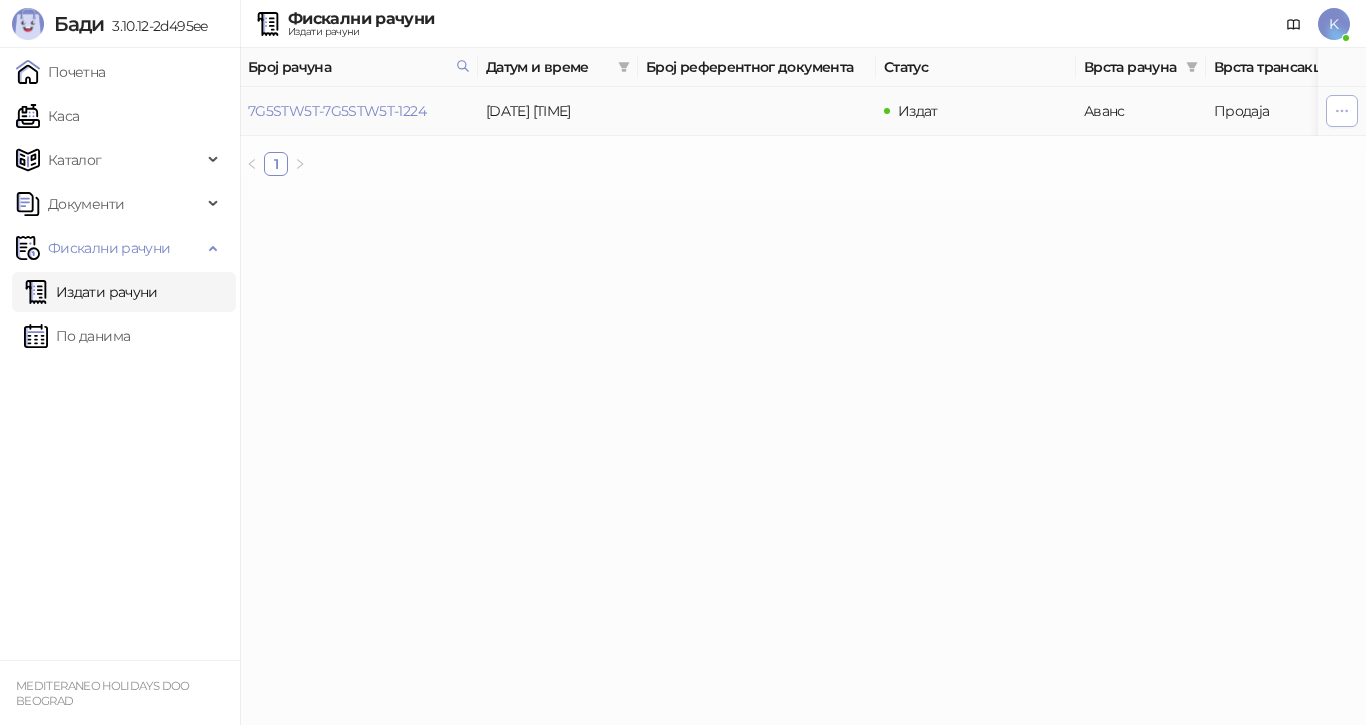 click 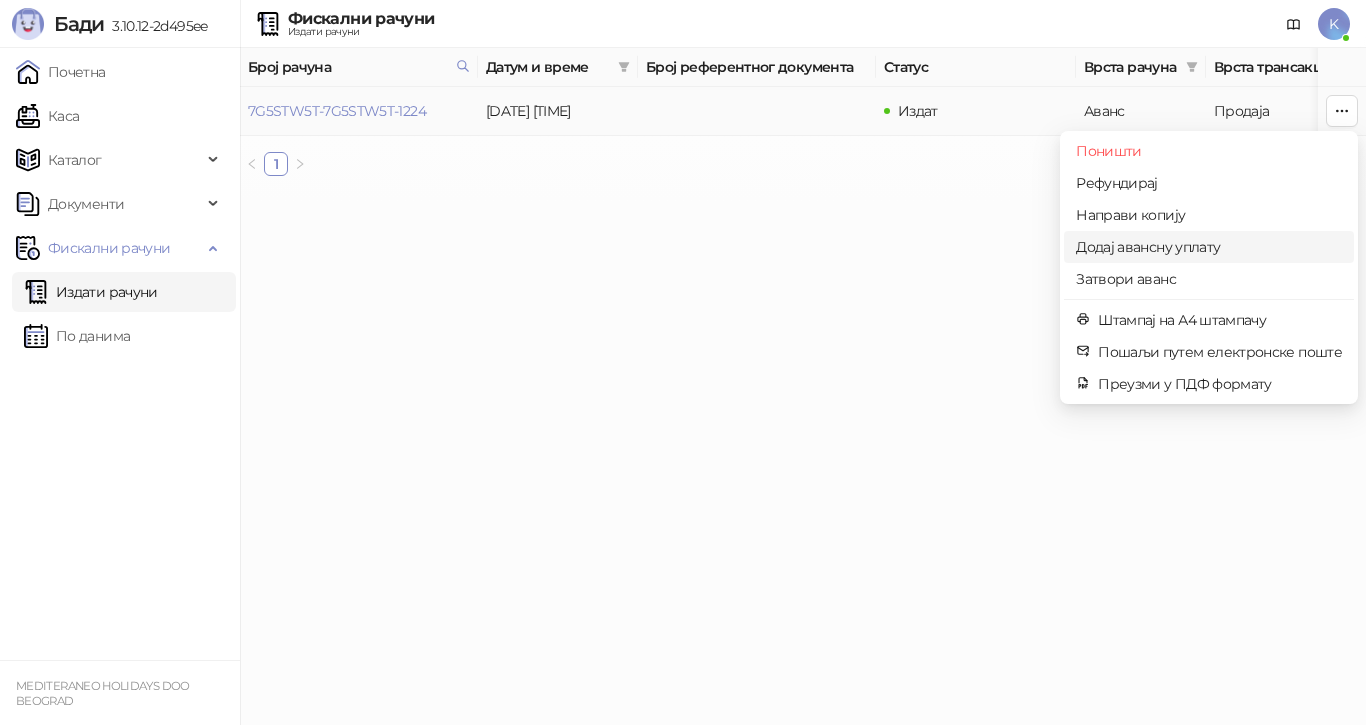 click on "Додај авансну уплату" at bounding box center (1209, 247) 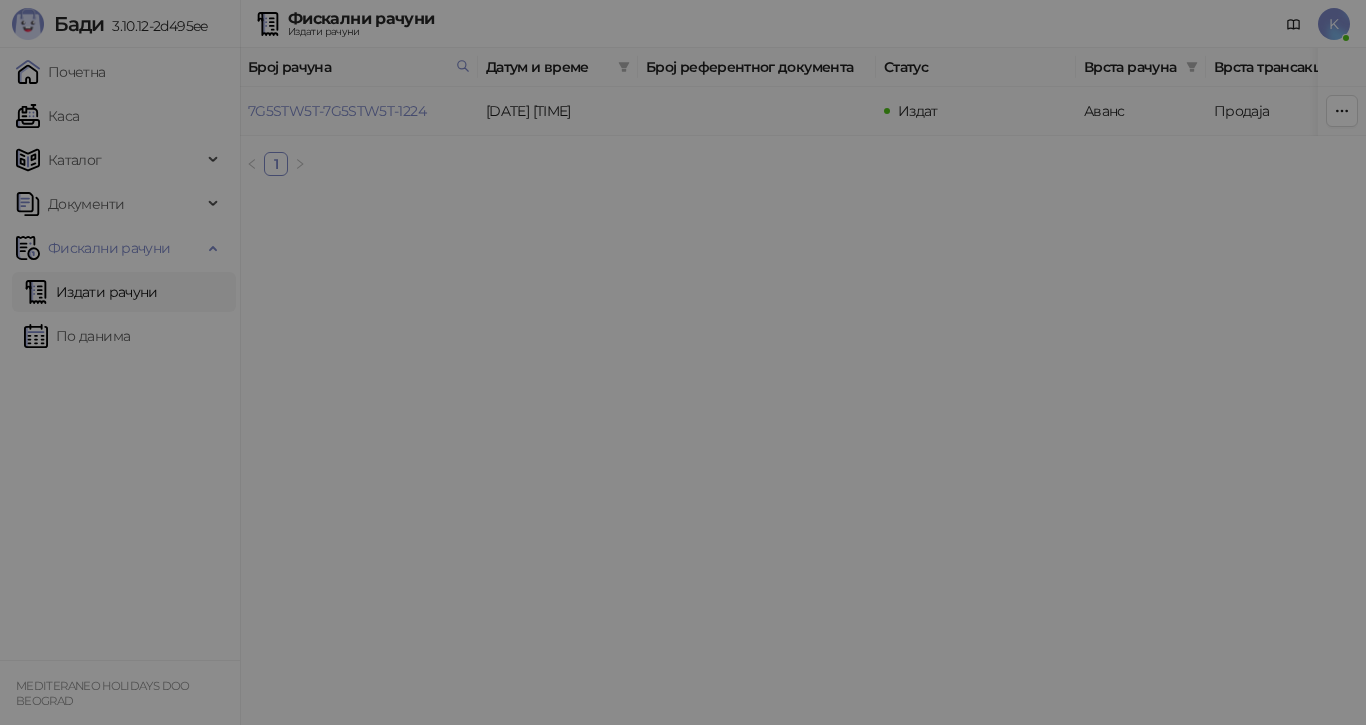 type on "**********" 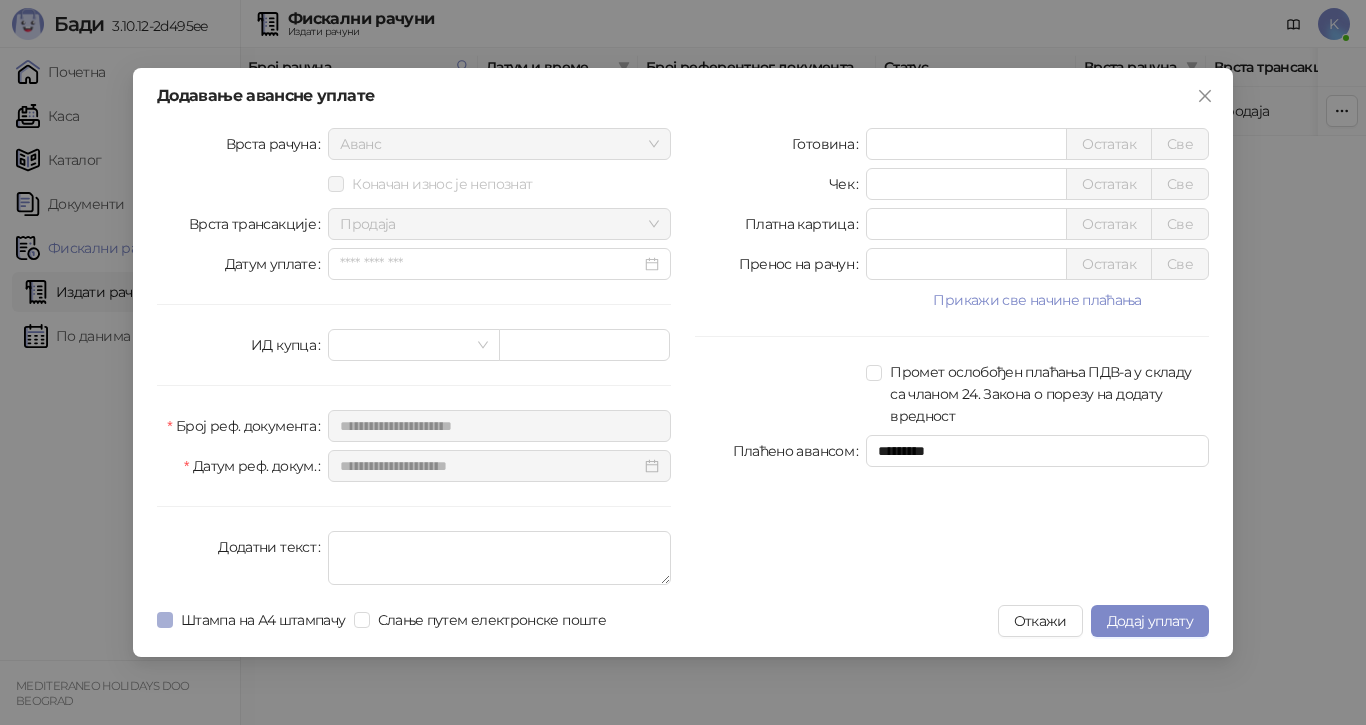 click on "Штампа на А4 штампачу" at bounding box center [263, 620] 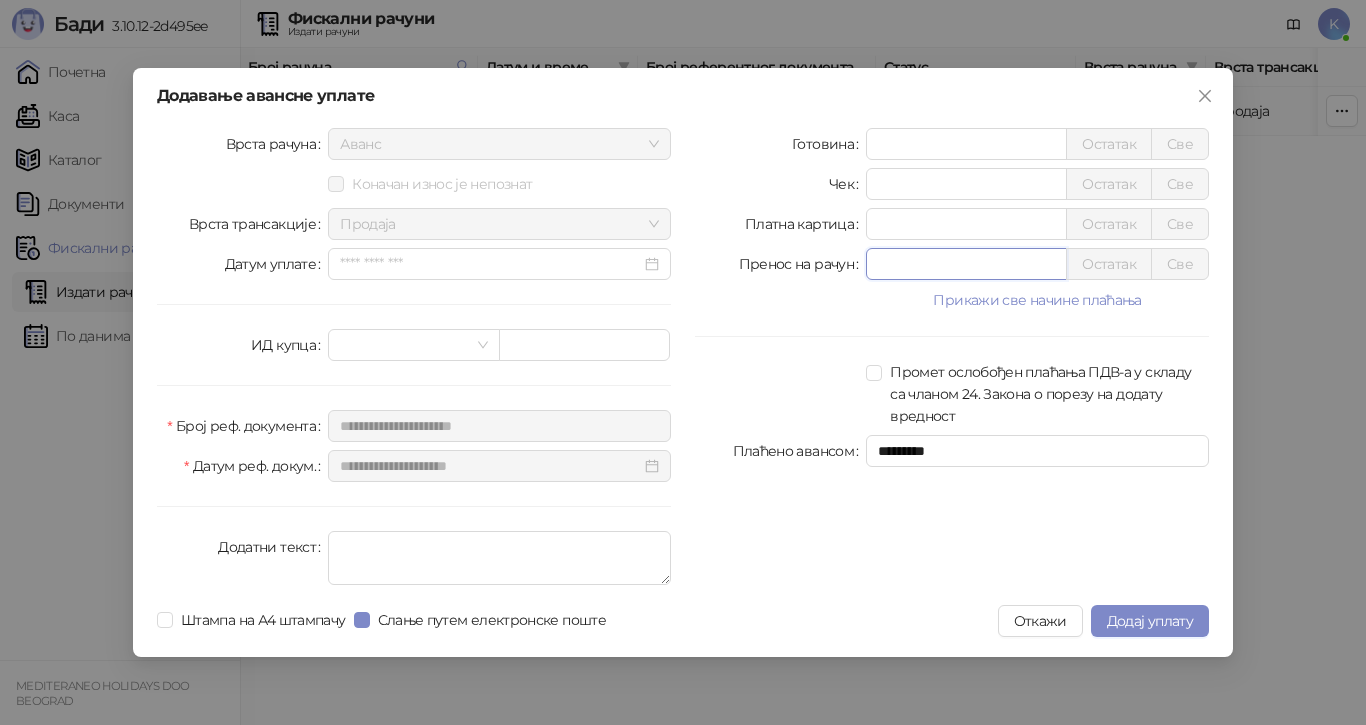 drag, startPoint x: 840, startPoint y: 273, endPoint x: 826, endPoint y: 279, distance: 15.231546 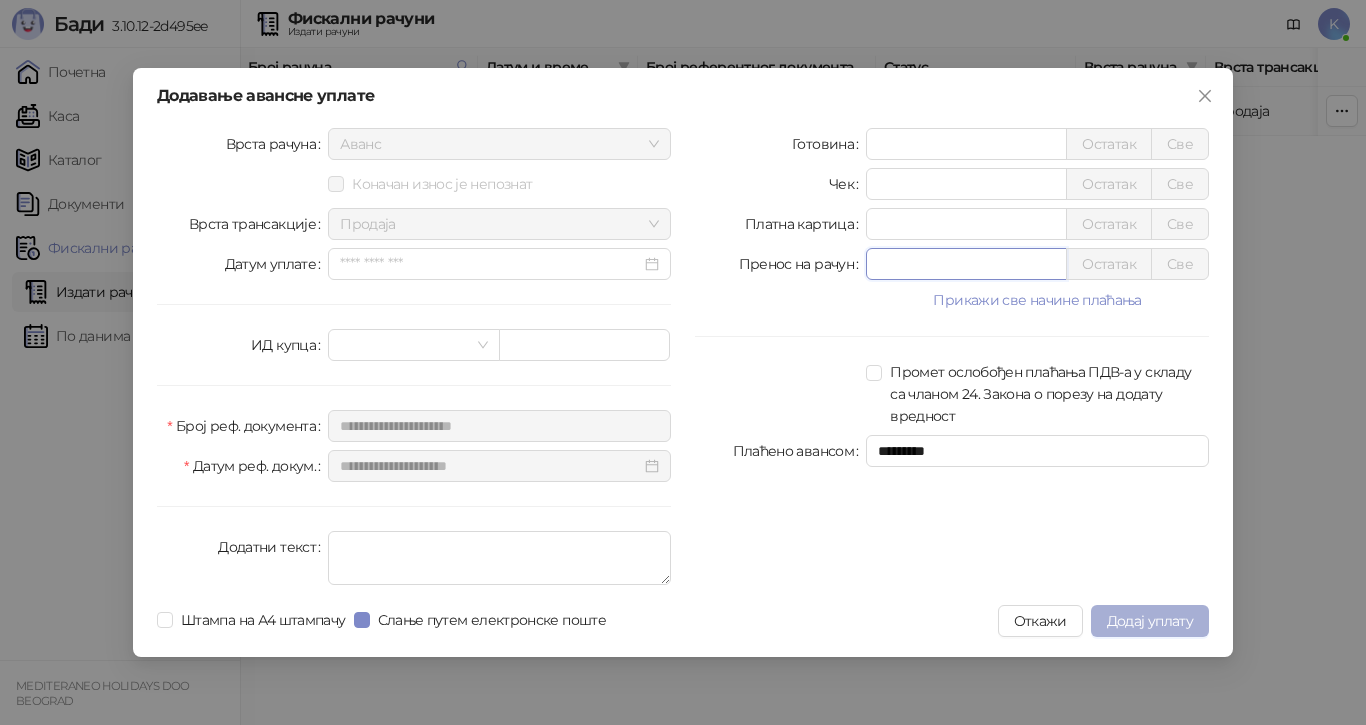 type on "*****" 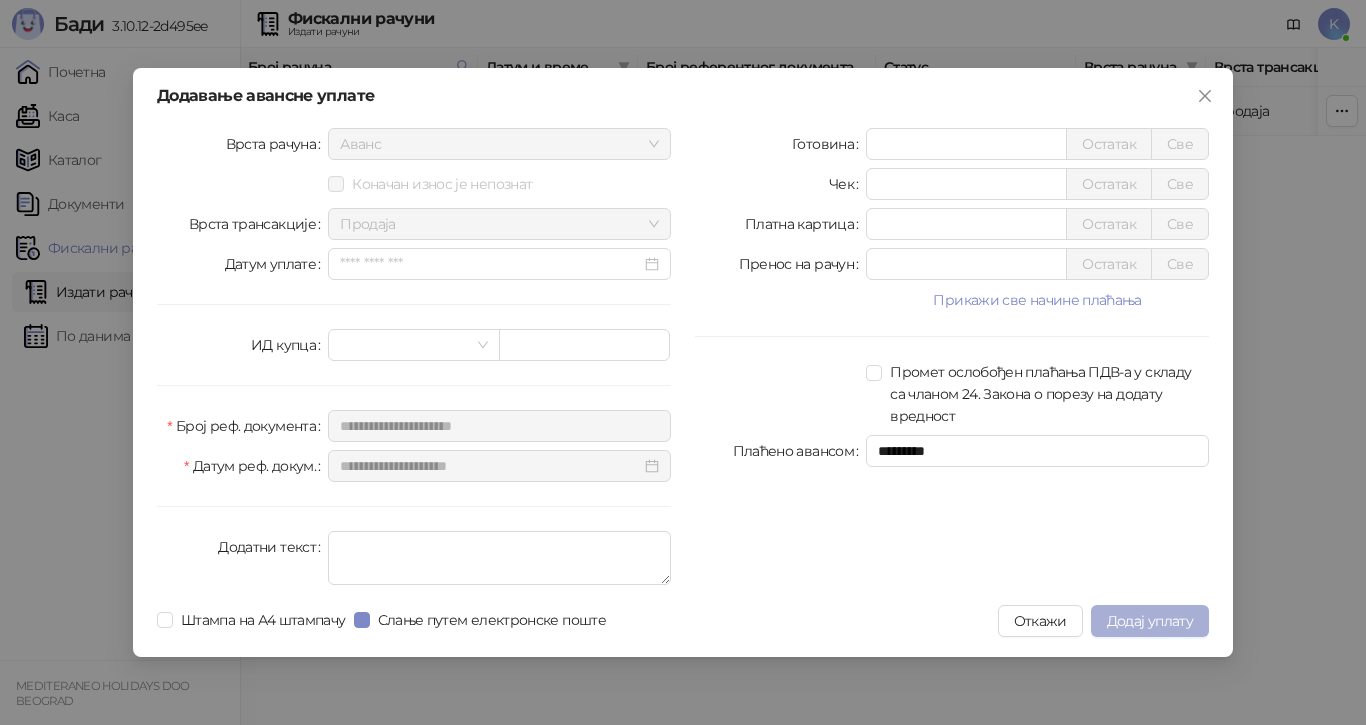 click on "Додај уплату" at bounding box center (1150, 621) 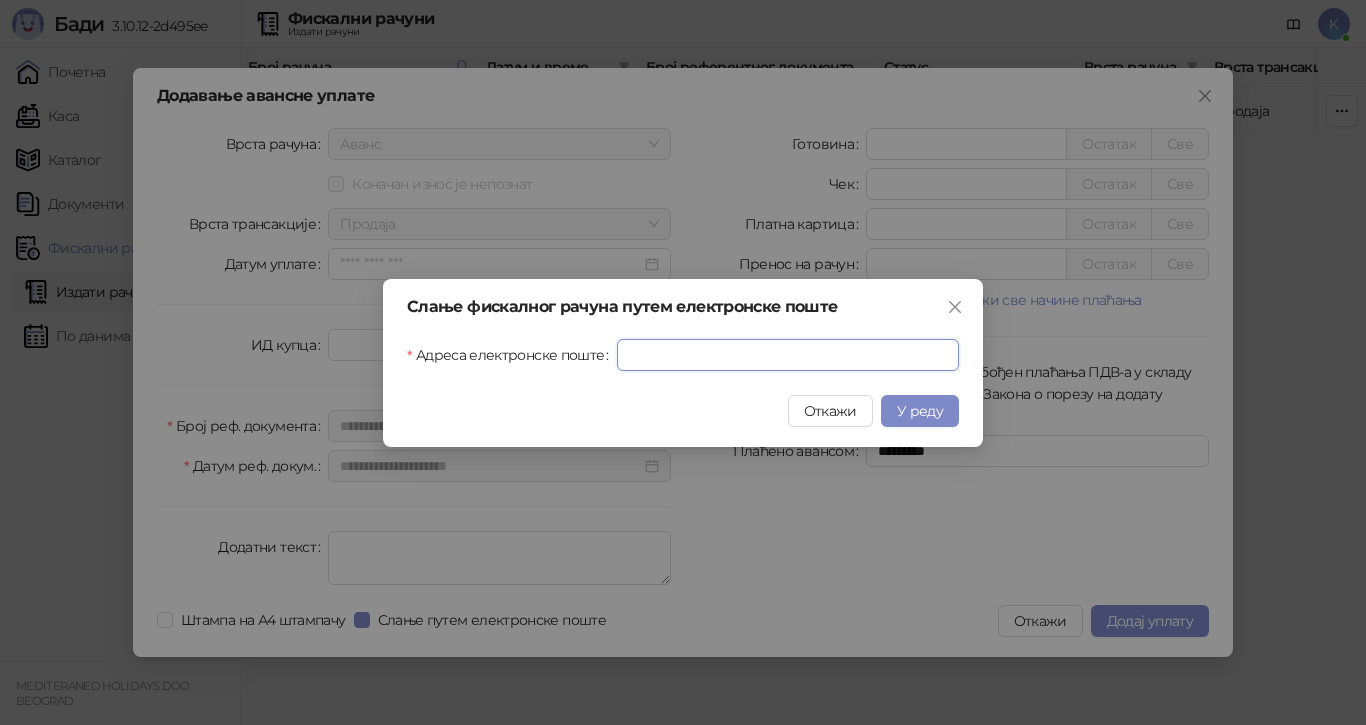 drag, startPoint x: 803, startPoint y: 363, endPoint x: 717, endPoint y: 436, distance: 112.805145 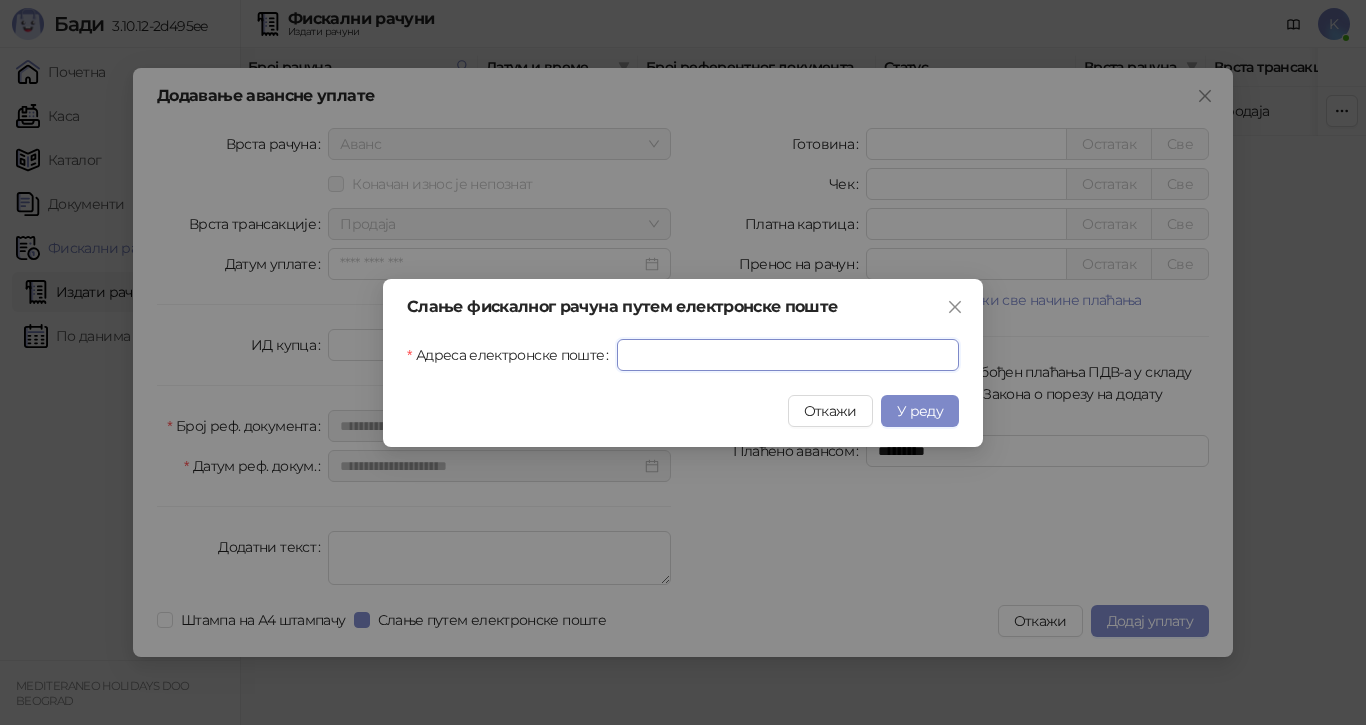 paste on "**********" 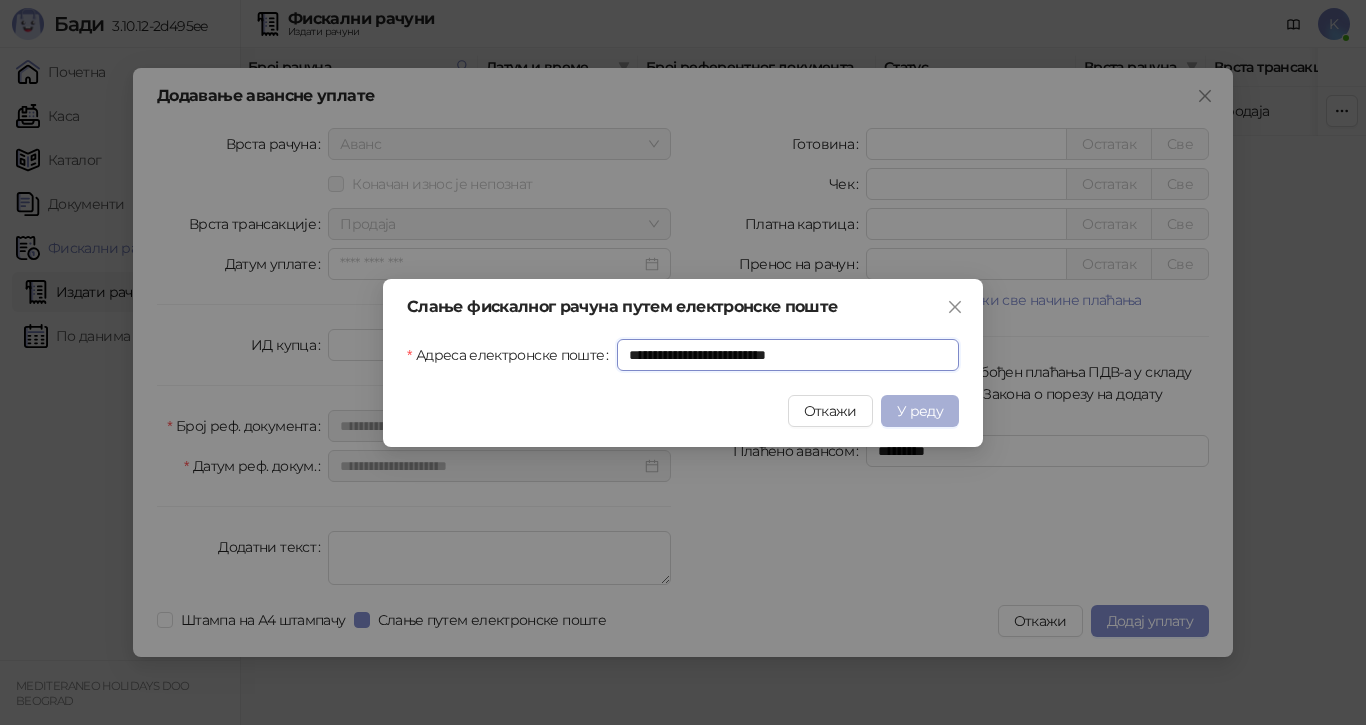 type on "**********" 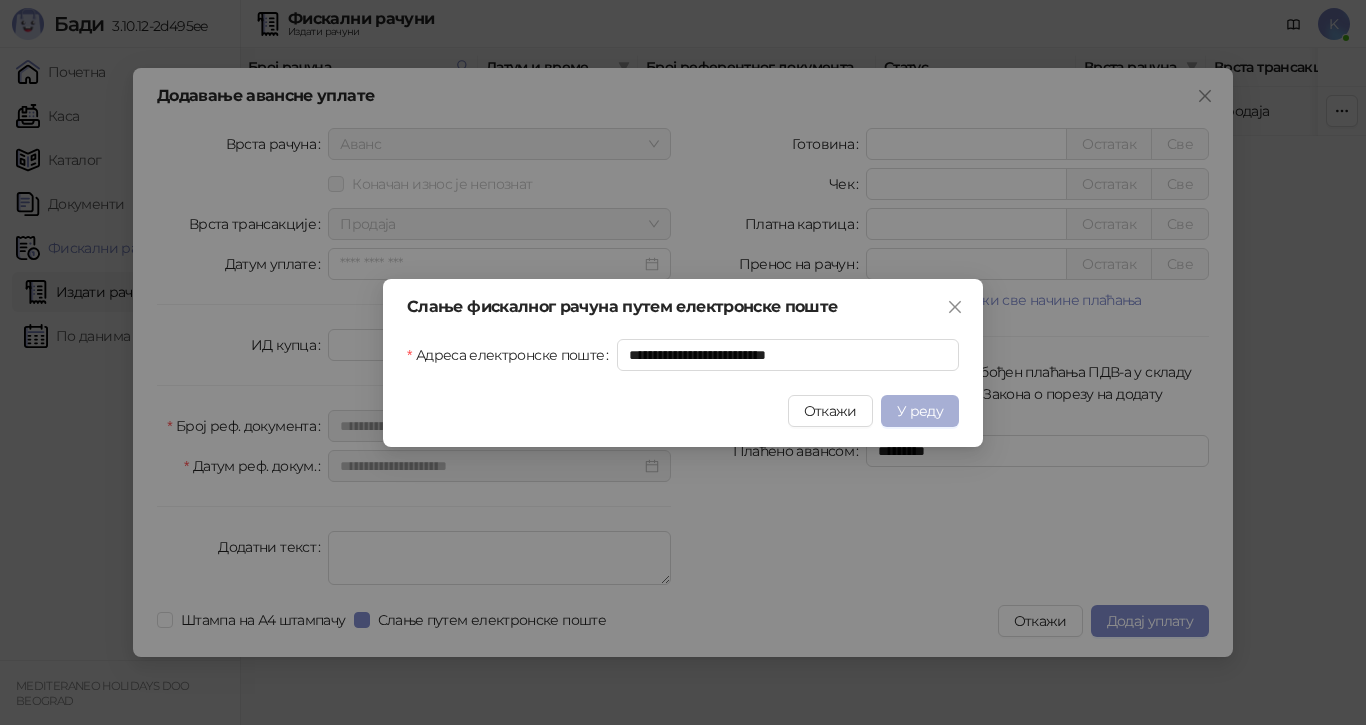click on "У реду" at bounding box center [920, 411] 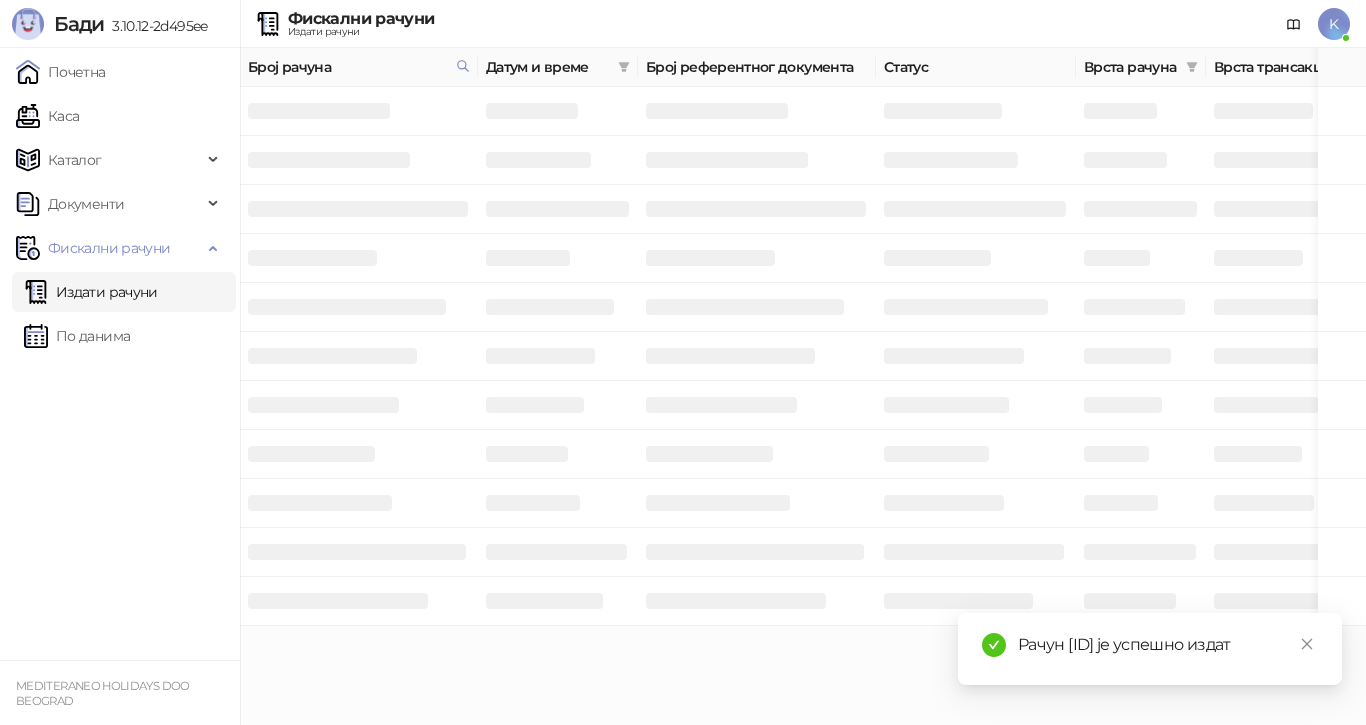 drag, startPoint x: 1269, startPoint y: 621, endPoint x: 1070, endPoint y: 619, distance: 199.01006 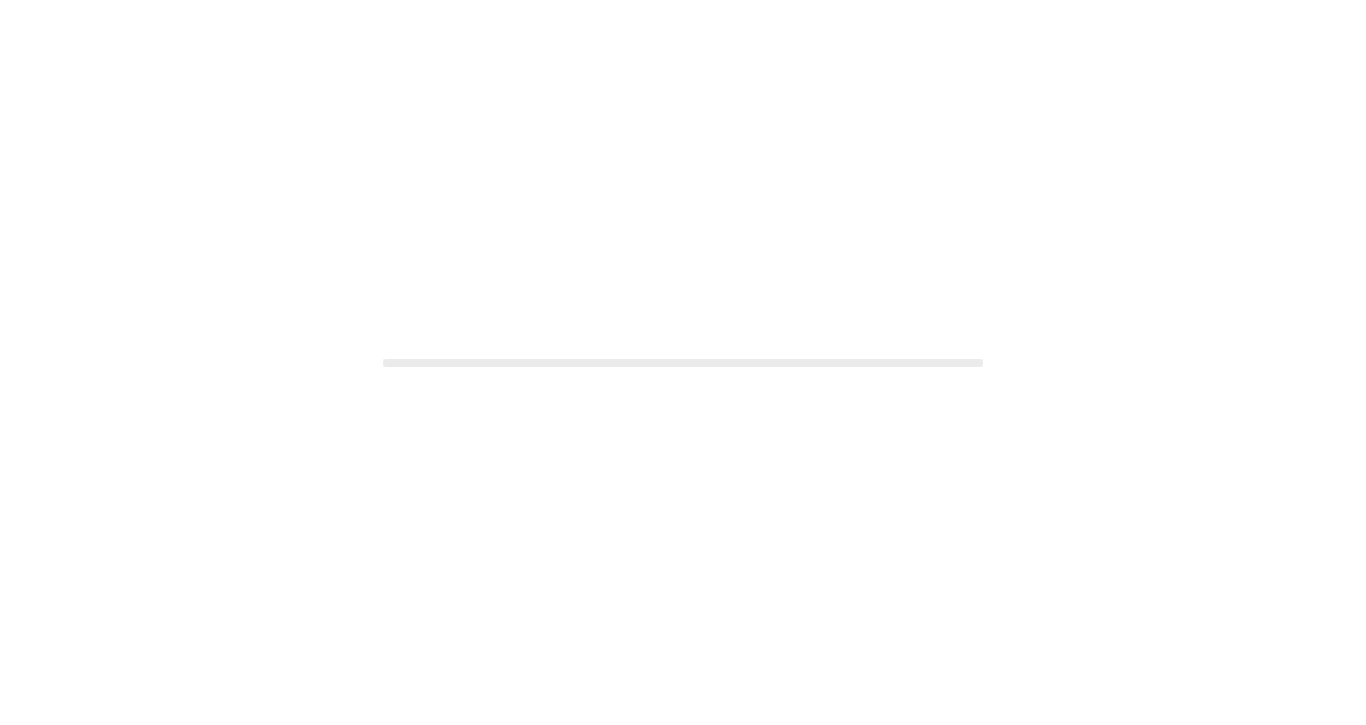 scroll, scrollTop: 0, scrollLeft: 0, axis: both 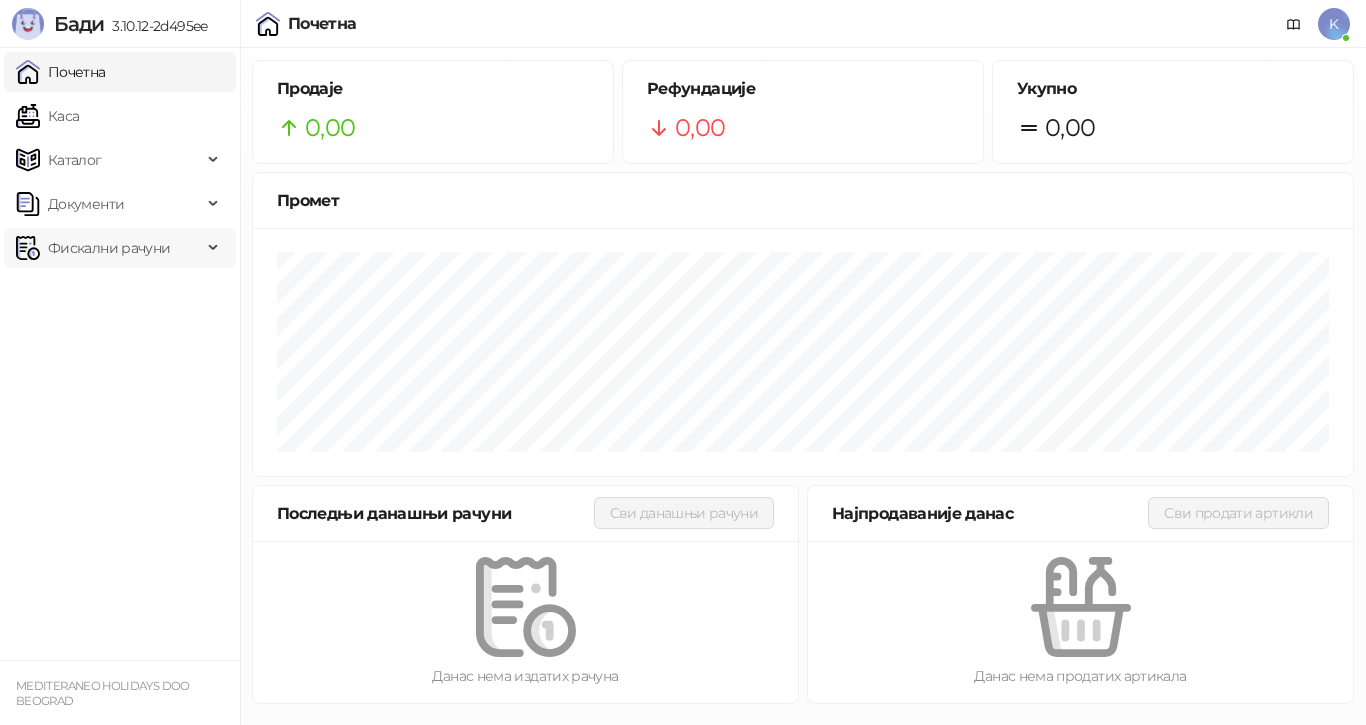click on "Фискални рачуни" at bounding box center [109, 248] 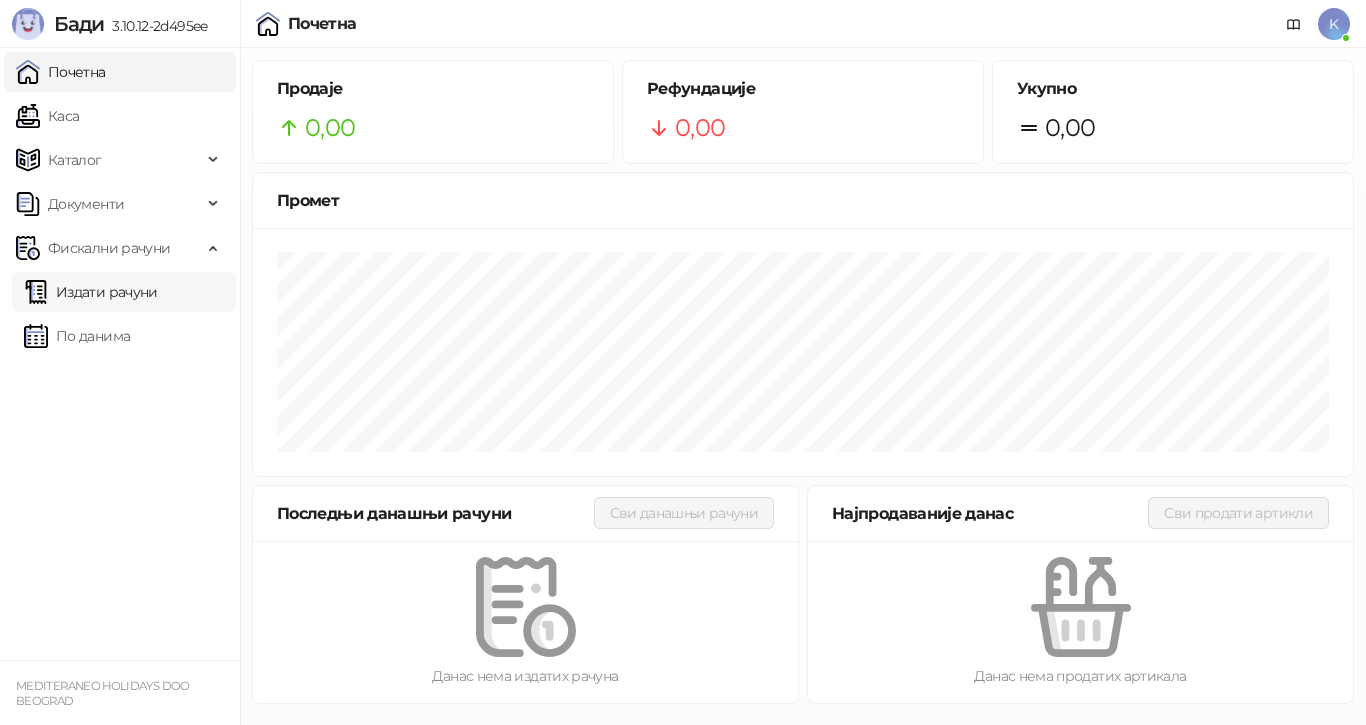click on "Издати рачуни" at bounding box center (91, 292) 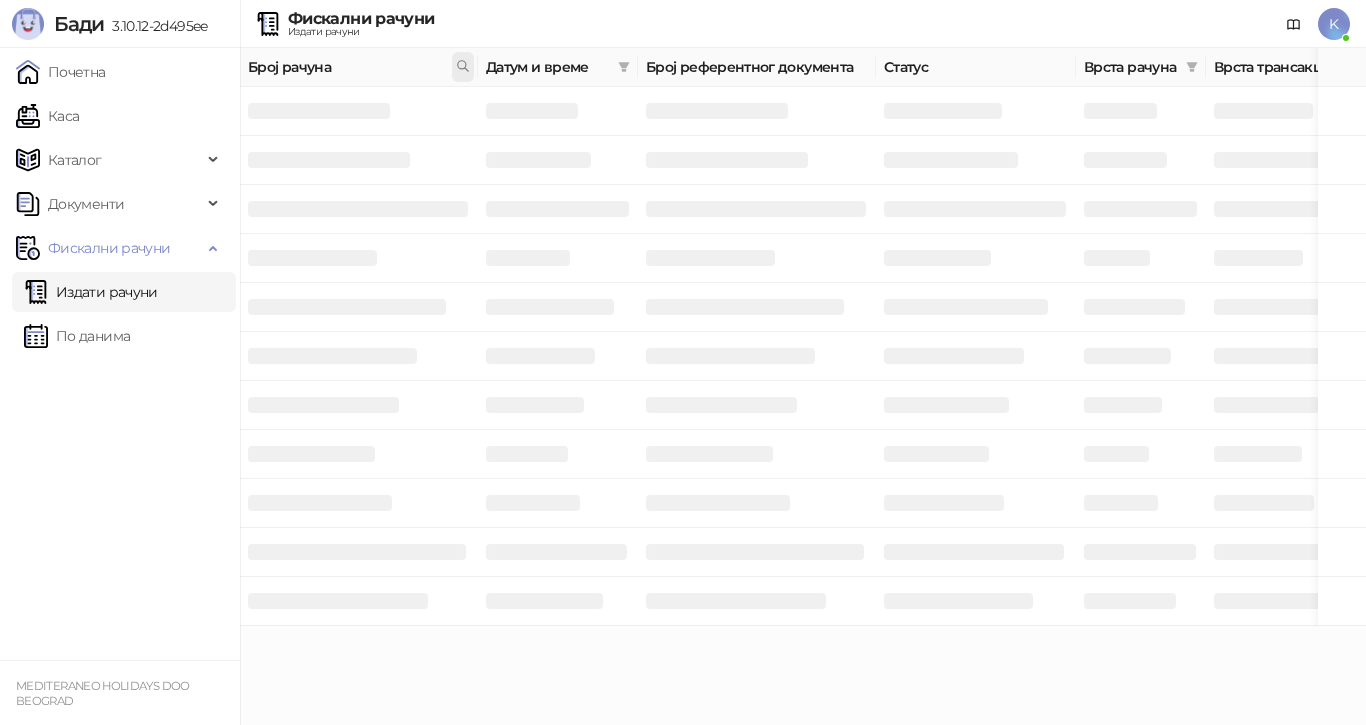drag, startPoint x: 461, startPoint y: 68, endPoint x: 440, endPoint y: 108, distance: 45.17743 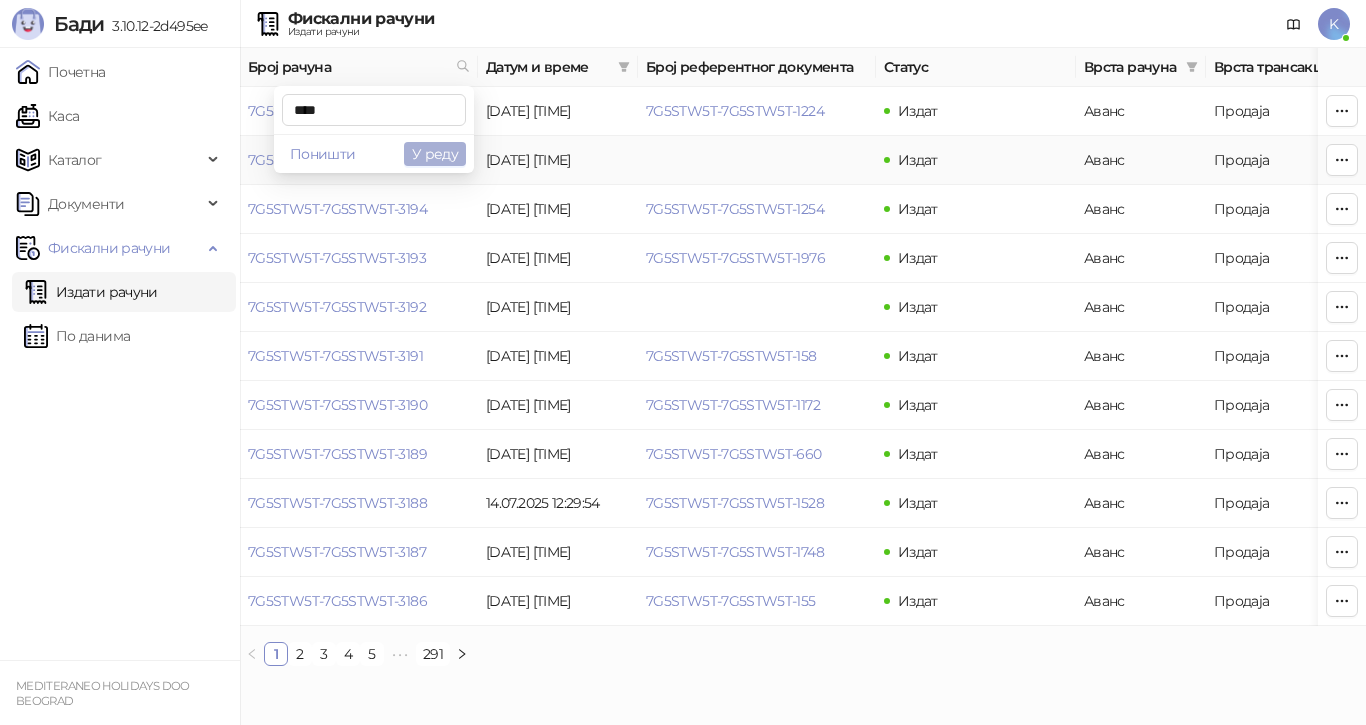 type on "****" 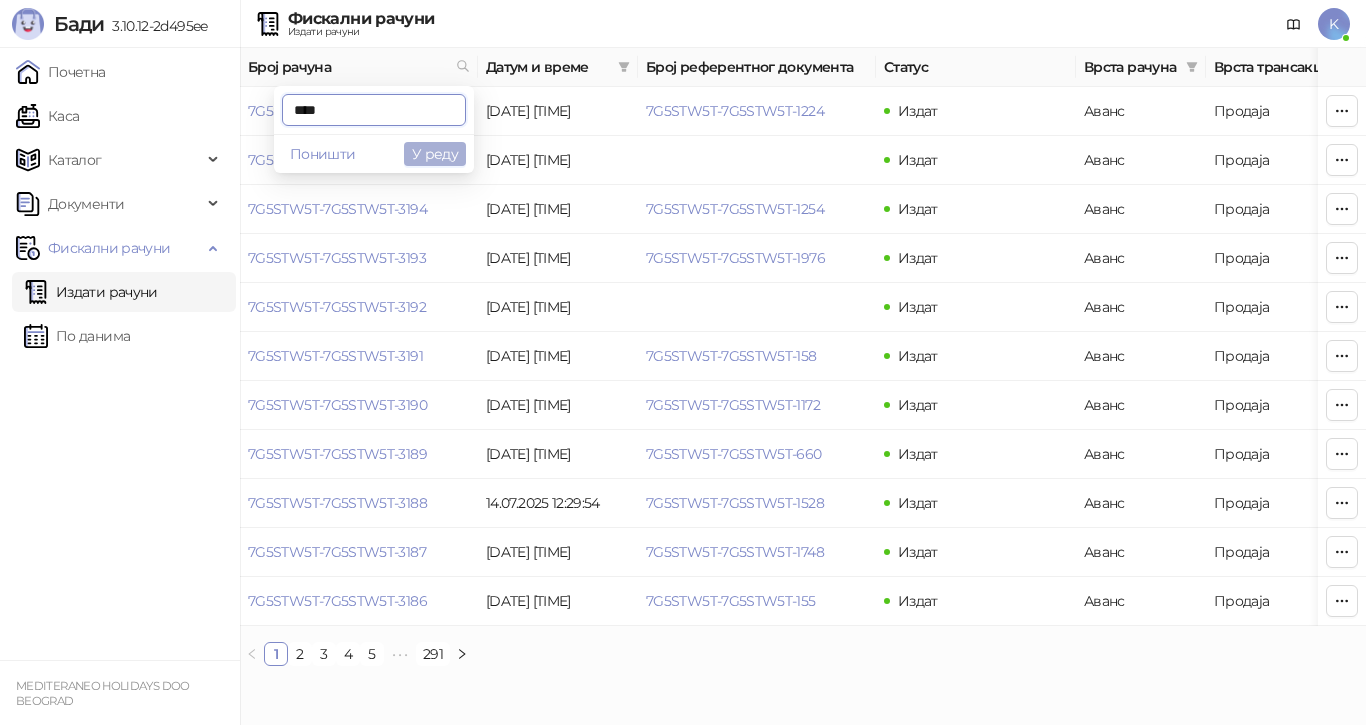 click on "У реду" at bounding box center [435, 154] 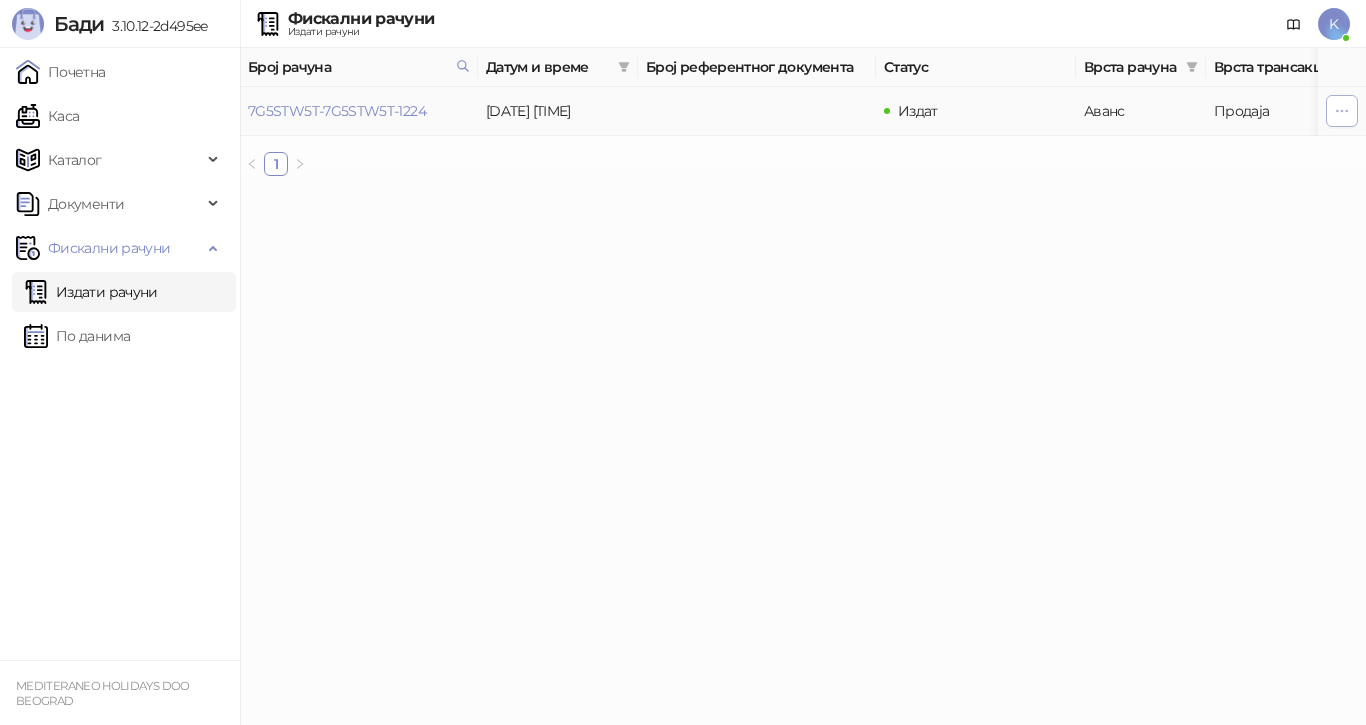click 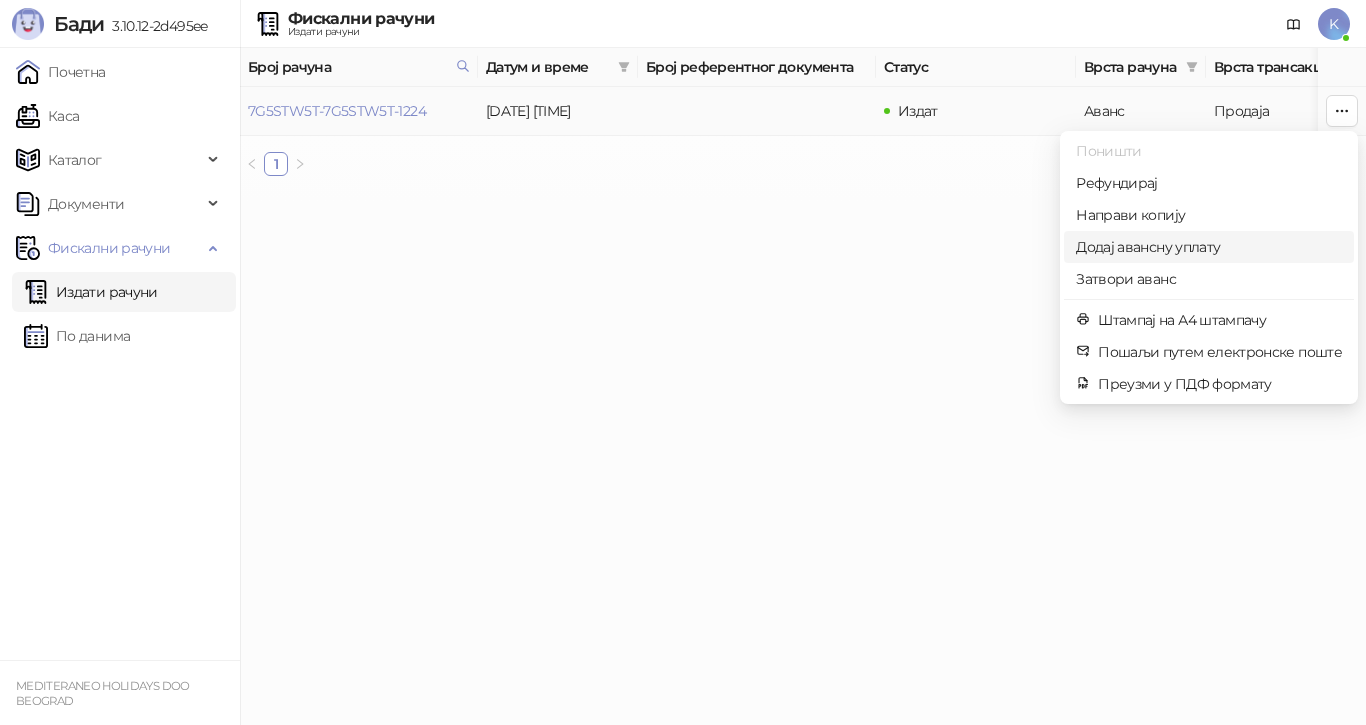 click on "Додај авансну уплату" at bounding box center (1209, 247) 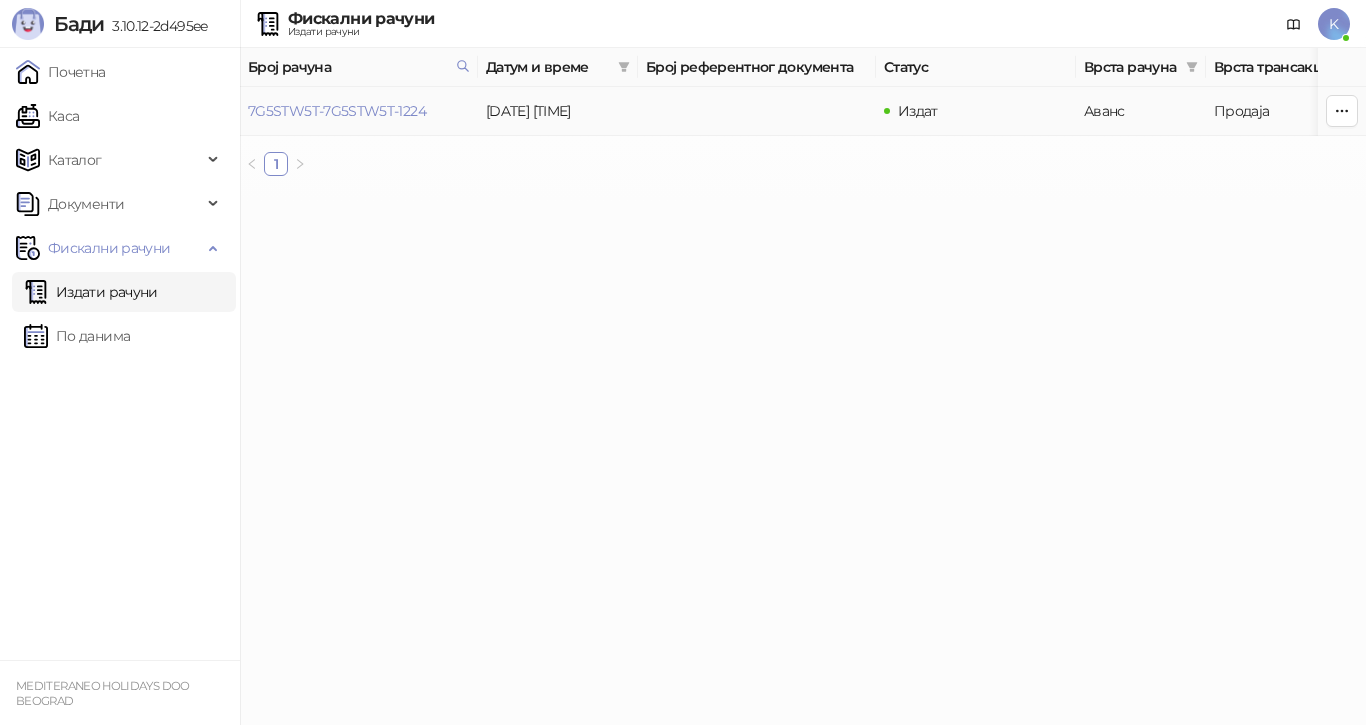 type on "**********" 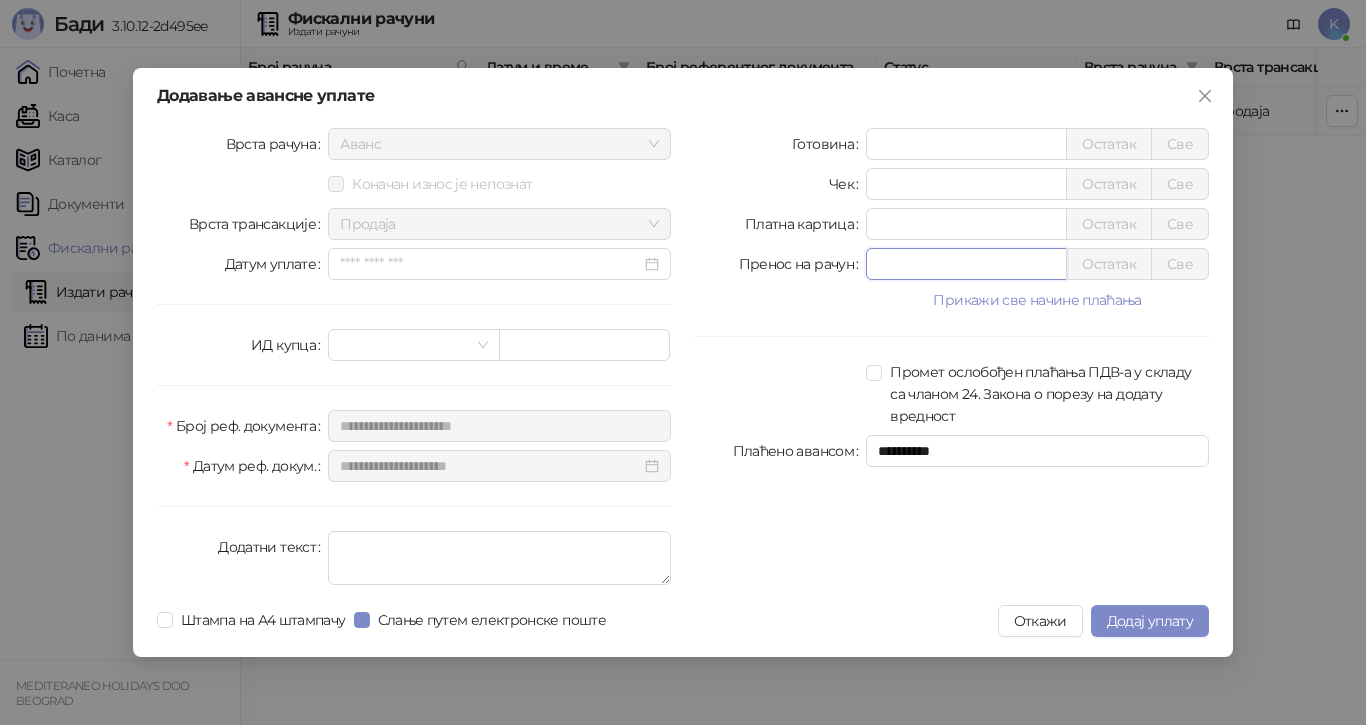 drag, startPoint x: 875, startPoint y: 264, endPoint x: 842, endPoint y: 273, distance: 34.20526 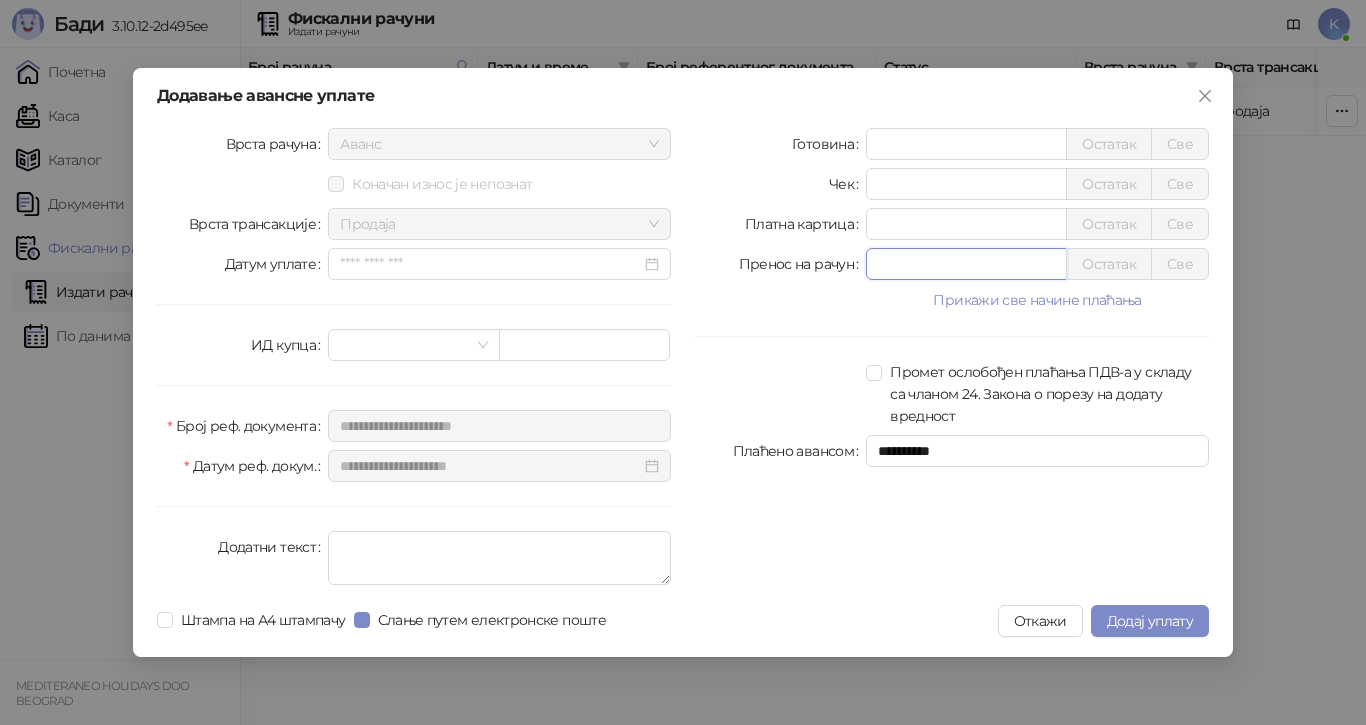 type on "*****" 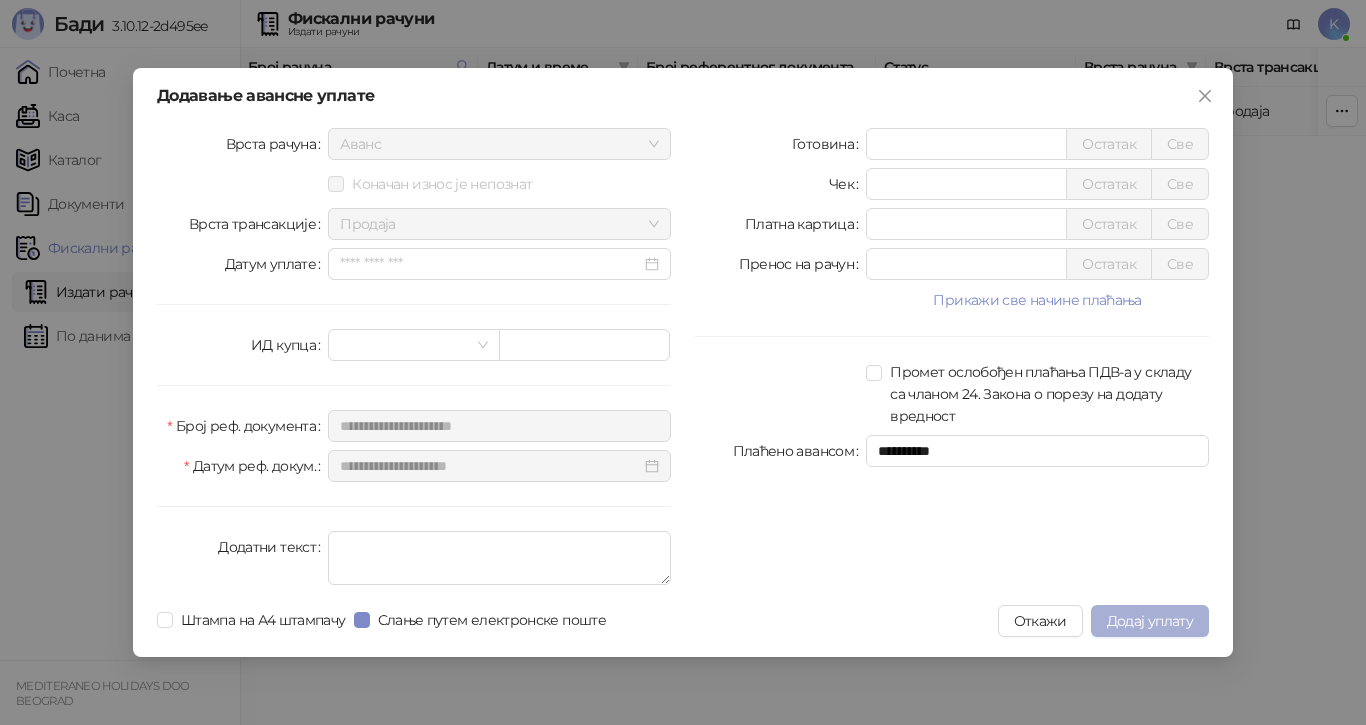 click on "Додај уплату" at bounding box center [1150, 621] 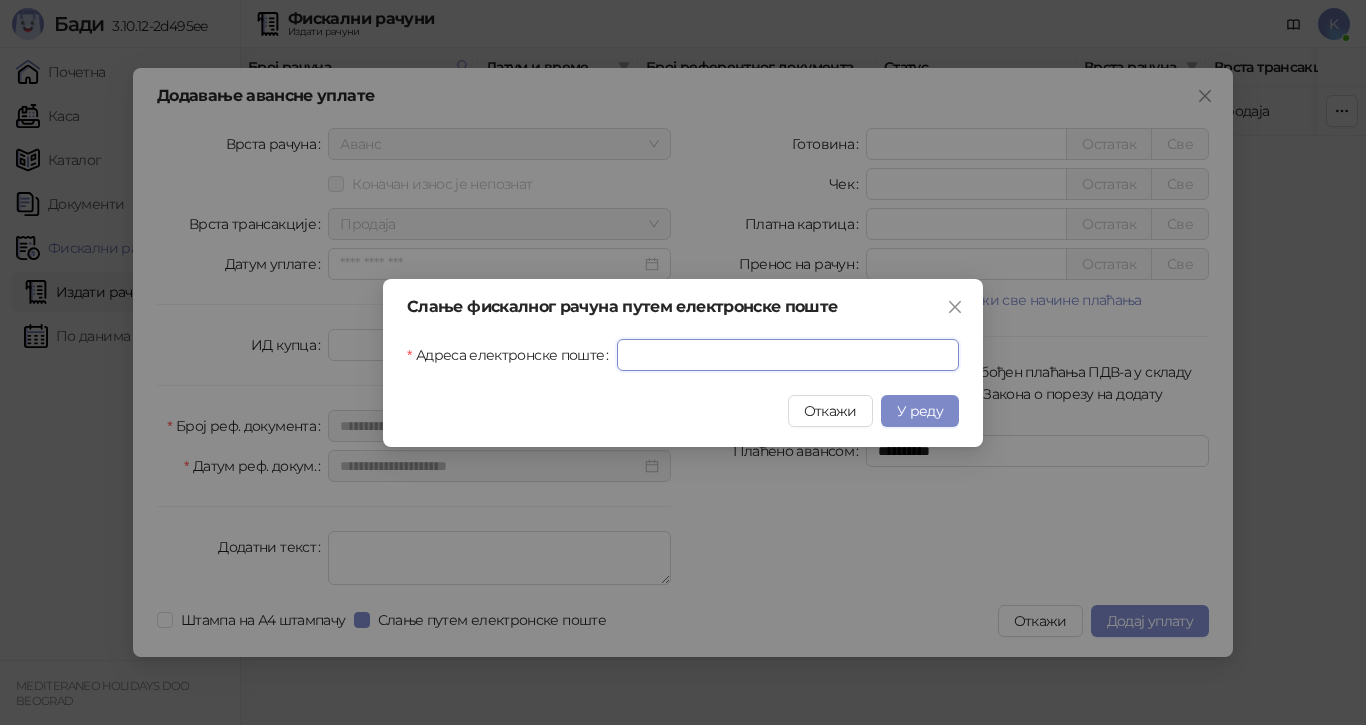 drag, startPoint x: 626, startPoint y: 354, endPoint x: 636, endPoint y: 380, distance: 27.856777 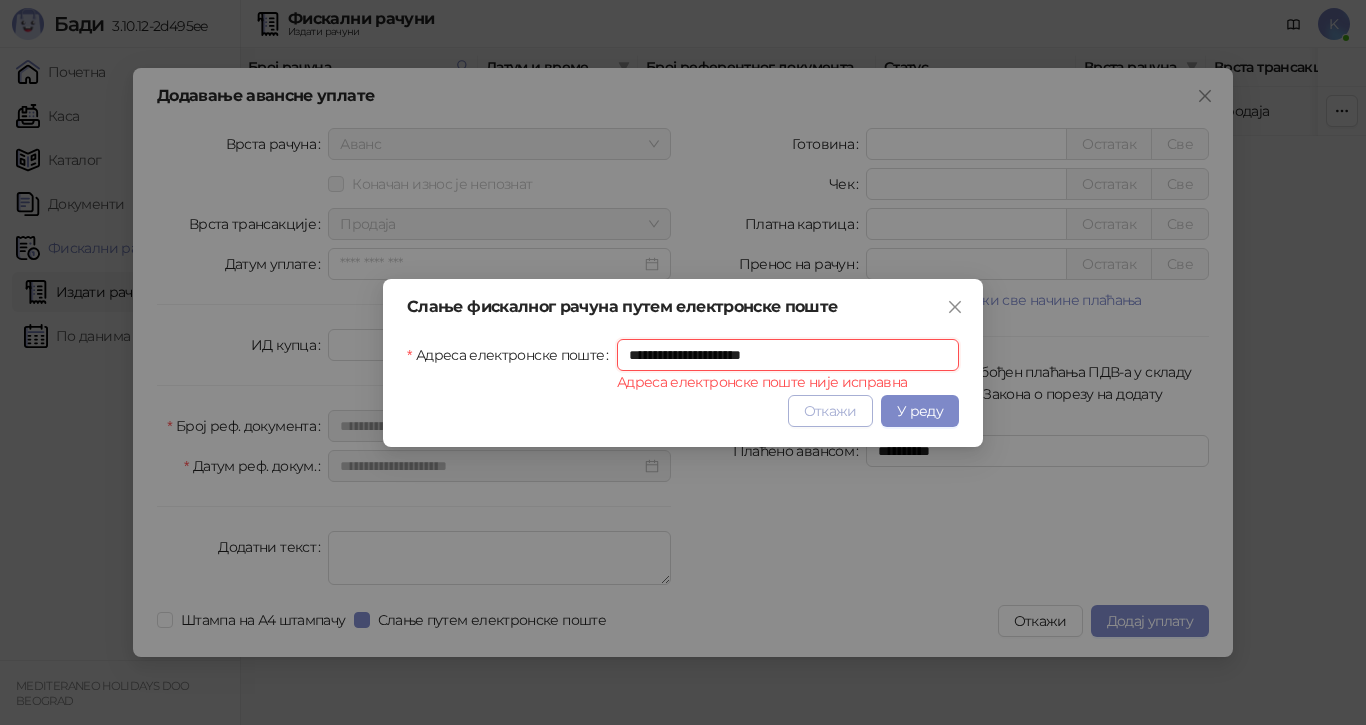type on "**********" 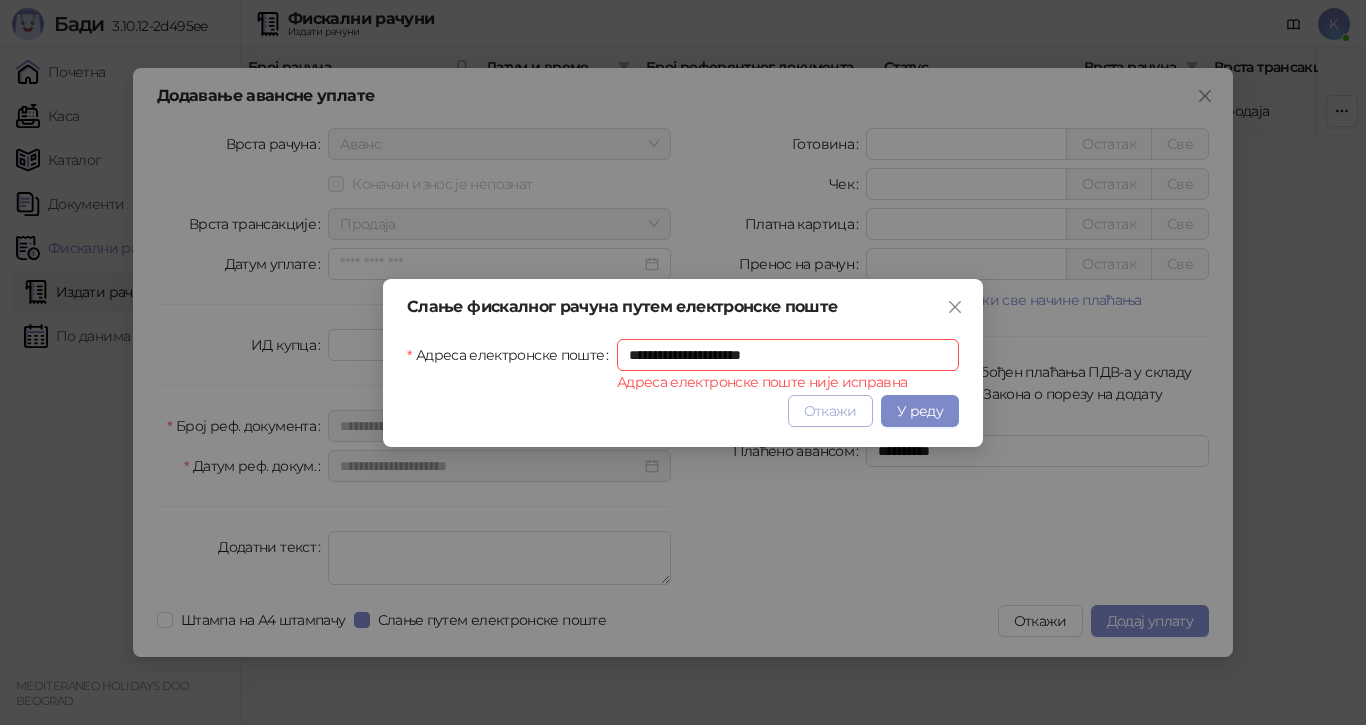 click on "Откажи" at bounding box center (830, 411) 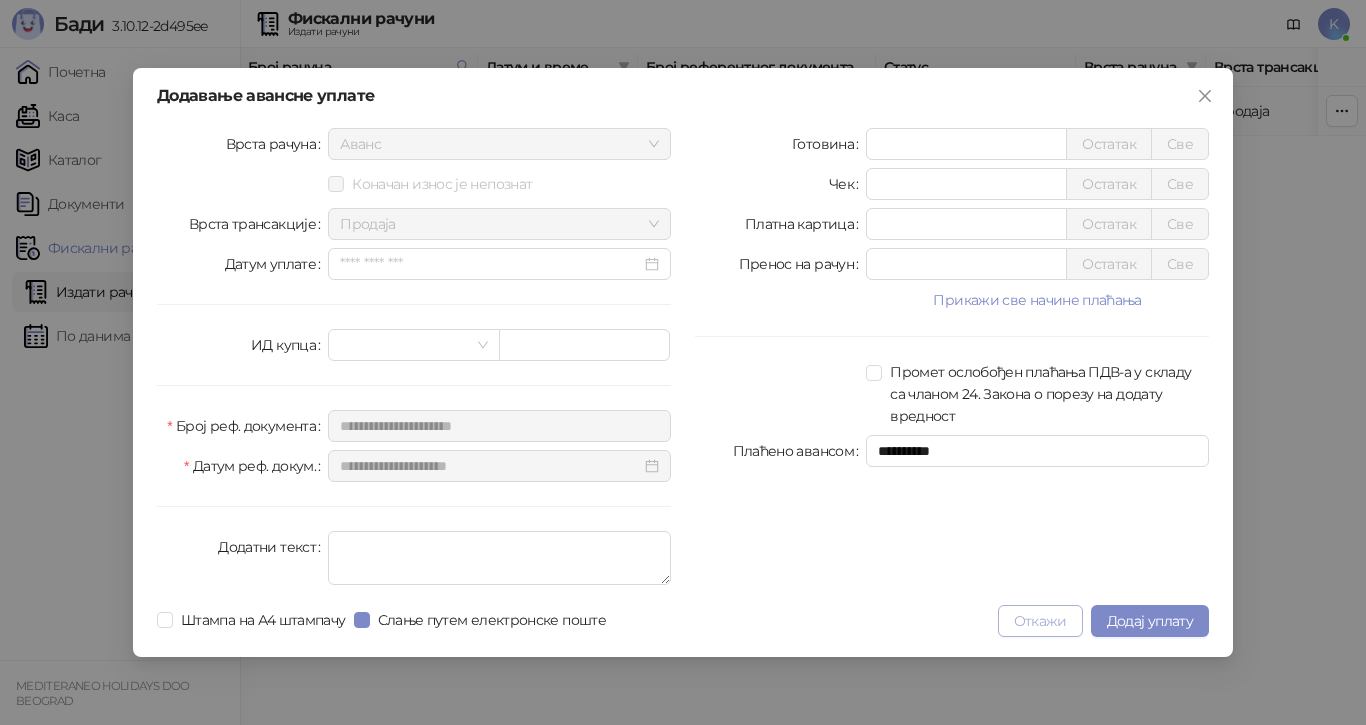 click on "Откажи" at bounding box center (1040, 621) 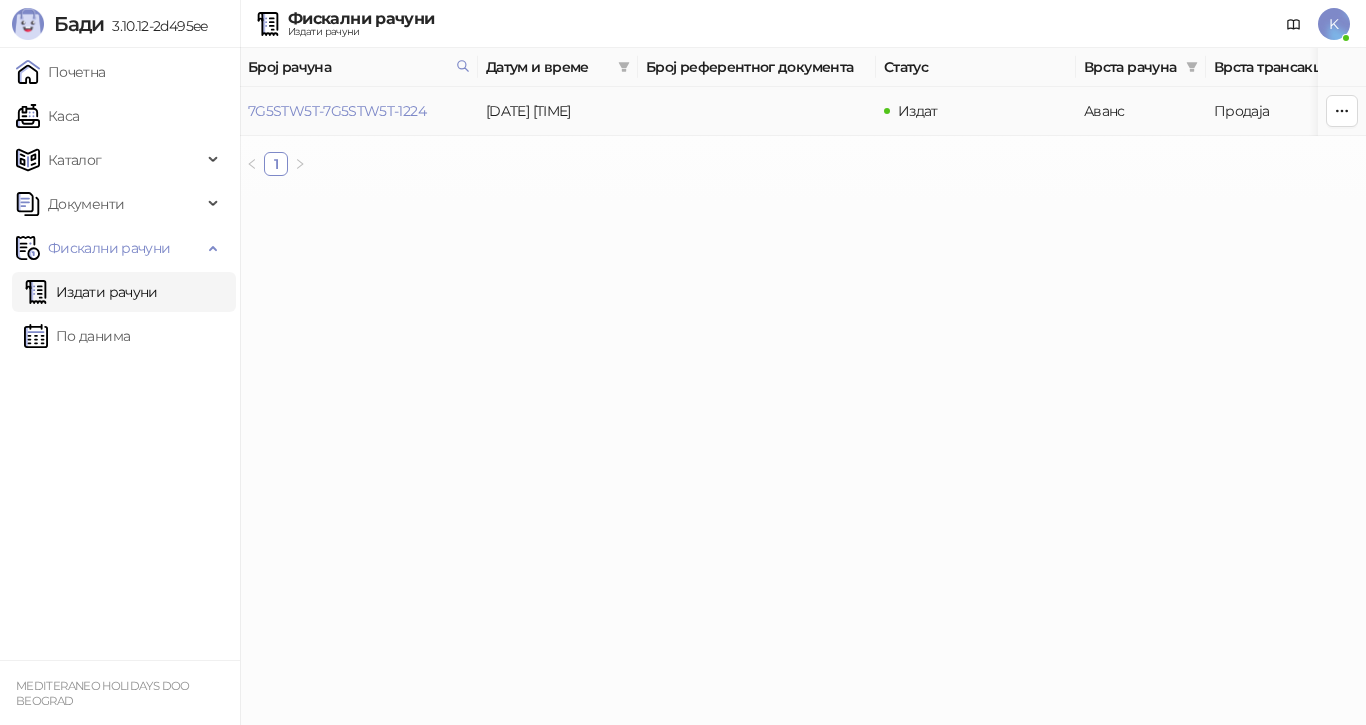 drag, startPoint x: 956, startPoint y: 468, endPoint x: 945, endPoint y: 452, distance: 19.416489 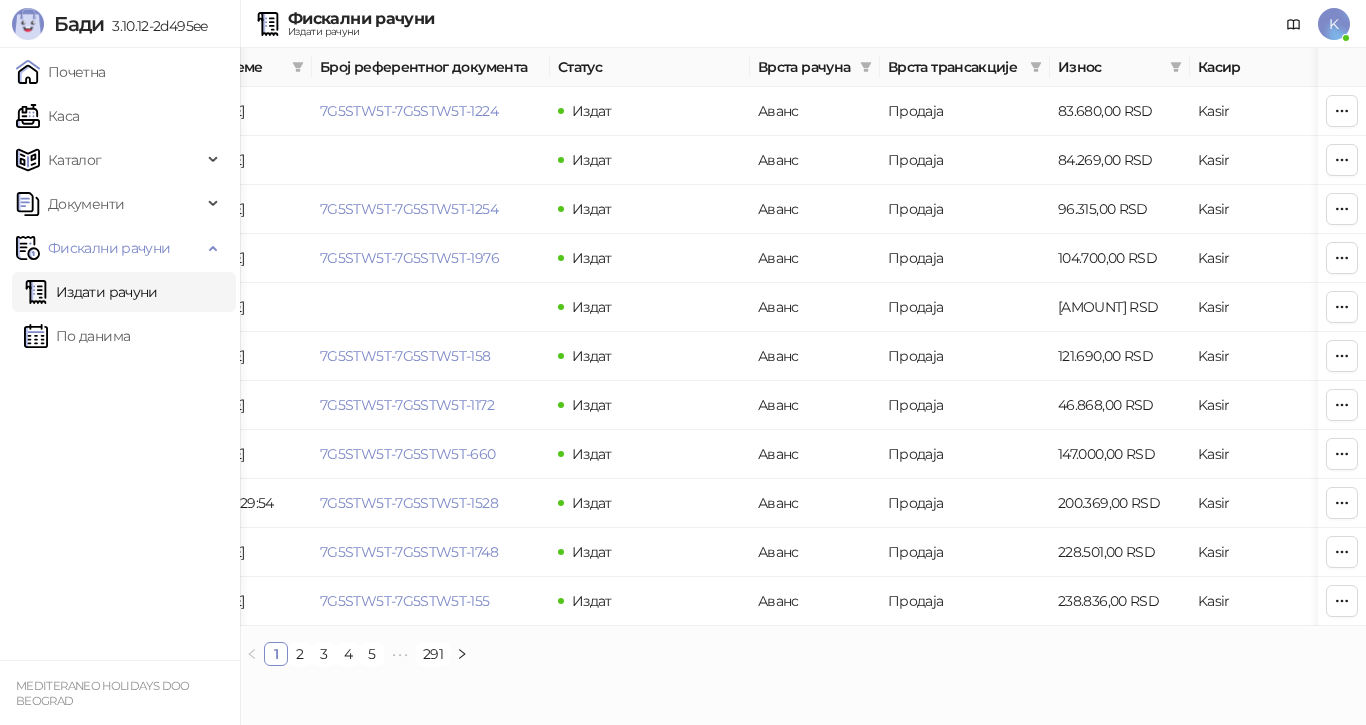 scroll, scrollTop: 0, scrollLeft: 328, axis: horizontal 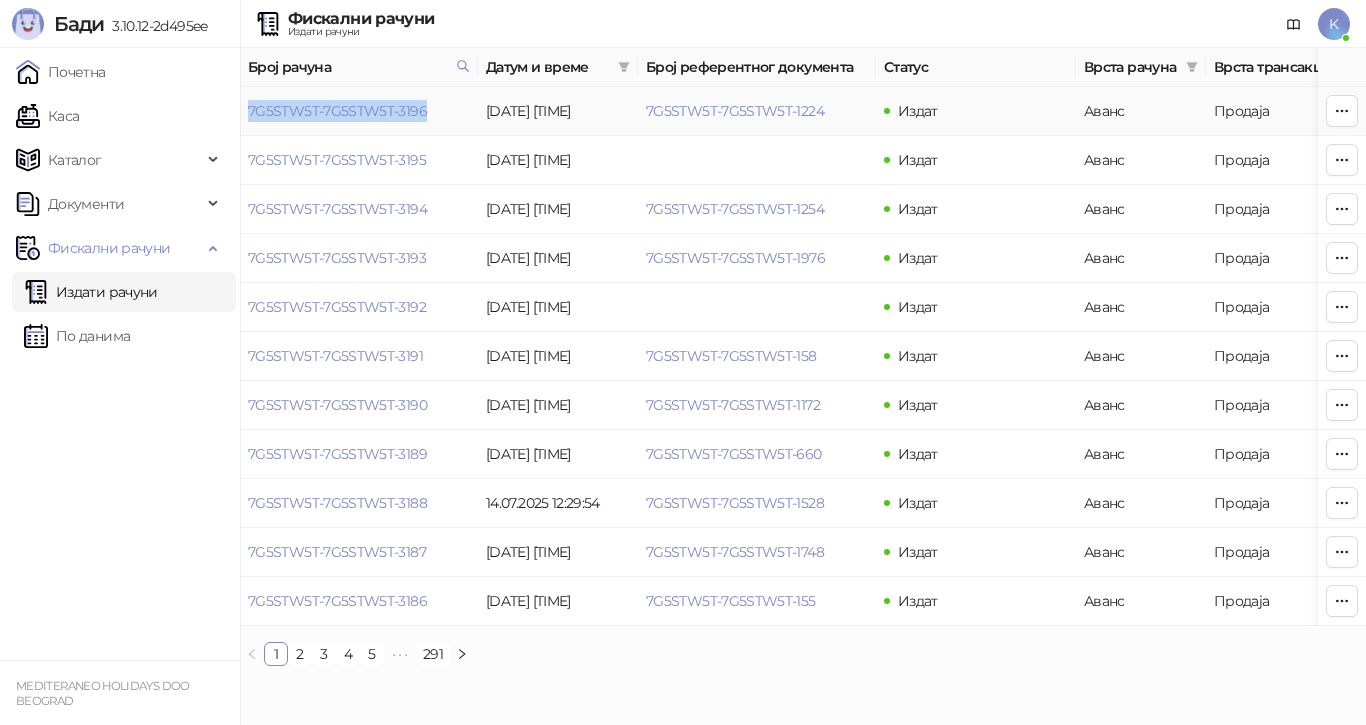 drag, startPoint x: 426, startPoint y: 116, endPoint x: 246, endPoint y: 106, distance: 180.27756 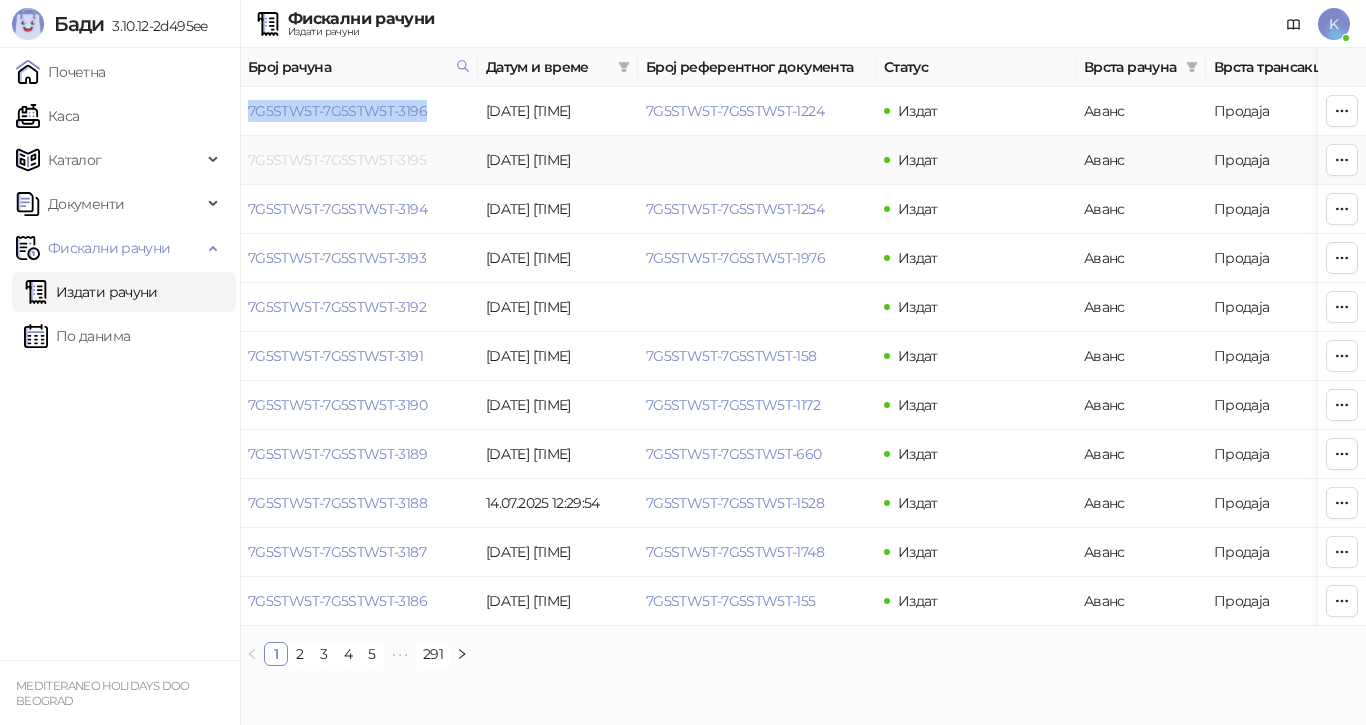 copy on "7G5STW5T-7G5STW5T-3196" 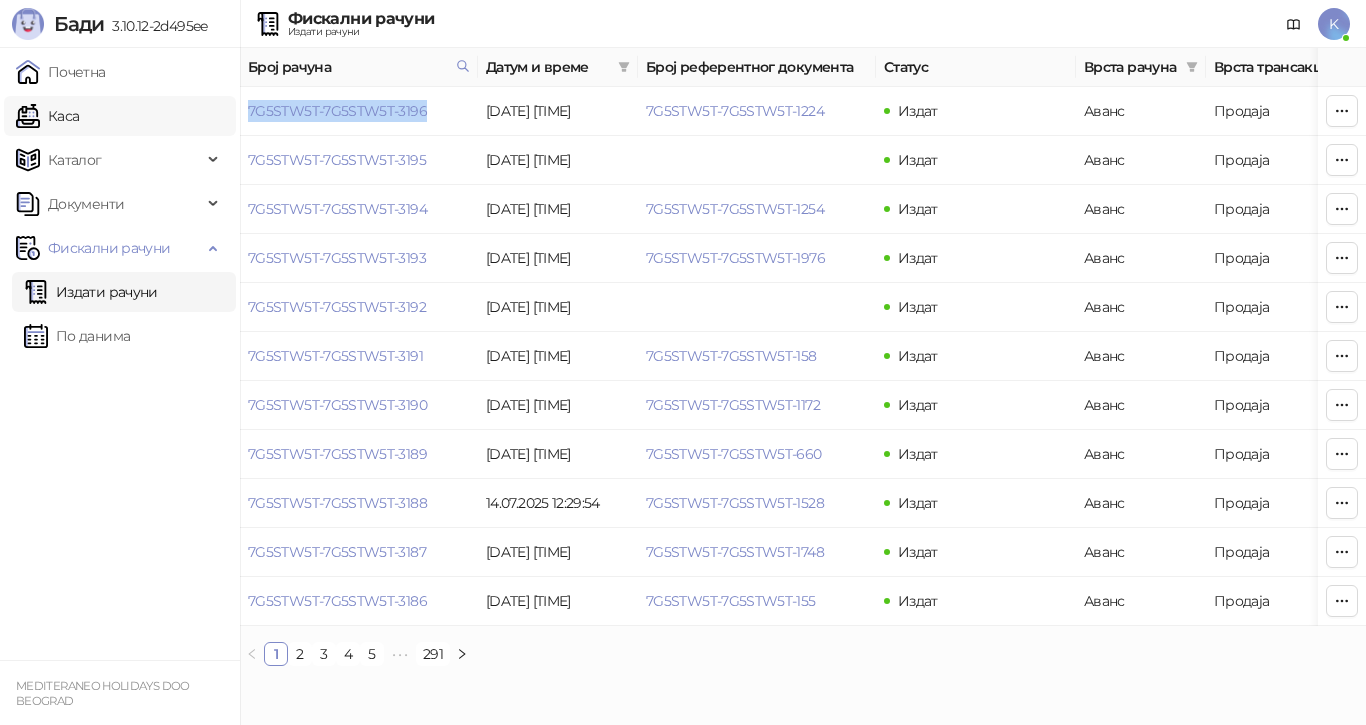 click on "Каса" at bounding box center [47, 116] 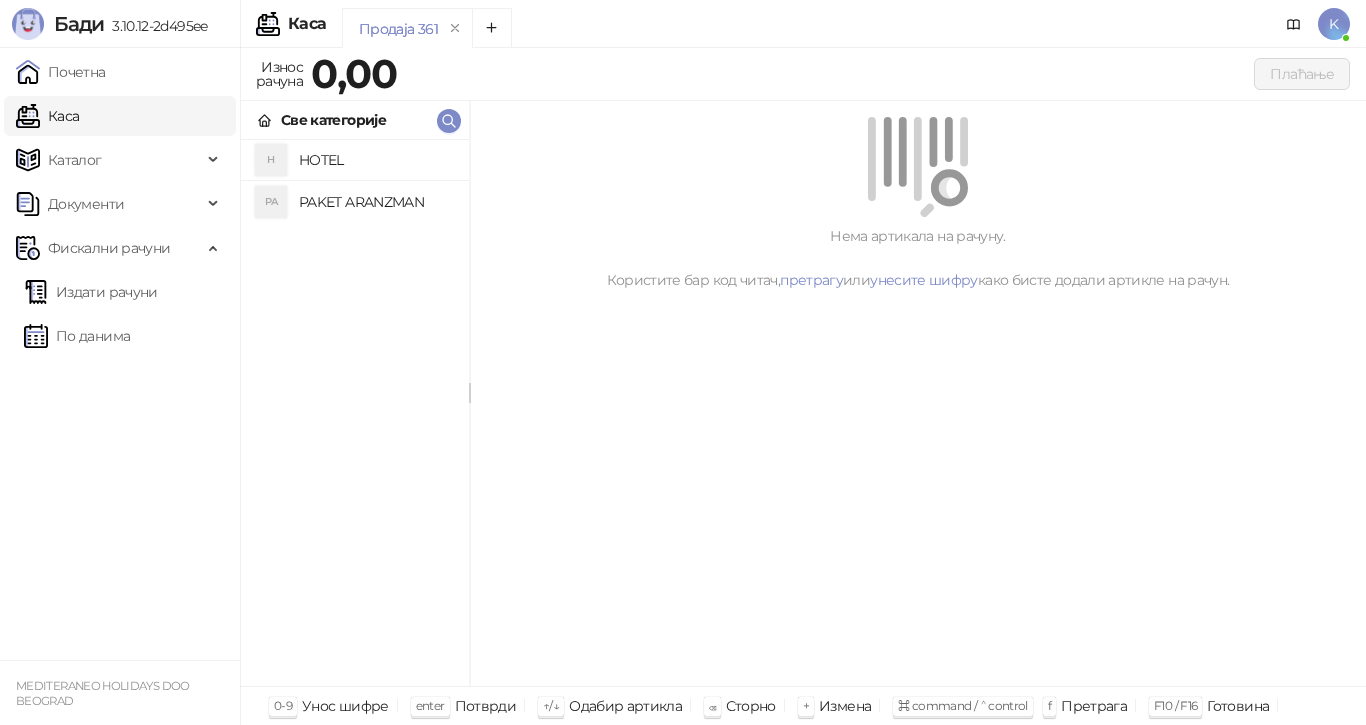 click on "PAKET ARANZMAN" at bounding box center (376, 202) 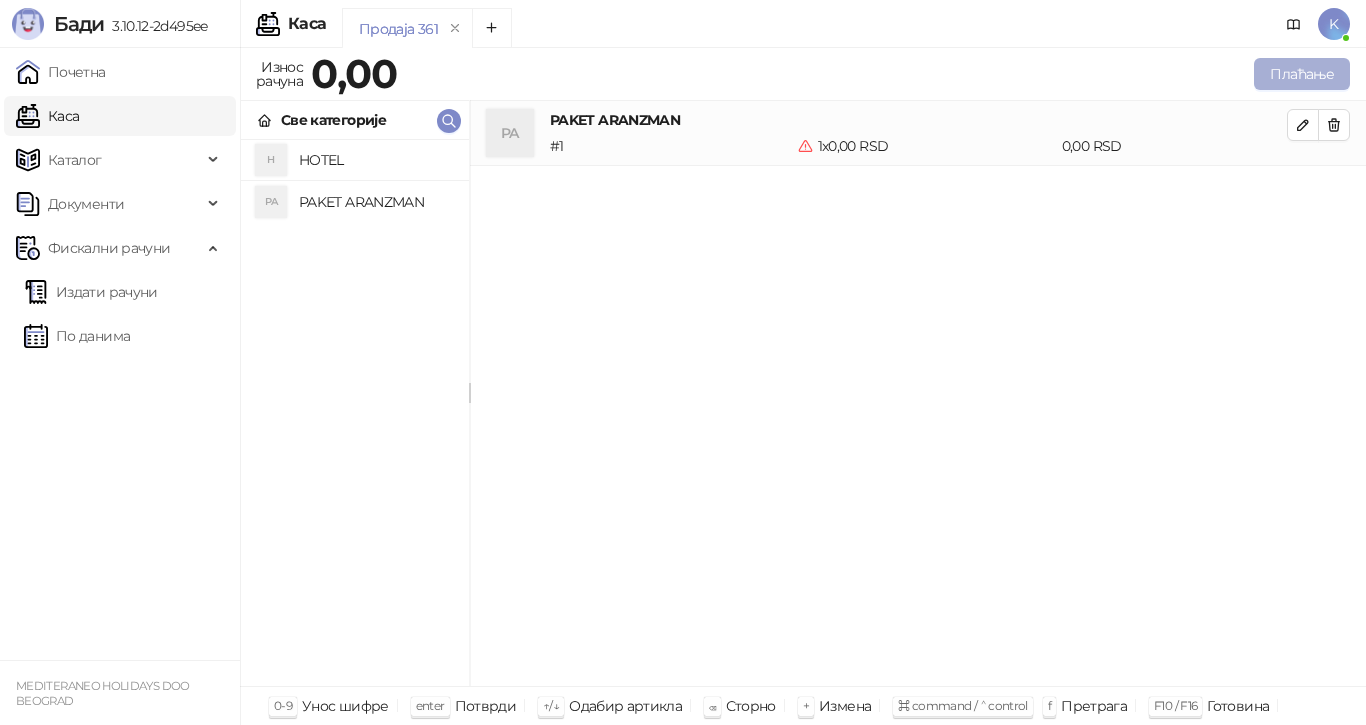 click on "Плаћање" at bounding box center [1302, 74] 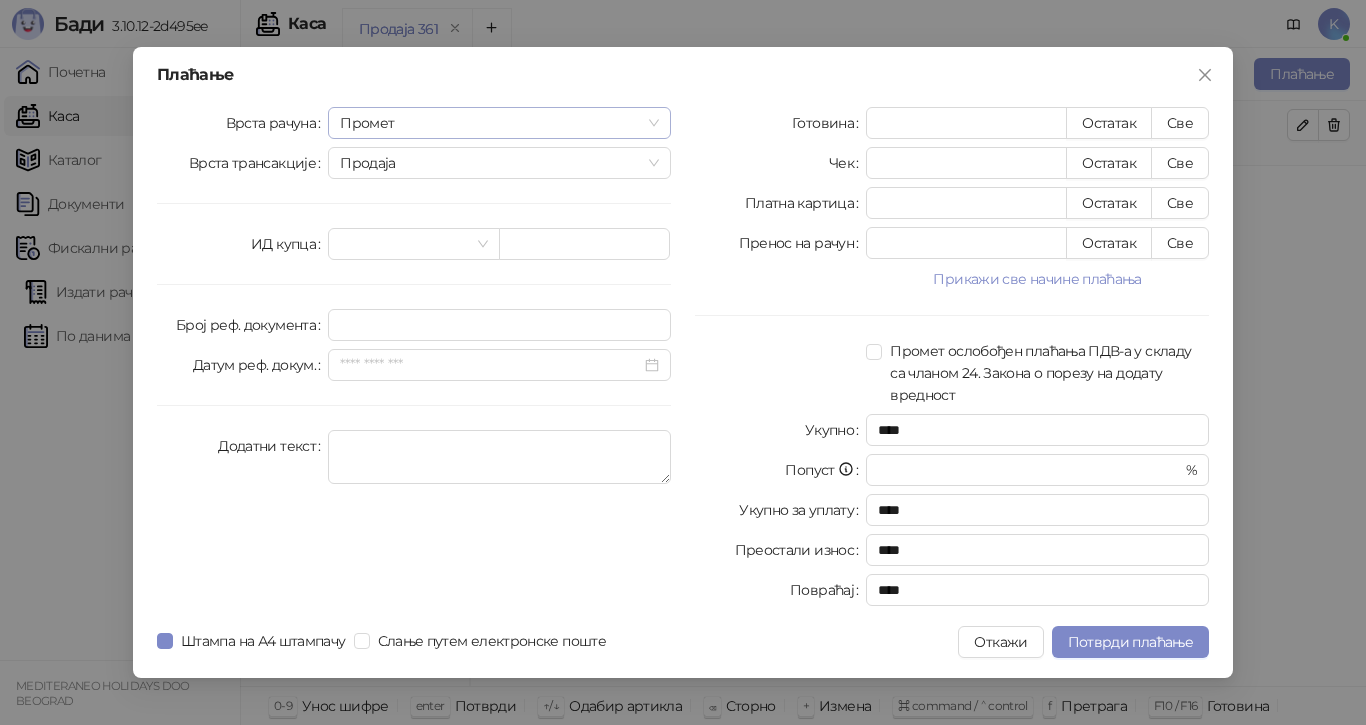 click on "Промет" at bounding box center [499, 123] 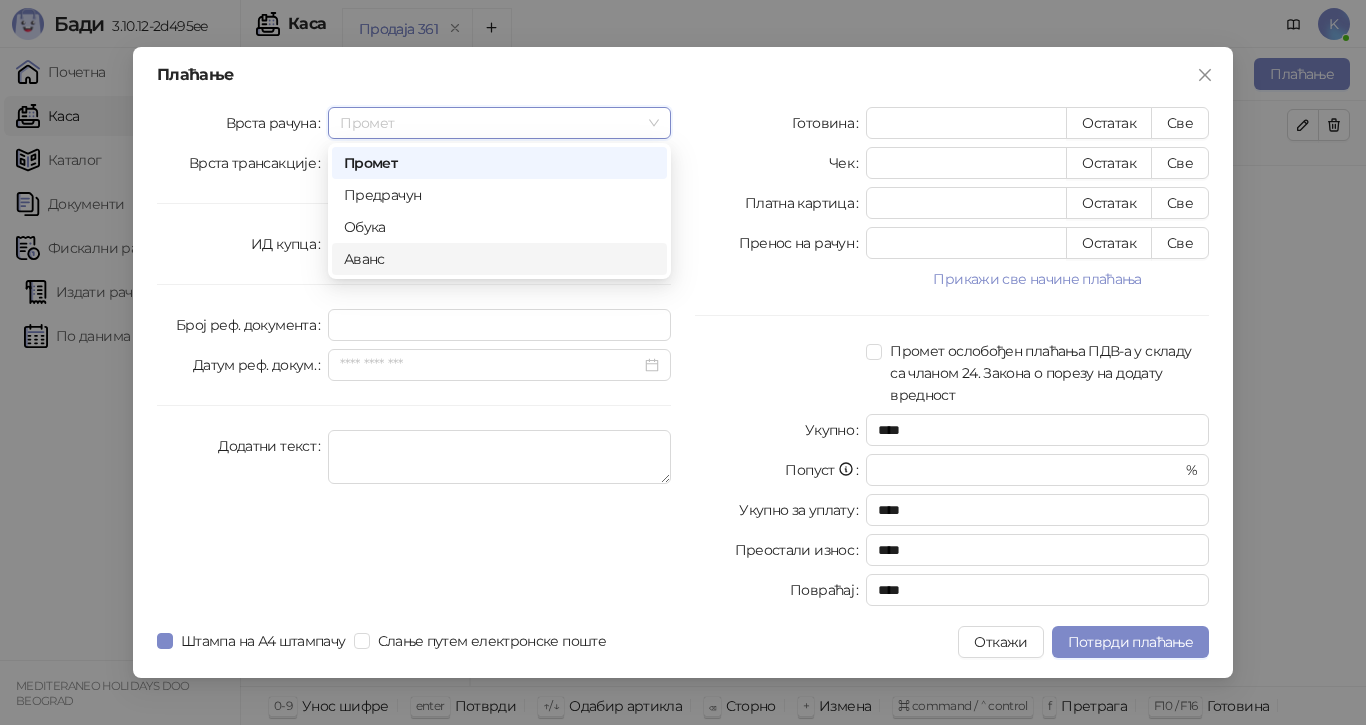 click on "Аванс" at bounding box center (499, 259) 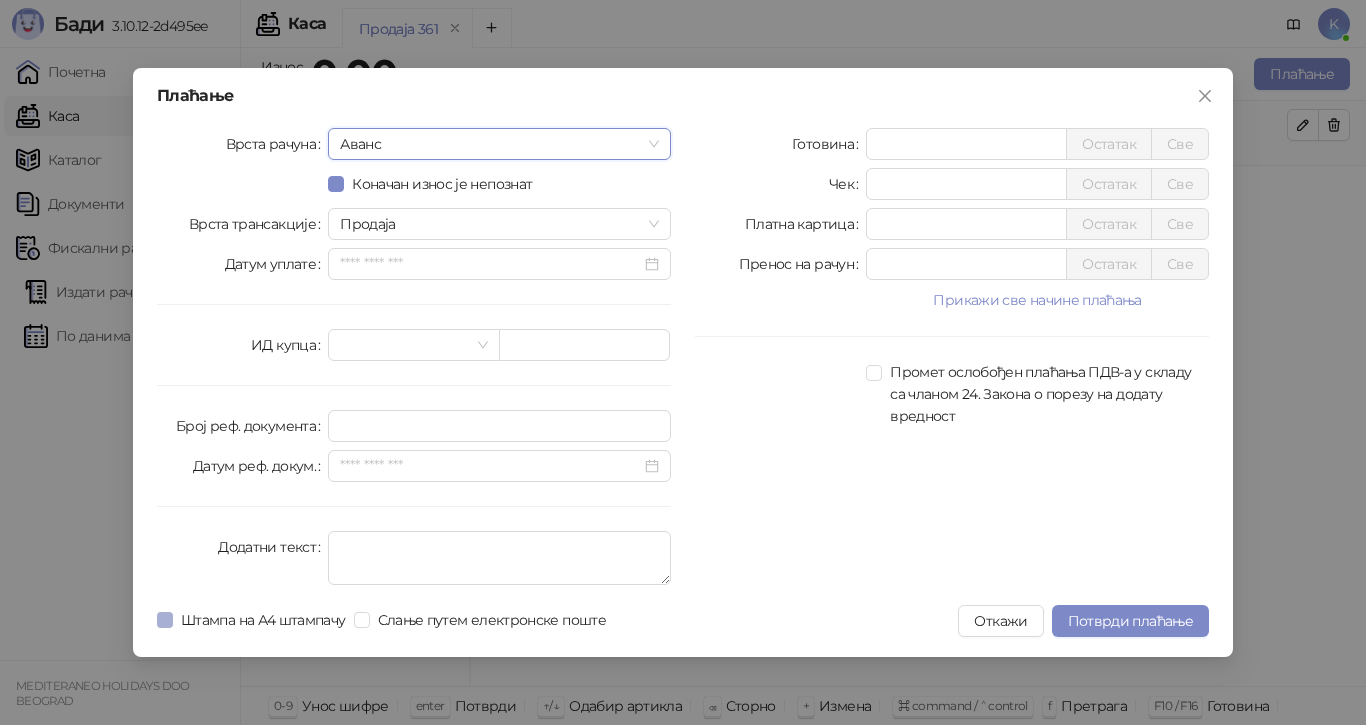 drag, startPoint x: 178, startPoint y: 617, endPoint x: 226, endPoint y: 624, distance: 48.507732 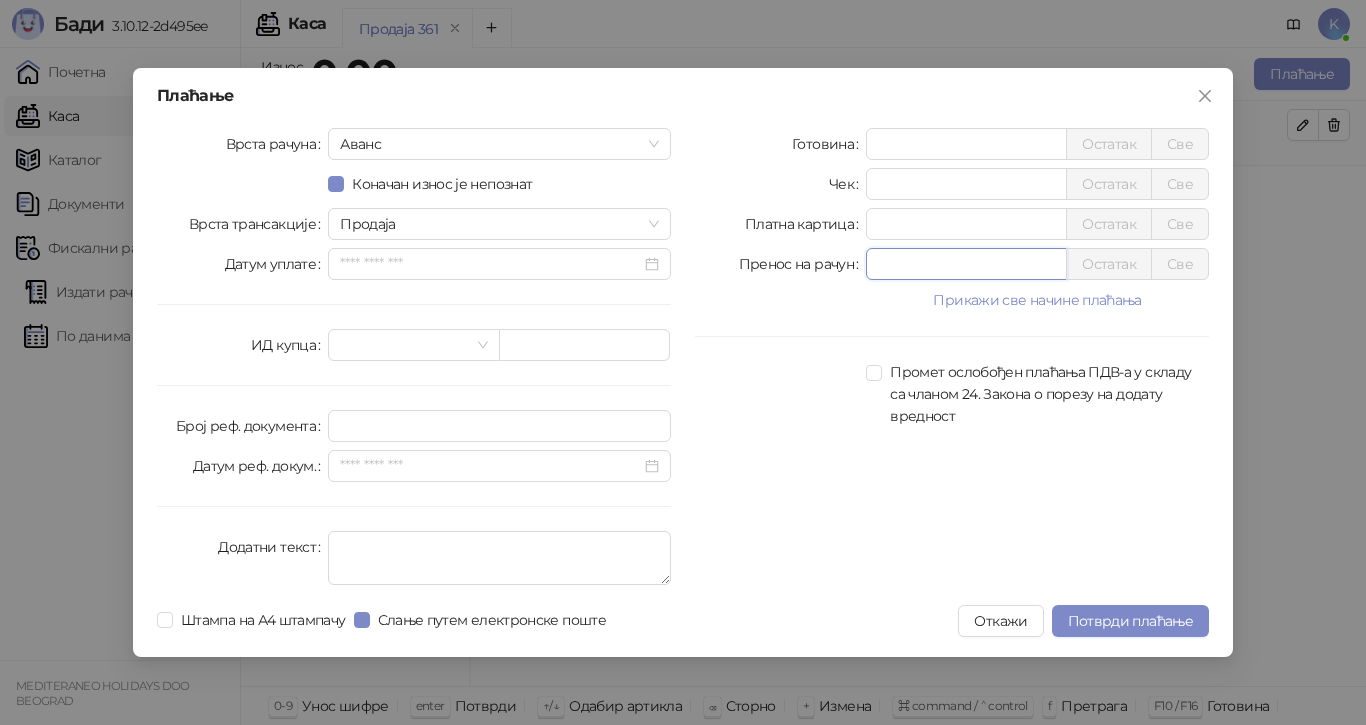 click on "Готовина * Остатак Све Чек * Остатак Све Платна картица * Остатак Све Пренос на рачун * Остатак Све Прикажи све начине плаћања Ваучер * Остатак Све Инстант плаћање * Остатак Све Друго безготовинско * Остатак Све   Промет ослобођен плаћања ПДВ-а у складу са чланом 24. Закона о порезу на додату вредност" at bounding box center [952, 360] 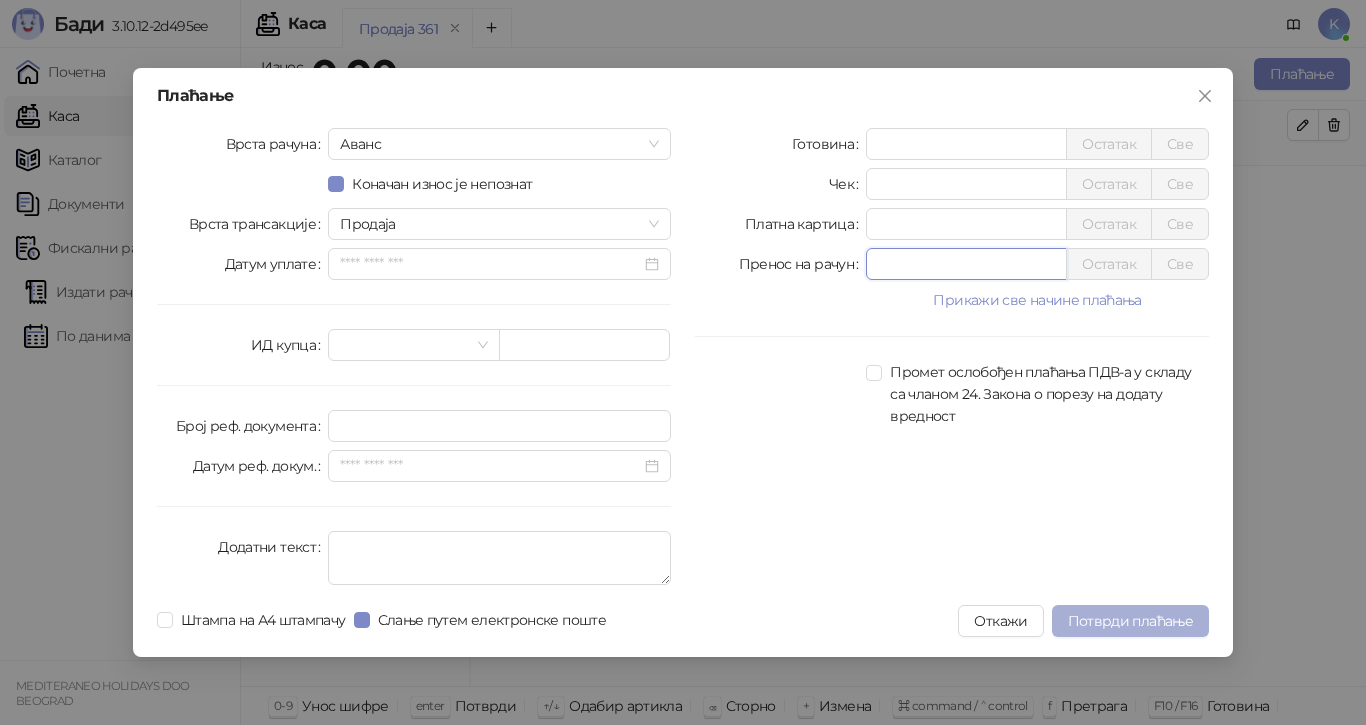 type on "*****" 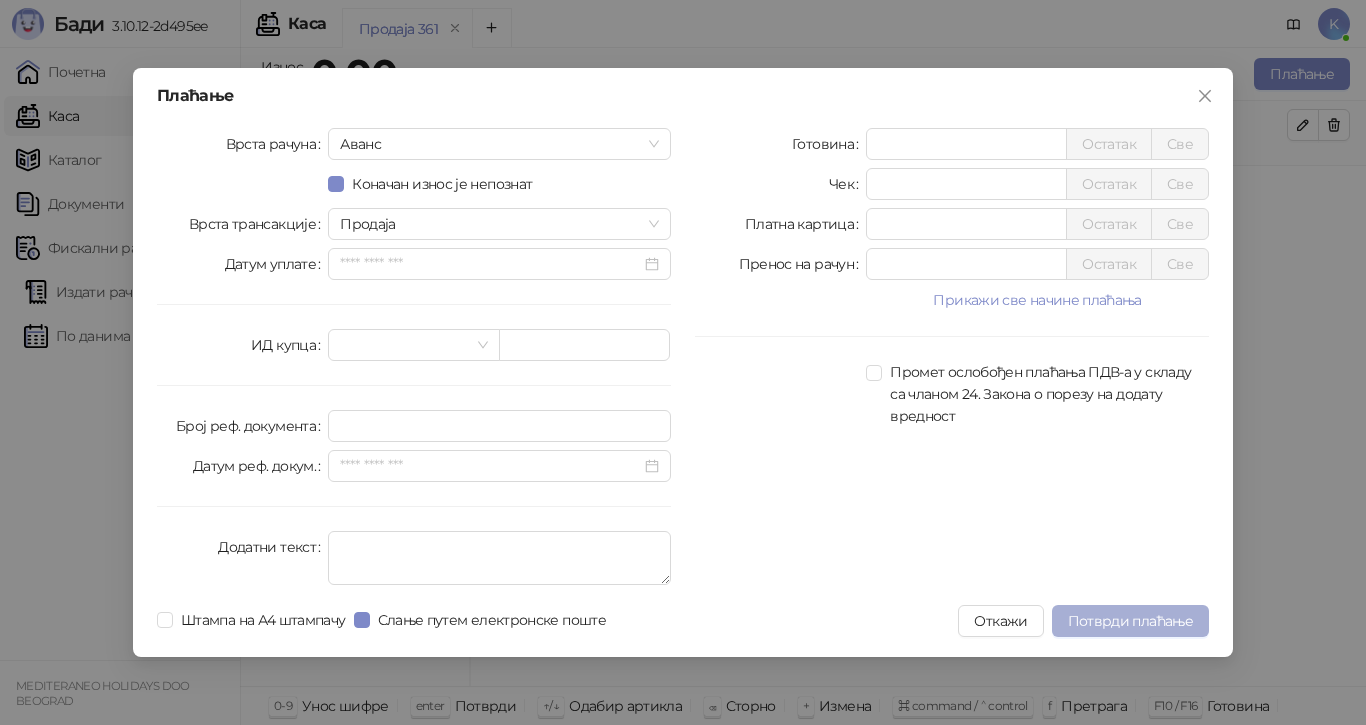 click on "Потврди плаћање" at bounding box center (1130, 621) 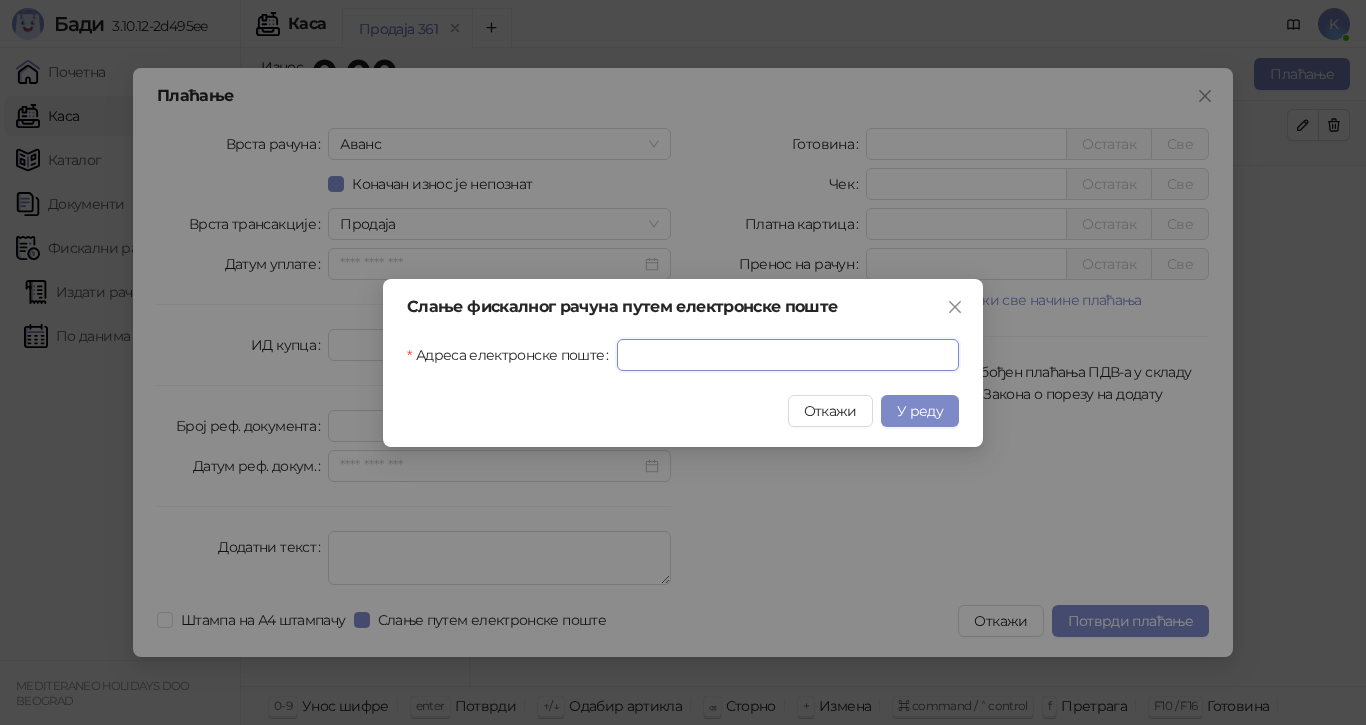click on "Адреса електронске поште" at bounding box center (788, 355) 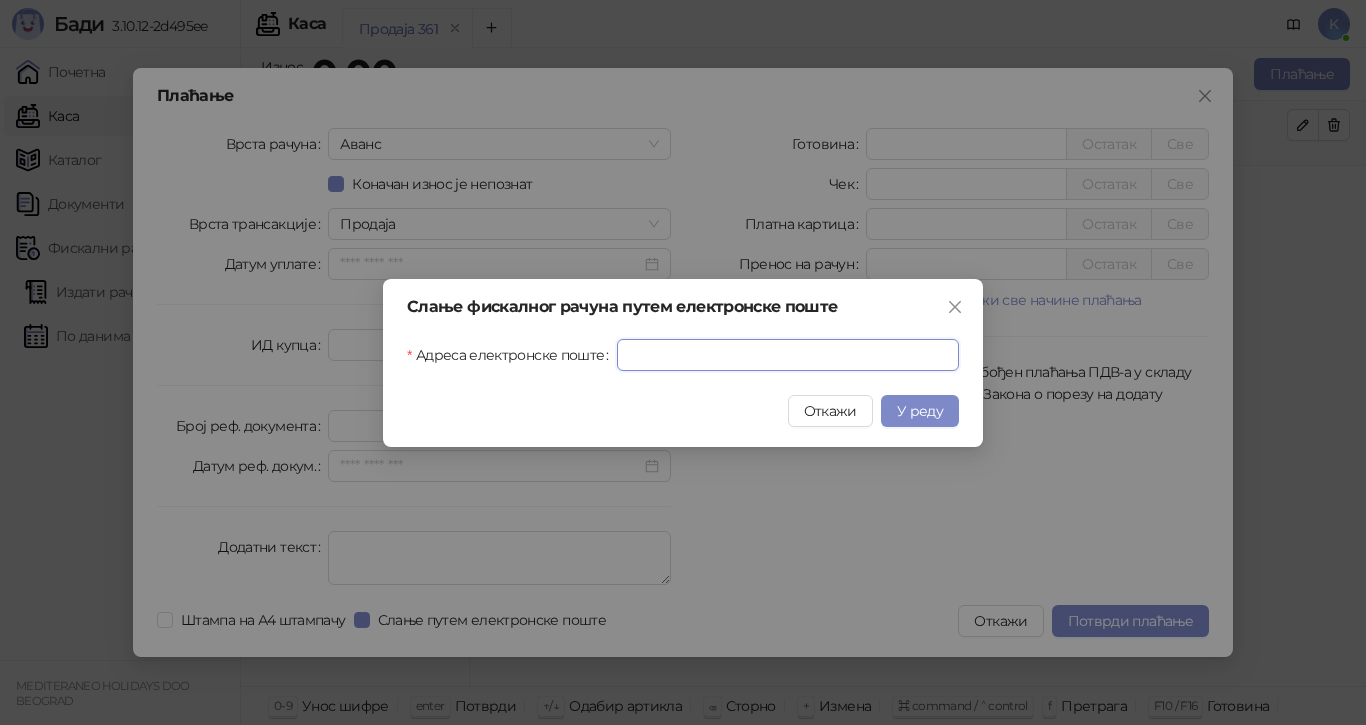 paste on "**********" 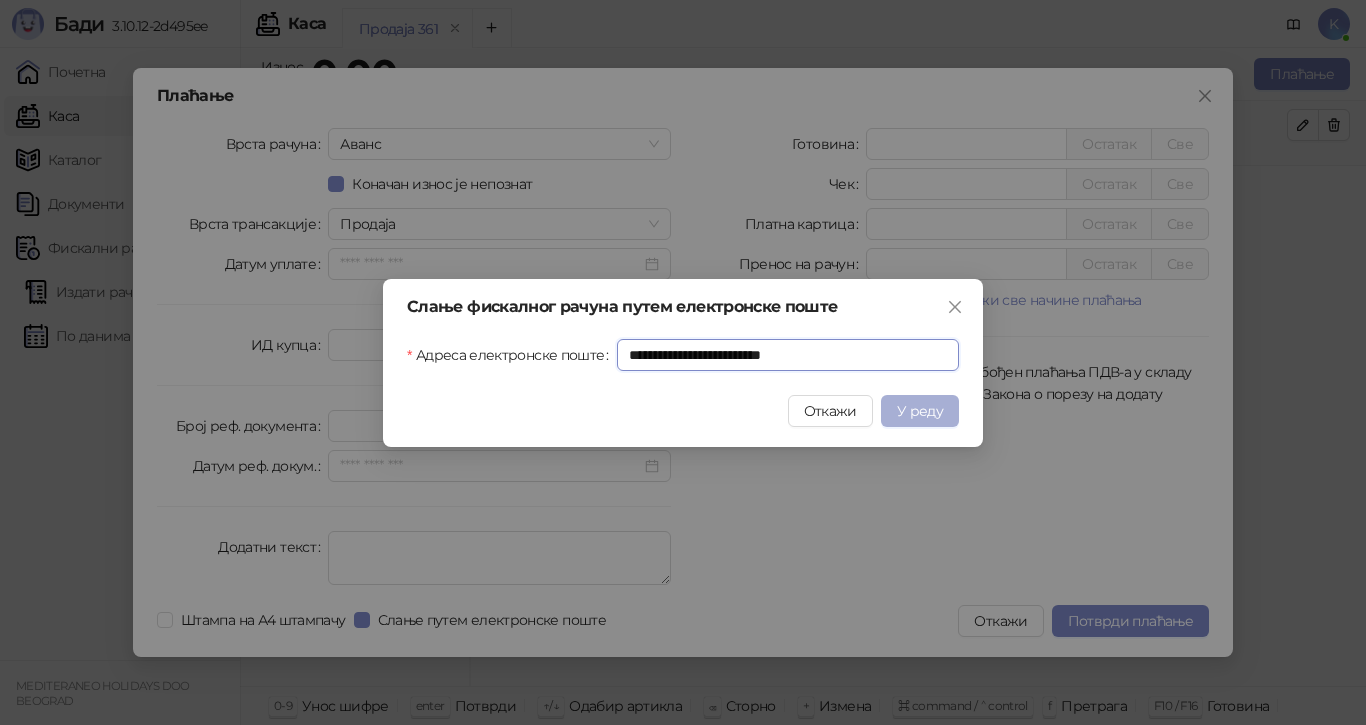 type on "**********" 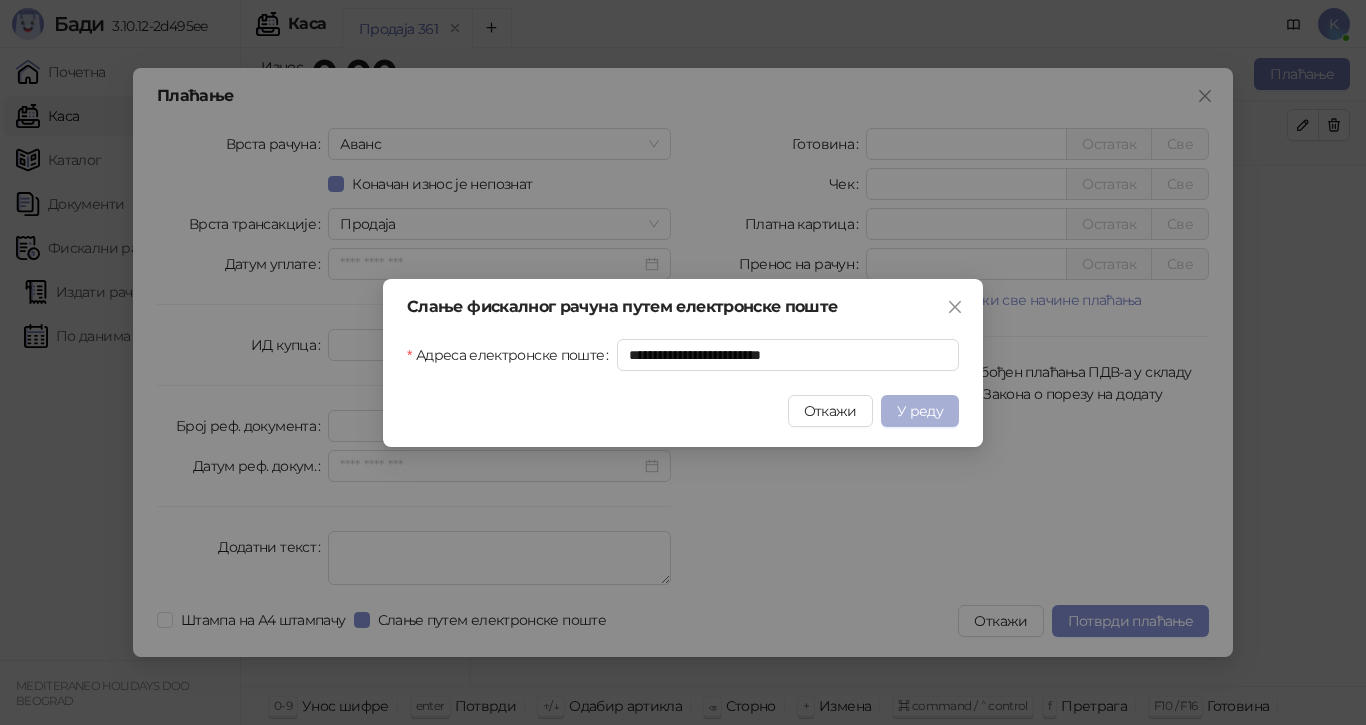 click on "У реду" at bounding box center [920, 411] 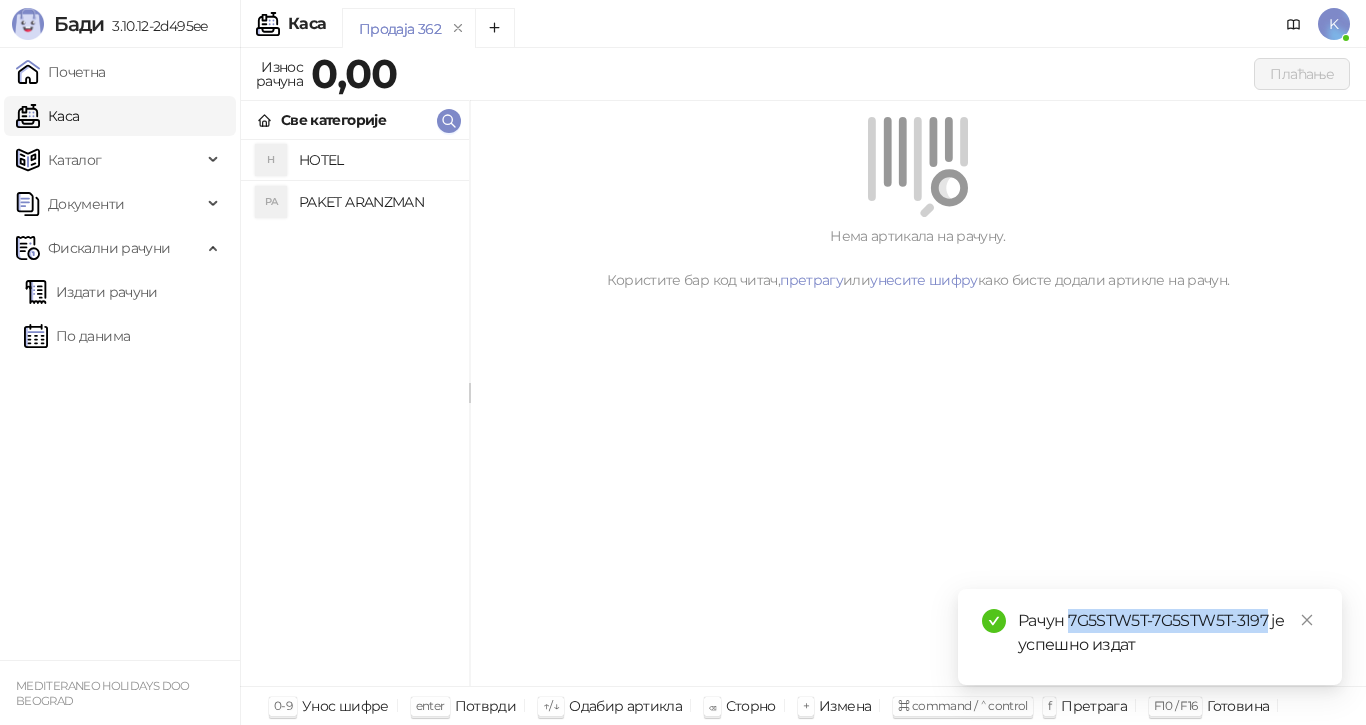 drag, startPoint x: 1269, startPoint y: 623, endPoint x: 1068, endPoint y: 616, distance: 201.12186 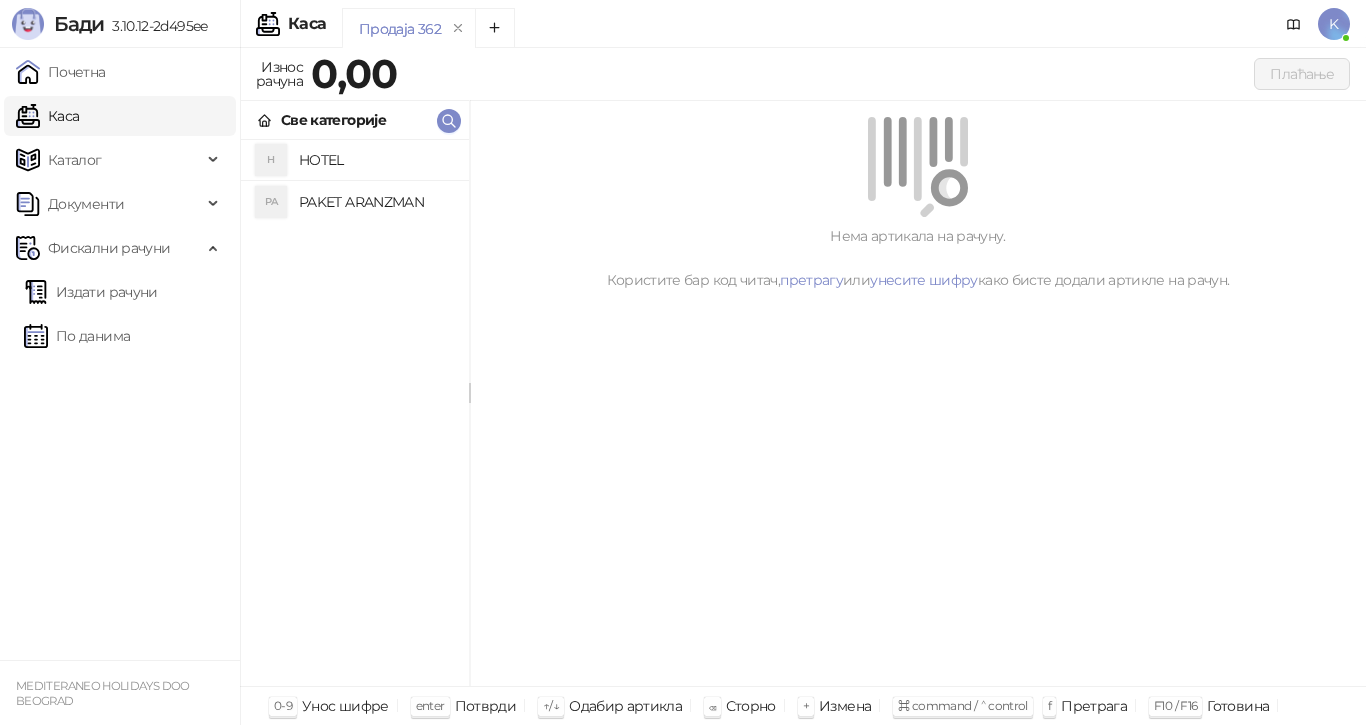 click on "PAKET ARANZMAN" at bounding box center [376, 202] 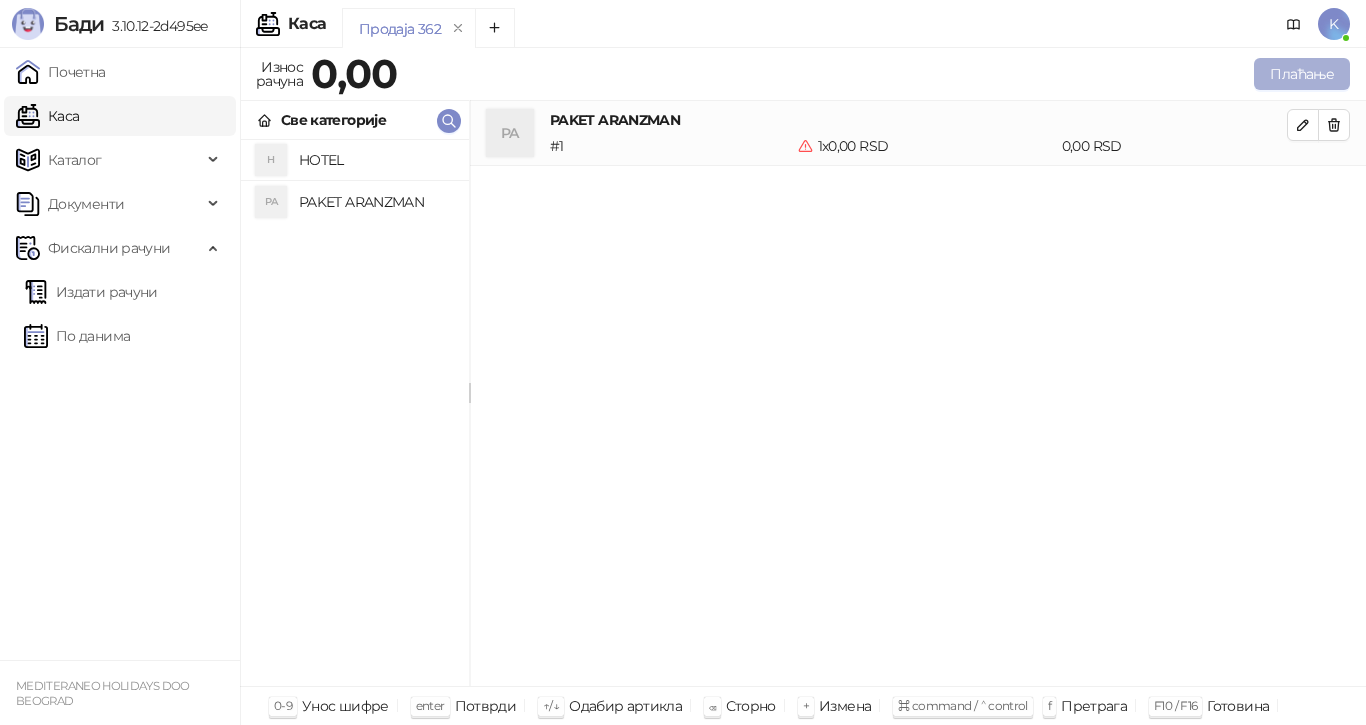 click on "Плаћање" at bounding box center [1302, 74] 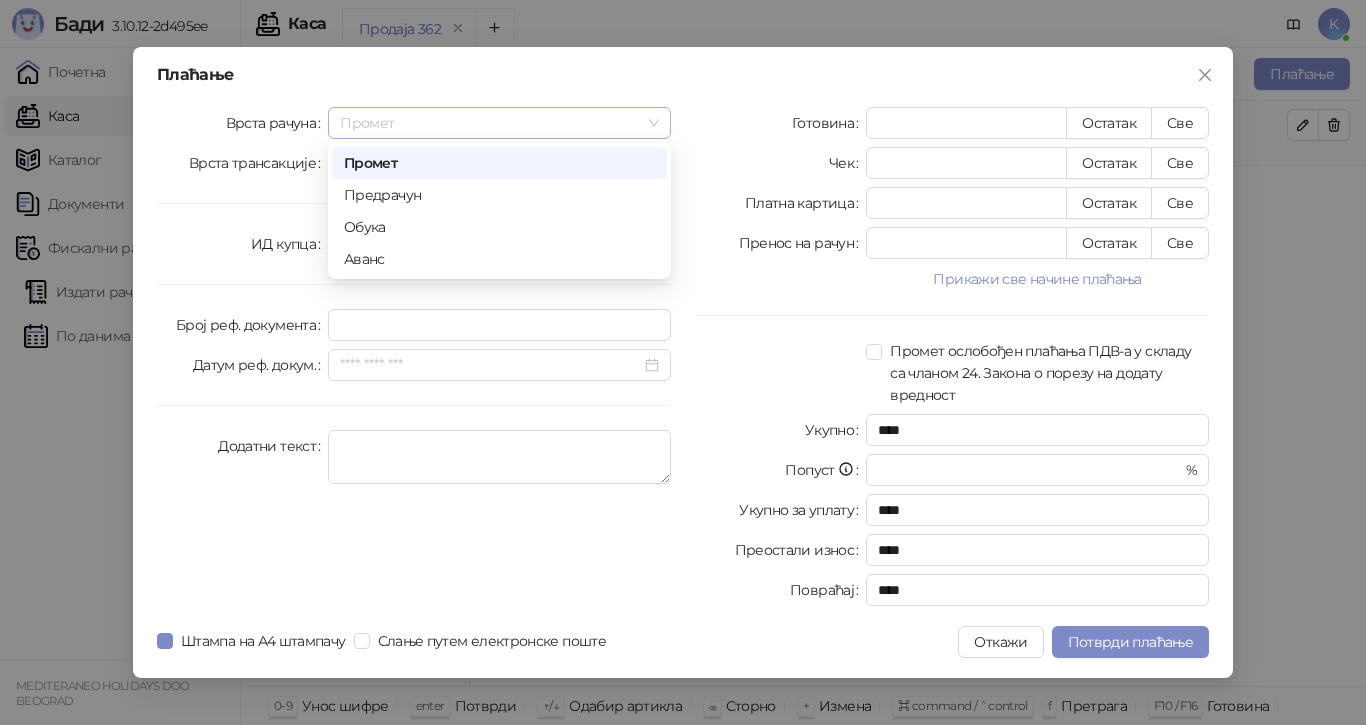 drag, startPoint x: 661, startPoint y: 119, endPoint x: 618, endPoint y: 195, distance: 87.32124 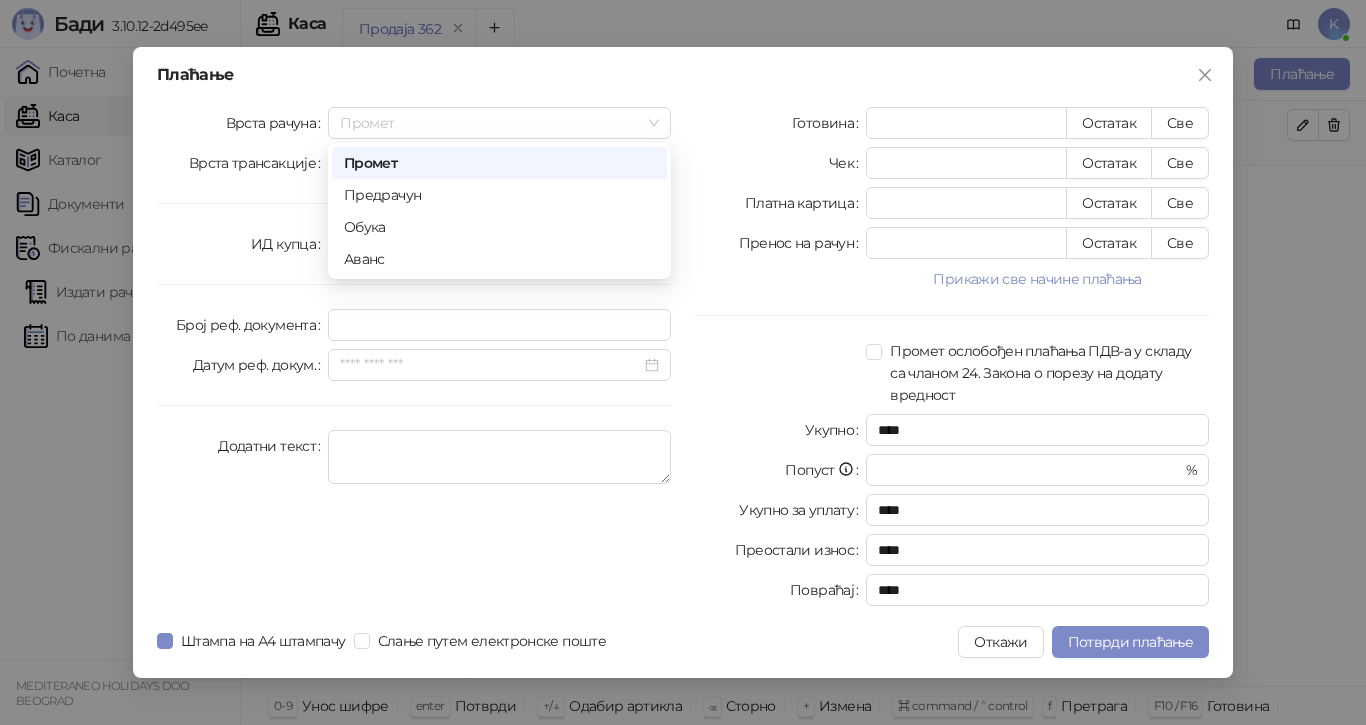 click on "Промет" at bounding box center [499, 123] 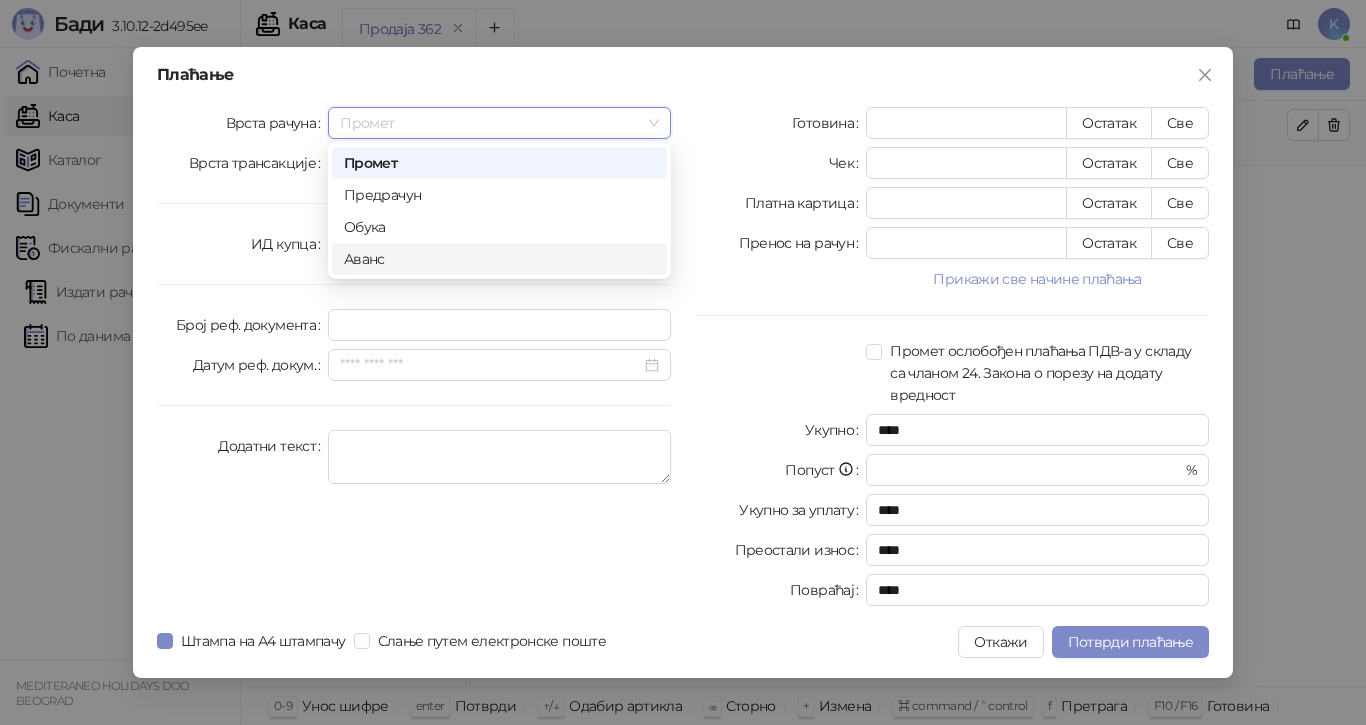 click on "Аванс" at bounding box center (499, 259) 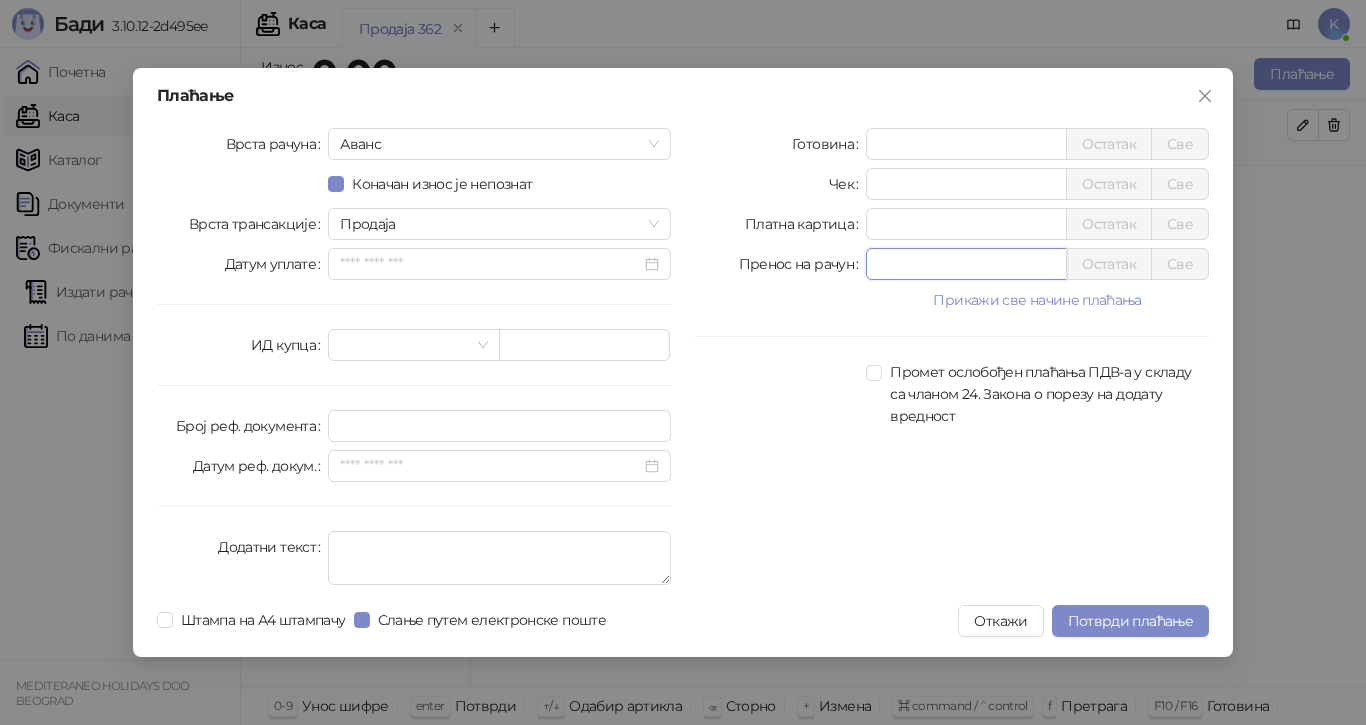 drag, startPoint x: 896, startPoint y: 273, endPoint x: 804, endPoint y: 274, distance: 92.00543 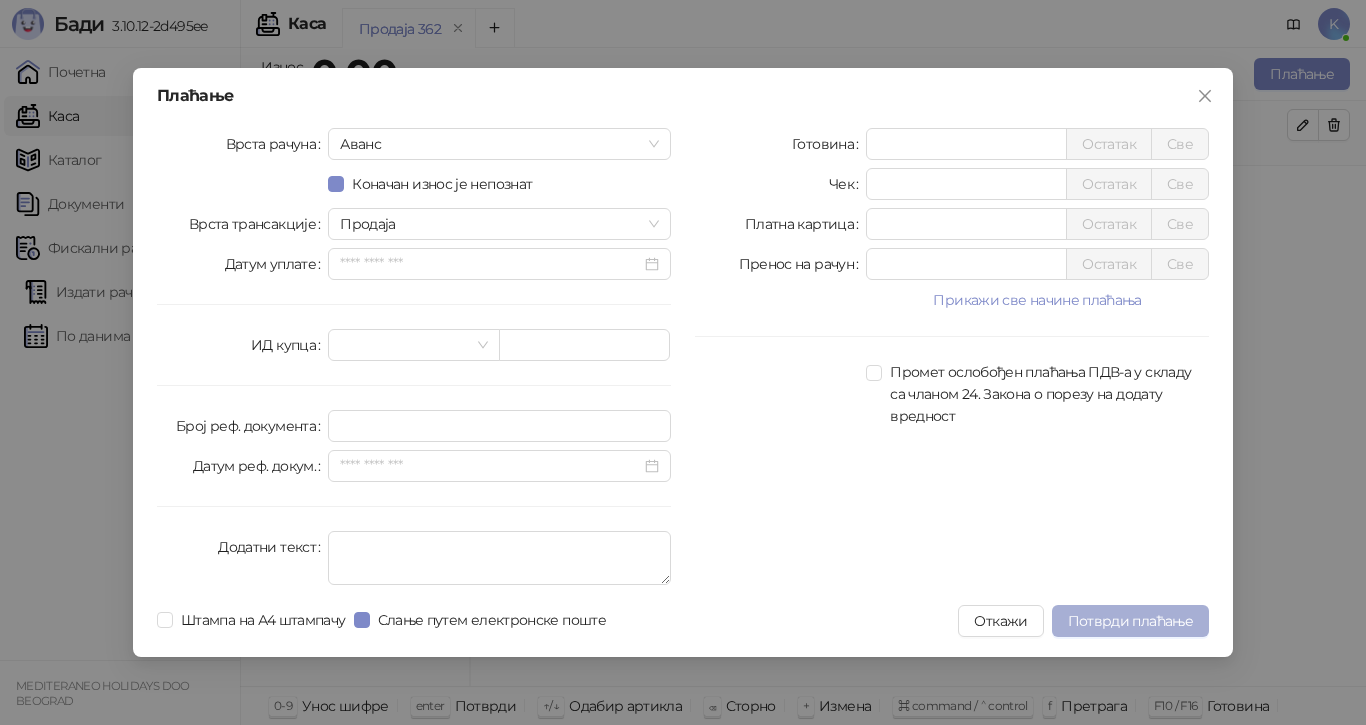 click on "Потврди плаћање" at bounding box center (1130, 621) 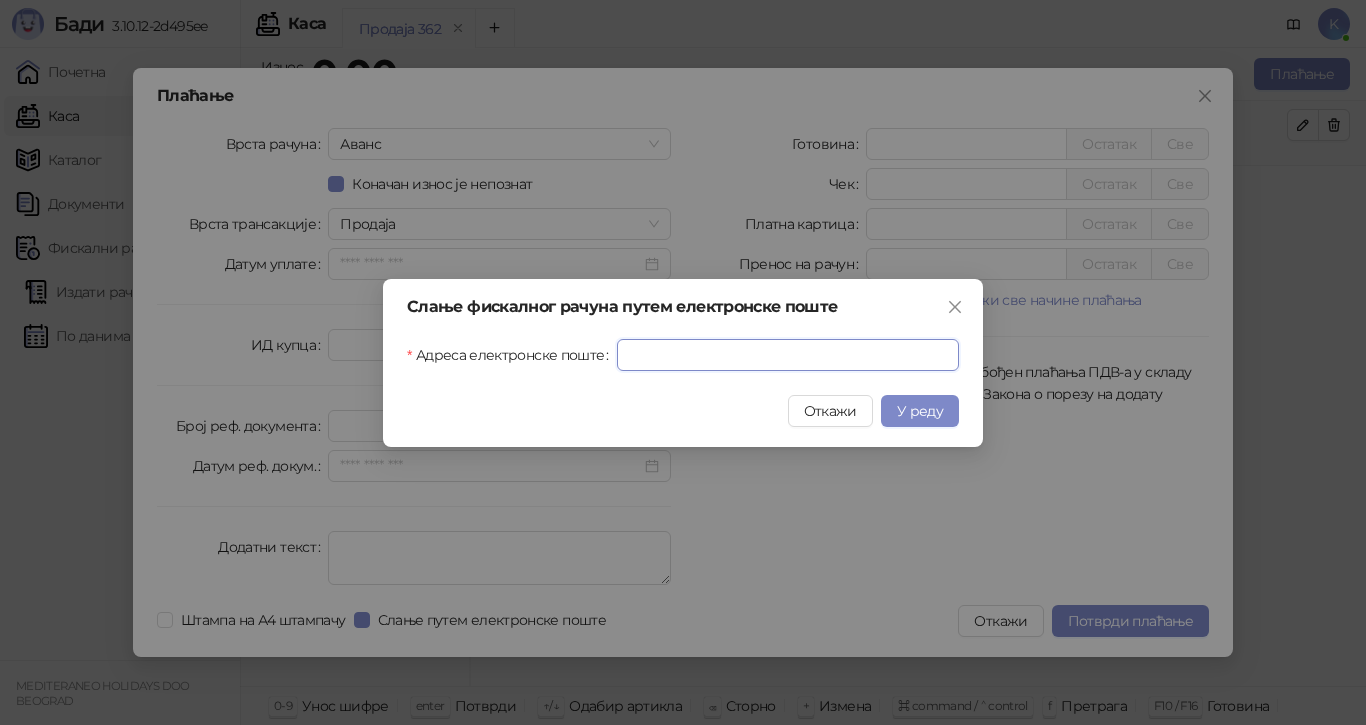 drag, startPoint x: 685, startPoint y: 351, endPoint x: 687, endPoint y: 369, distance: 18.110771 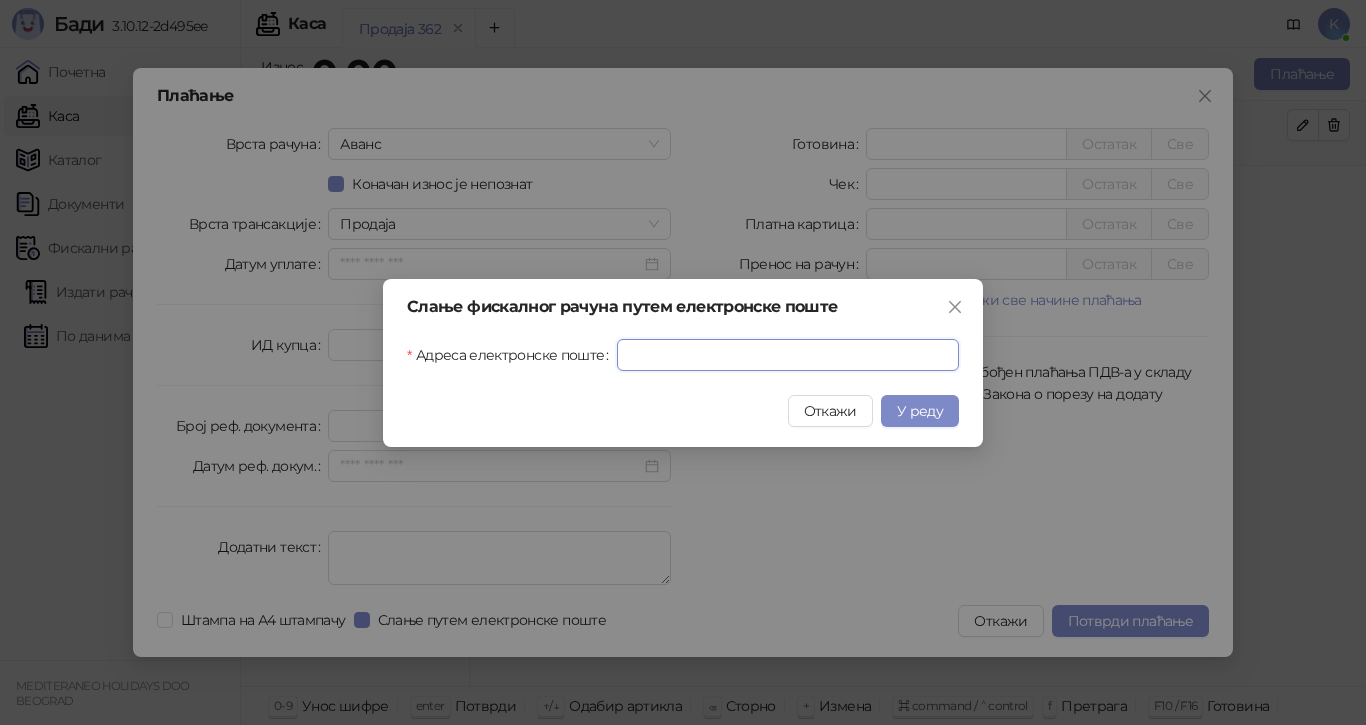 paste on "**********" 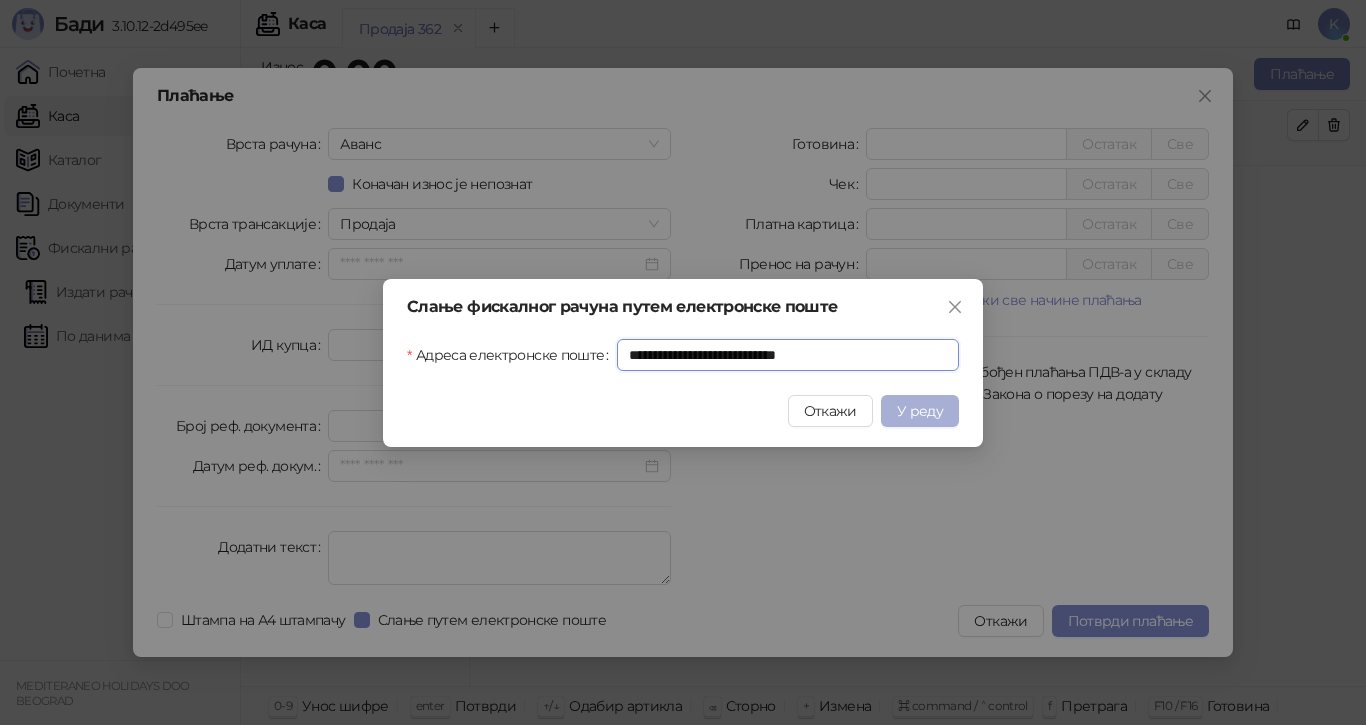 type on "**********" 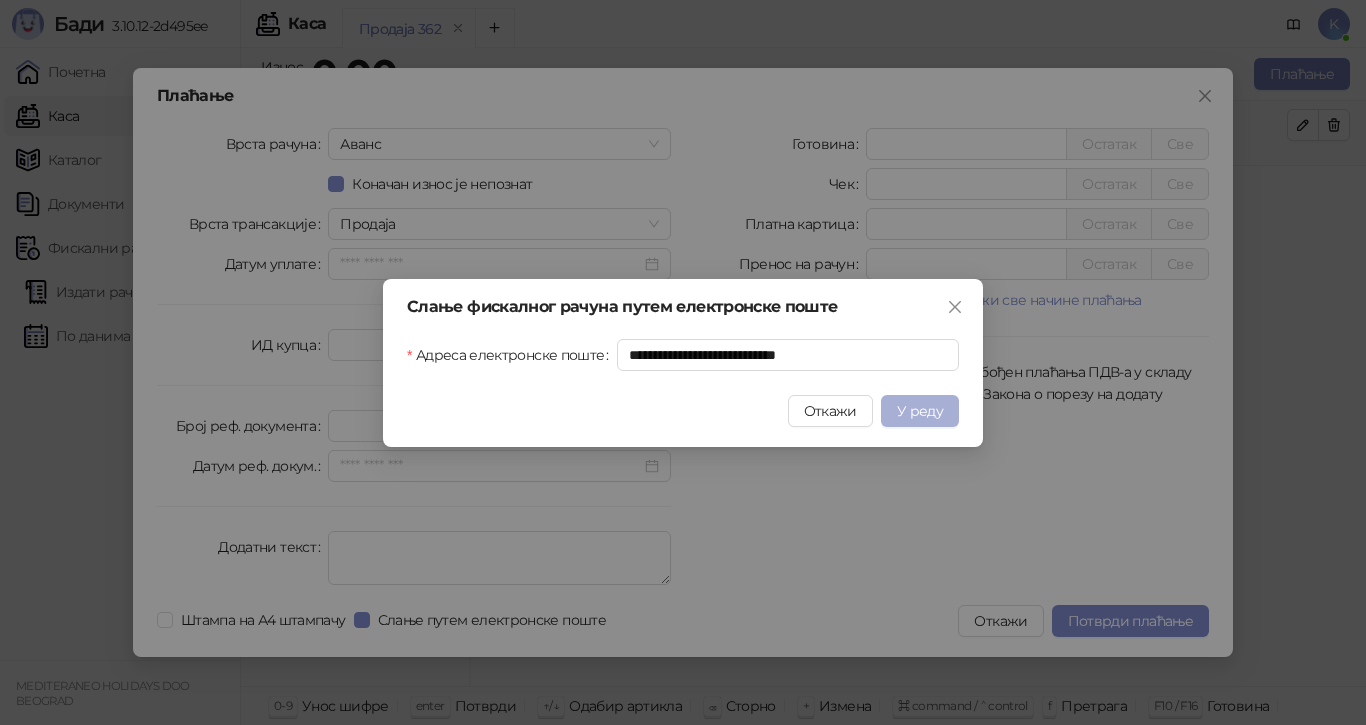 click on "У реду" at bounding box center (920, 411) 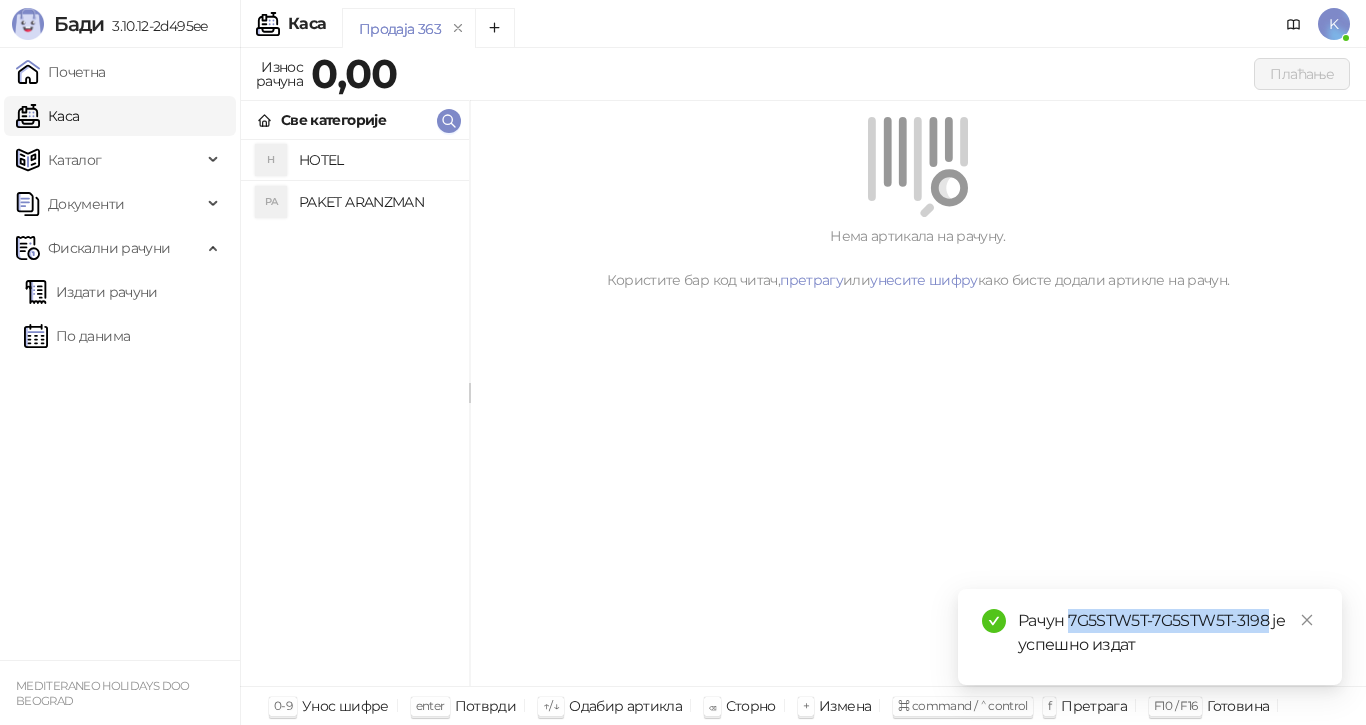 drag, startPoint x: 1270, startPoint y: 622, endPoint x: 1071, endPoint y: 617, distance: 199.0628 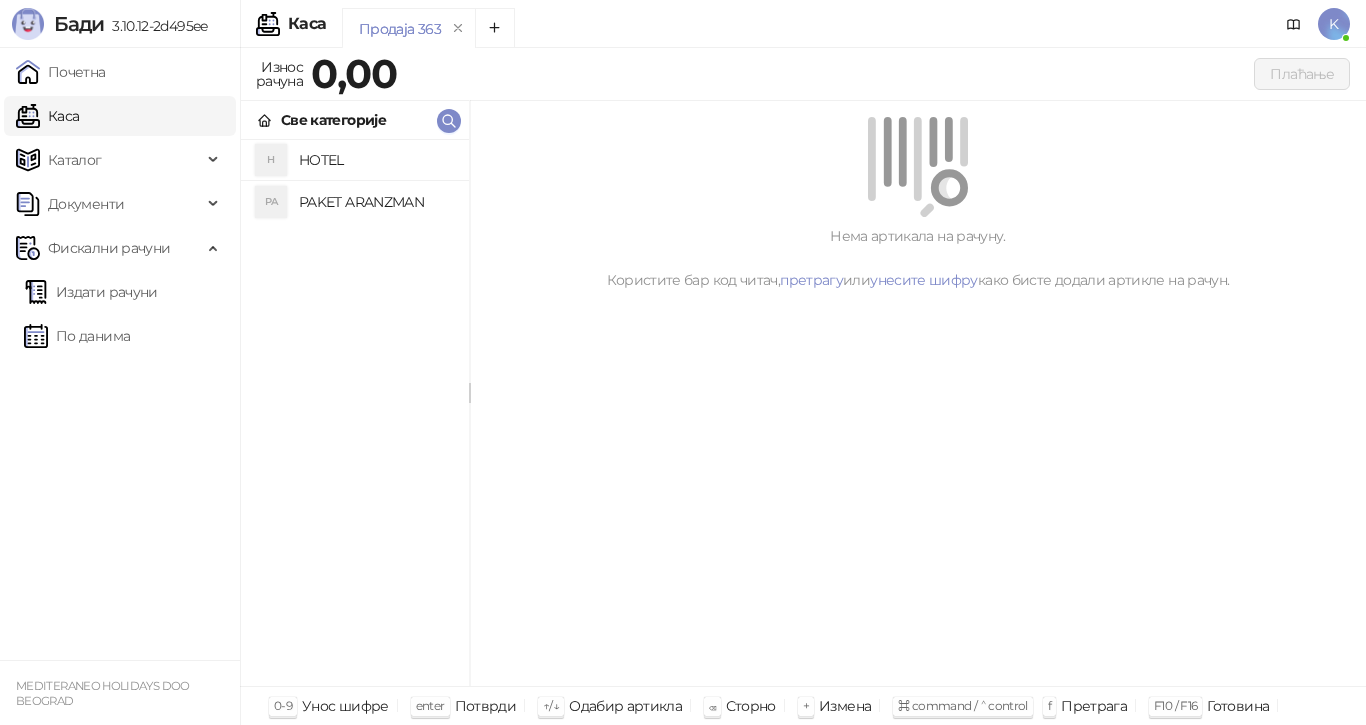 click on "PAKET ARANZMAN" at bounding box center (376, 202) 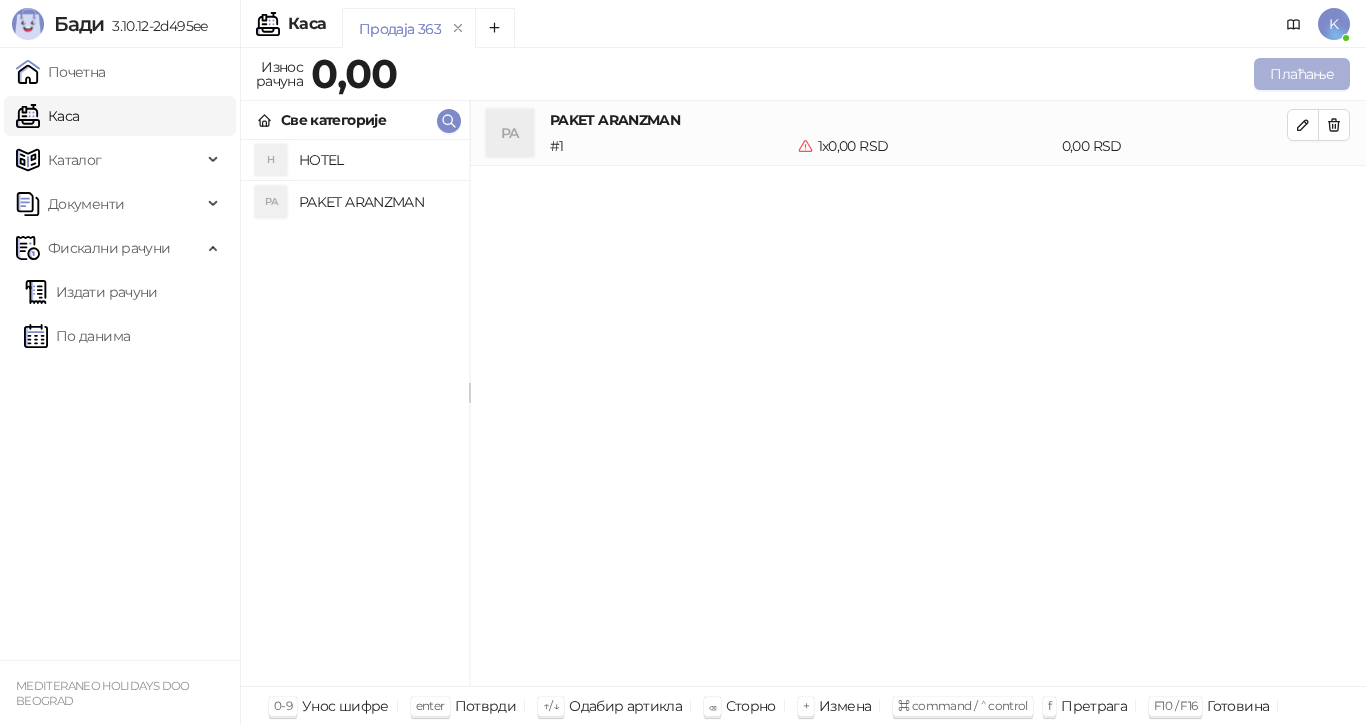 click on "Плаћање" at bounding box center (1302, 74) 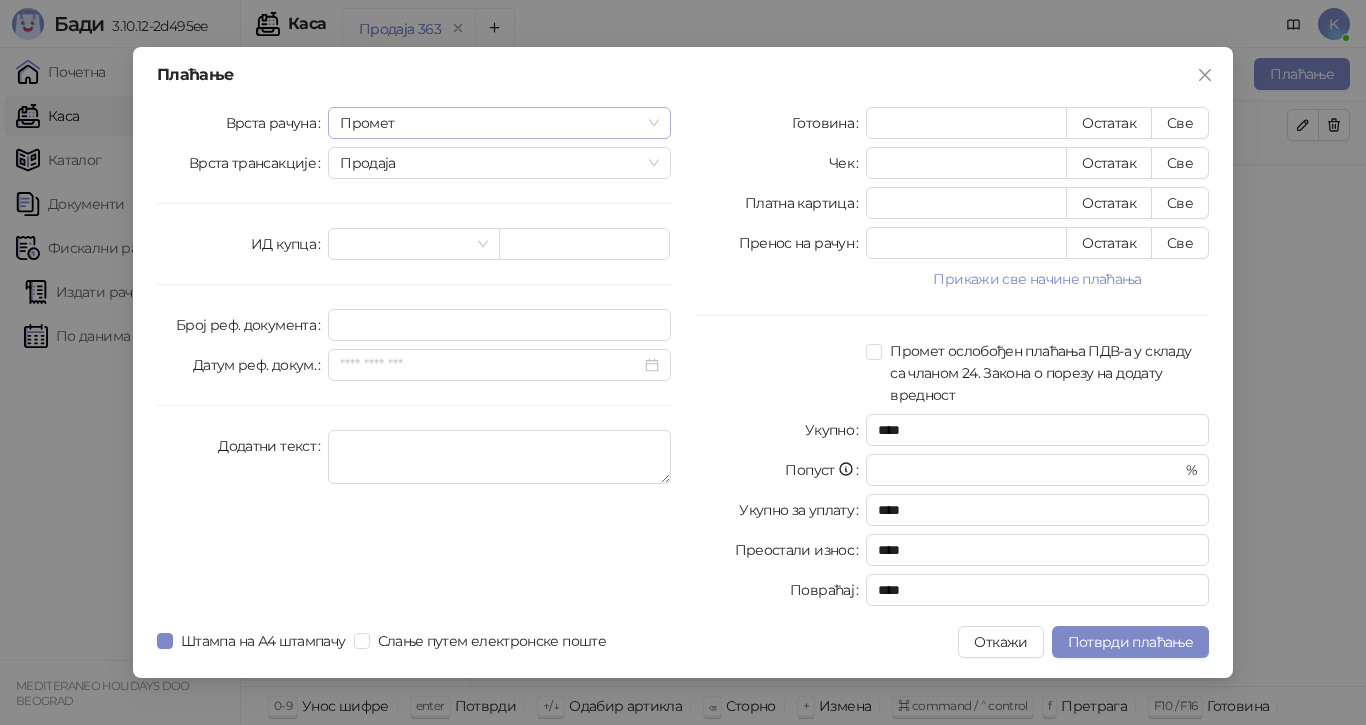 drag, startPoint x: 656, startPoint y: 116, endPoint x: 656, endPoint y: 131, distance: 15 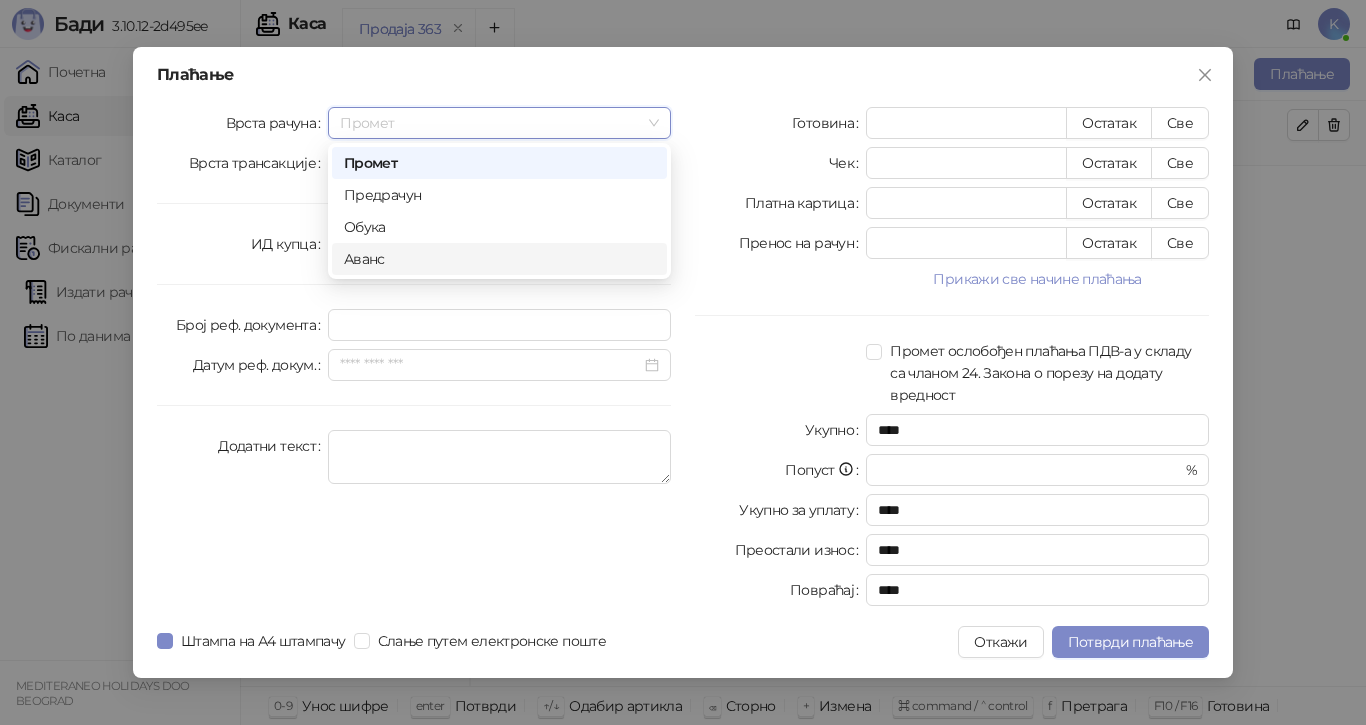 click on "Аванс" at bounding box center [499, 259] 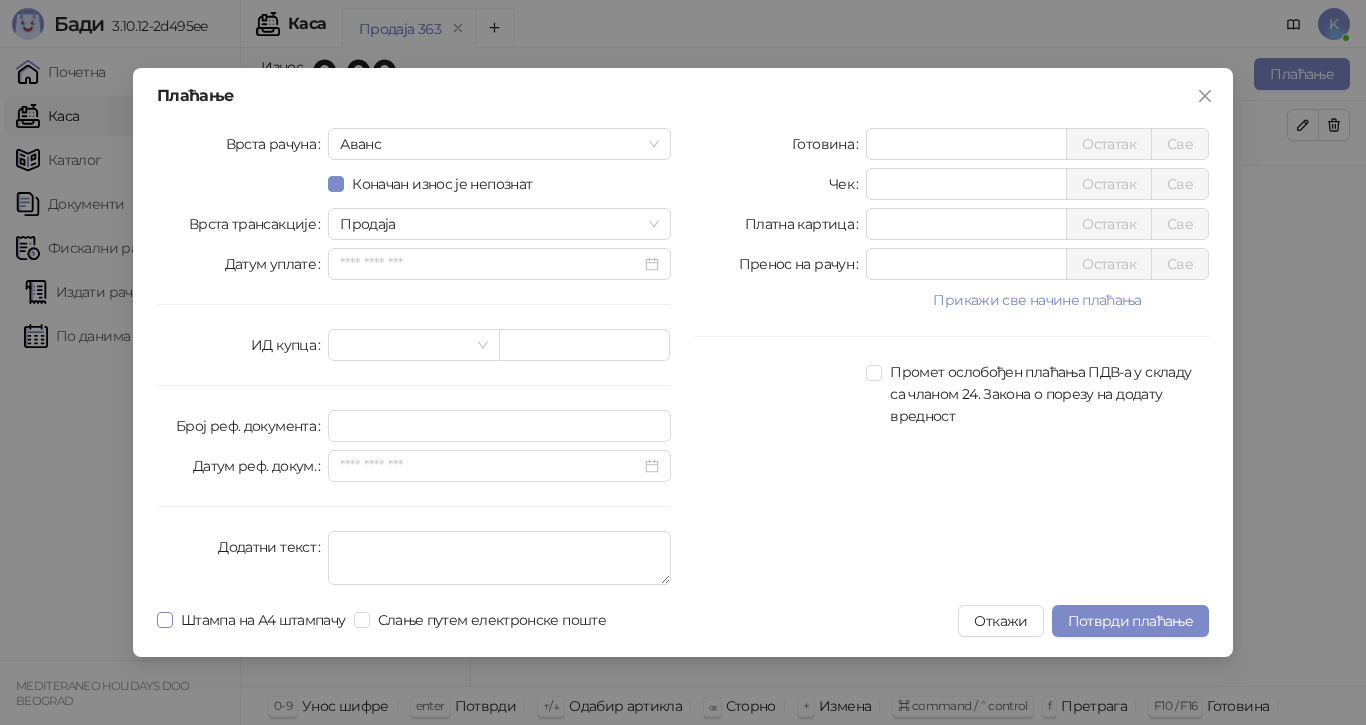 click on "Штампа на А4 штампачу Слање путем електронске поште" at bounding box center (385, 621) 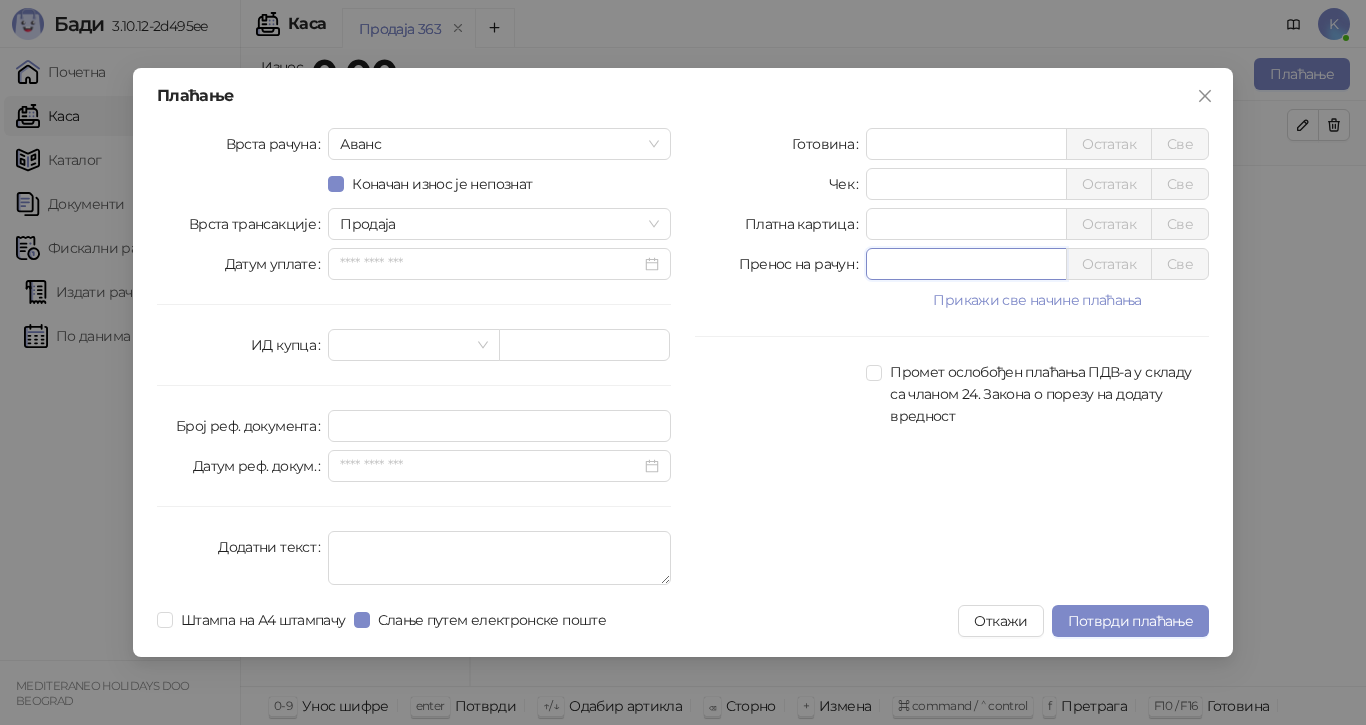 click on "Пренос на рачун * Остатак Све" at bounding box center (952, 264) 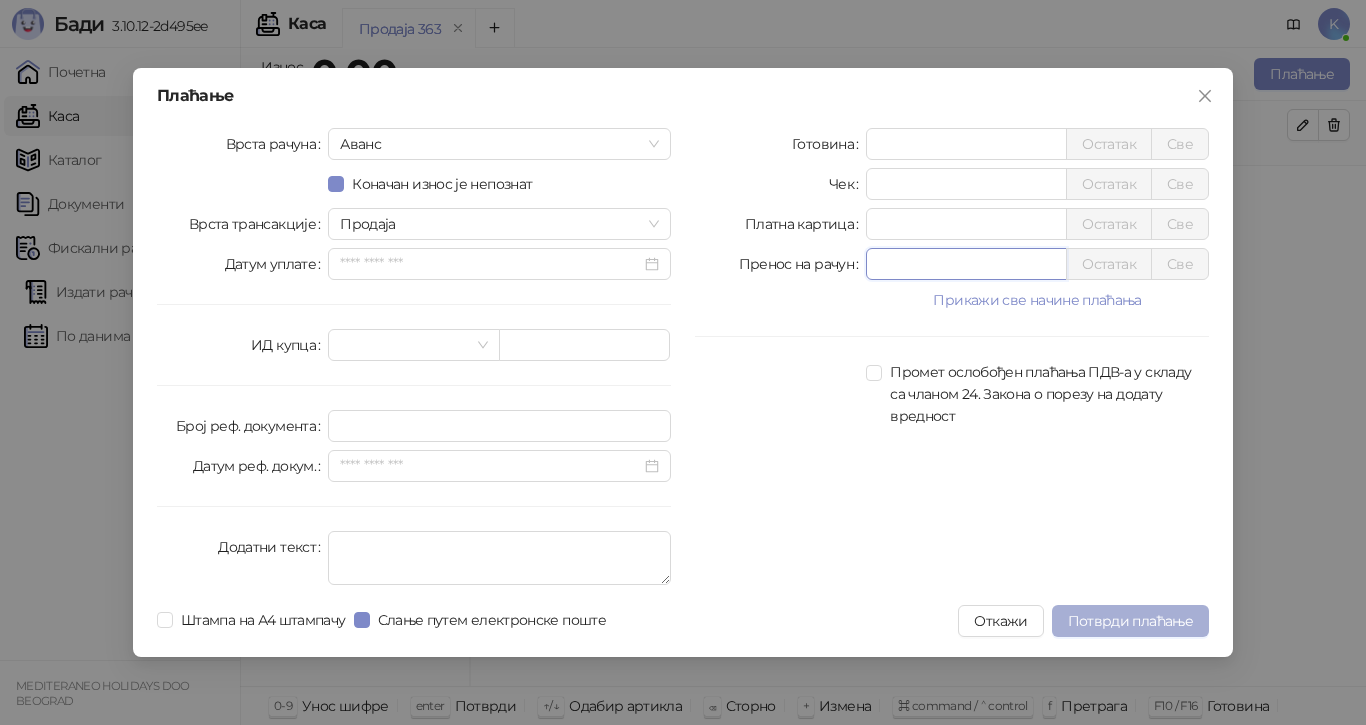 type on "*****" 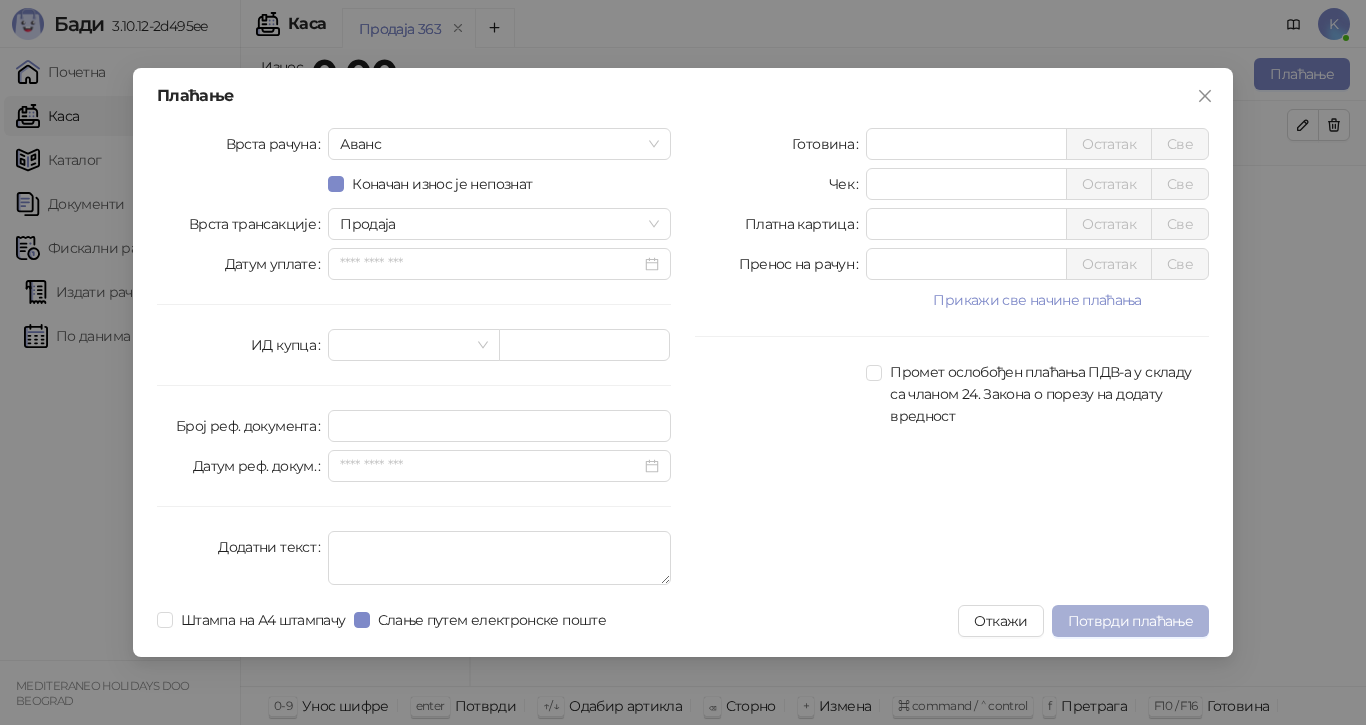 click on "Потврди плаћање" at bounding box center [1130, 621] 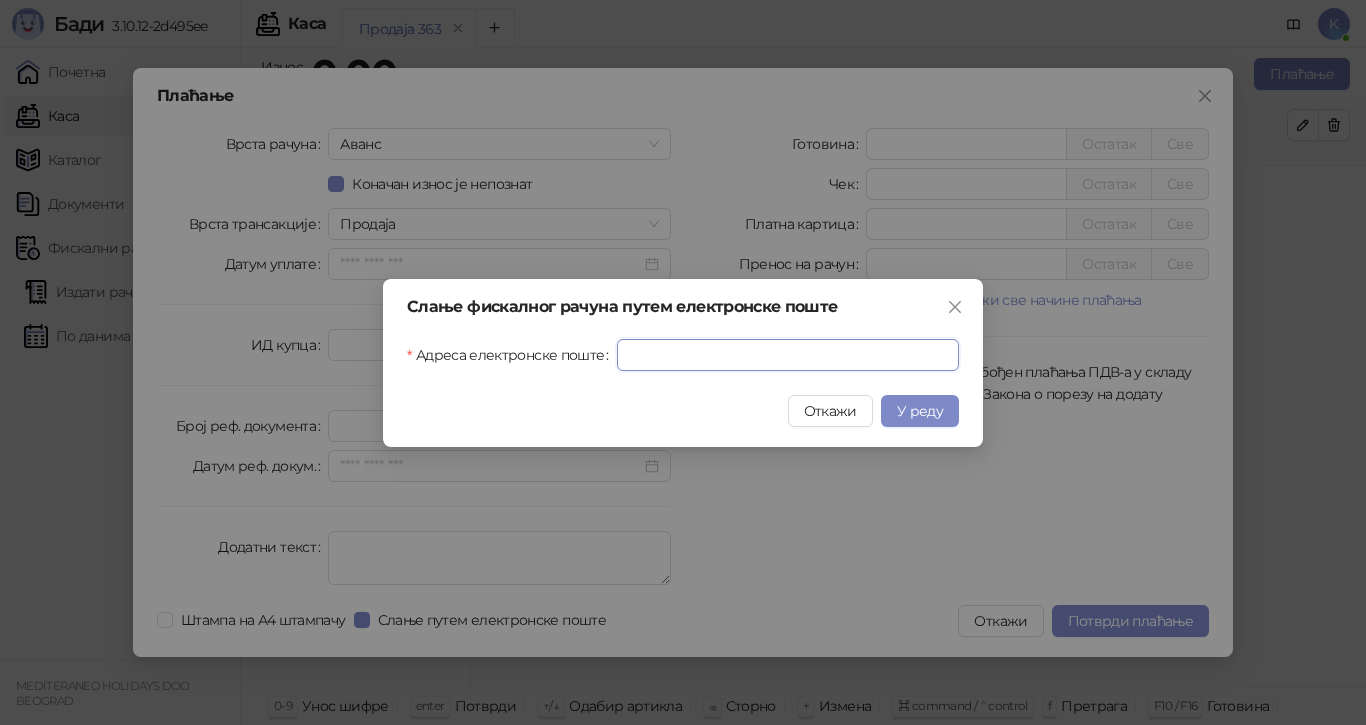 click on "Адреса електронске поште" at bounding box center [788, 355] 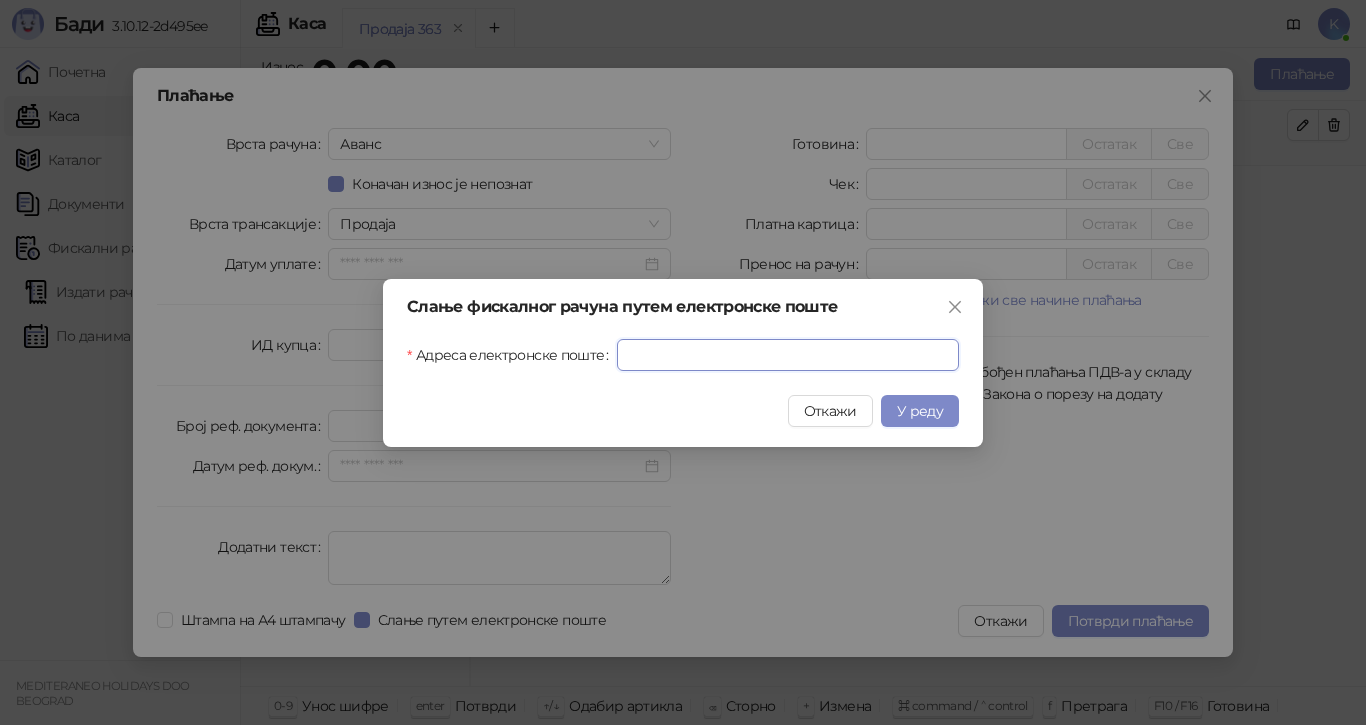 paste on "**********" 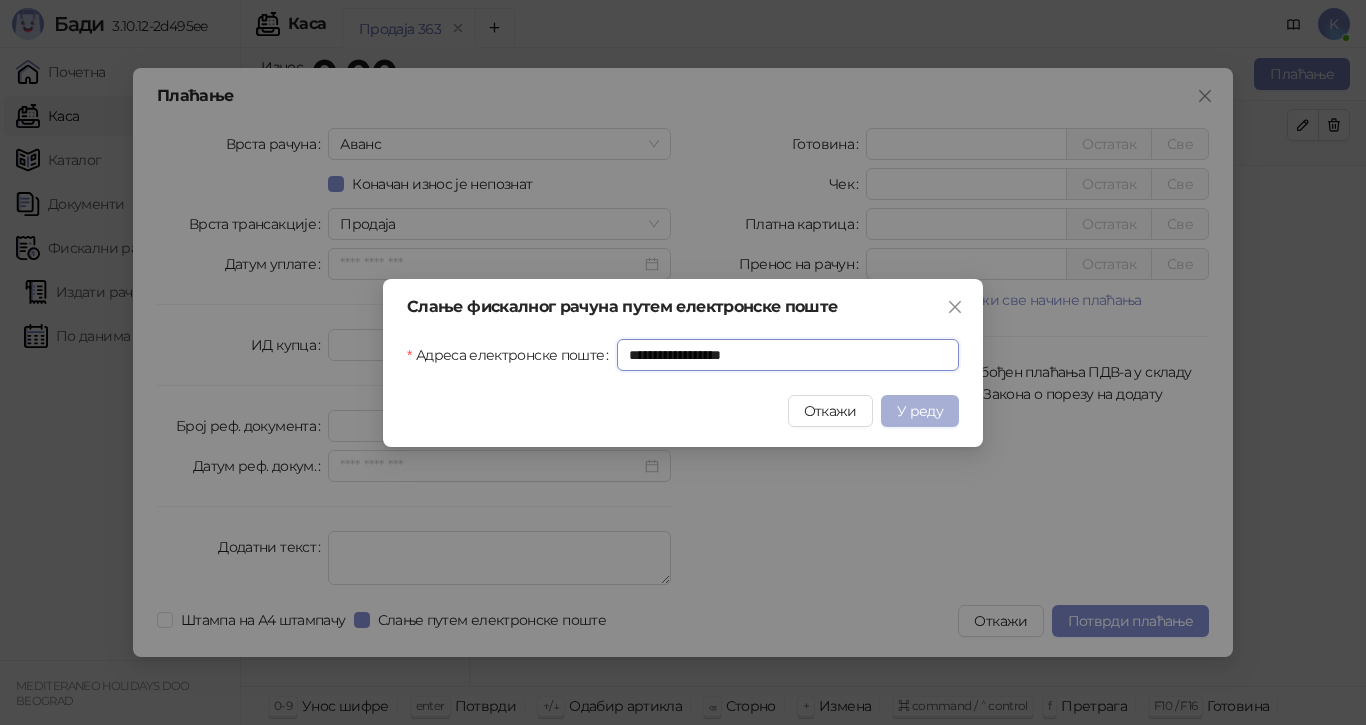 type on "**********" 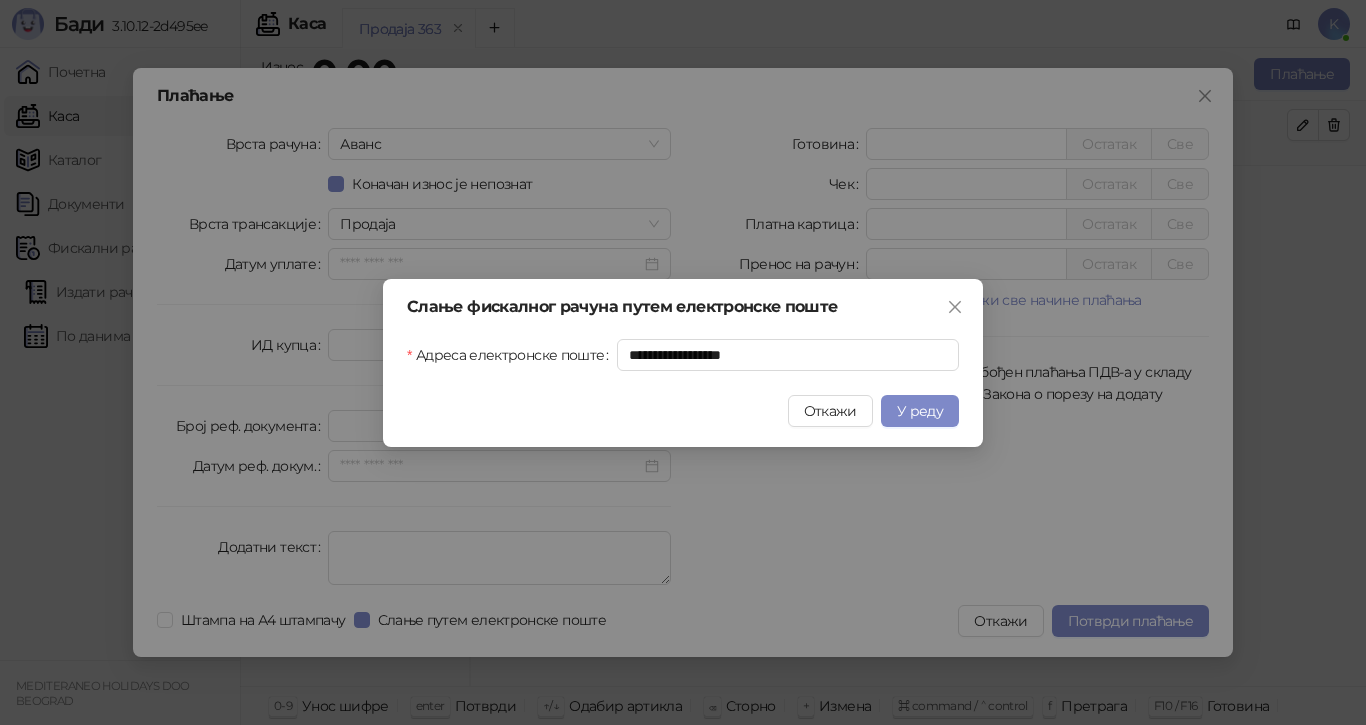 click on "У реду" at bounding box center [920, 411] 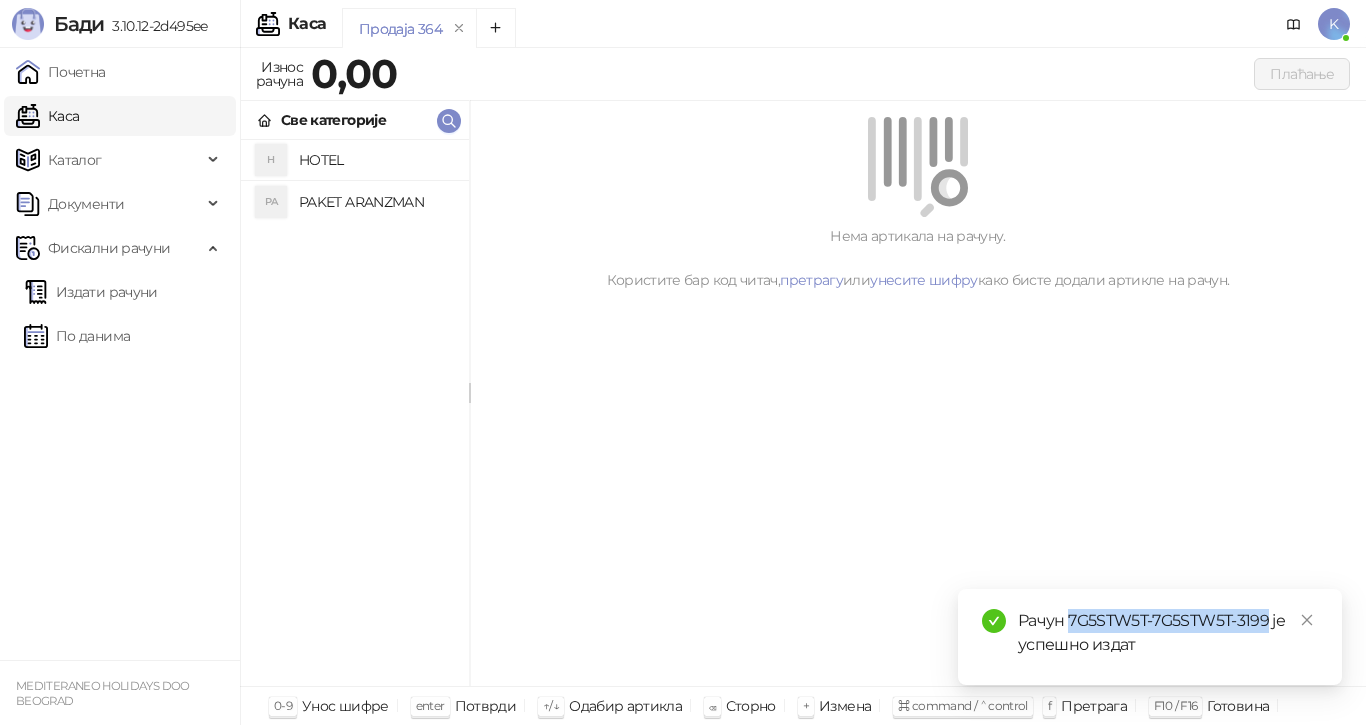 drag, startPoint x: 1268, startPoint y: 622, endPoint x: 1070, endPoint y: 618, distance: 198.0404 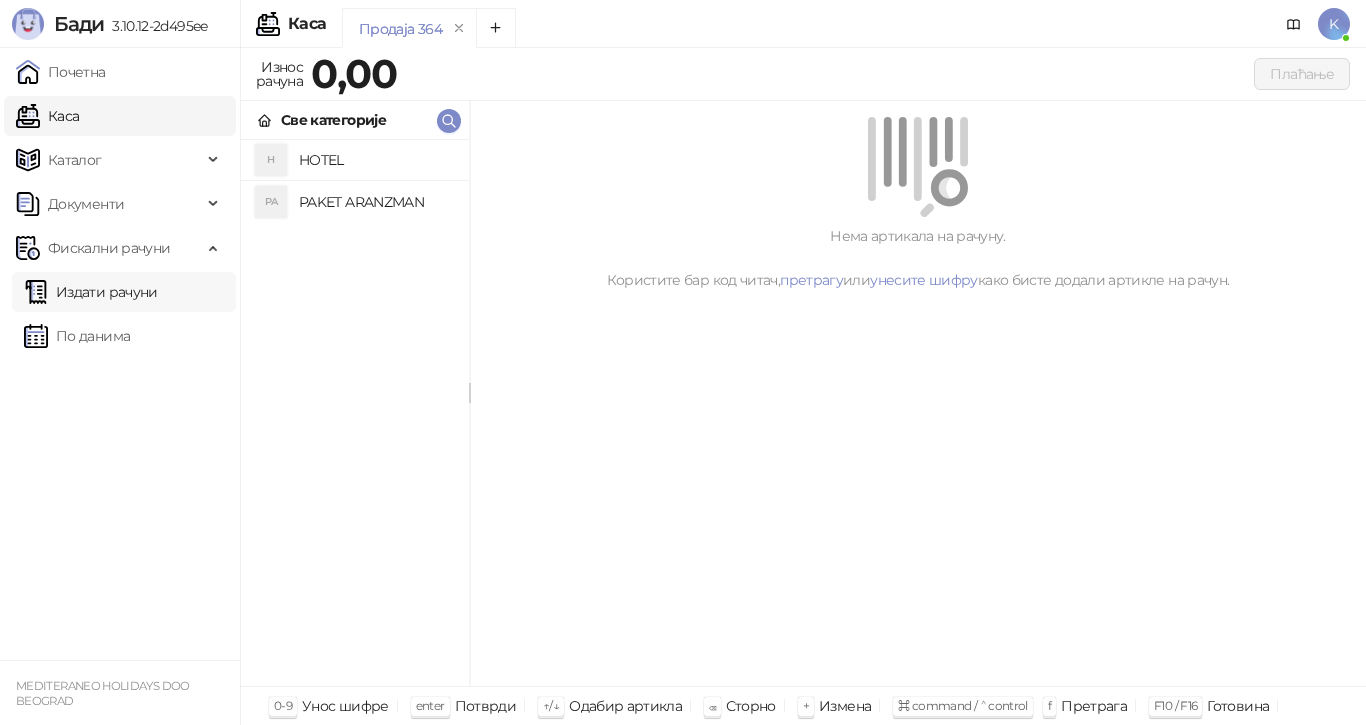 click on "Издати рачуни" at bounding box center (91, 292) 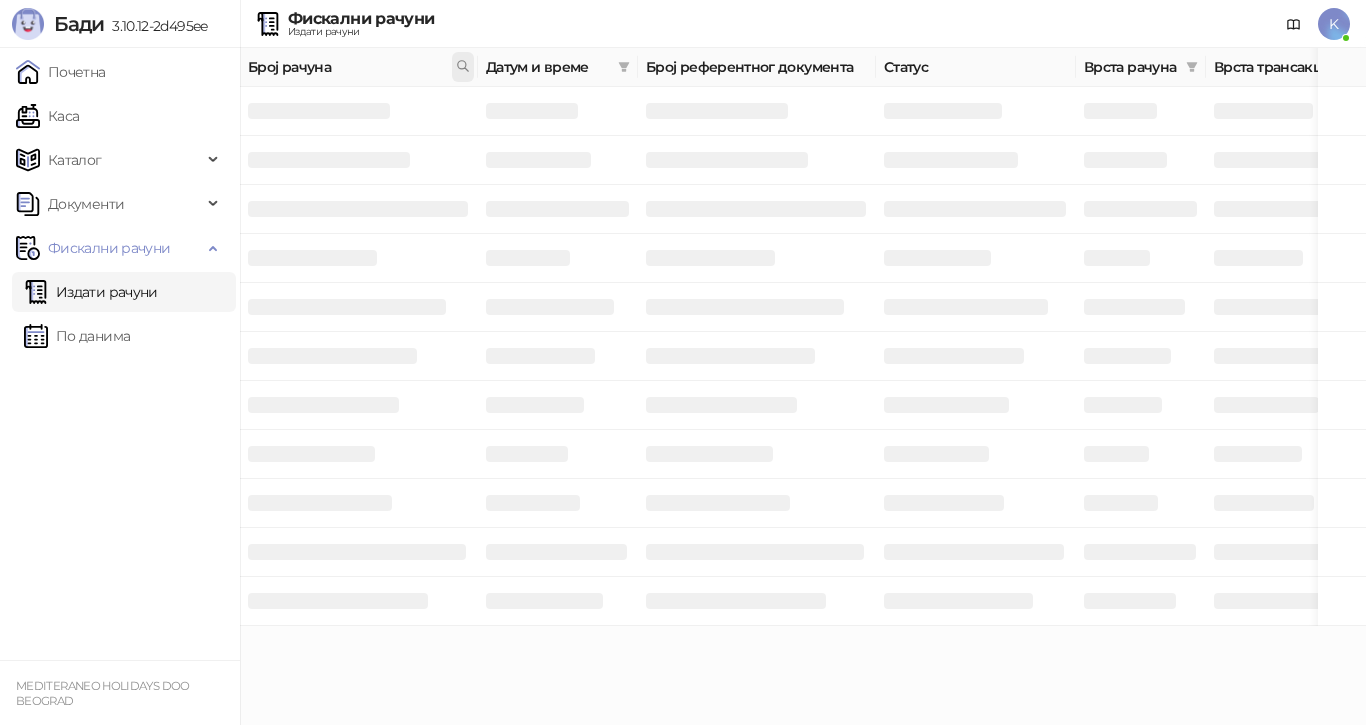 click 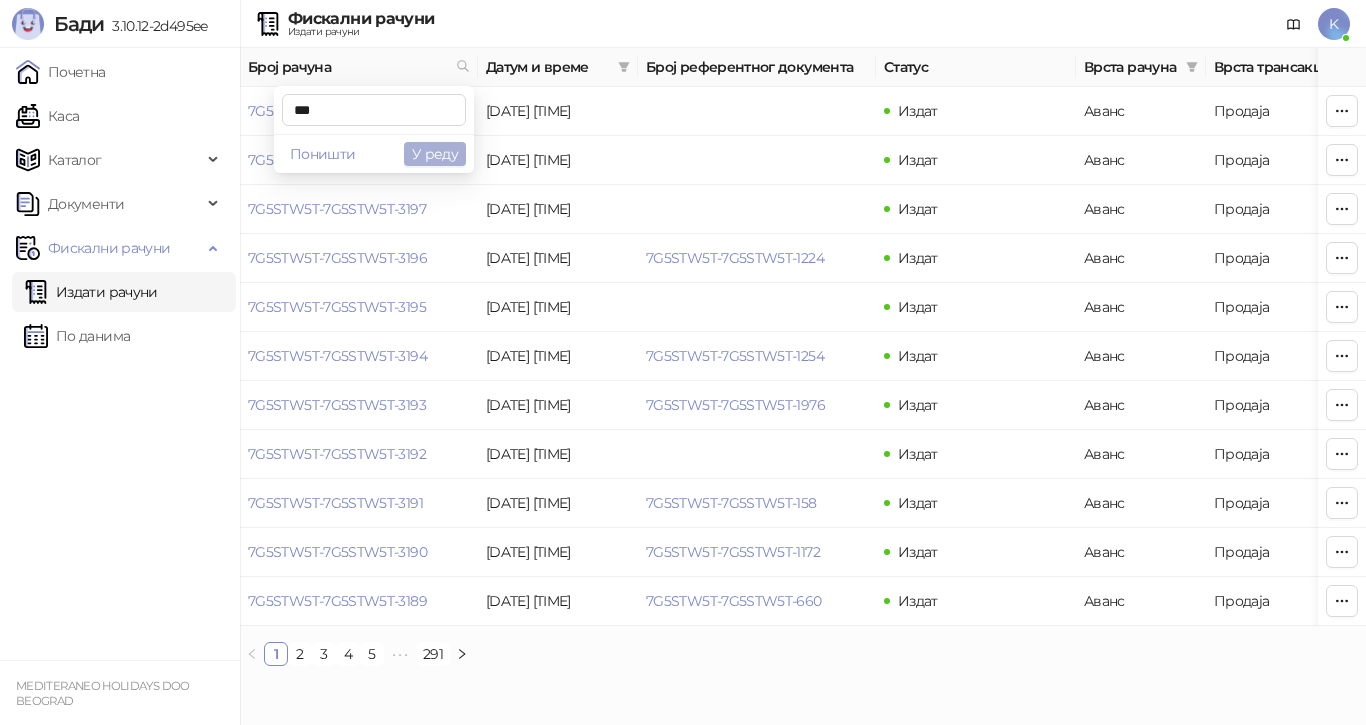 type on "***" 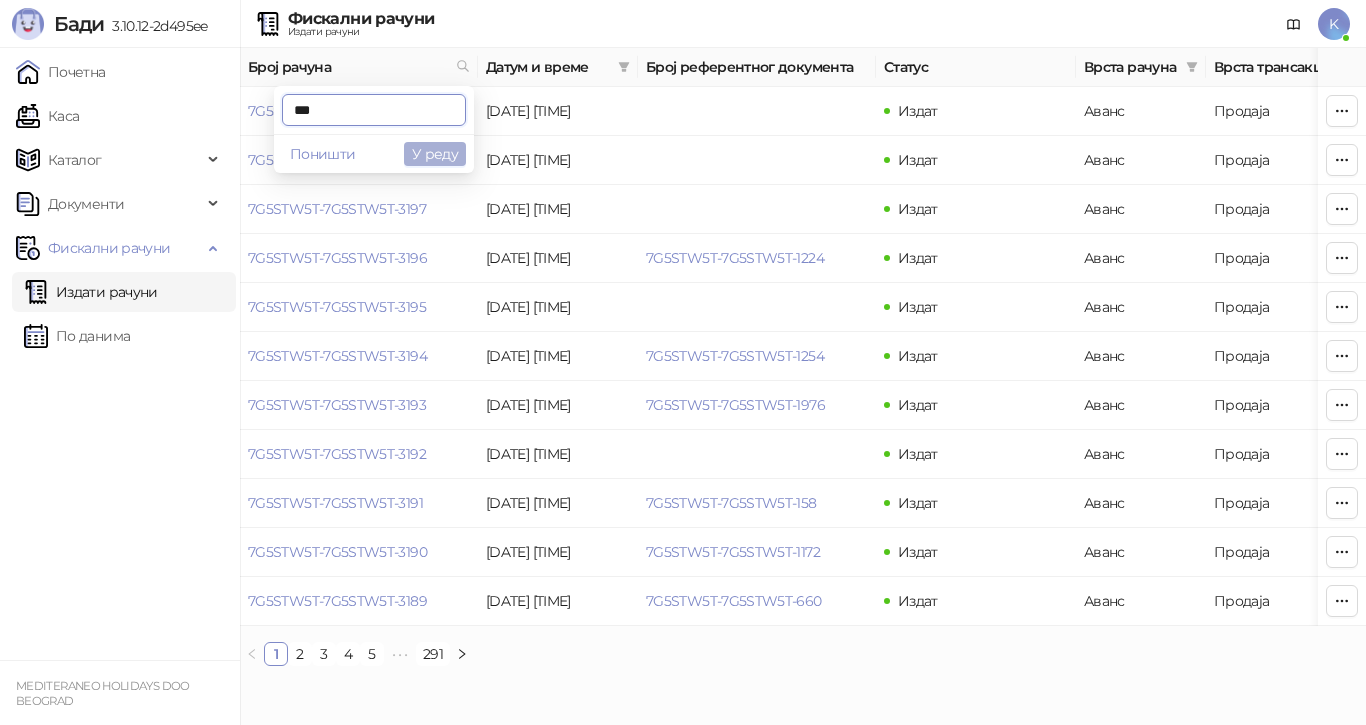 click on "У реду" at bounding box center [435, 154] 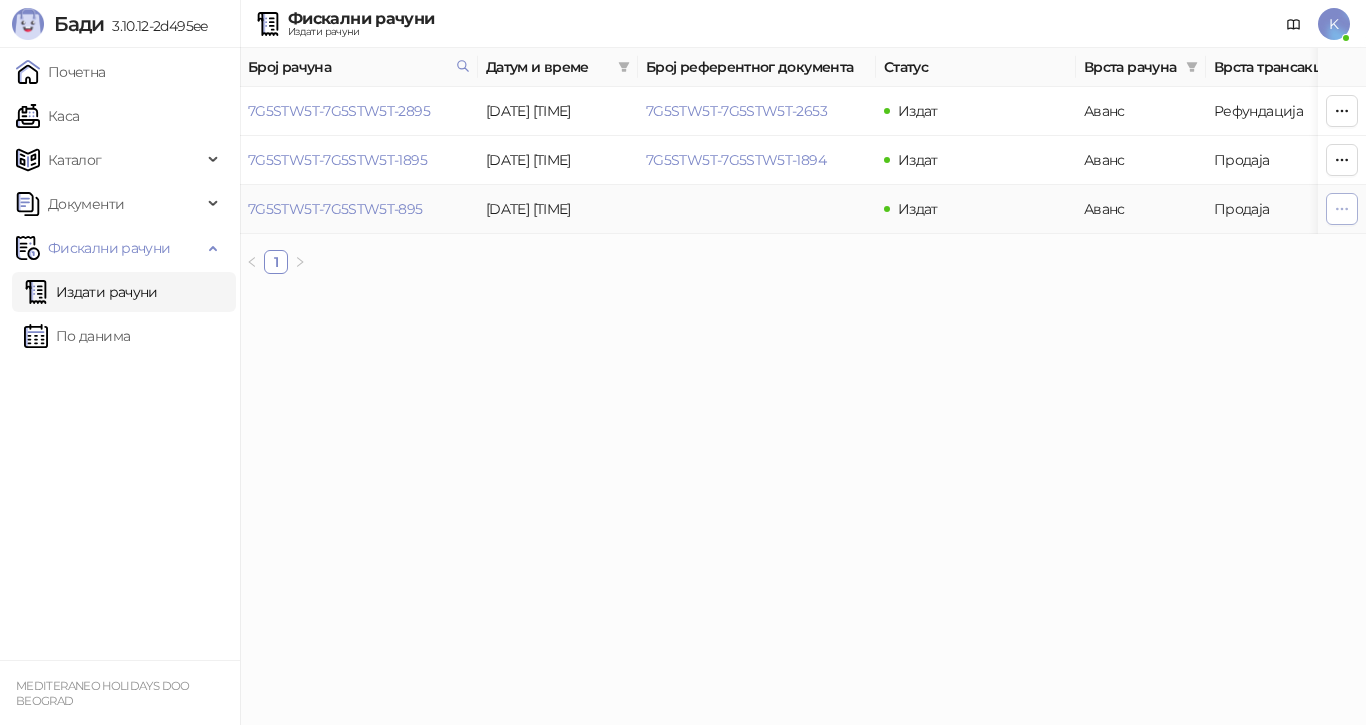click 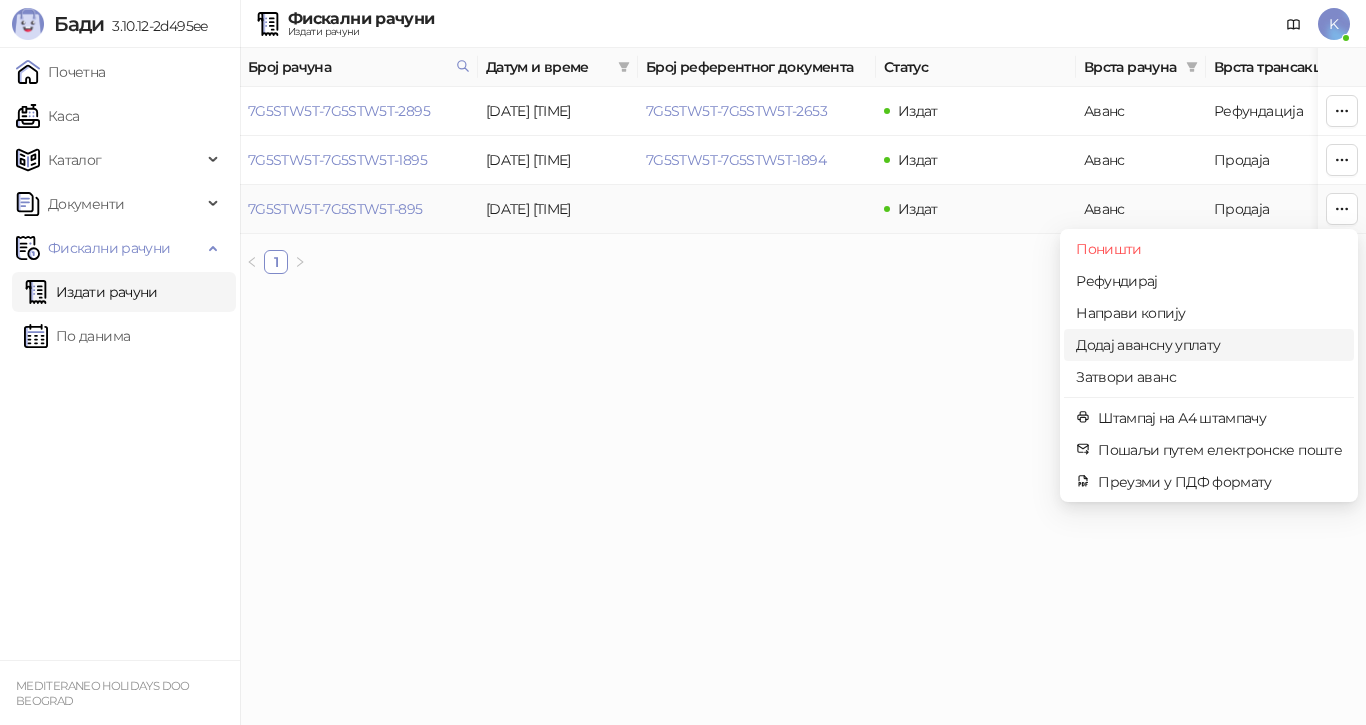 click on "Додај авансну уплату" at bounding box center [1209, 345] 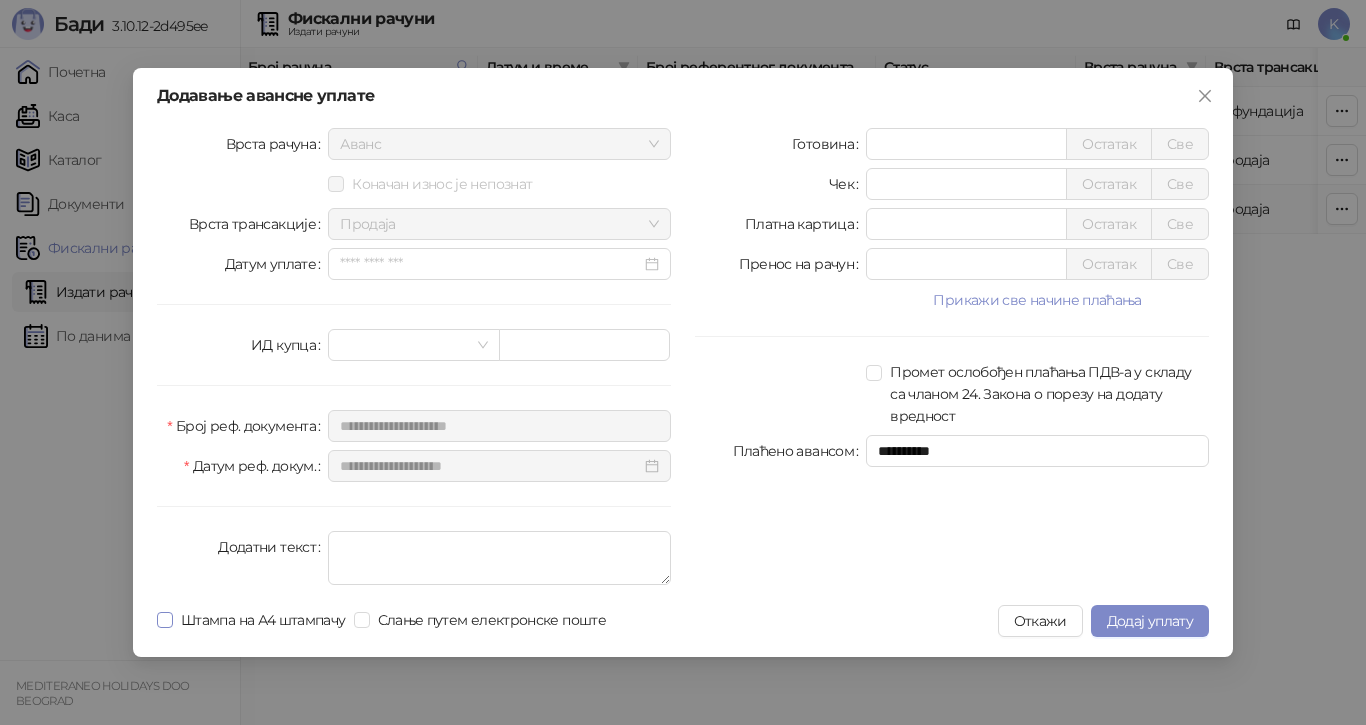 click on "Штампа на А4 штампачу" at bounding box center (263, 620) 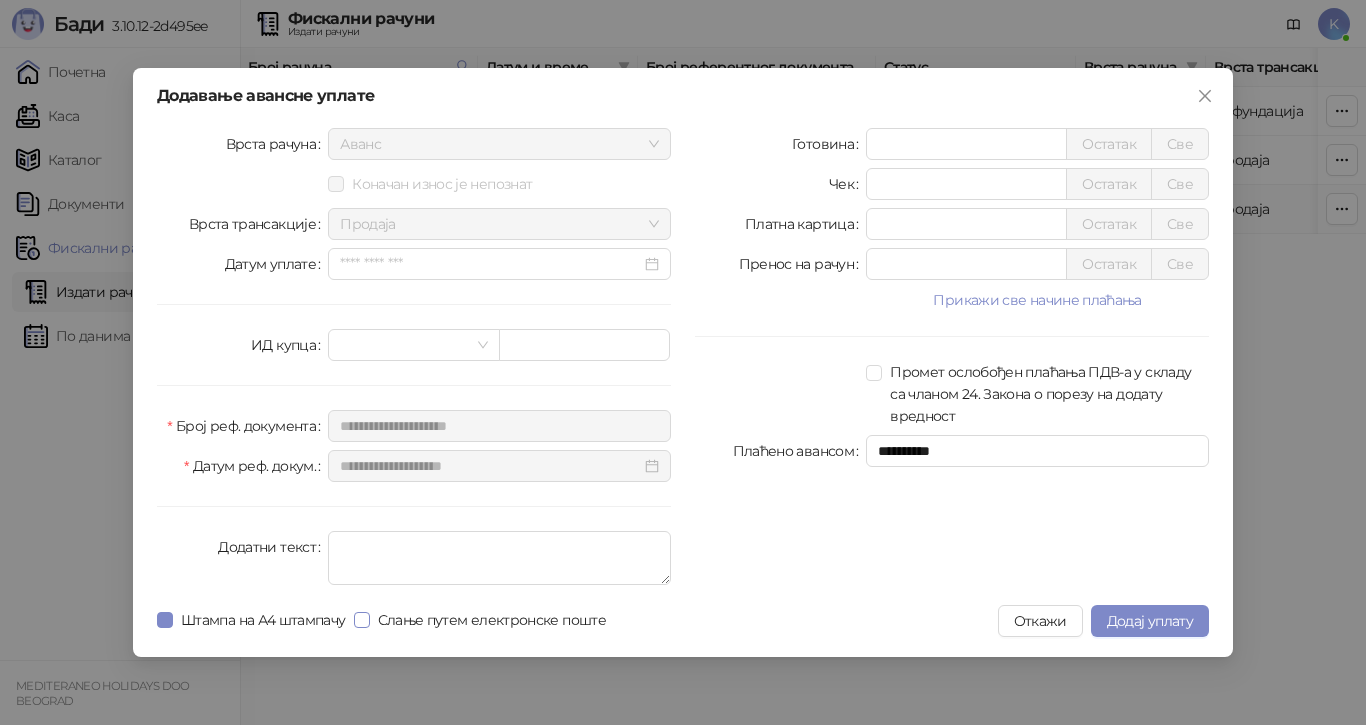 click on "Слање путем електронске поште" at bounding box center [492, 620] 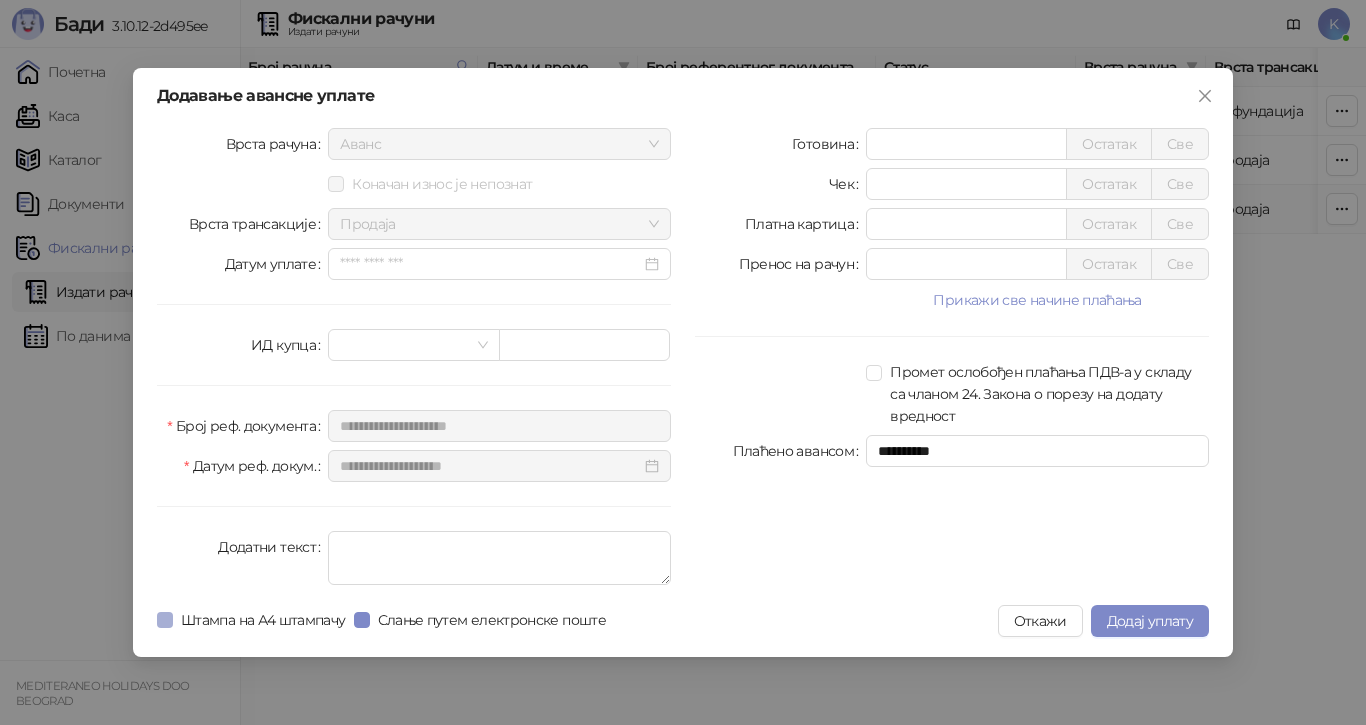 click on "Штампа на А4 штампачу" at bounding box center [263, 620] 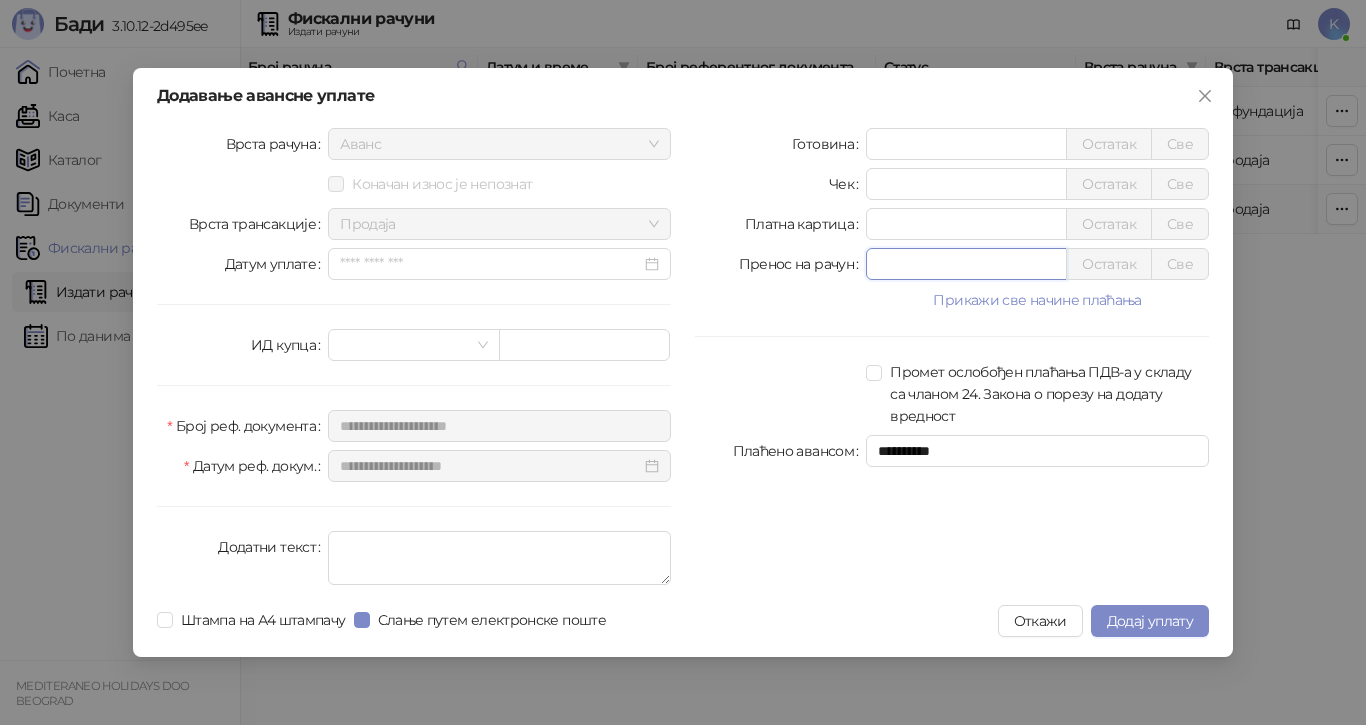 drag, startPoint x: 886, startPoint y: 272, endPoint x: 811, endPoint y: 270, distance: 75.026665 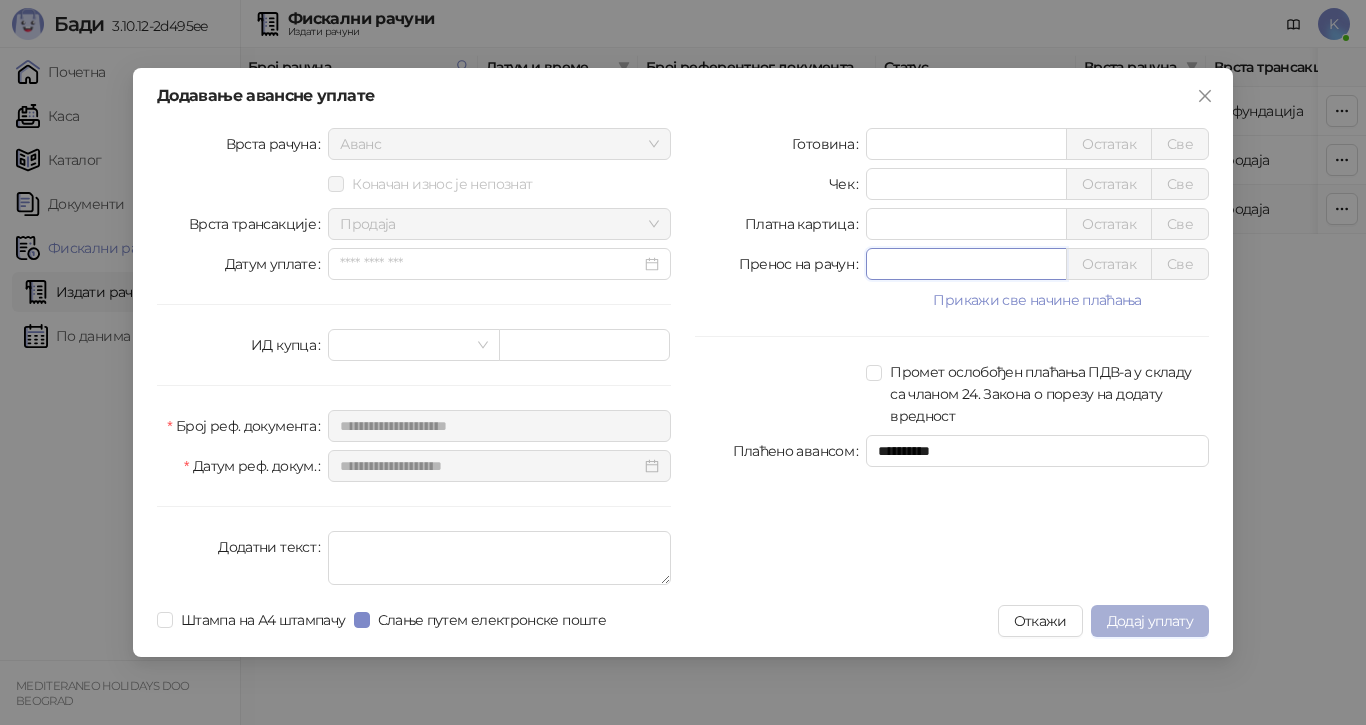 type on "******" 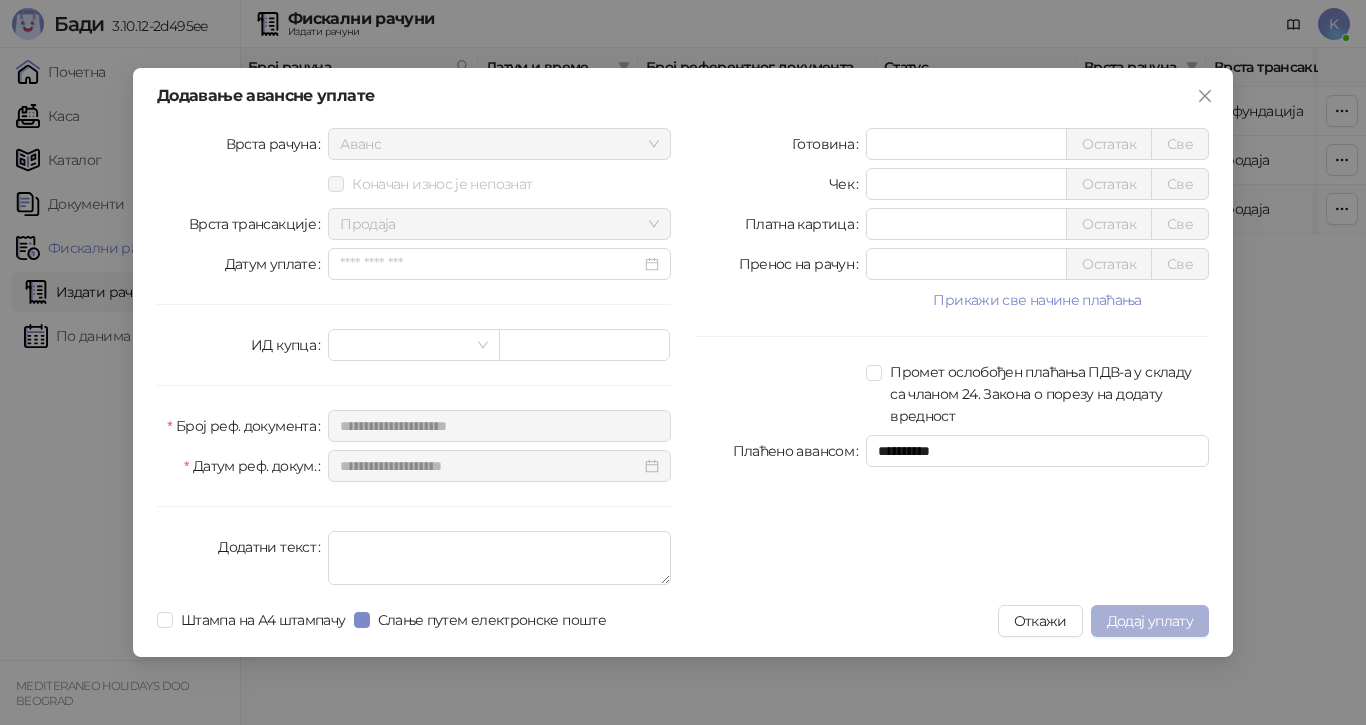 click on "Додај уплату" at bounding box center [1150, 621] 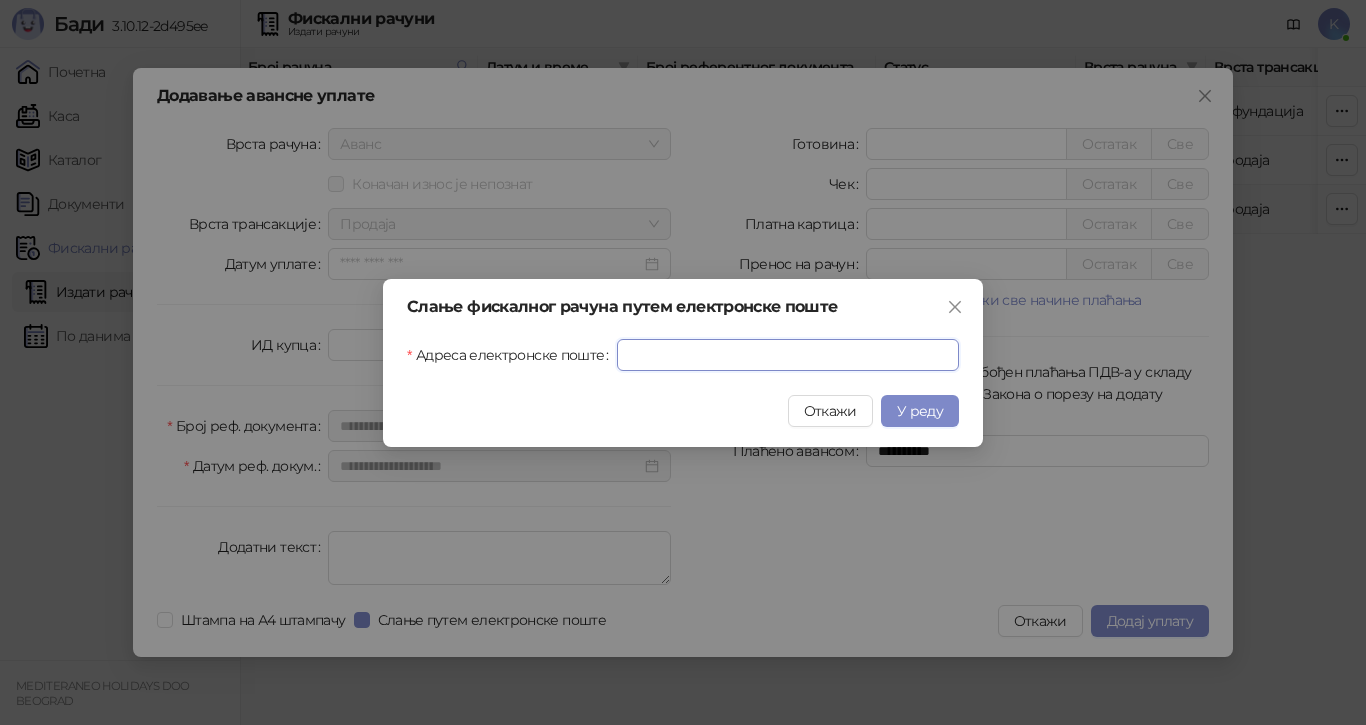 drag, startPoint x: 690, startPoint y: 355, endPoint x: 709, endPoint y: 429, distance: 76.40026 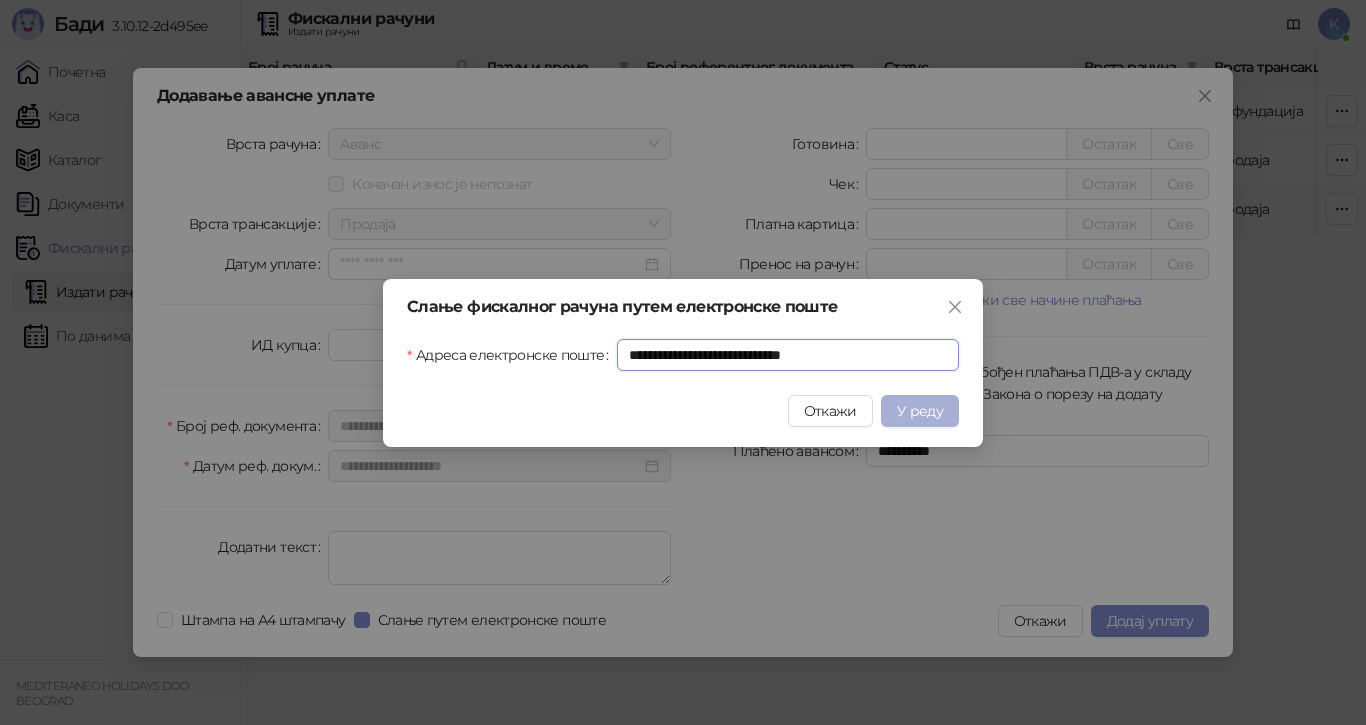 type on "**********" 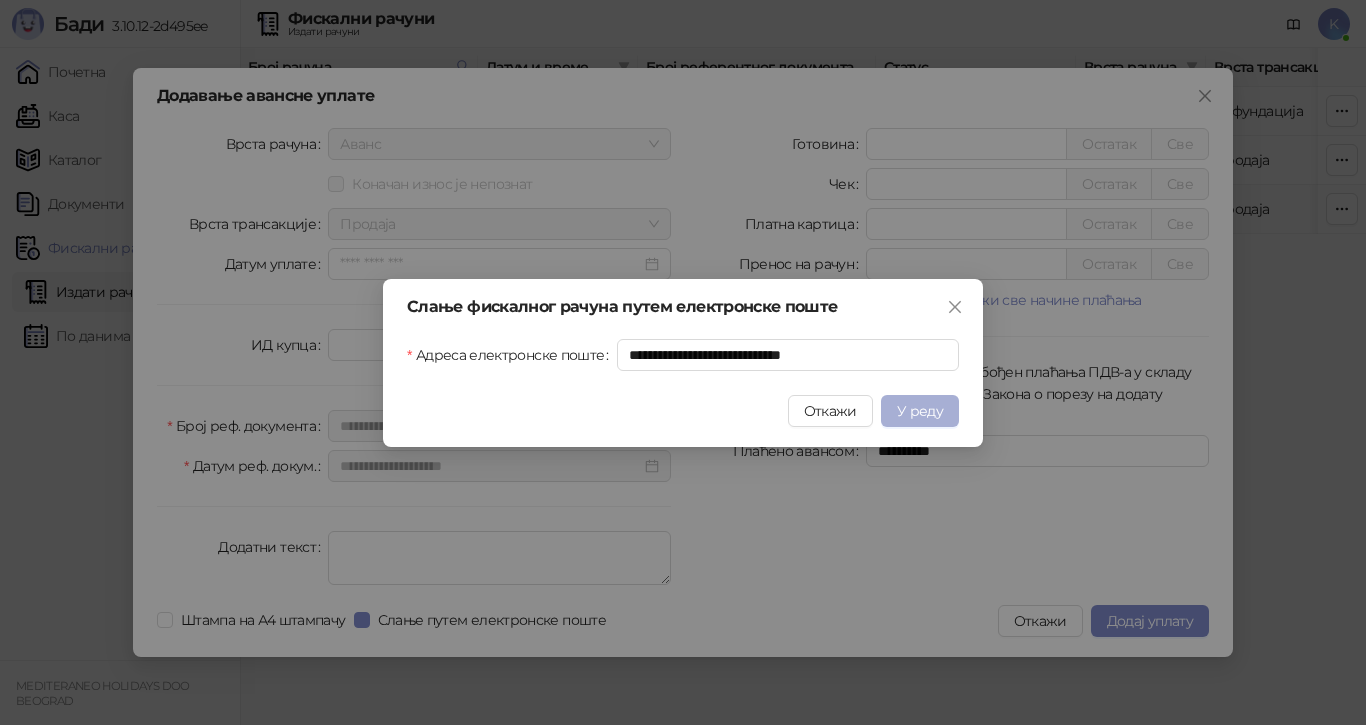 click on "У реду" at bounding box center [920, 411] 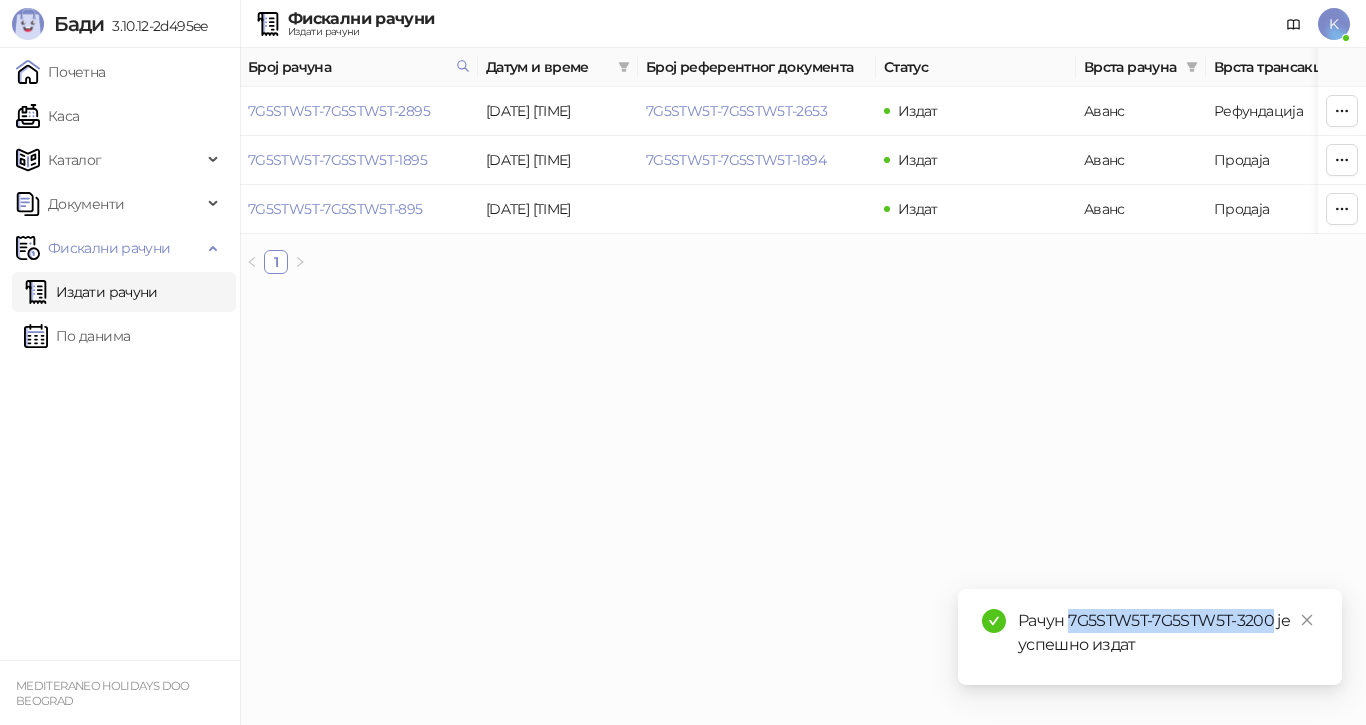 drag, startPoint x: 1273, startPoint y: 620, endPoint x: 1069, endPoint y: 618, distance: 204.0098 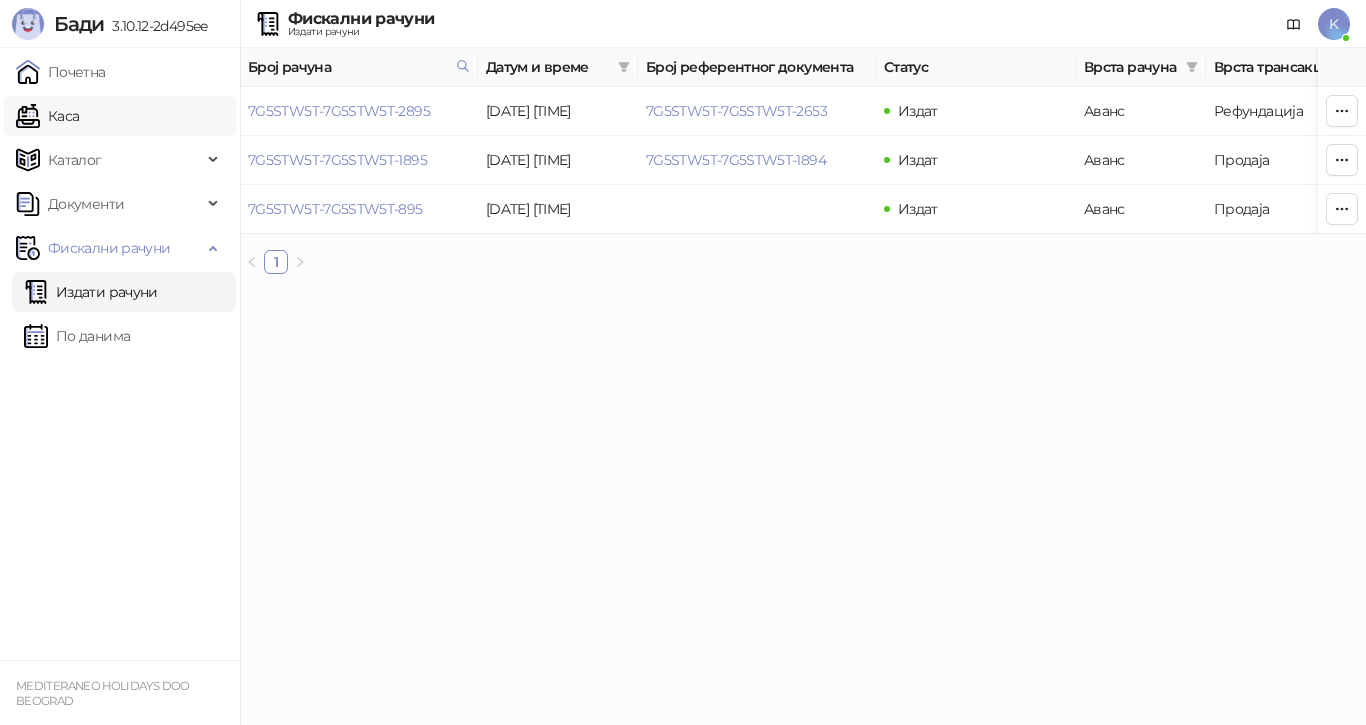 click on "Каса" at bounding box center (47, 116) 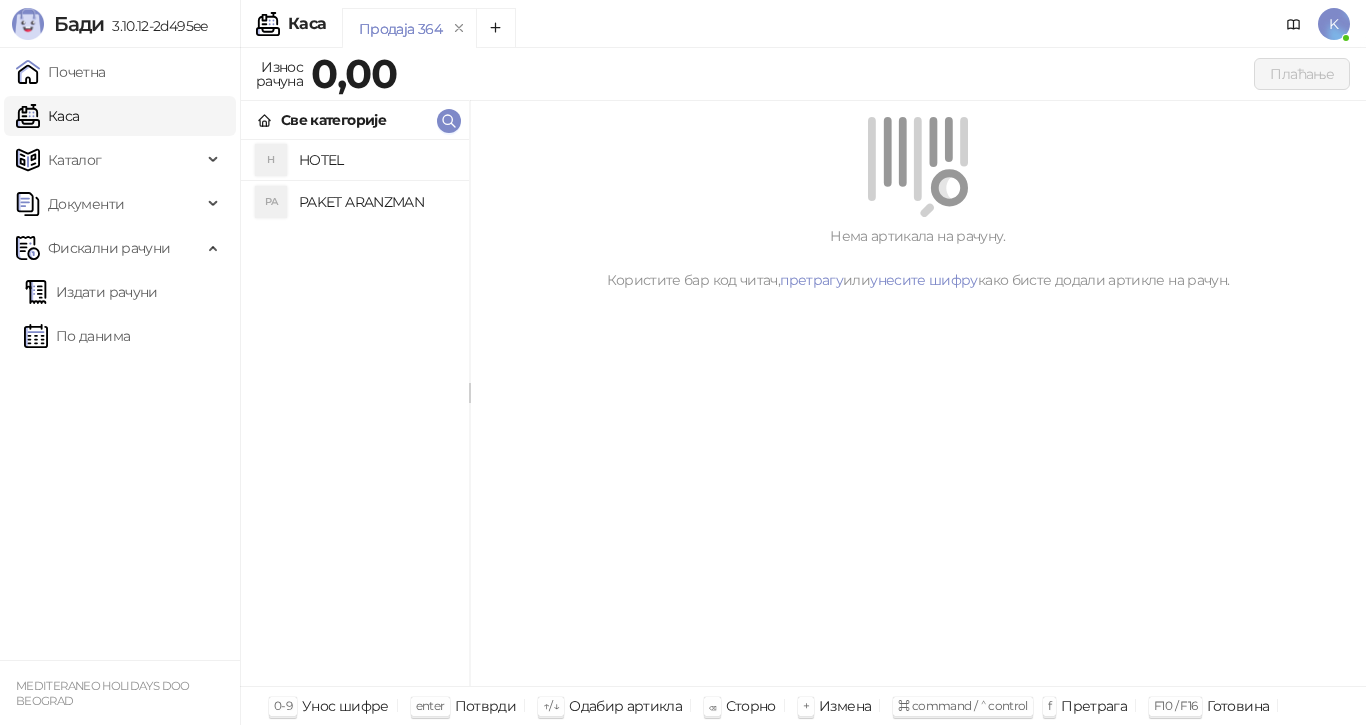 click on "PAKET ARANZMAN" at bounding box center [376, 202] 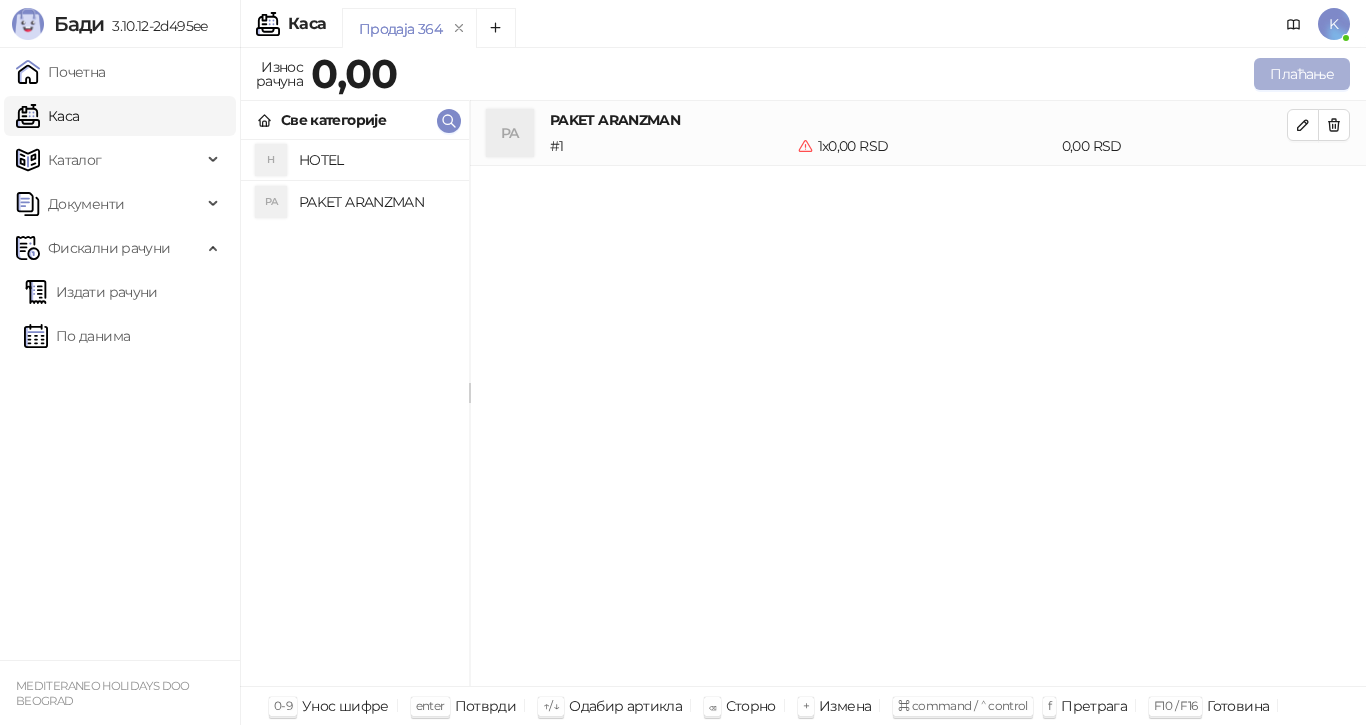click on "Плаћање" at bounding box center [1302, 74] 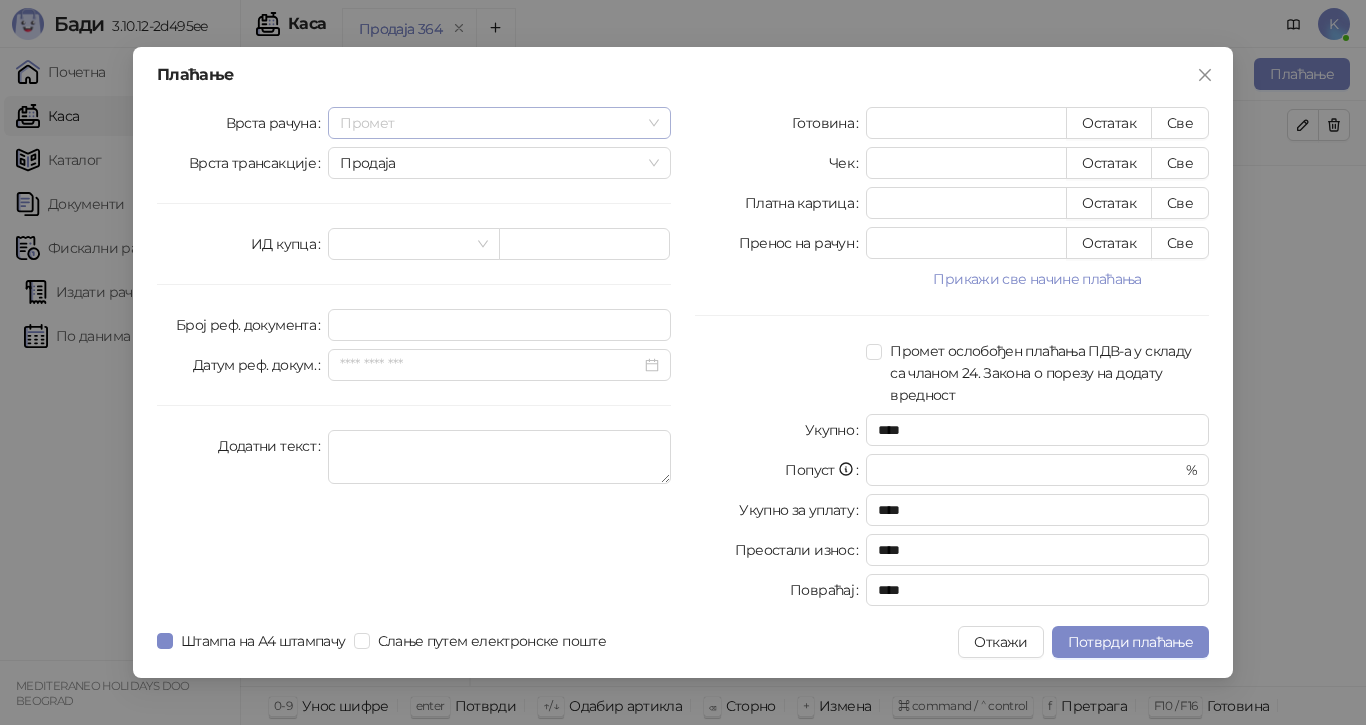 click on "Промет" at bounding box center (499, 123) 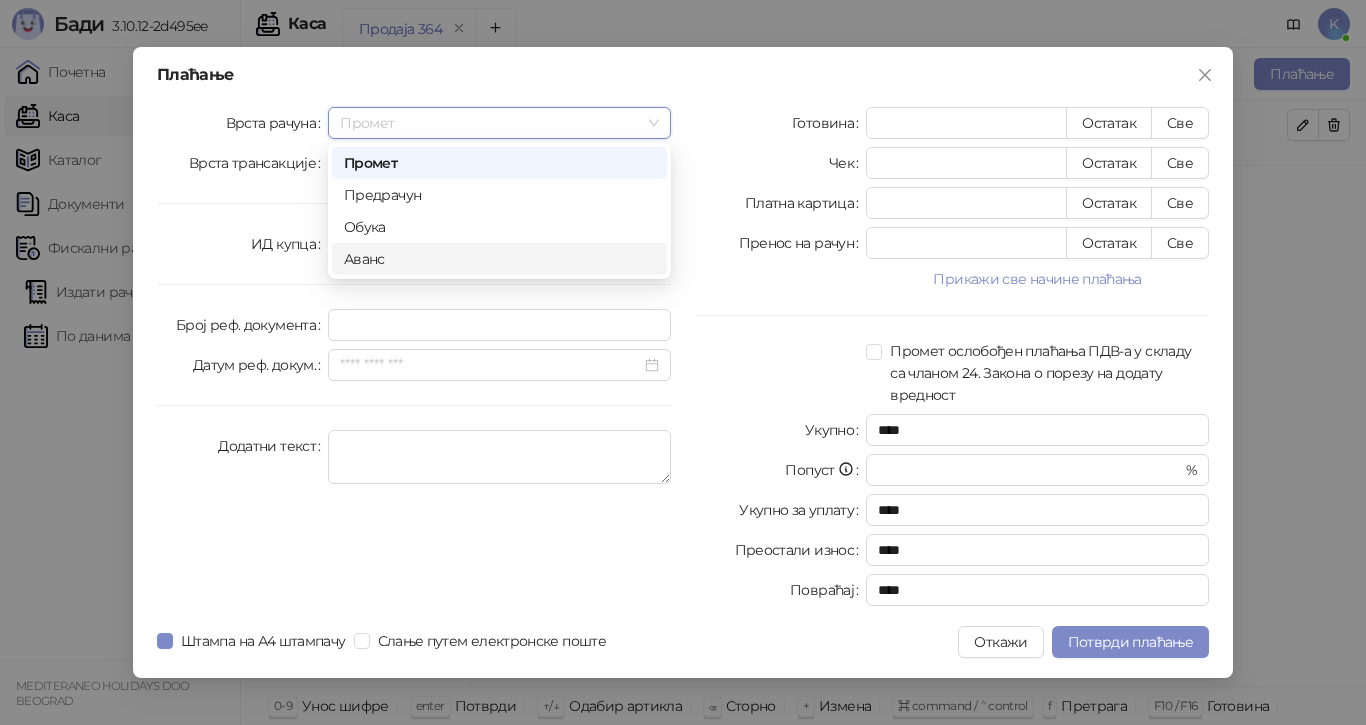 click on "Аванс" at bounding box center (499, 259) 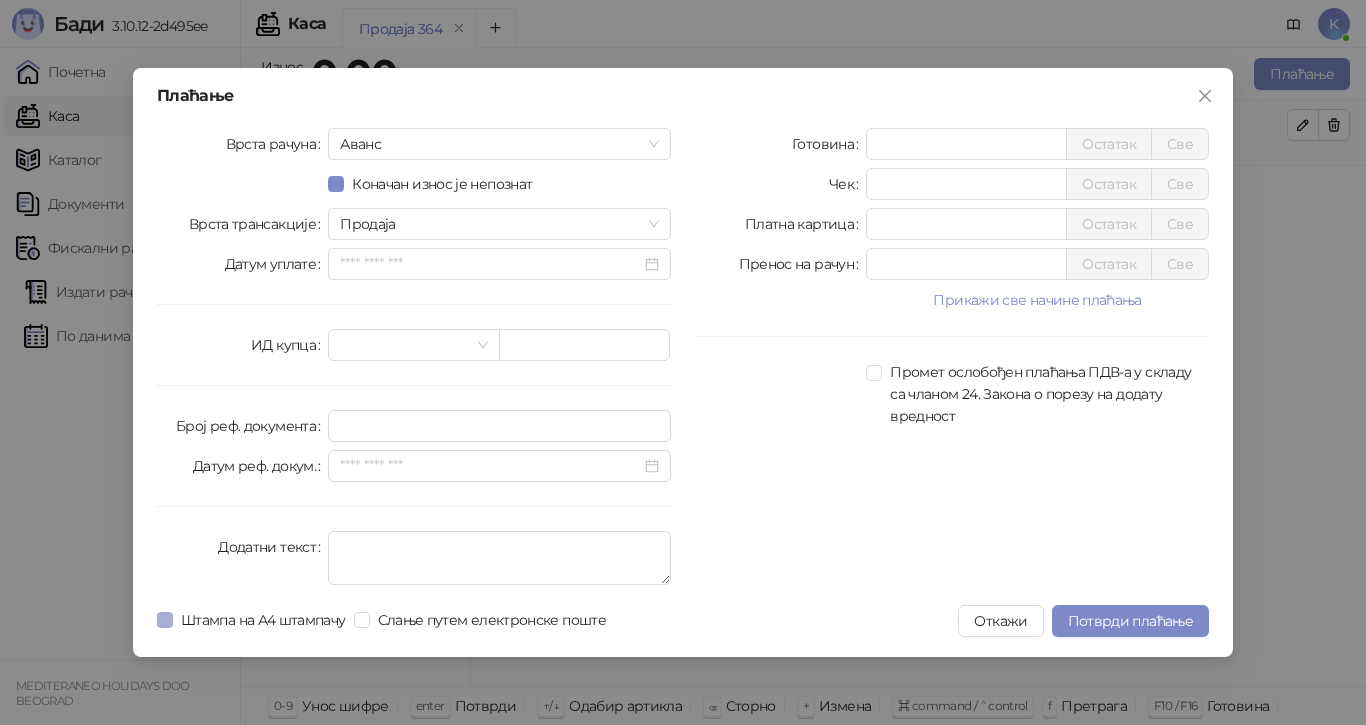 click on "Штампа на А4 штампачу" at bounding box center (263, 620) 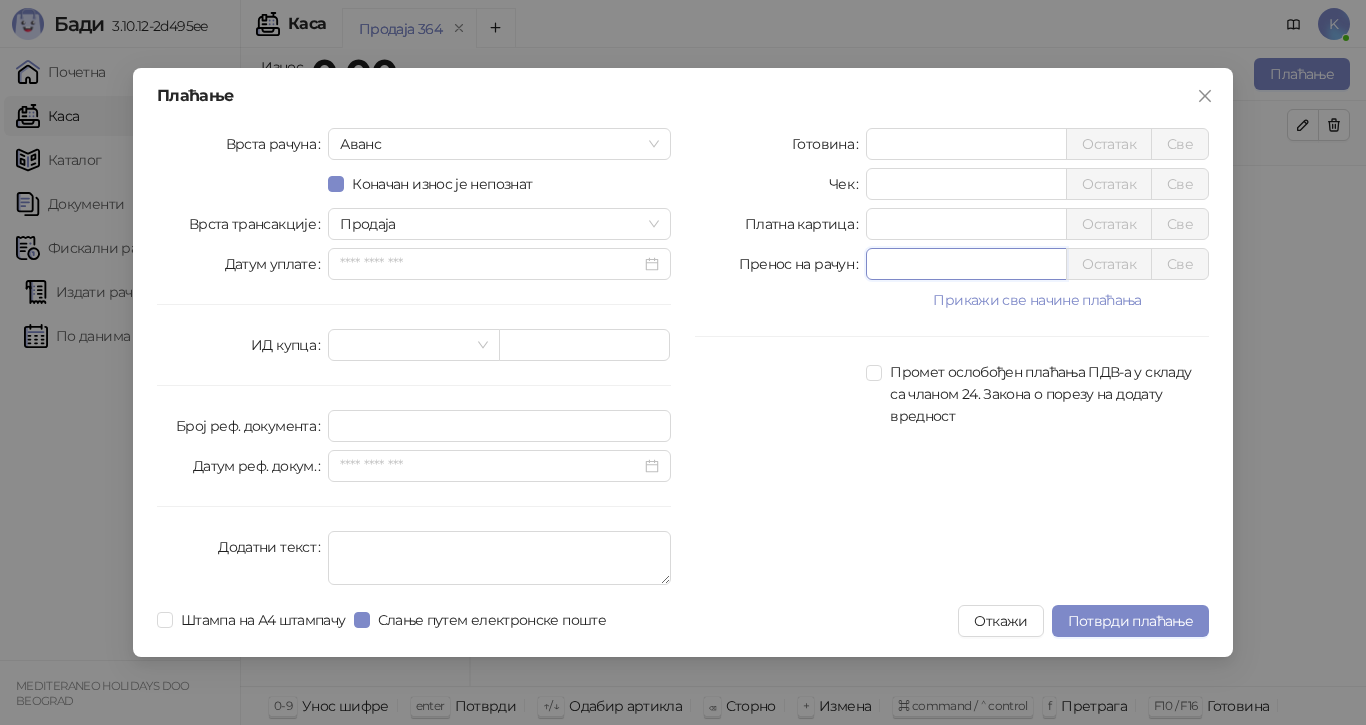 drag, startPoint x: 885, startPoint y: 271, endPoint x: 827, endPoint y: 263, distance: 58.549126 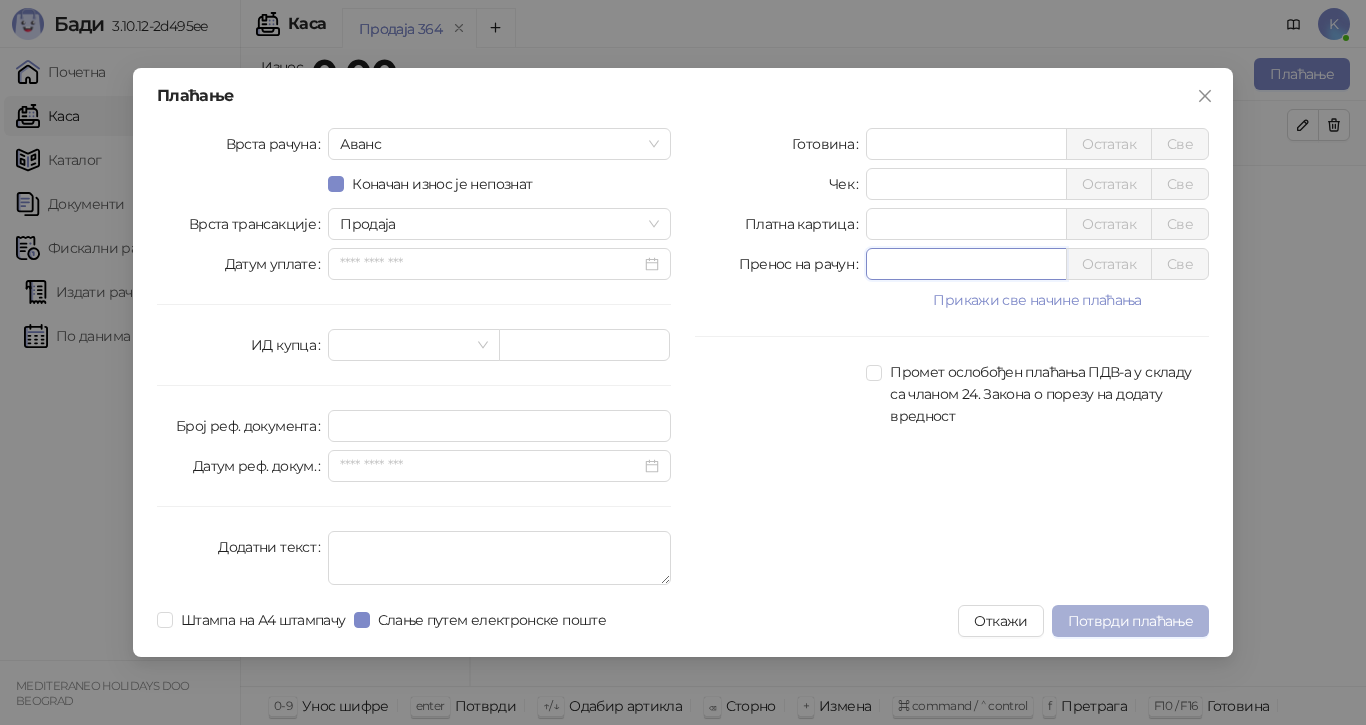 type on "******" 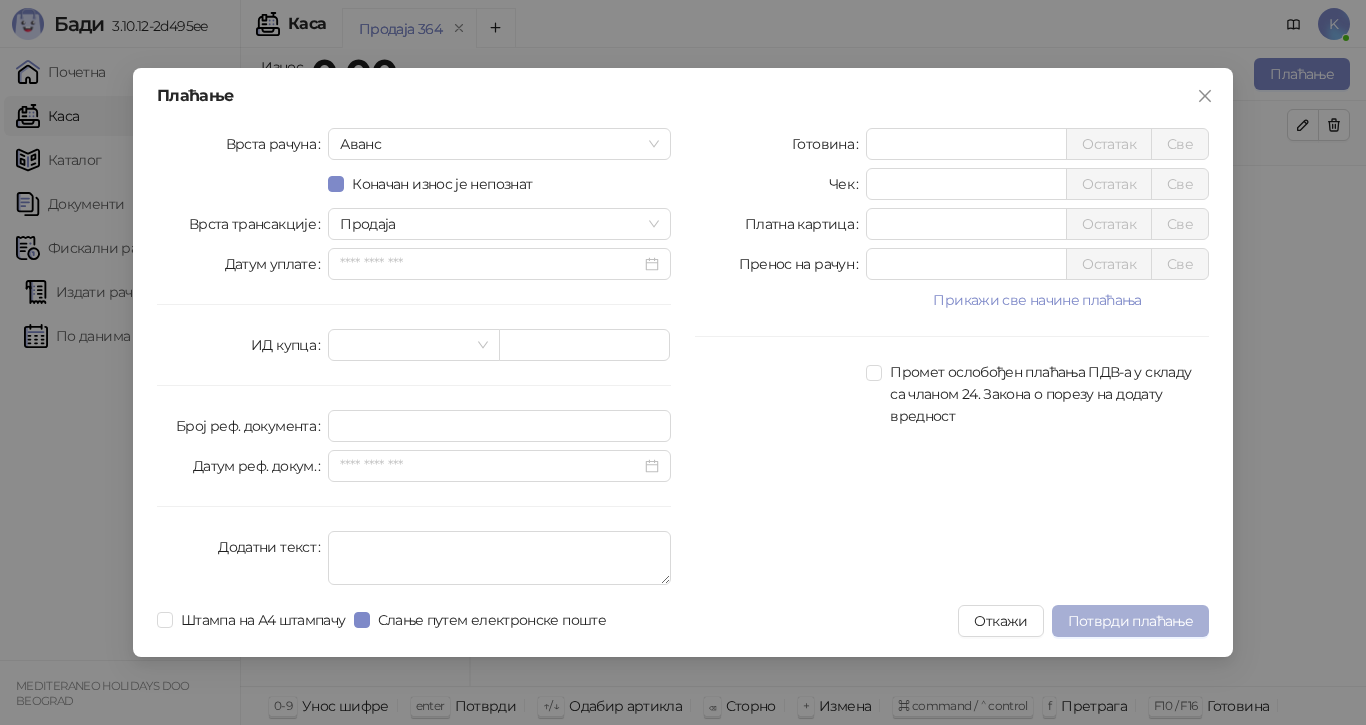click on "Потврди плаћање" at bounding box center [1130, 621] 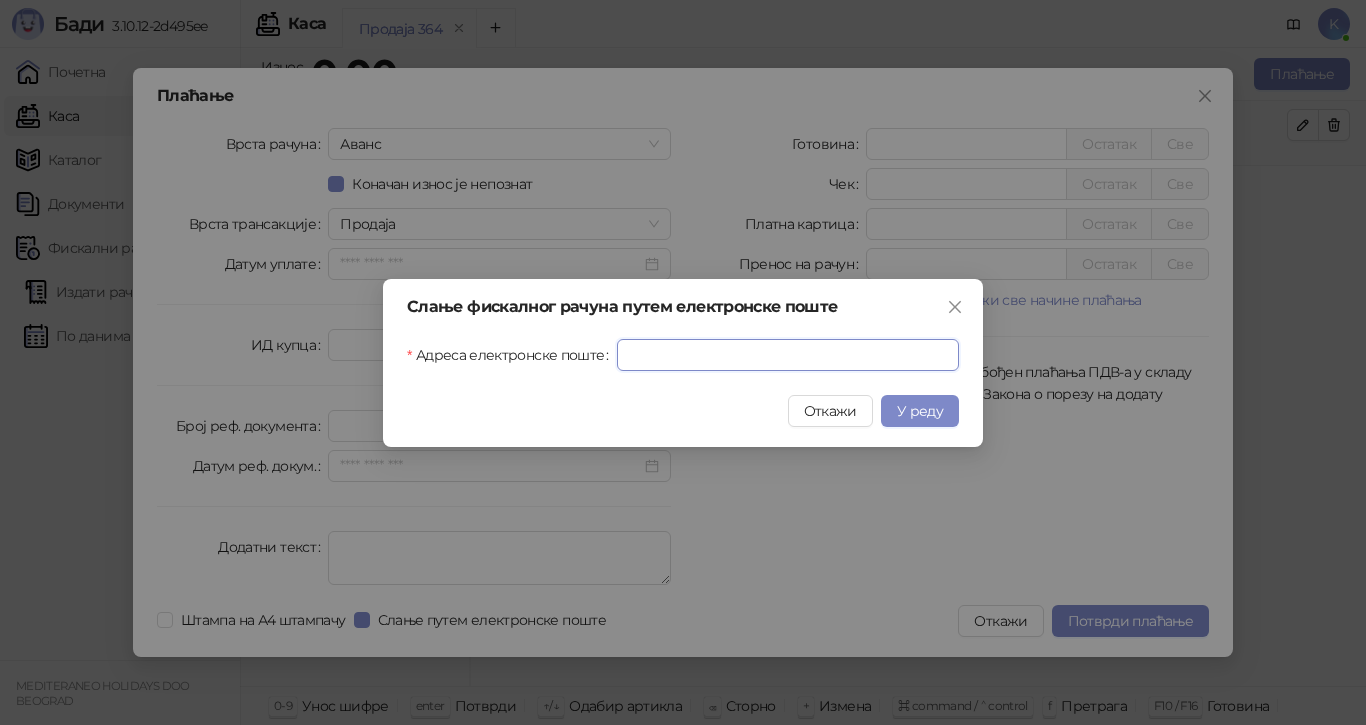 click on "Адреса електронске поште" at bounding box center (788, 355) 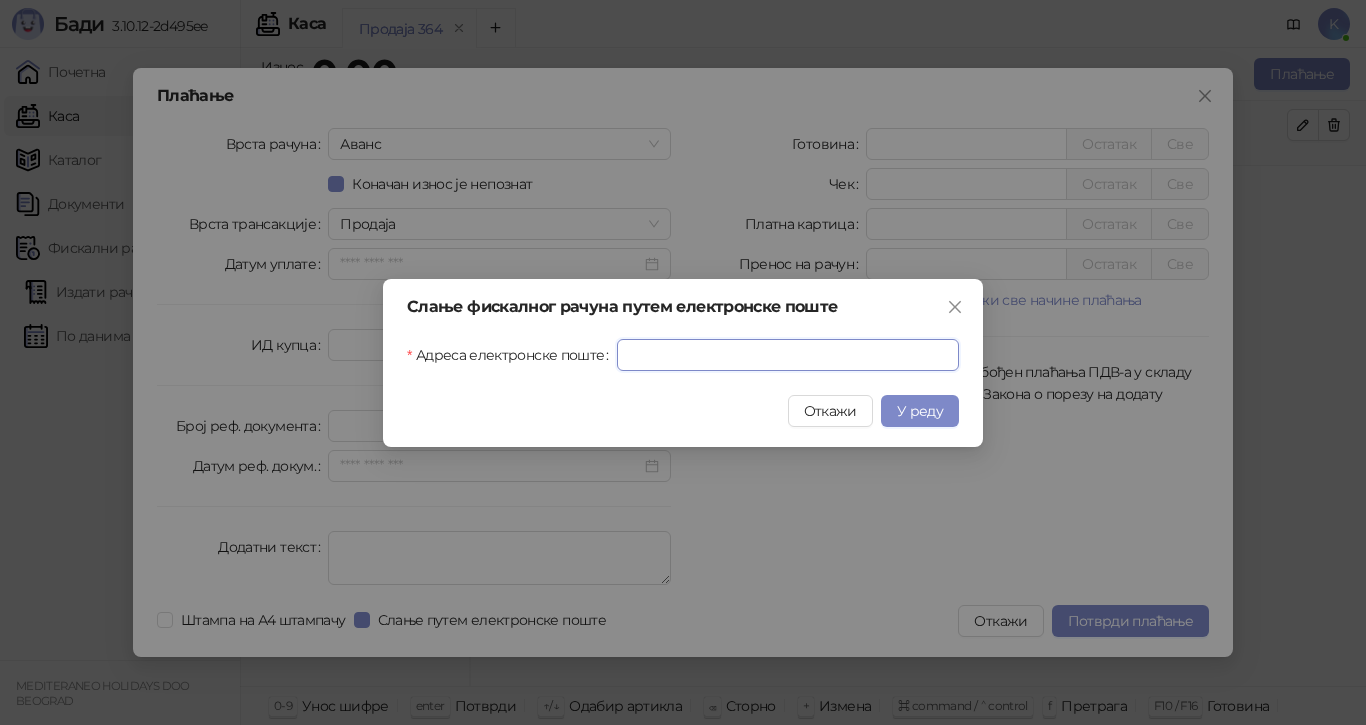 paste on "**********" 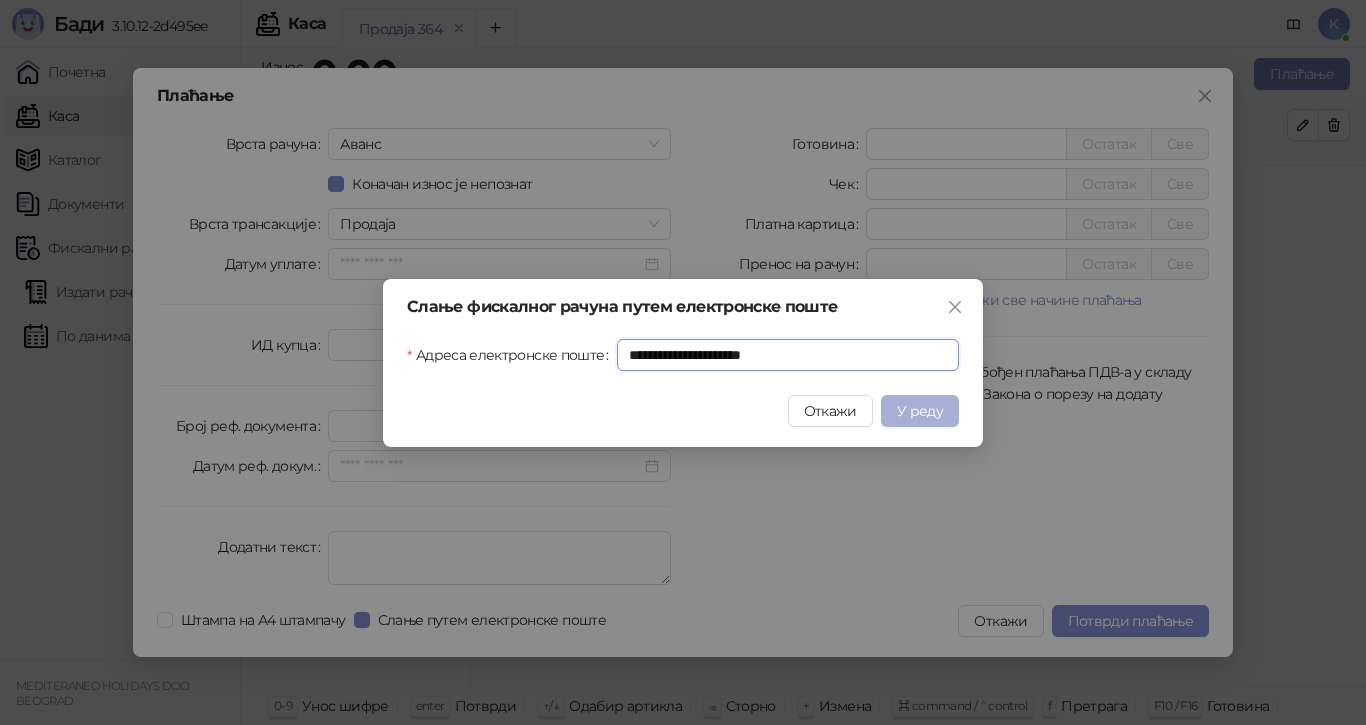 type on "**********" 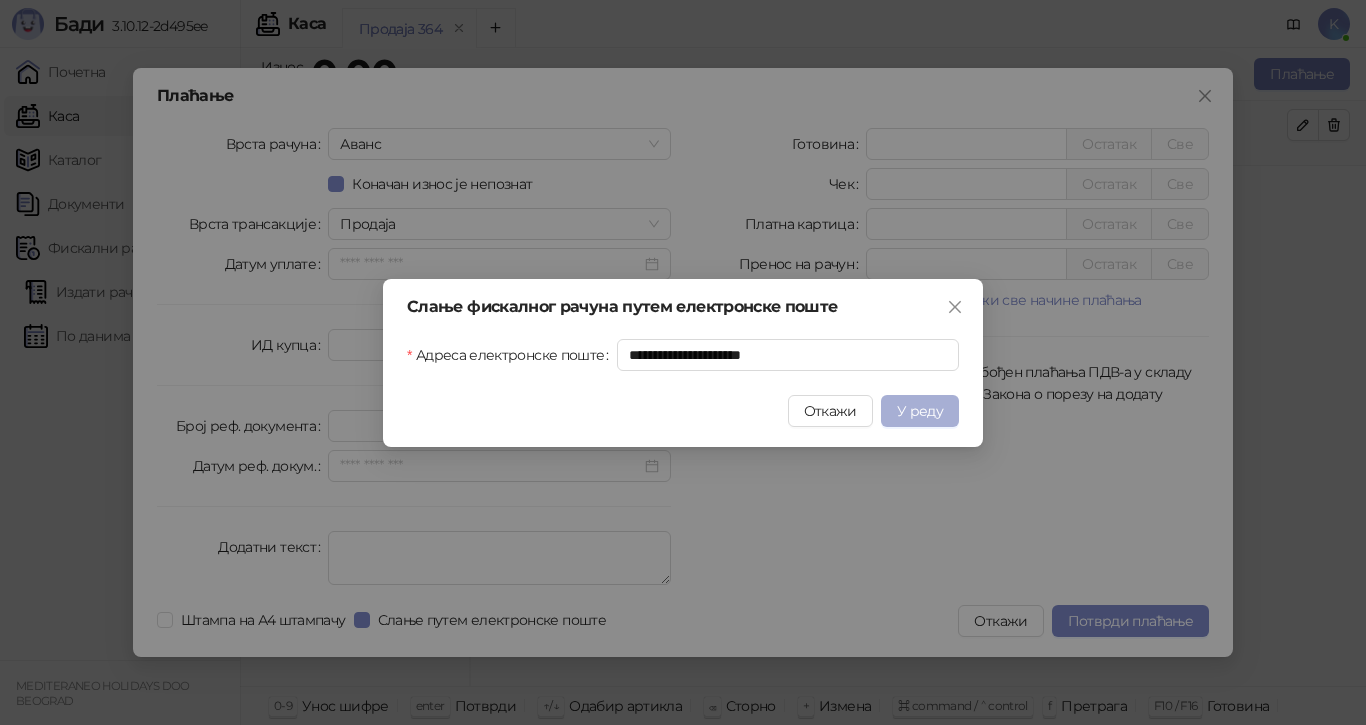 click on "У реду" at bounding box center (920, 411) 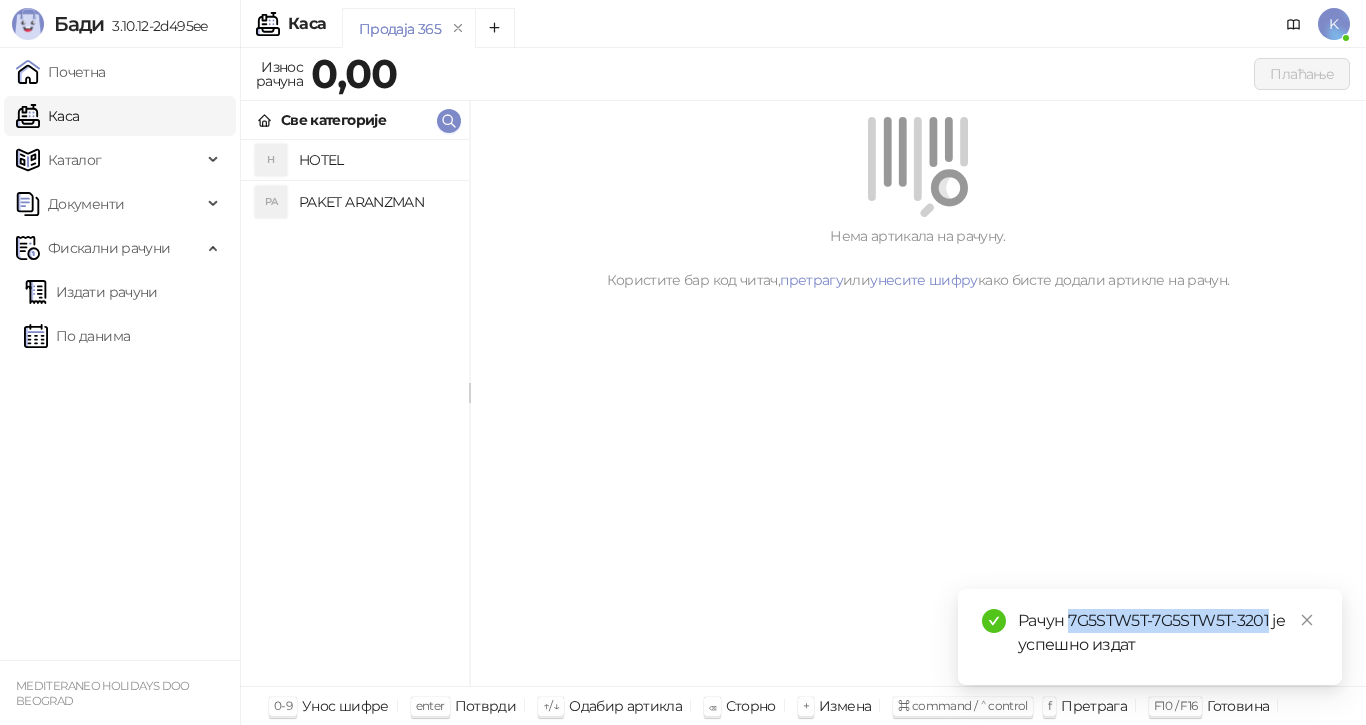 drag, startPoint x: 1269, startPoint y: 619, endPoint x: 1071, endPoint y: 612, distance: 198.1237 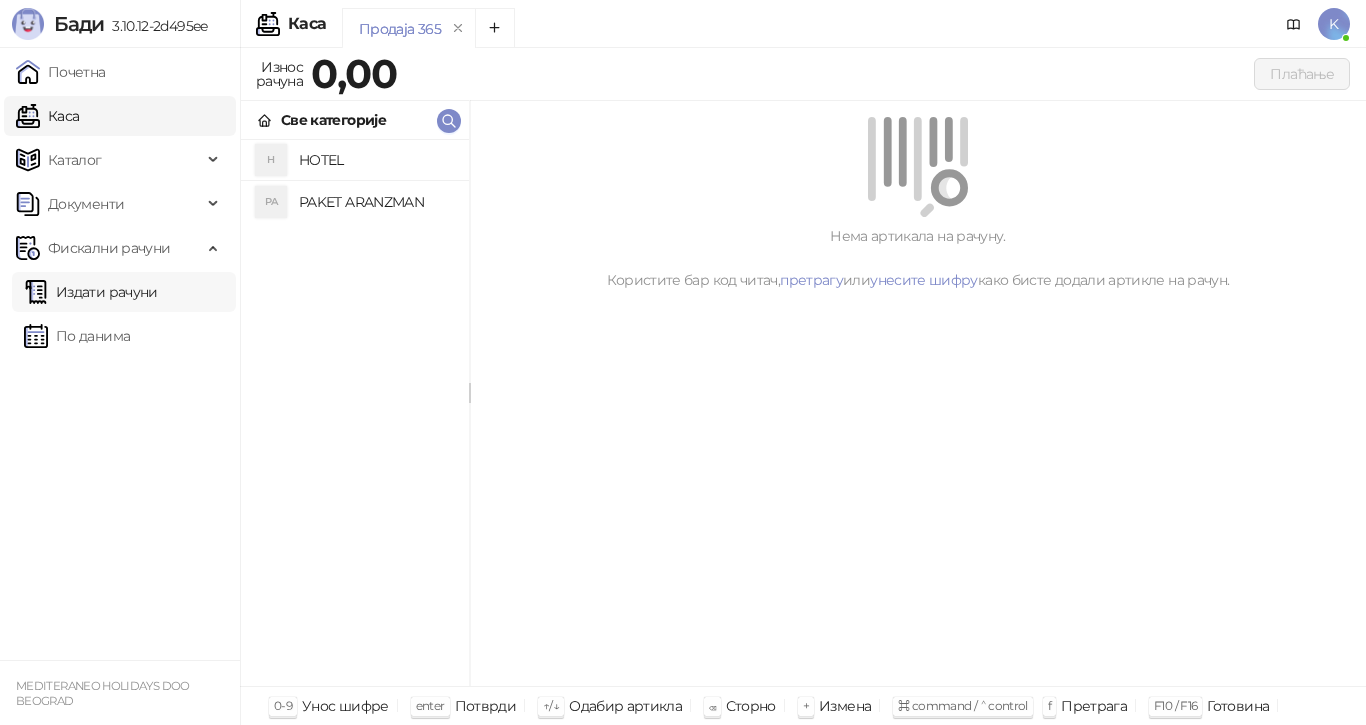 click on "Издати рачуни" at bounding box center (91, 292) 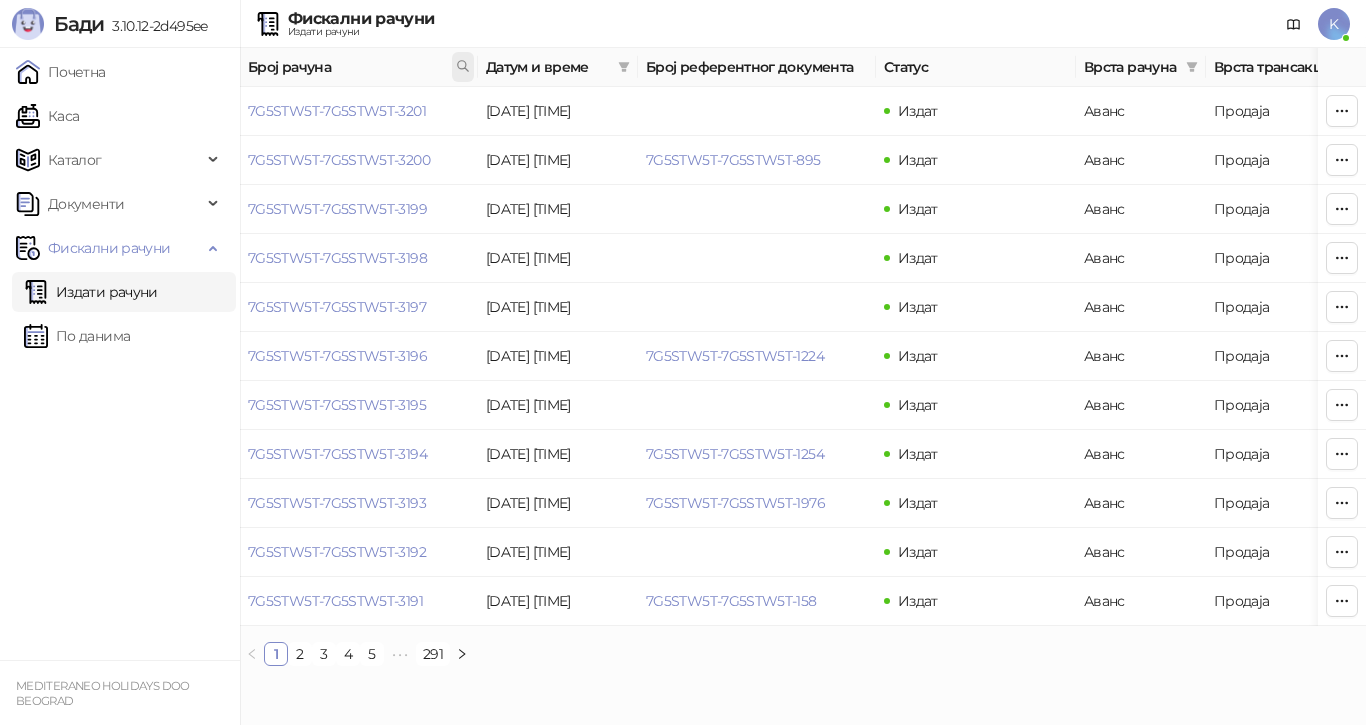 click 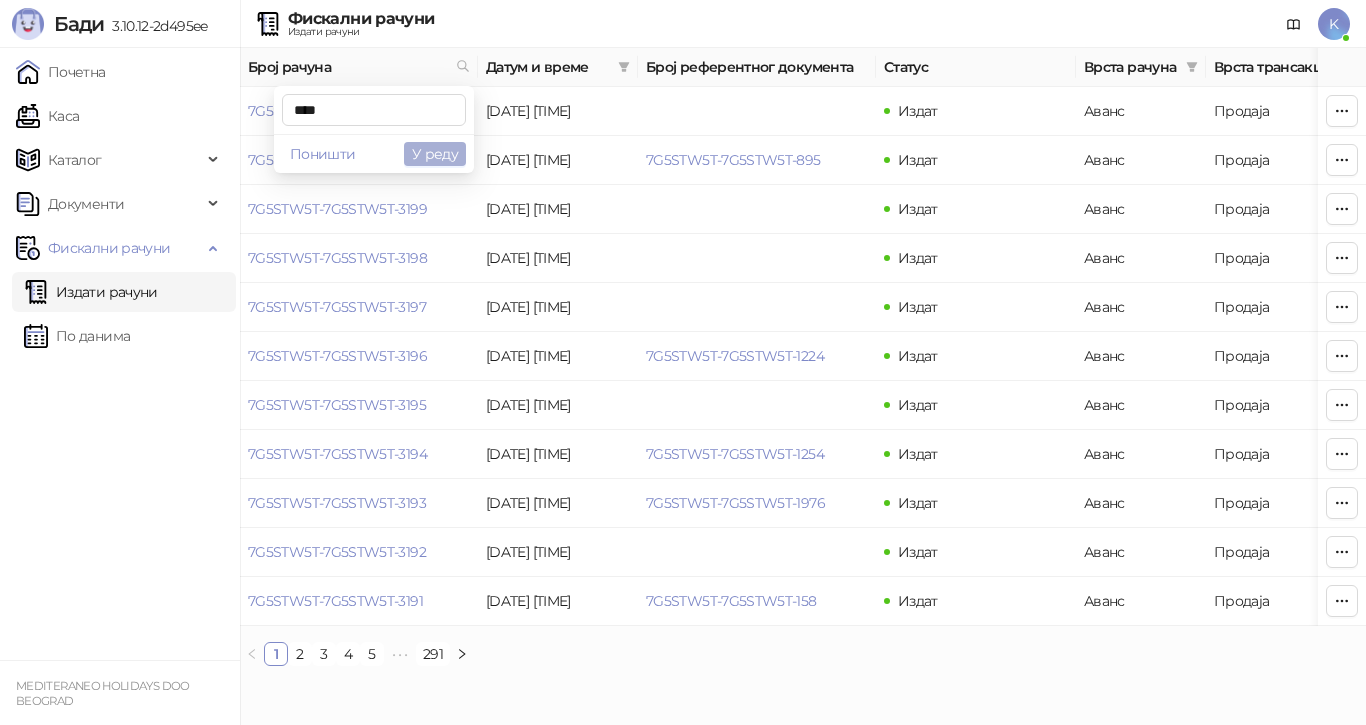 type on "****" 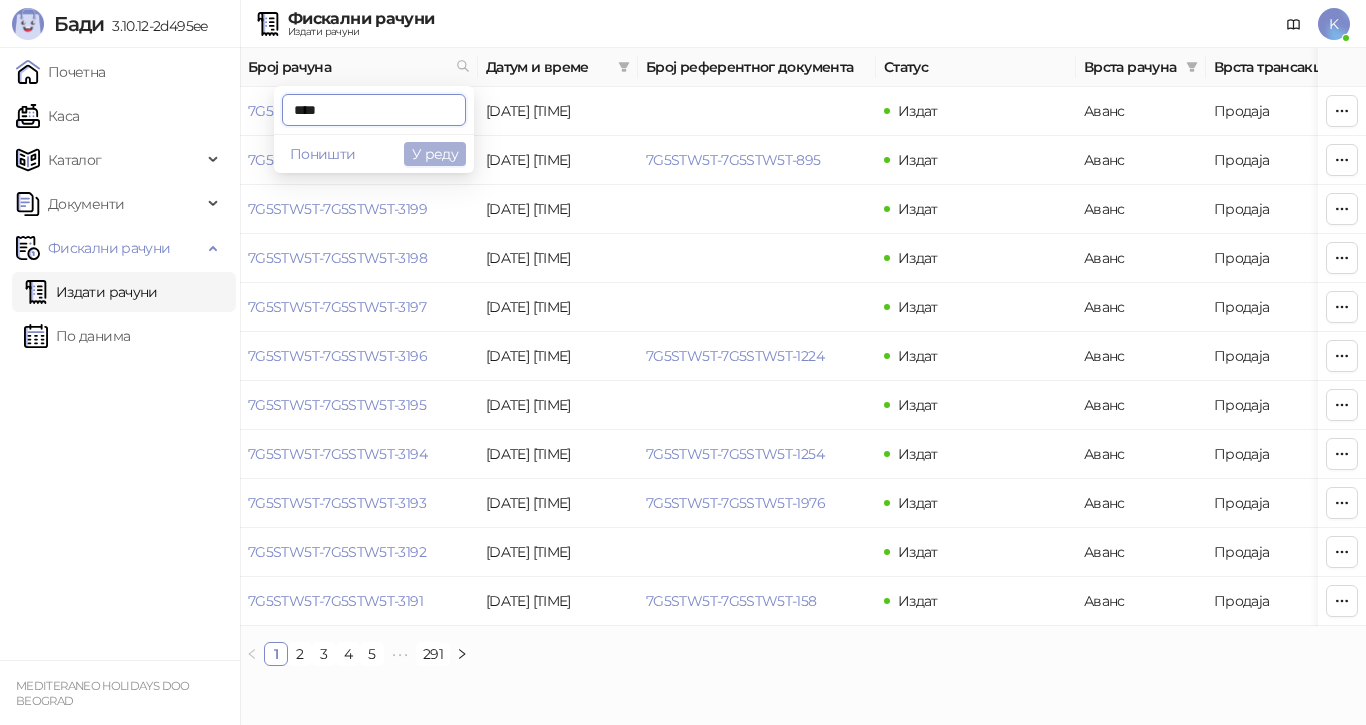 click on "У реду" at bounding box center (435, 154) 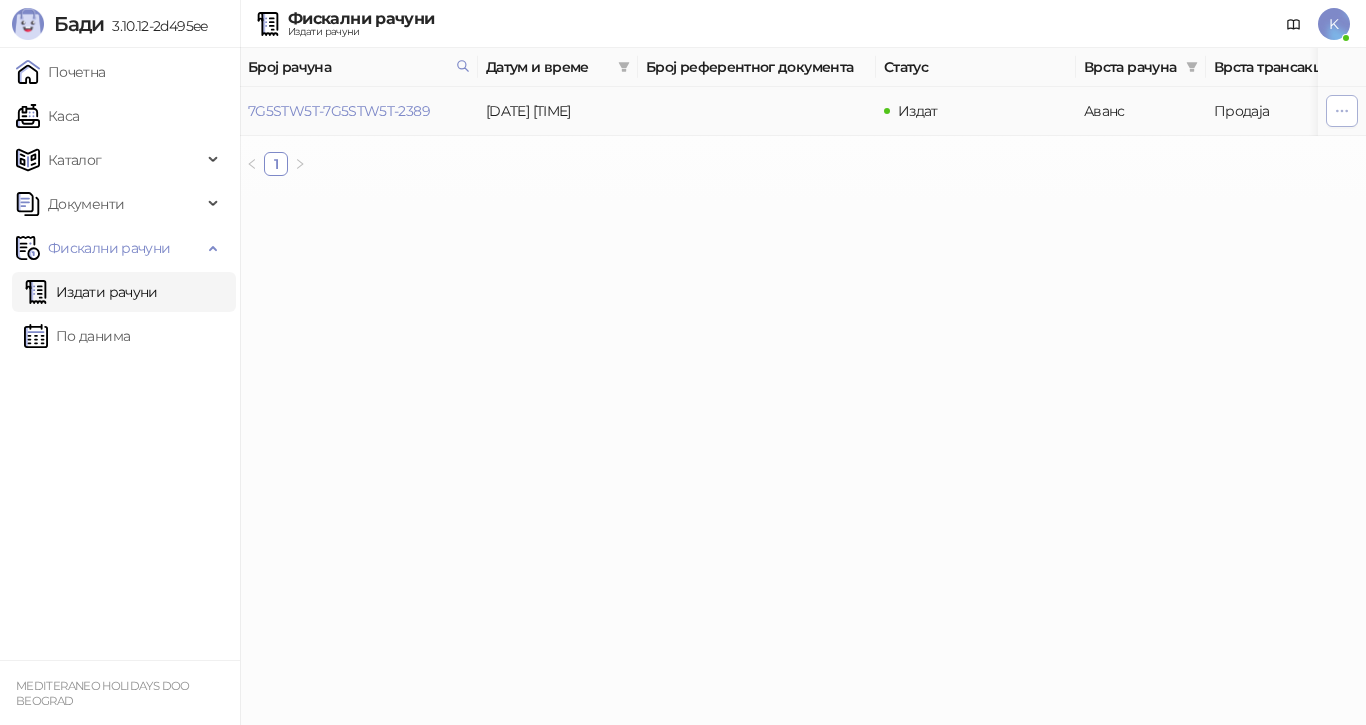 click 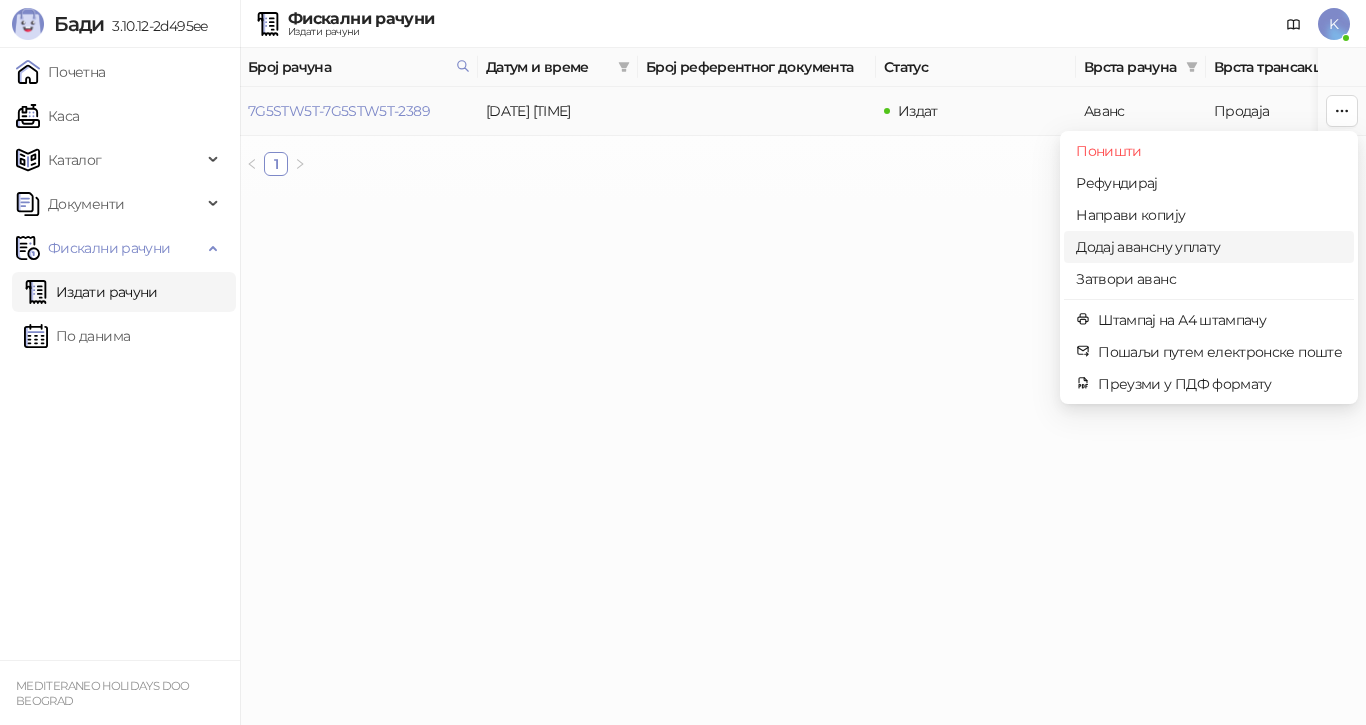 click on "Додај авансну уплату" at bounding box center [1209, 247] 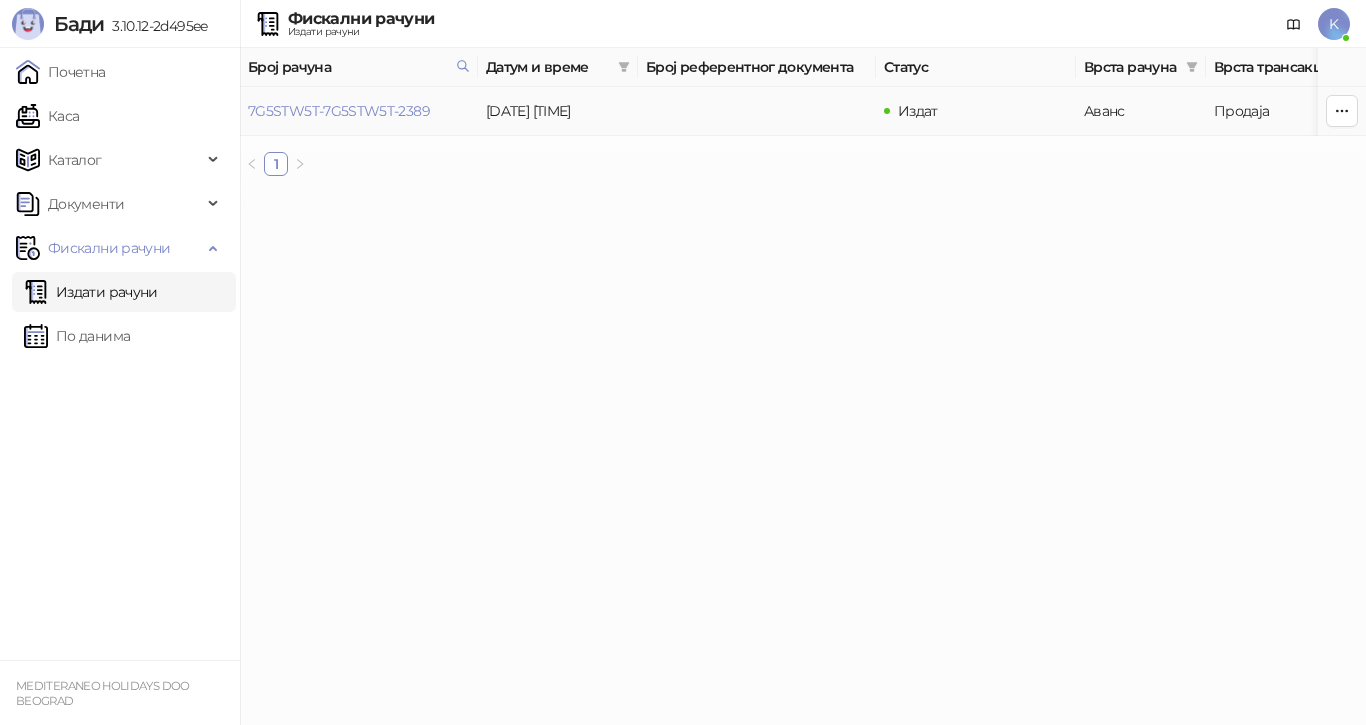 type on "**********" 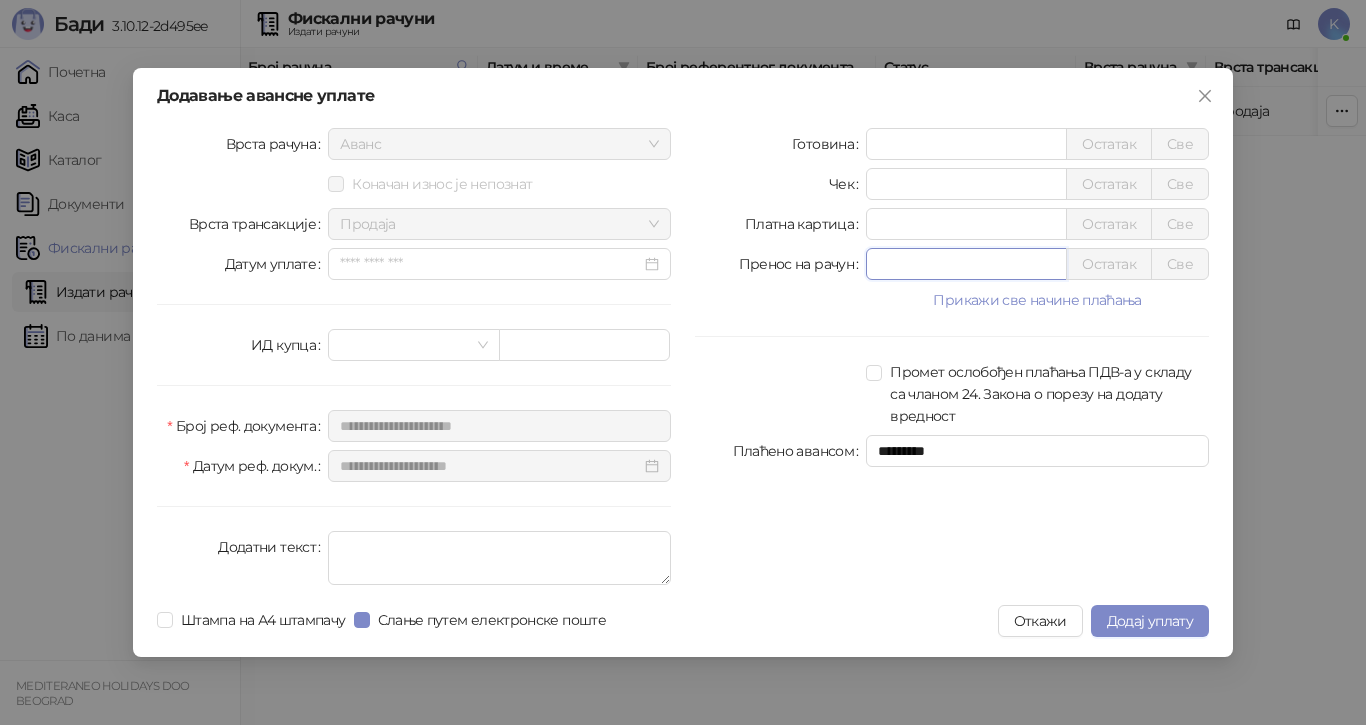 drag, startPoint x: 847, startPoint y: 268, endPoint x: 838, endPoint y: 273, distance: 10.29563 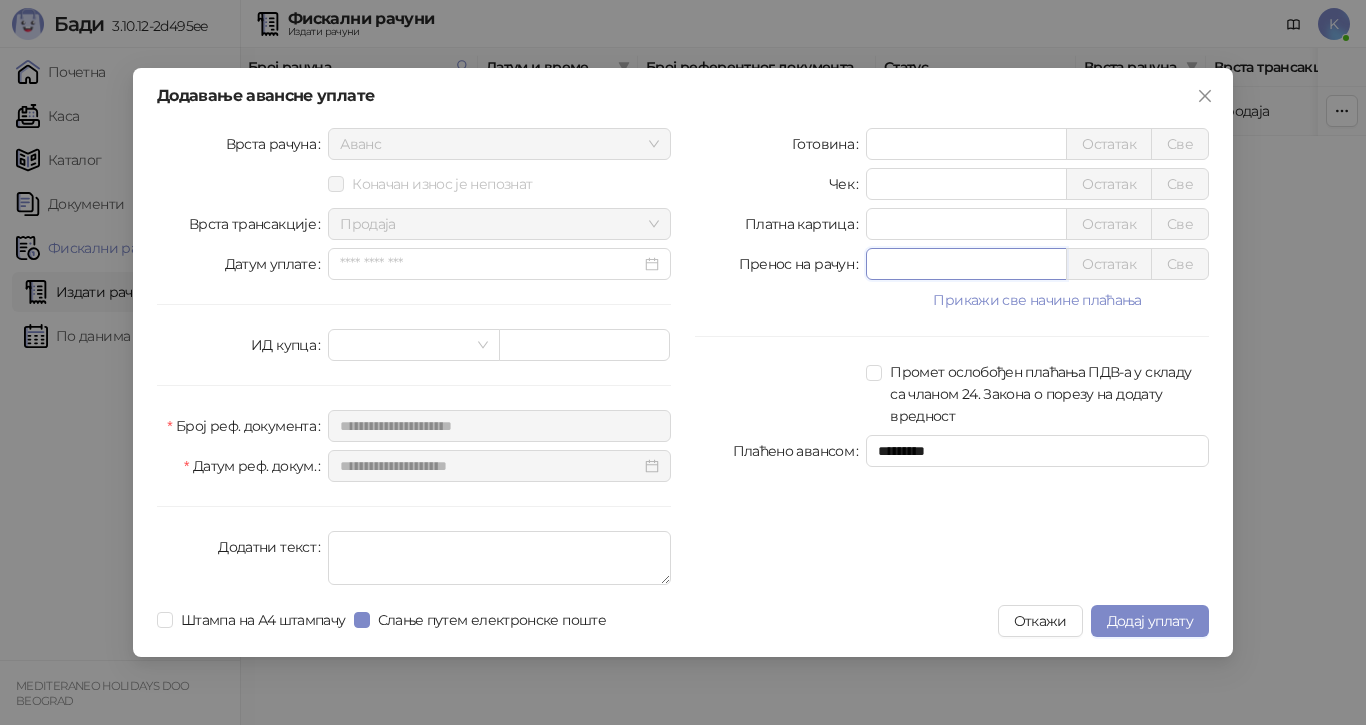 drag, startPoint x: 880, startPoint y: 260, endPoint x: 827, endPoint y: 271, distance: 54.129475 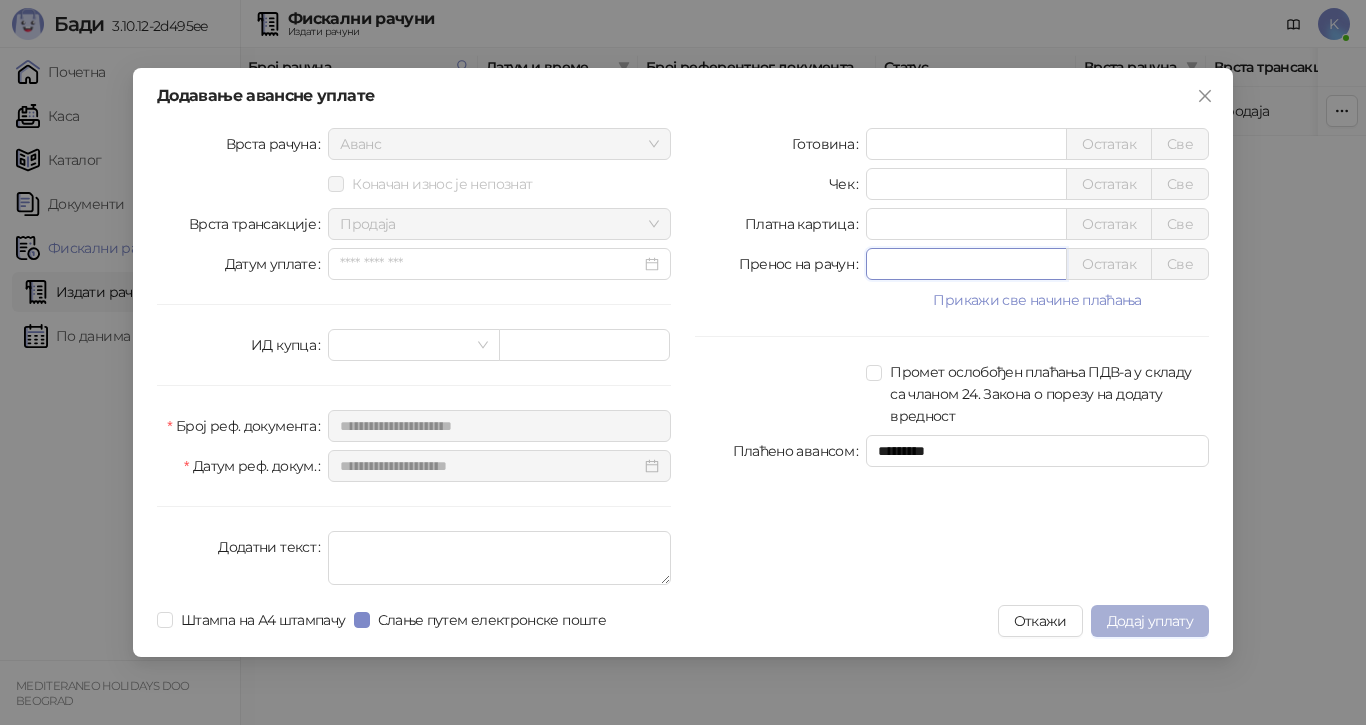 type on "*****" 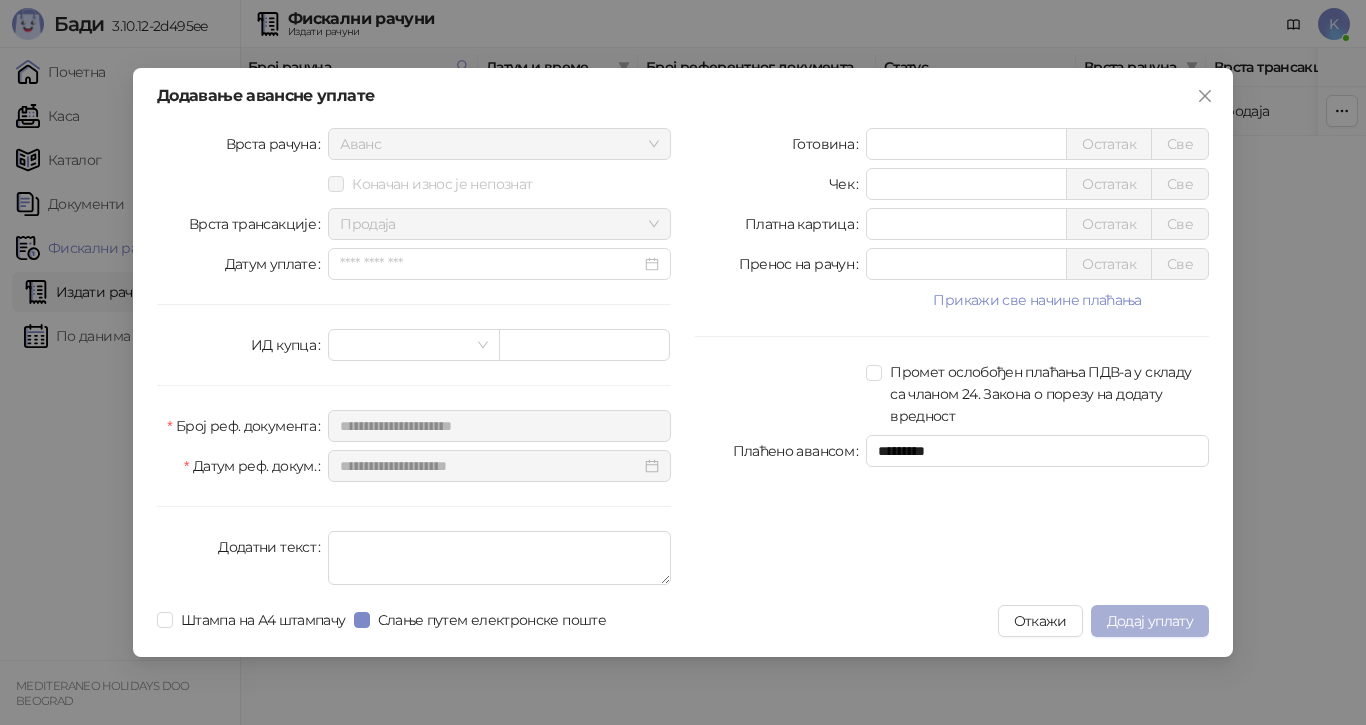 click on "Додај уплату" at bounding box center [1150, 621] 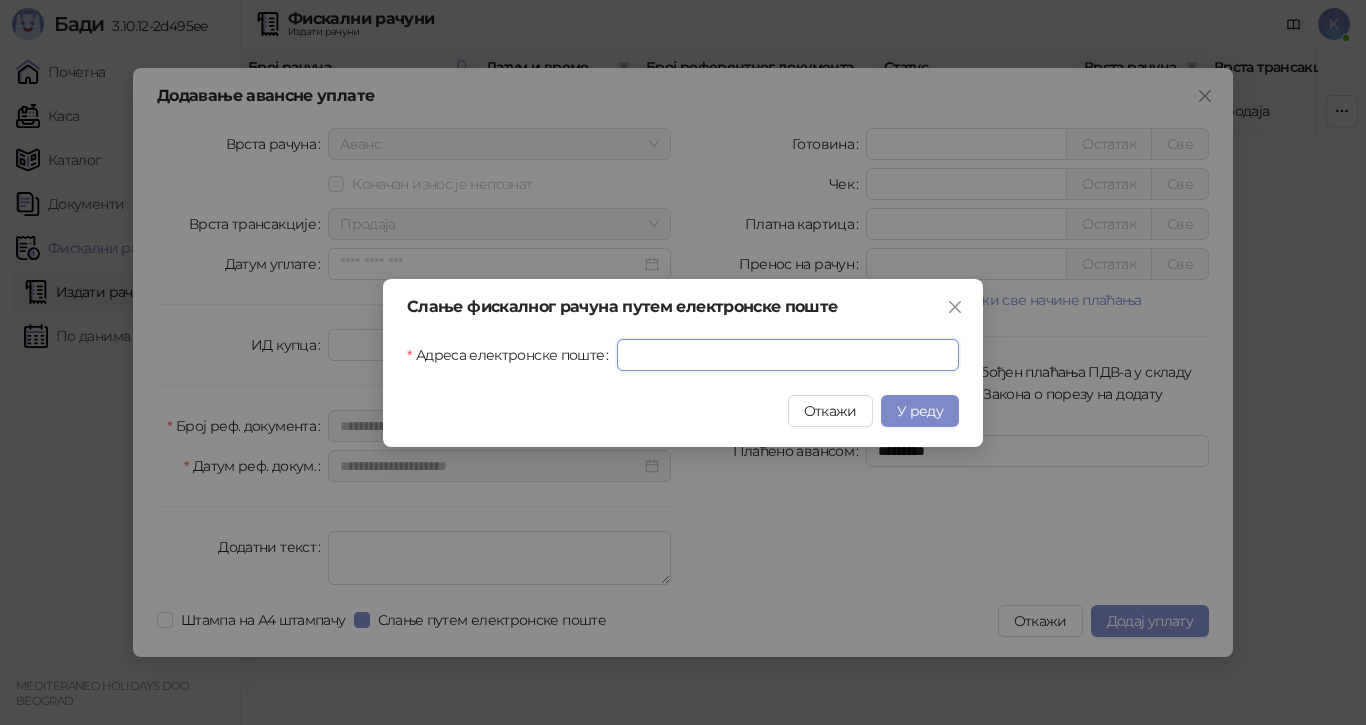 drag, startPoint x: 702, startPoint y: 349, endPoint x: 706, endPoint y: 386, distance: 37.215588 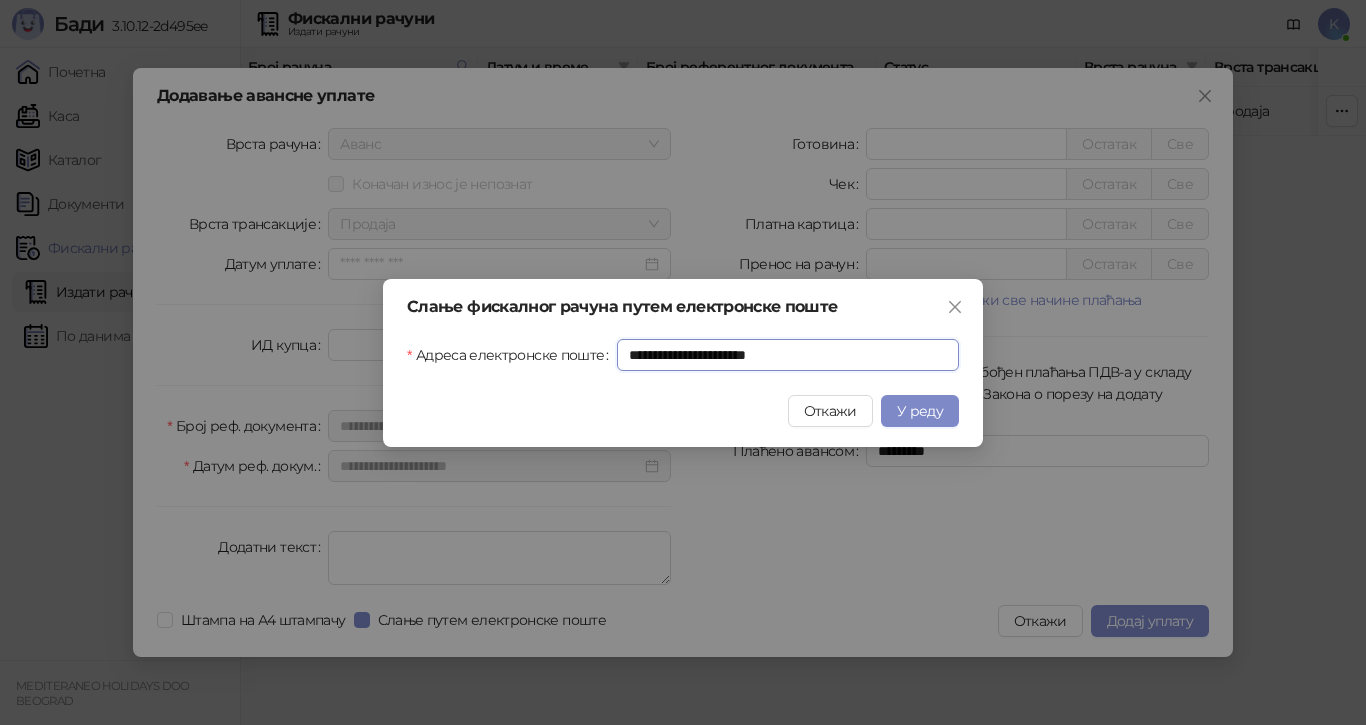 type on "**********" 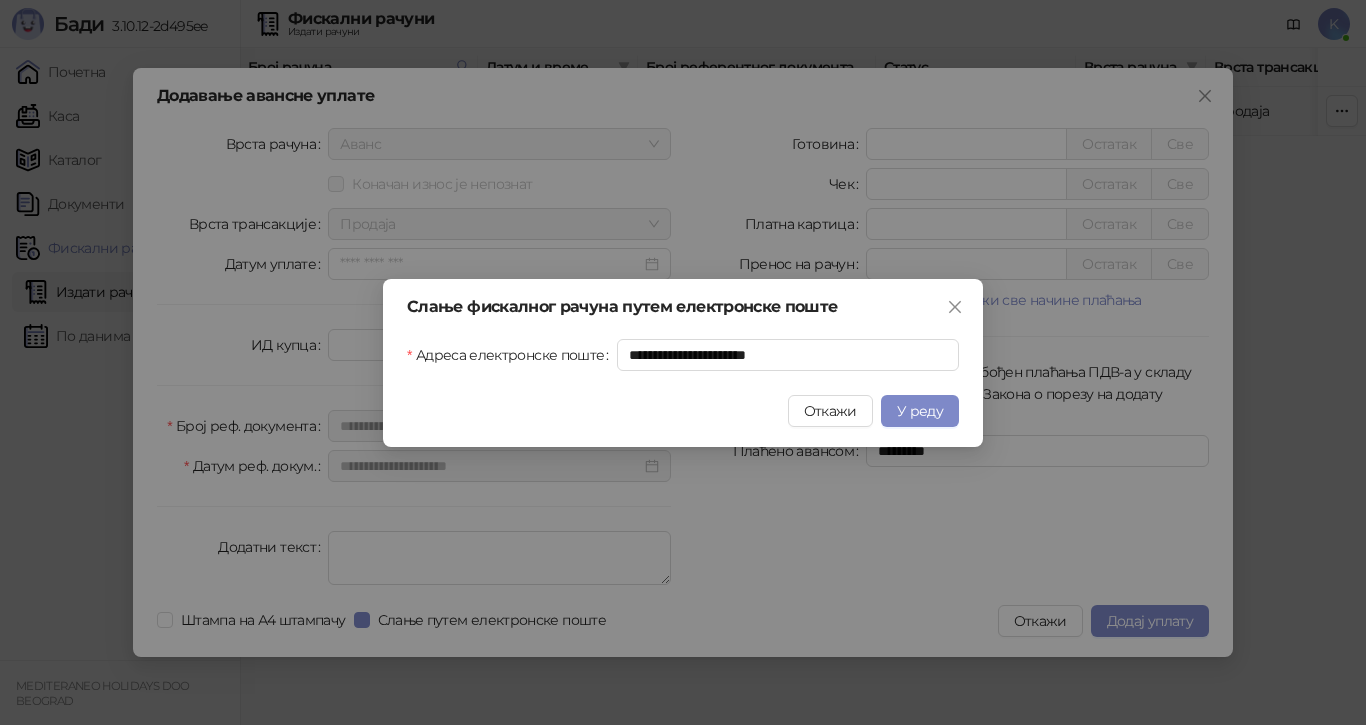 click on "У реду" at bounding box center (920, 411) 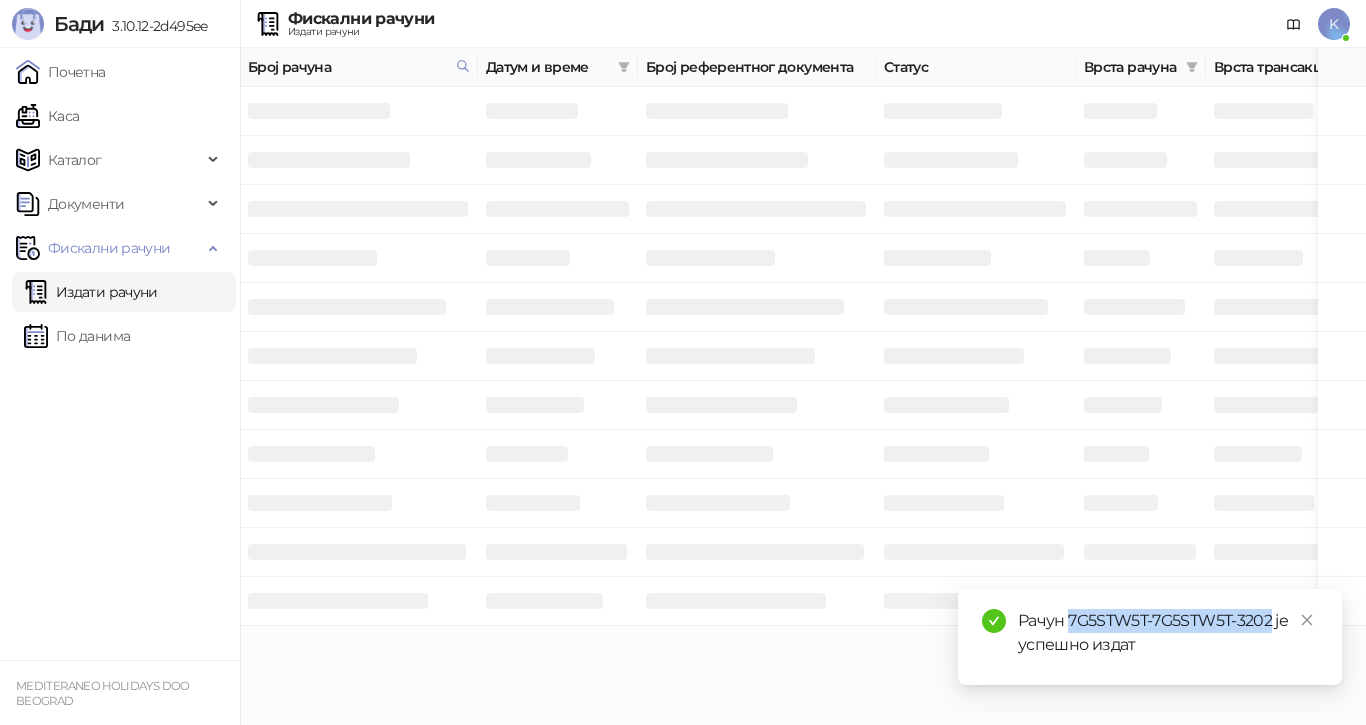drag, startPoint x: 1273, startPoint y: 620, endPoint x: 1069, endPoint y: 617, distance: 204.02206 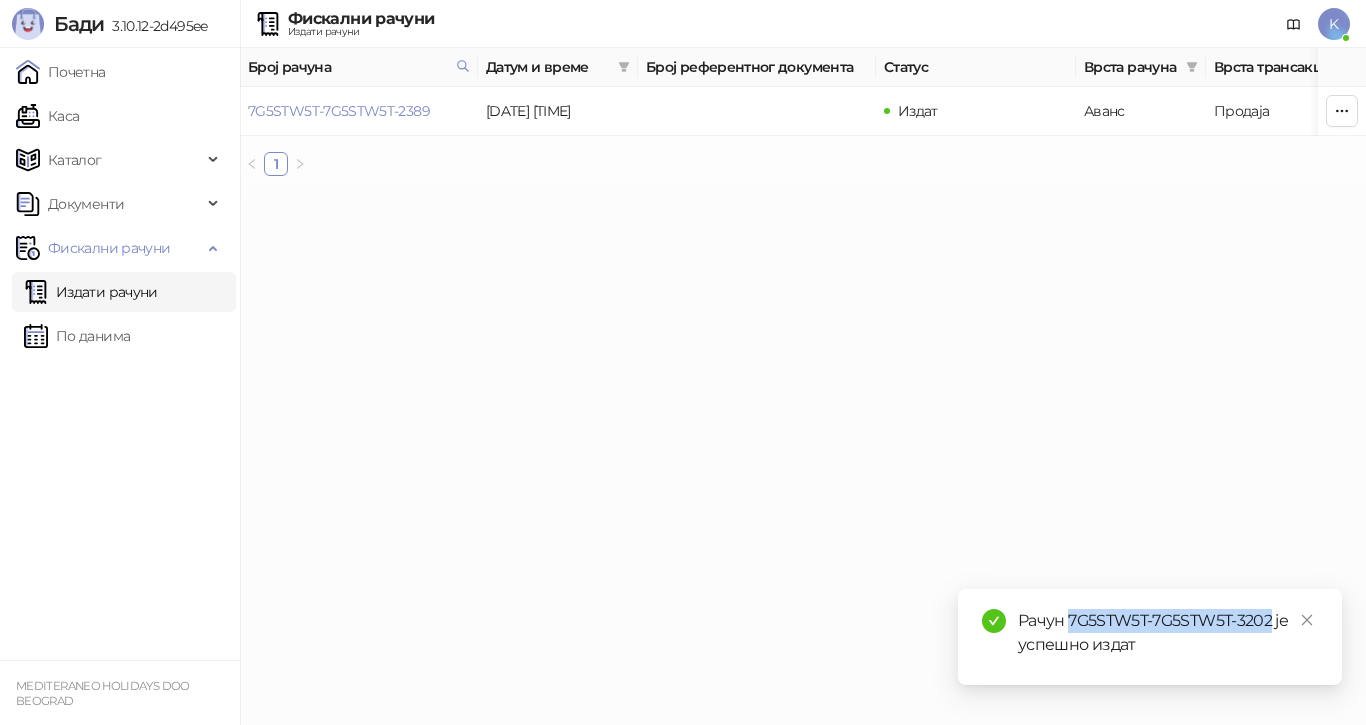 copy on "7G5STW5T-7G5STW5T-3202" 